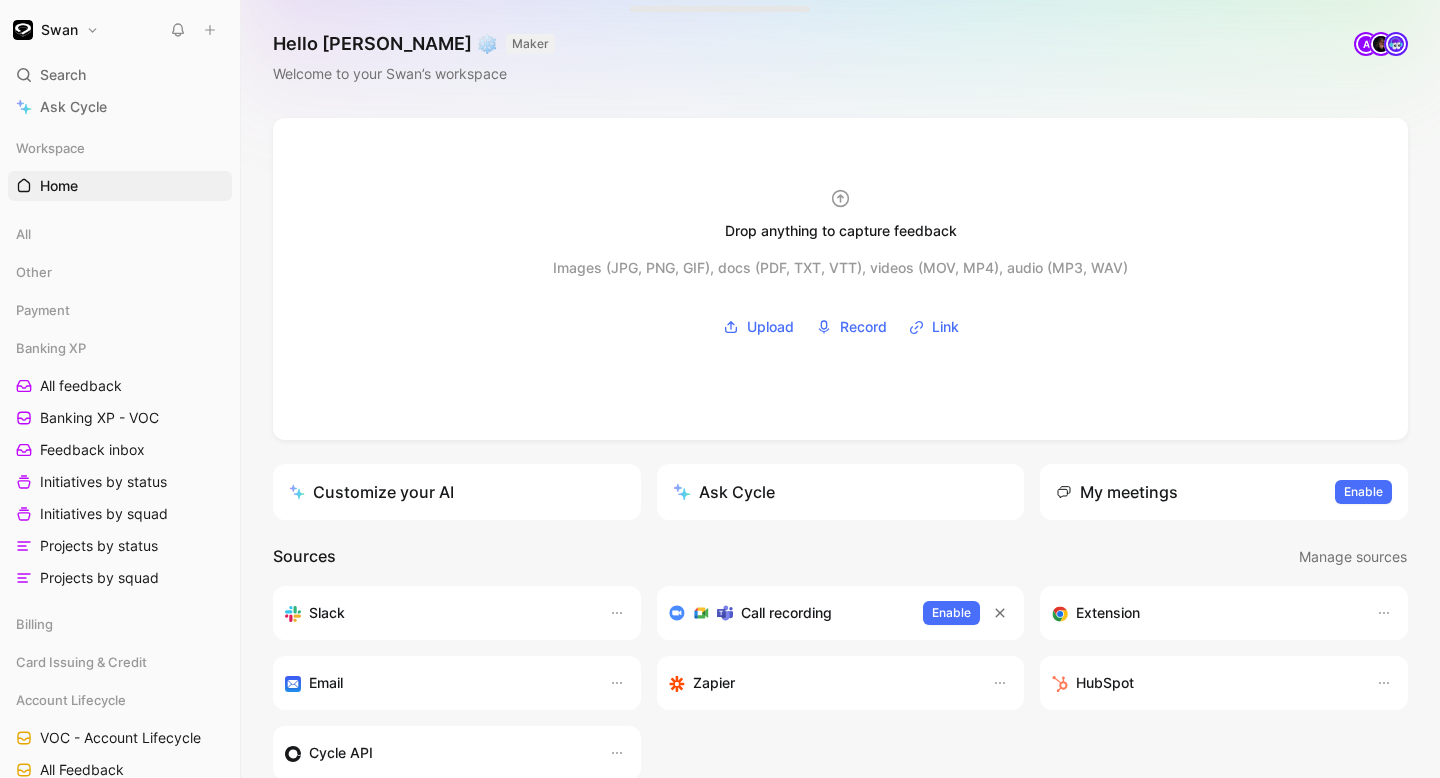 scroll, scrollTop: 0, scrollLeft: 0, axis: both 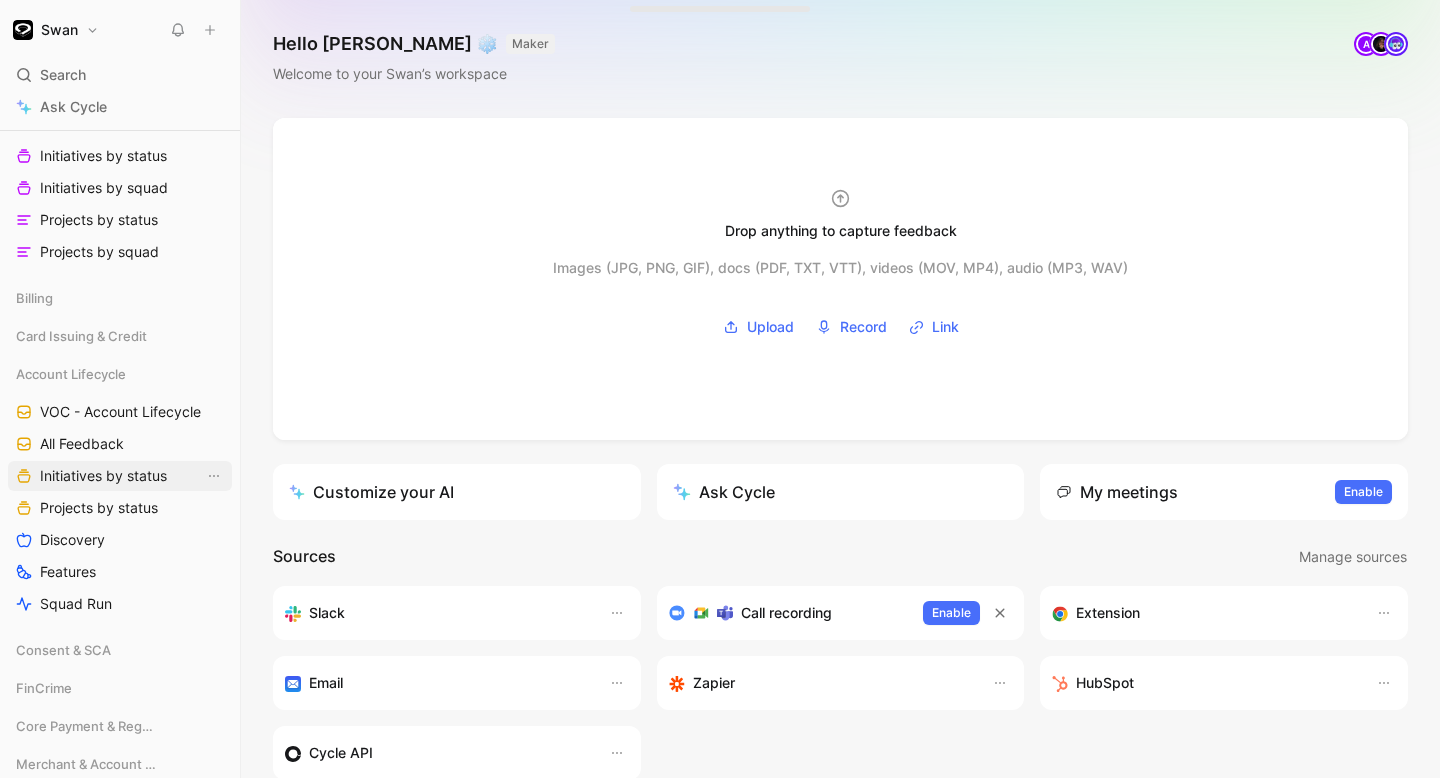 click on "Initiatives by status" at bounding box center (103, 476) 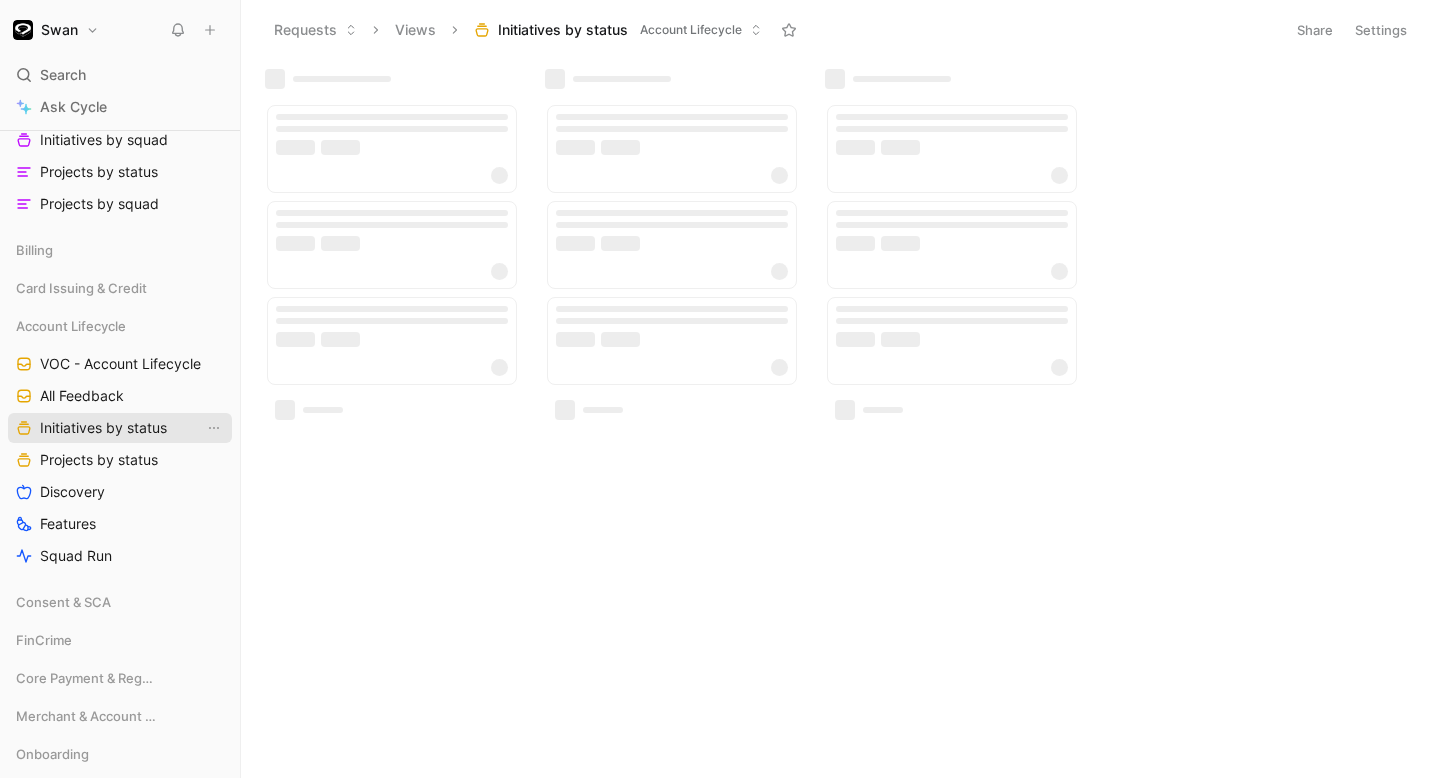 scroll, scrollTop: 278, scrollLeft: 0, axis: vertical 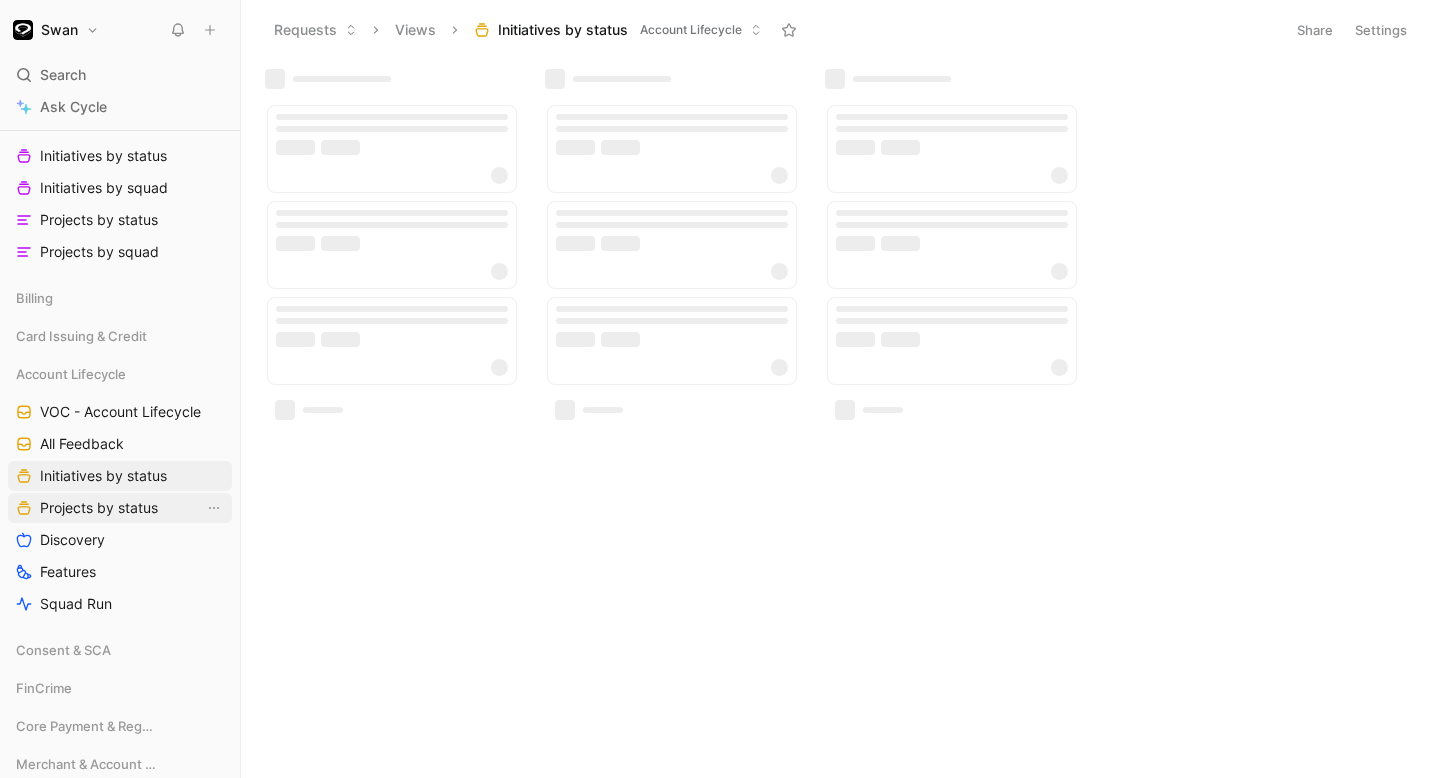 click on "Projects by status" at bounding box center [99, 508] 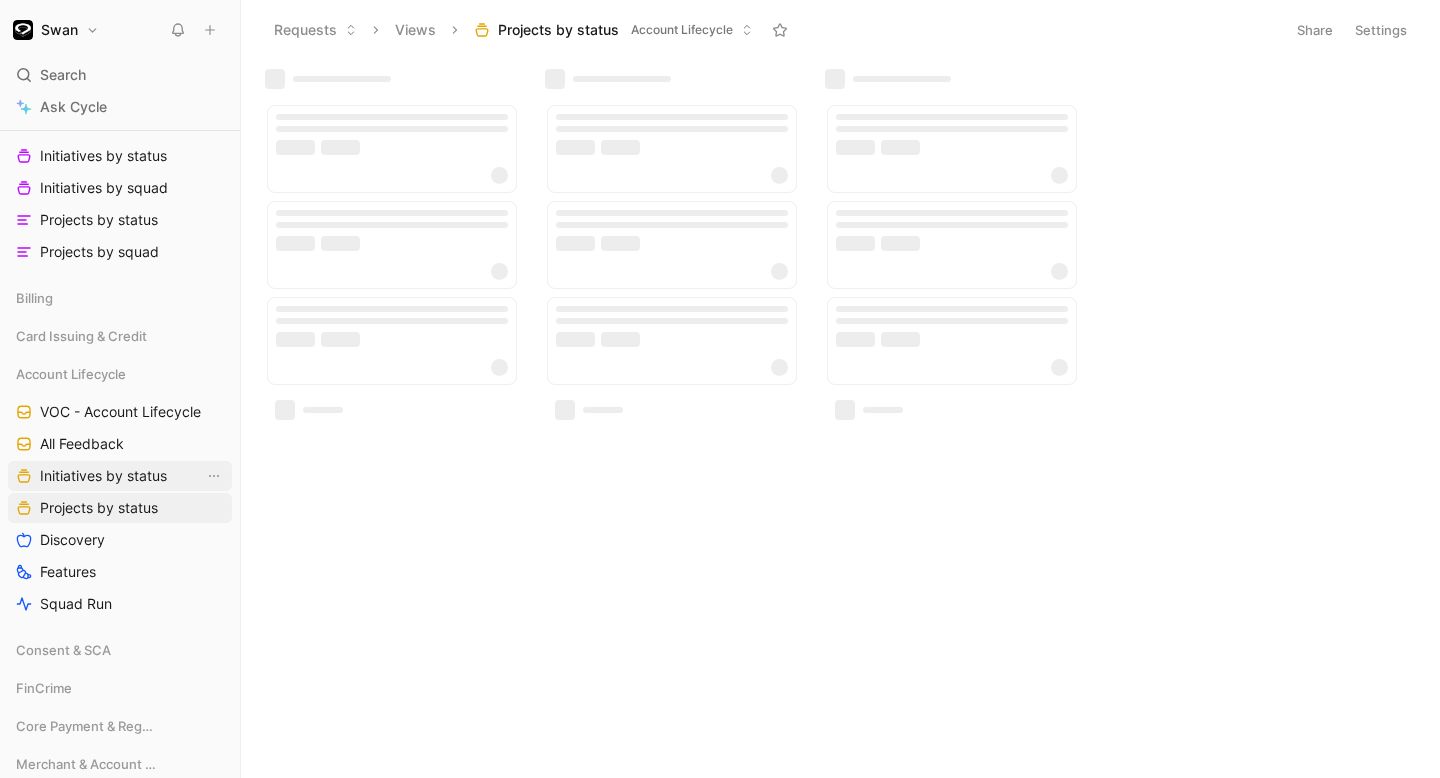 click on "Initiatives by status" at bounding box center [103, 476] 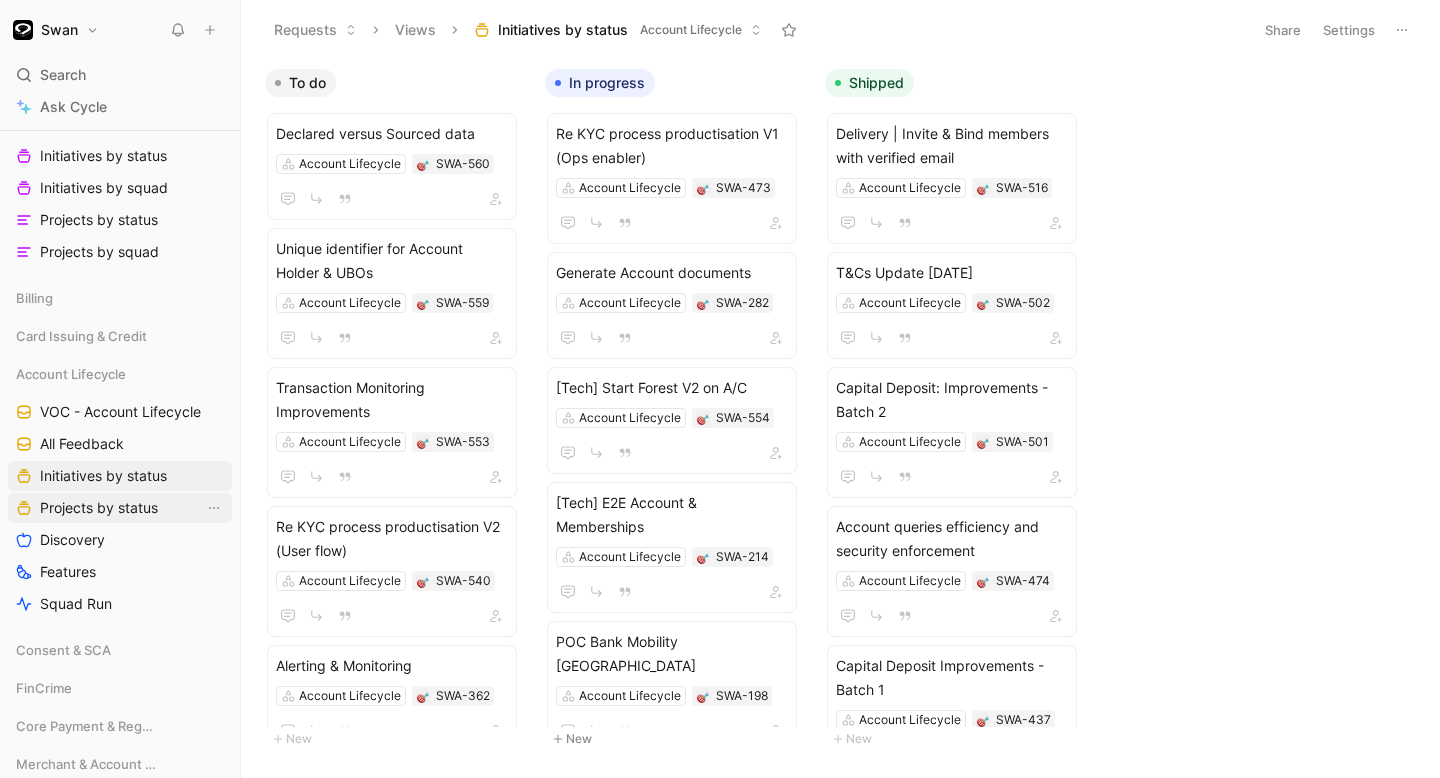click on "Projects by status" at bounding box center [99, 508] 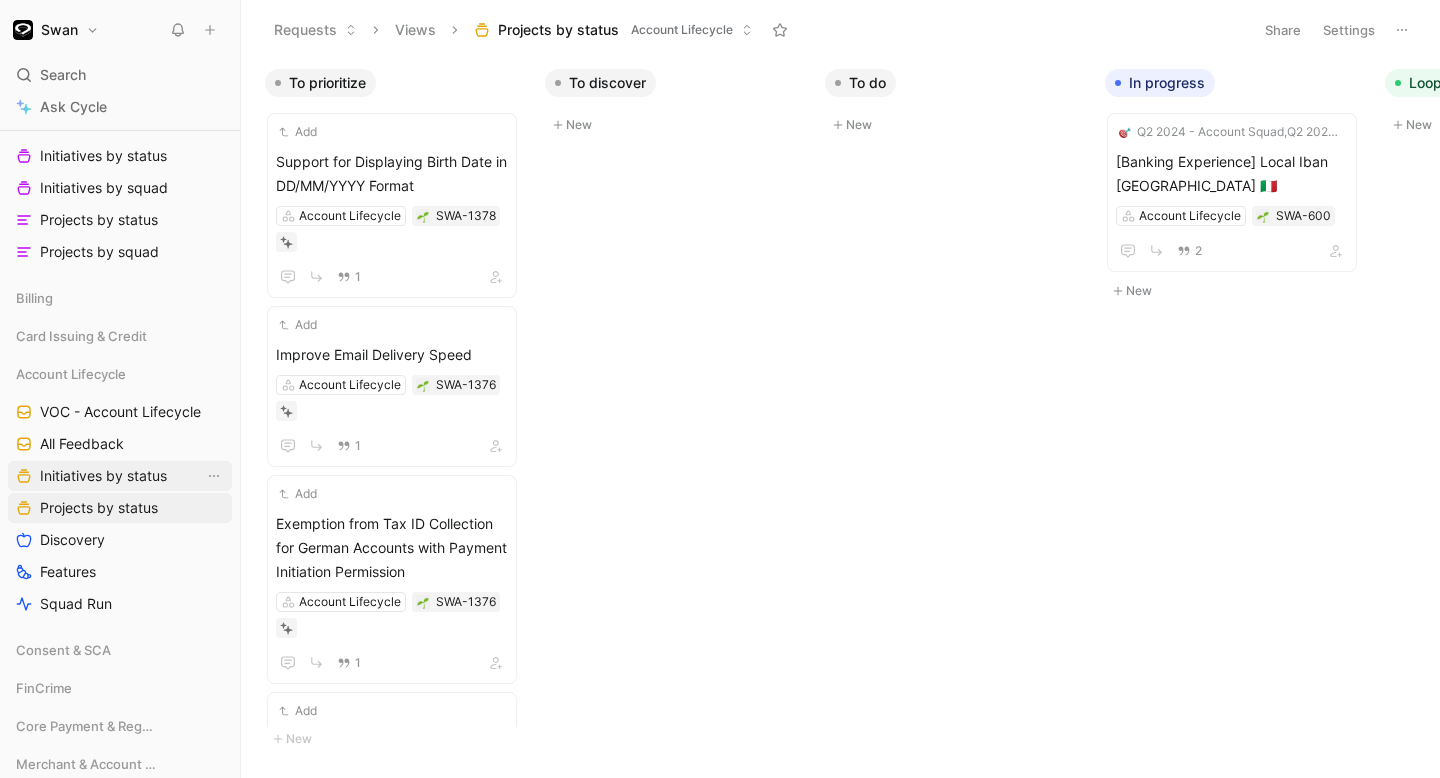 click on "Initiatives by status" at bounding box center (103, 476) 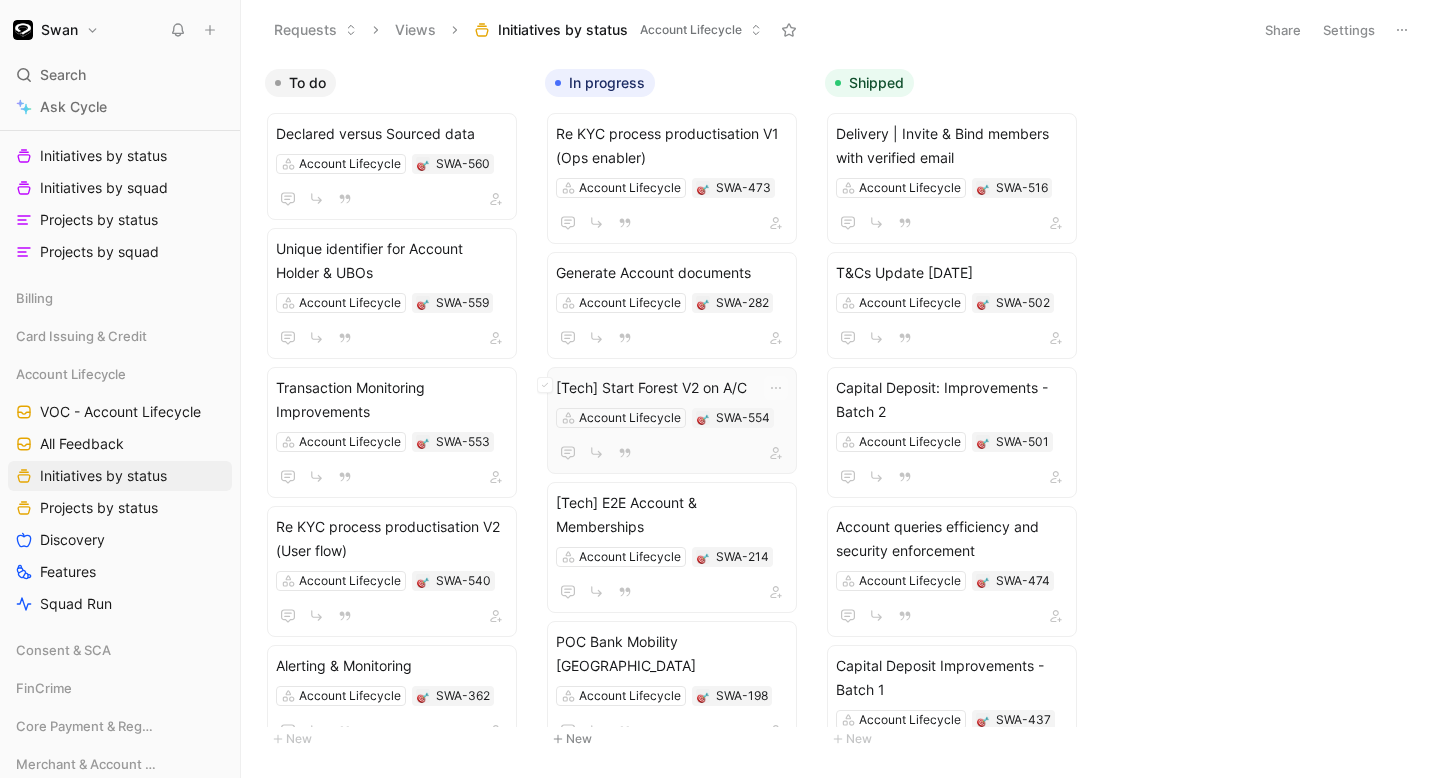 scroll, scrollTop: 123, scrollLeft: 0, axis: vertical 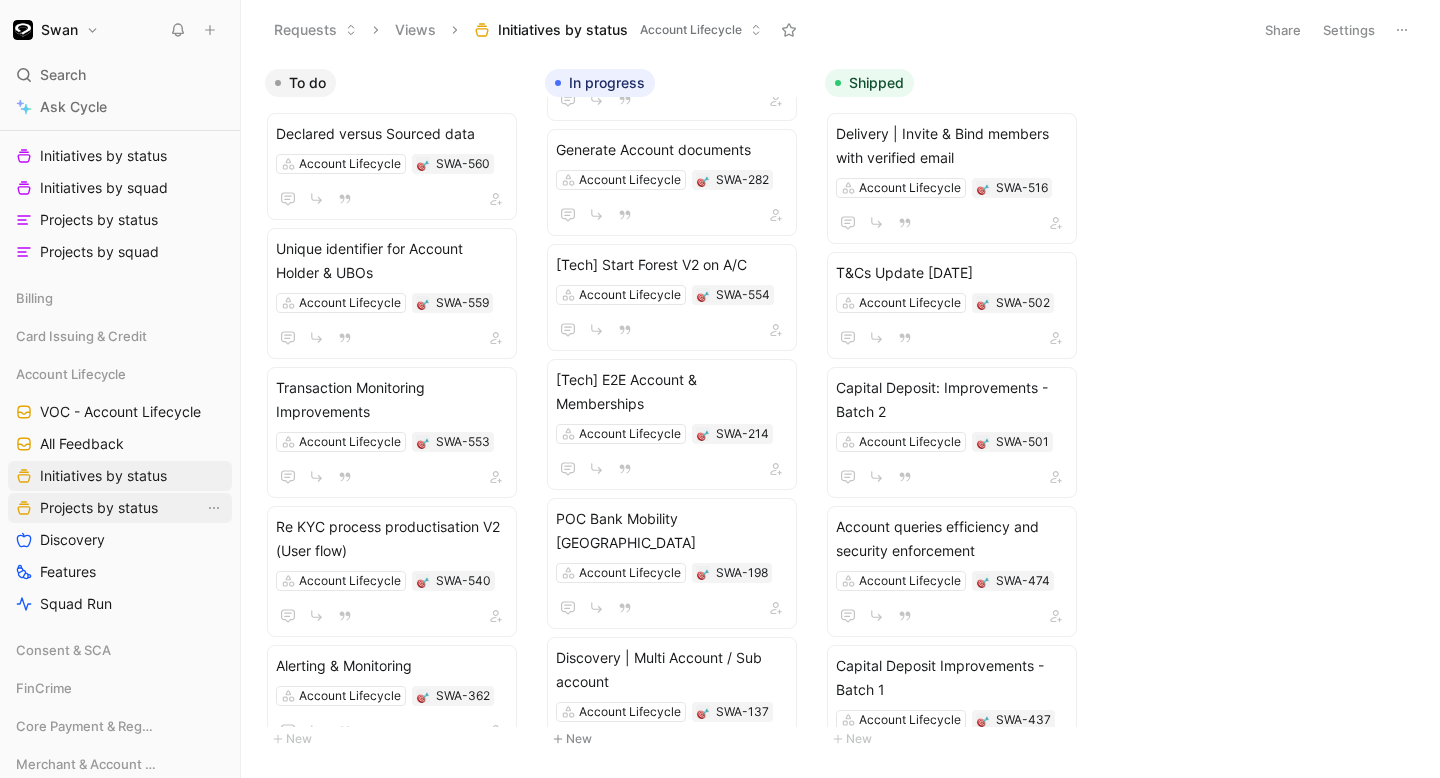 click on "Projects by status" at bounding box center (99, 508) 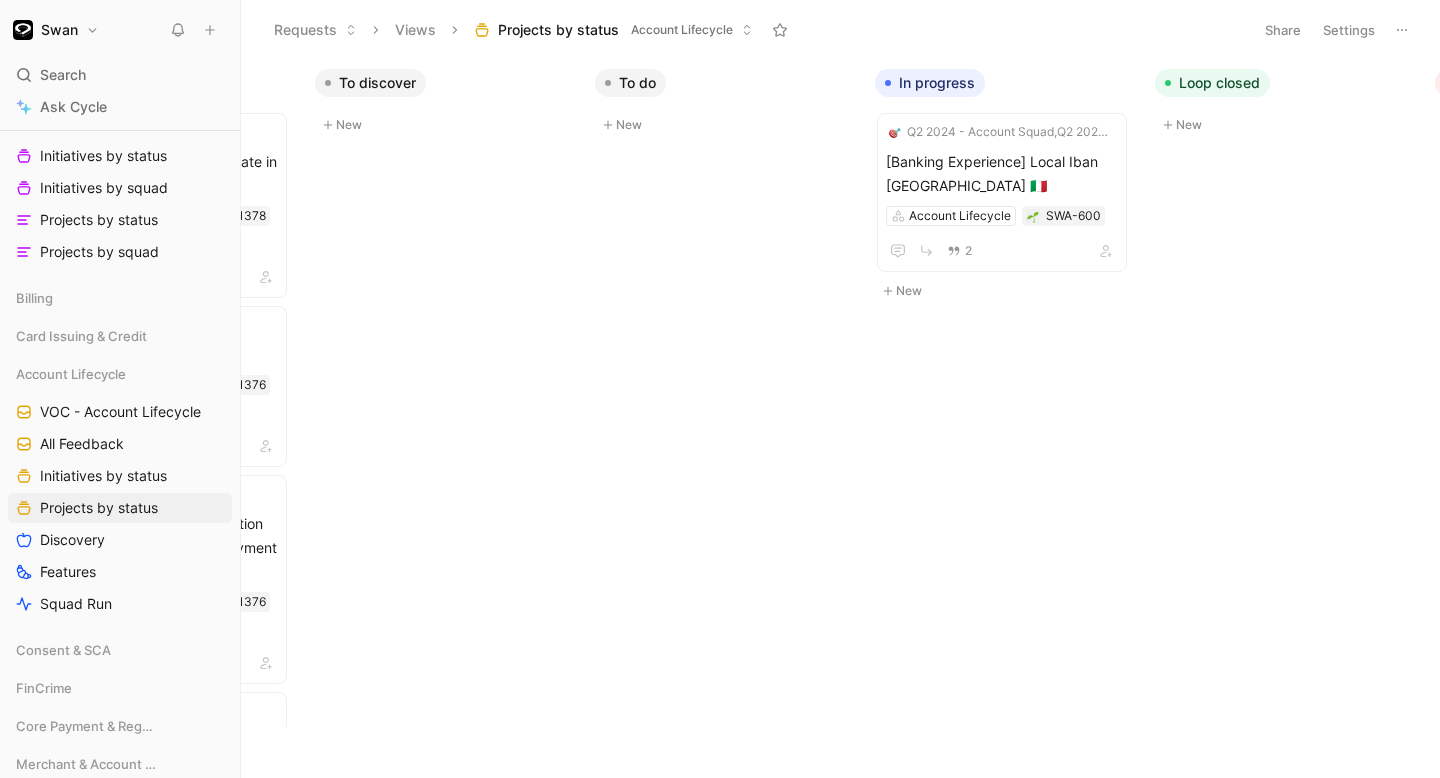 scroll, scrollTop: 0, scrollLeft: 793, axis: horizontal 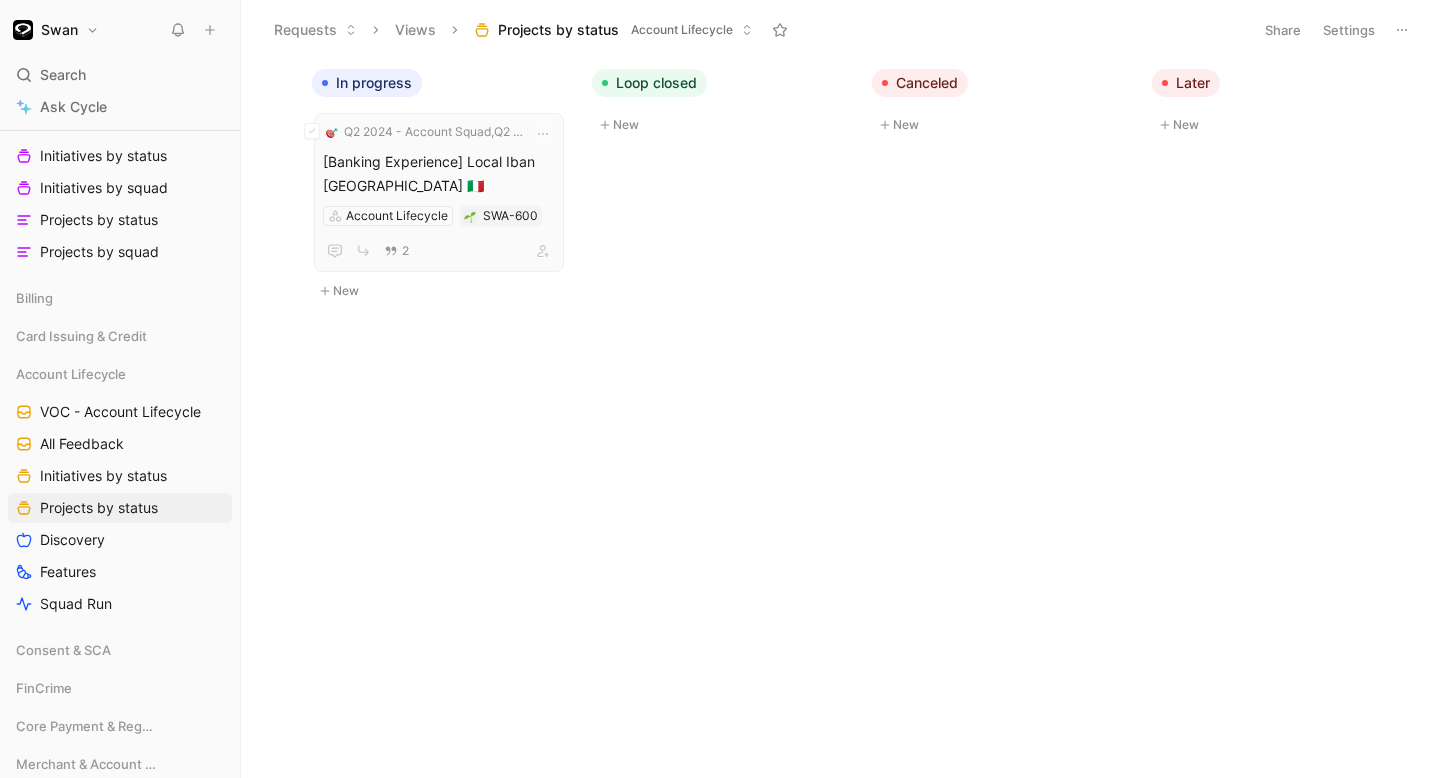 click on "[Banking Experience] Local Iban [GEOGRAPHIC_DATA] 🇮🇹" at bounding box center (439, 174) 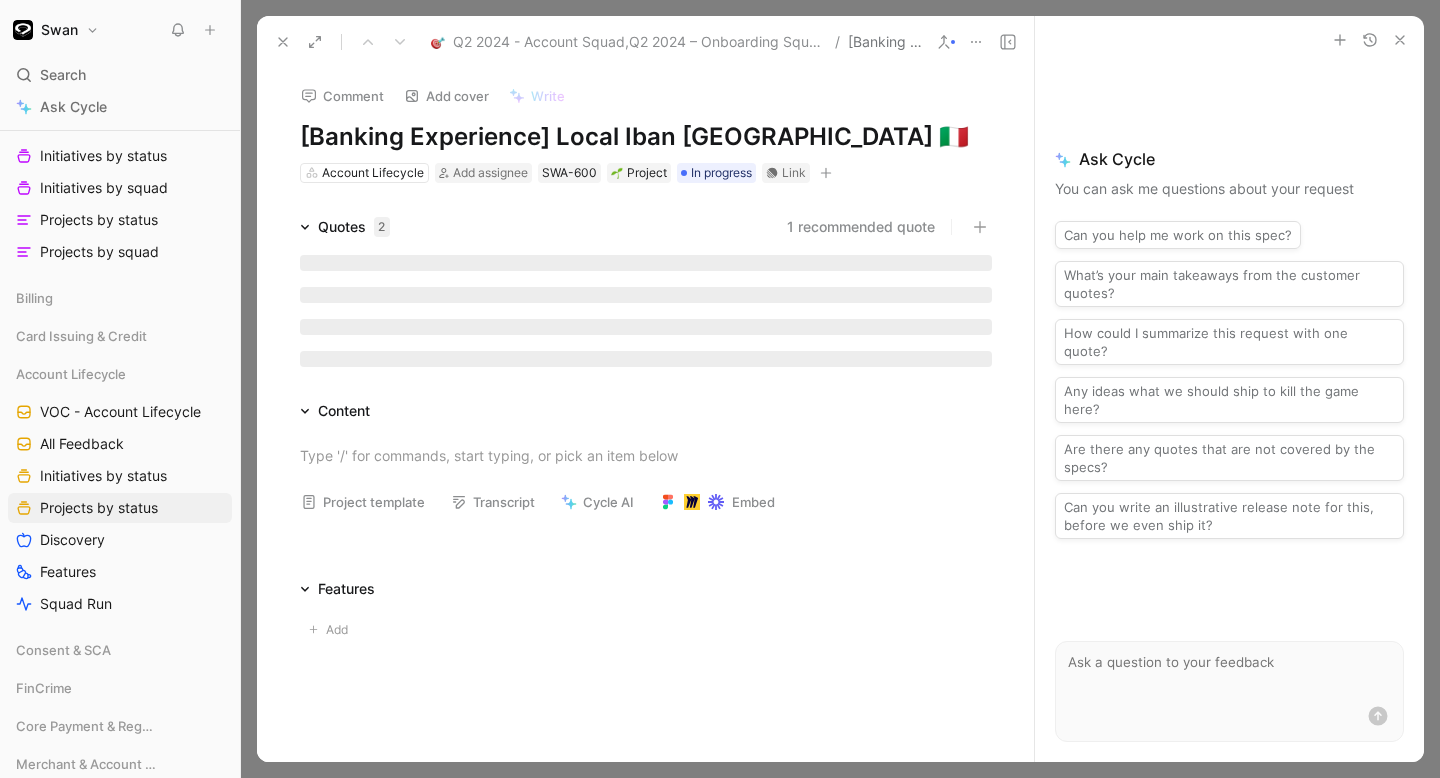 scroll, scrollTop: 81, scrollLeft: 0, axis: vertical 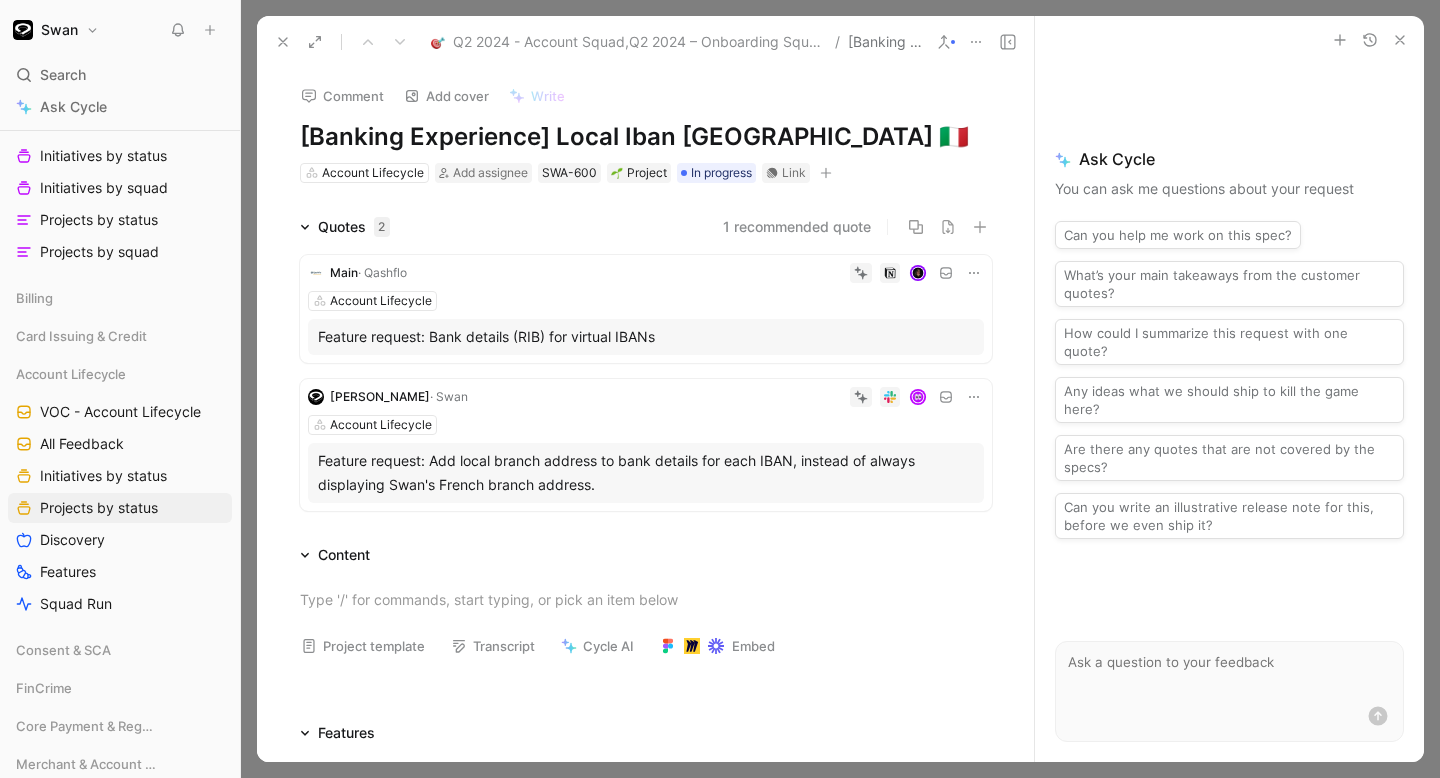 click 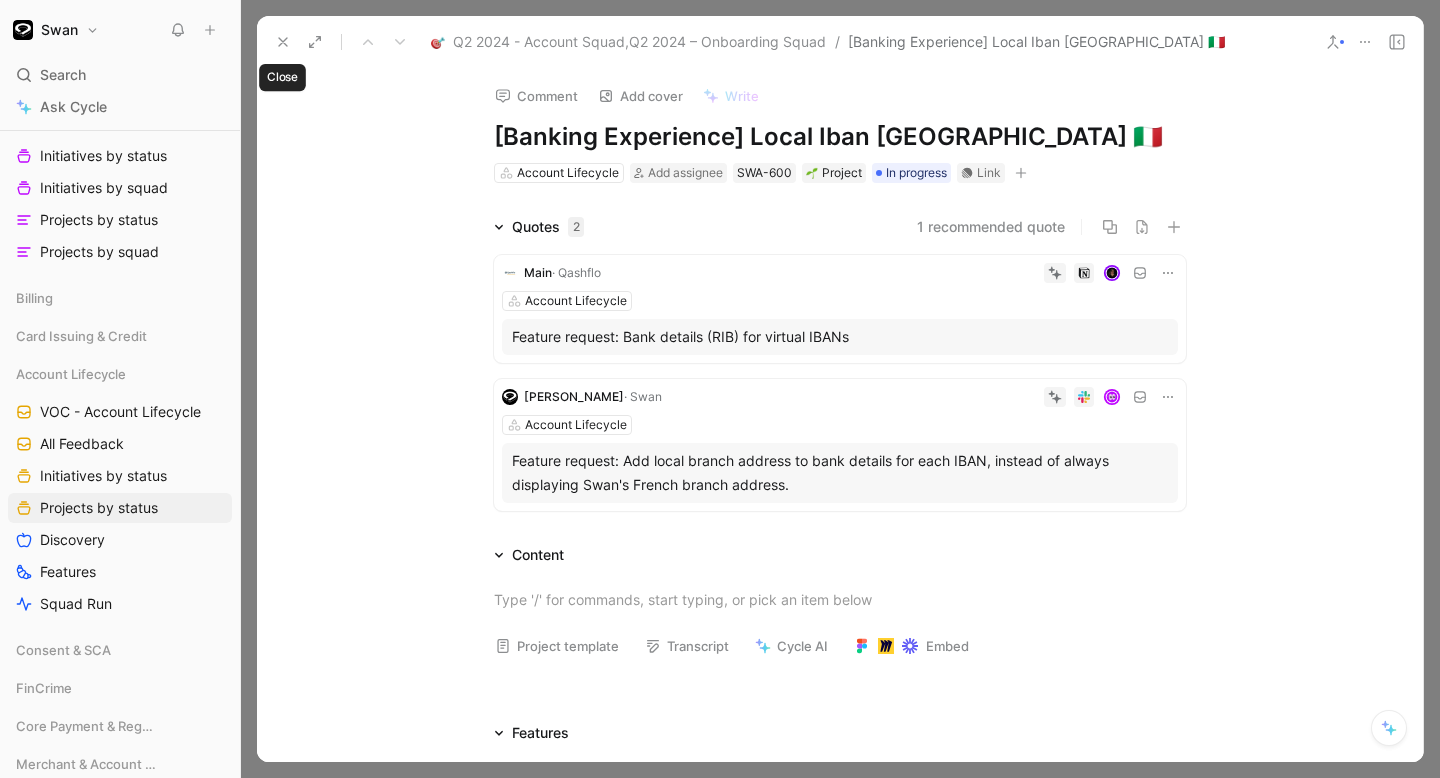 click 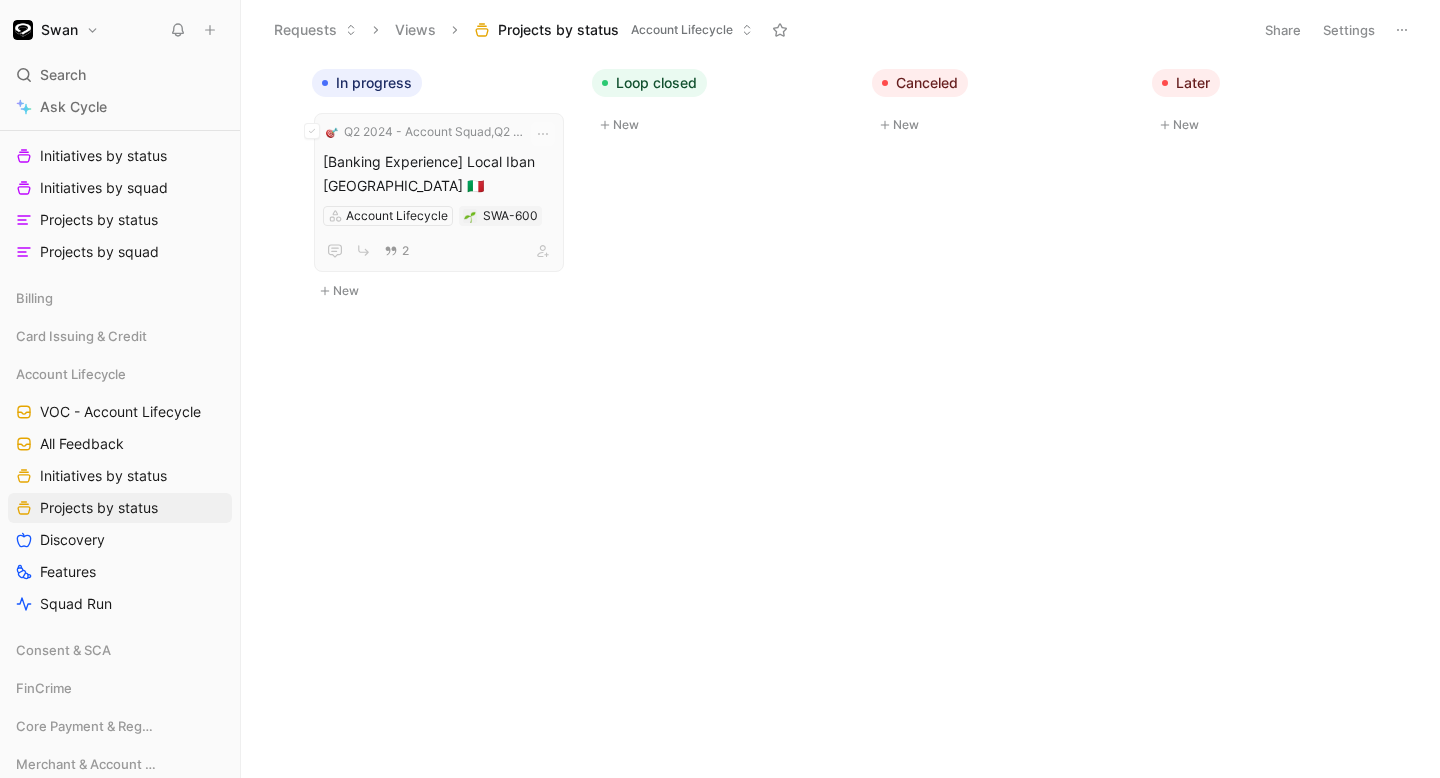 click on "Q2 2024 - Account Squad,Q2 2024 – Onboarding Squad [Banking Experience] Local Iban [GEOGRAPHIC_DATA] 🇮🇹 Account Lifecycle SWA-600 2" at bounding box center [439, 192] 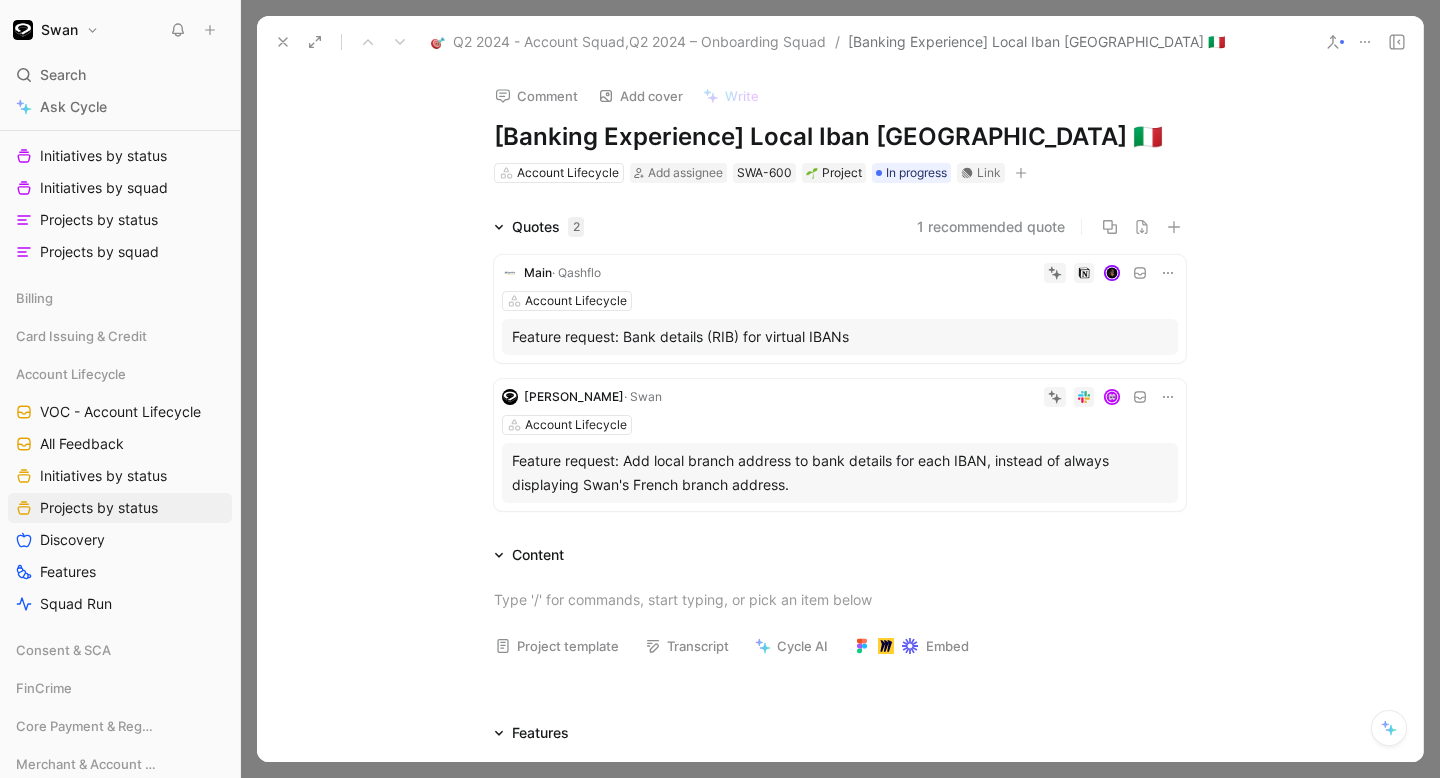 click 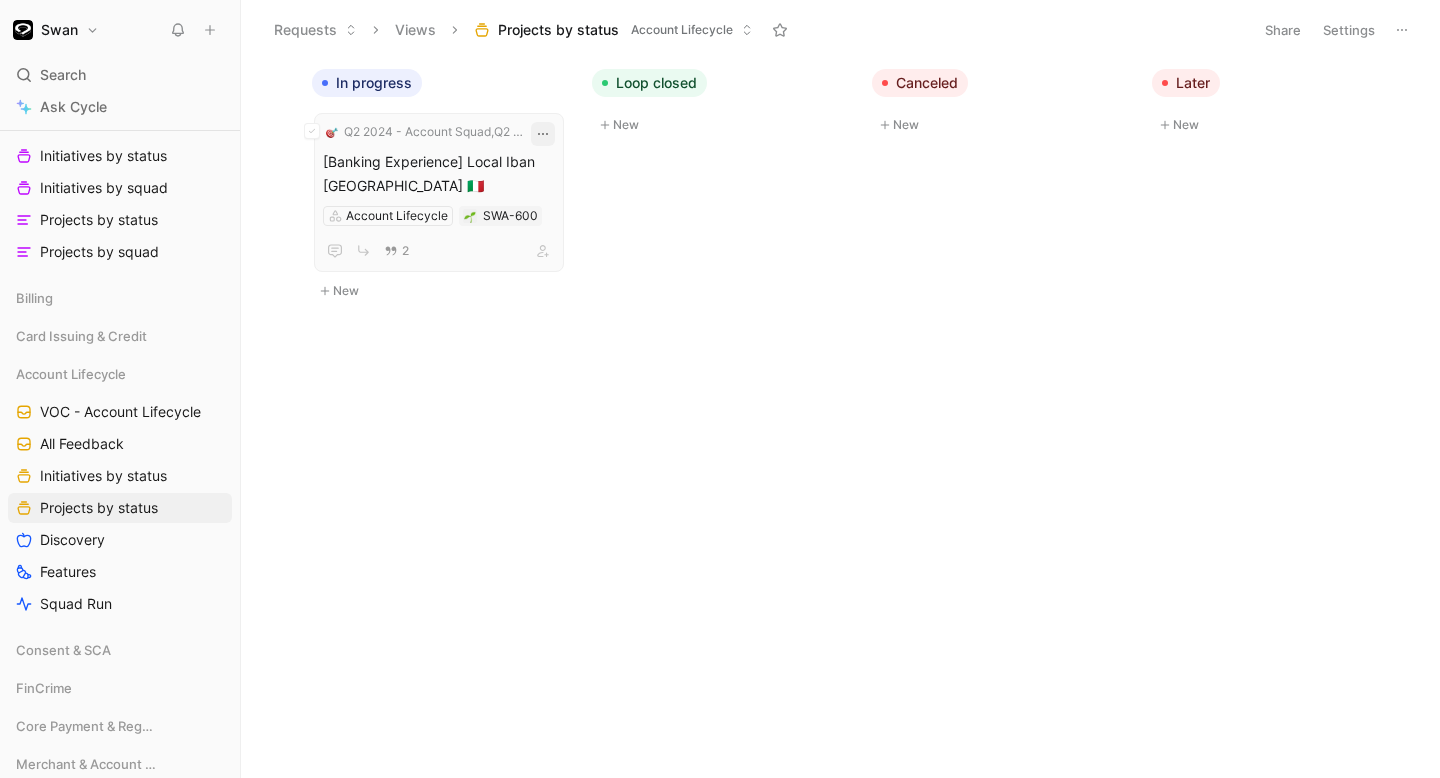 click 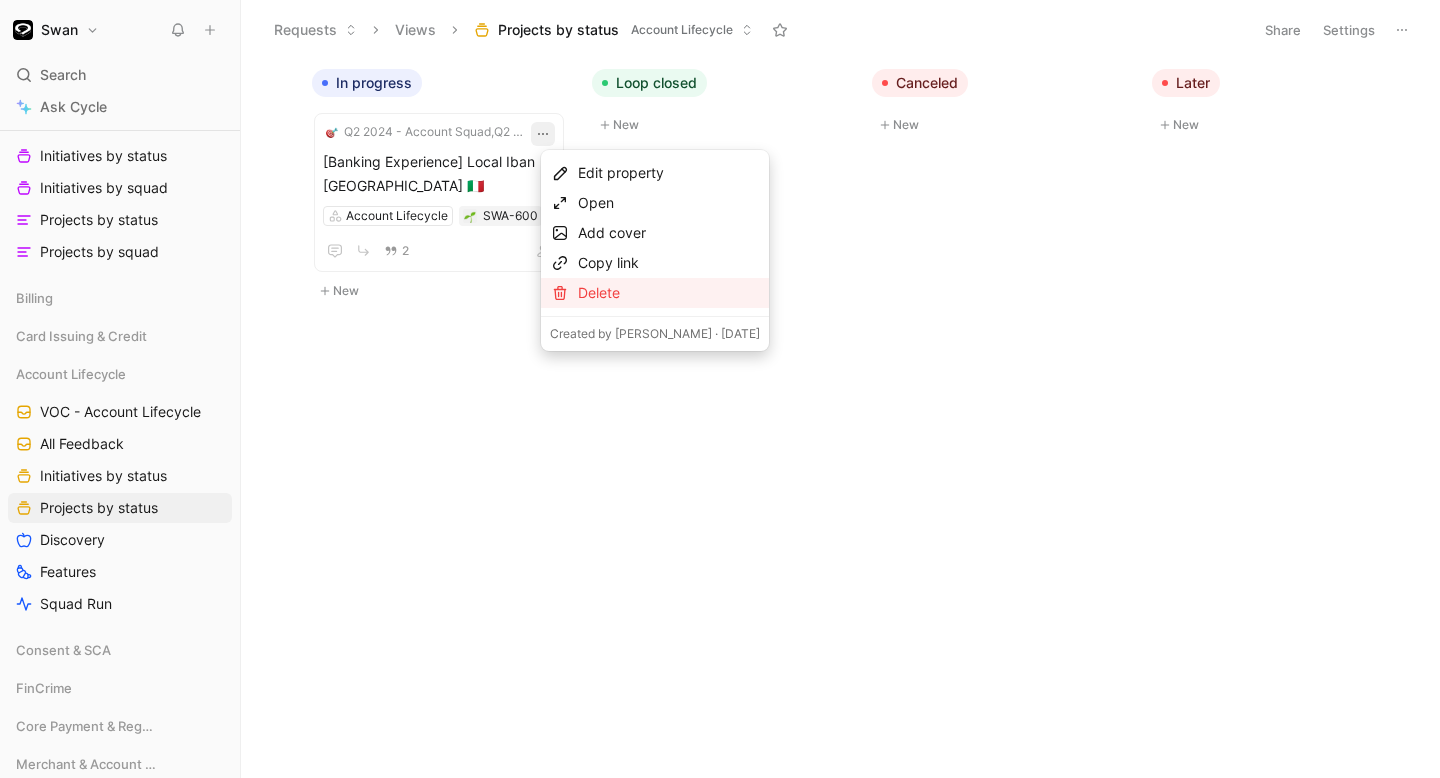 click on "Delete" at bounding box center (669, 293) 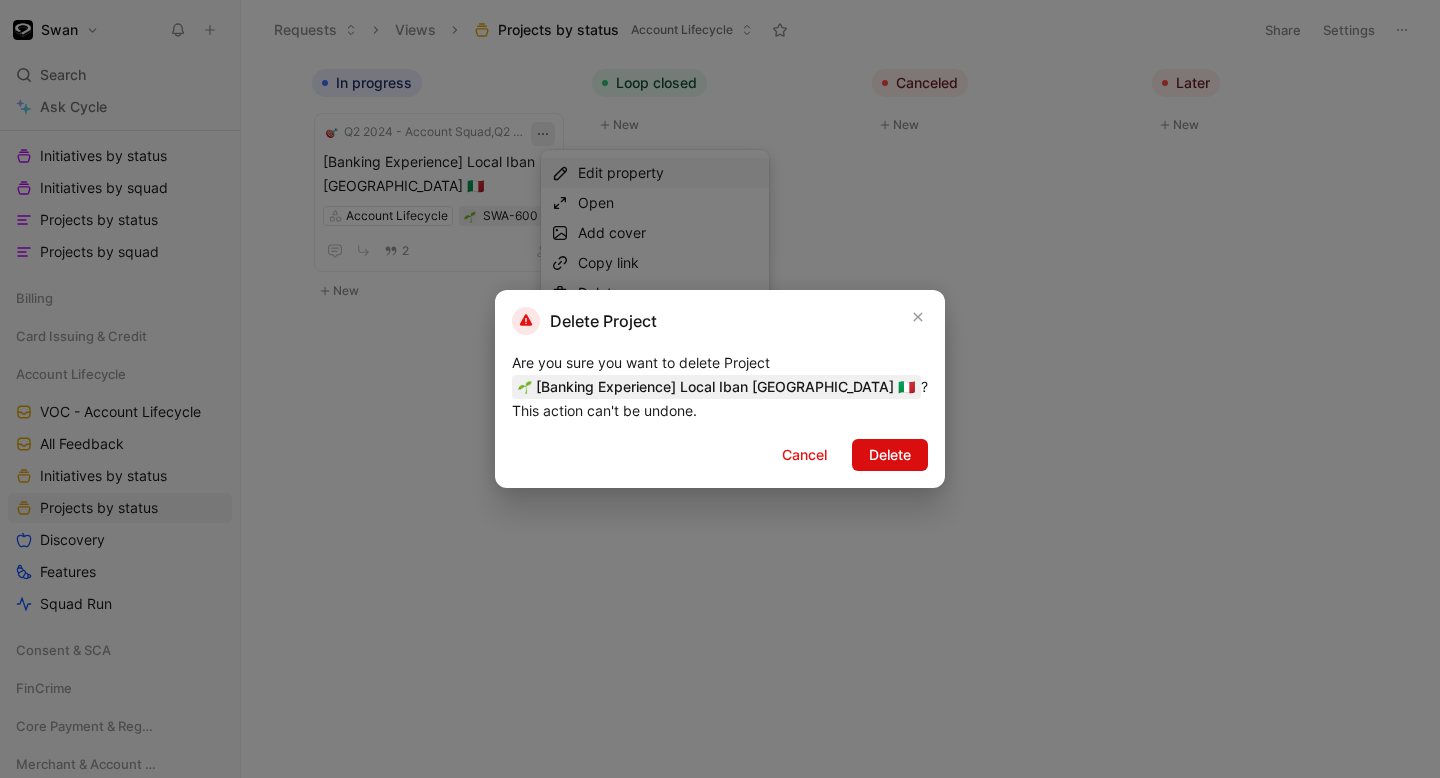 click on "Delete" at bounding box center [890, 455] 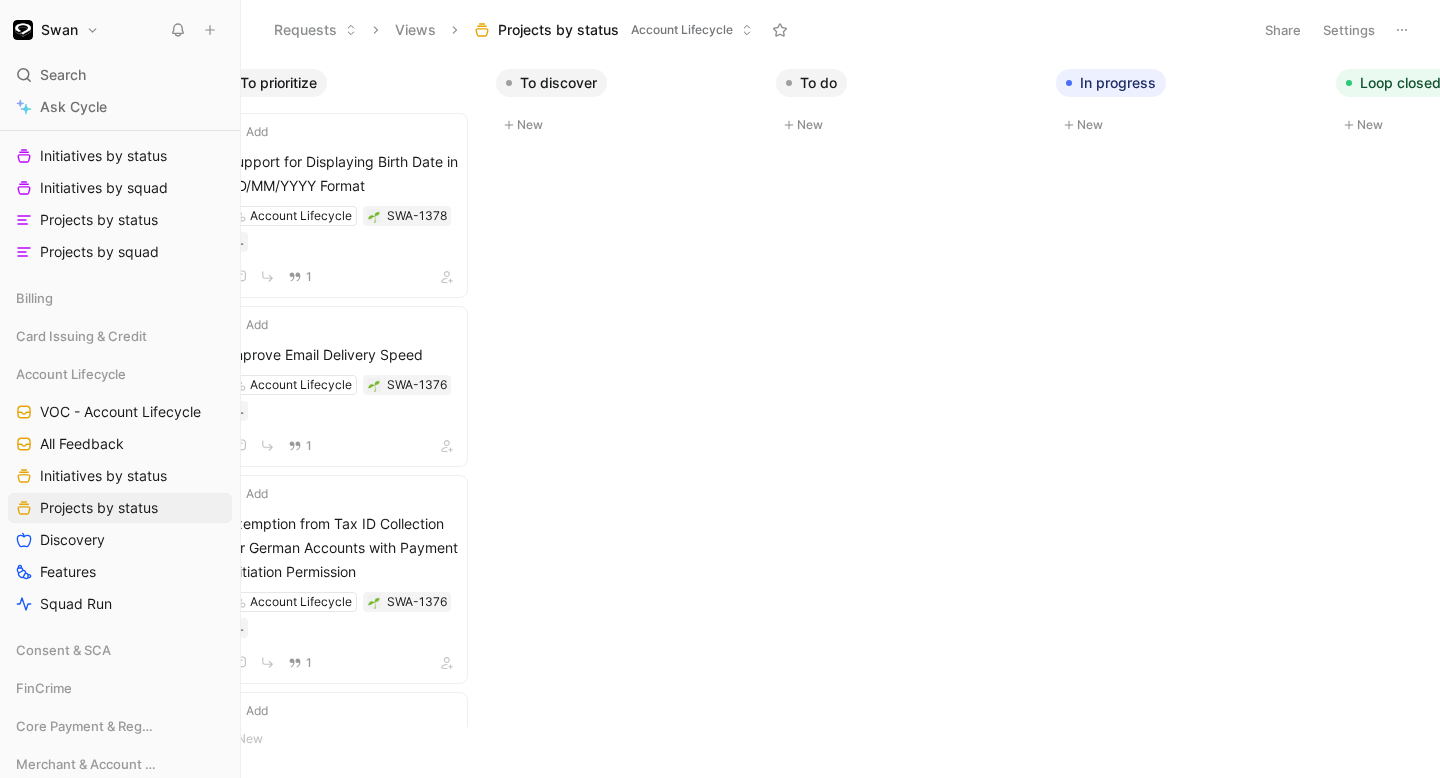 scroll, scrollTop: 0, scrollLeft: 0, axis: both 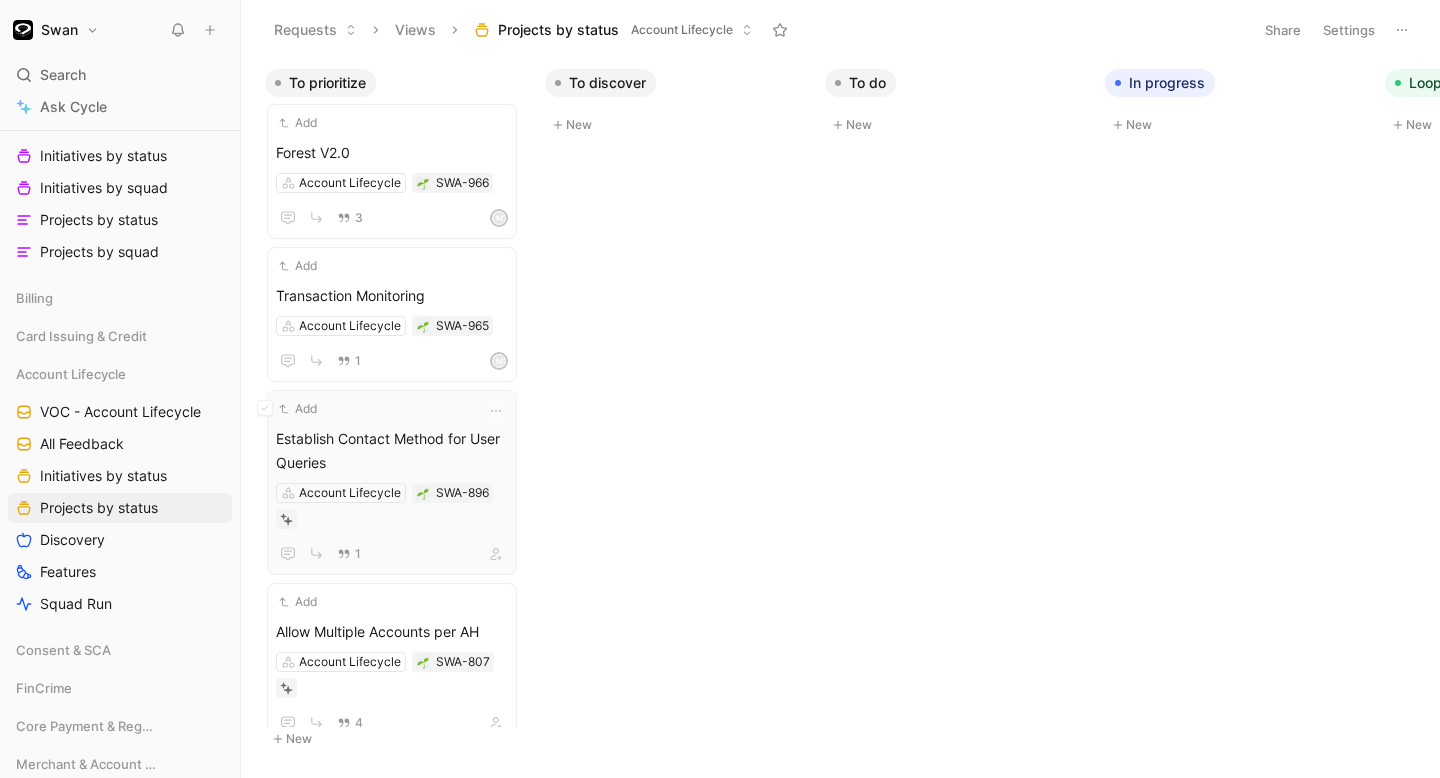 click on "Establish Contact Method for User Queries" at bounding box center (392, 451) 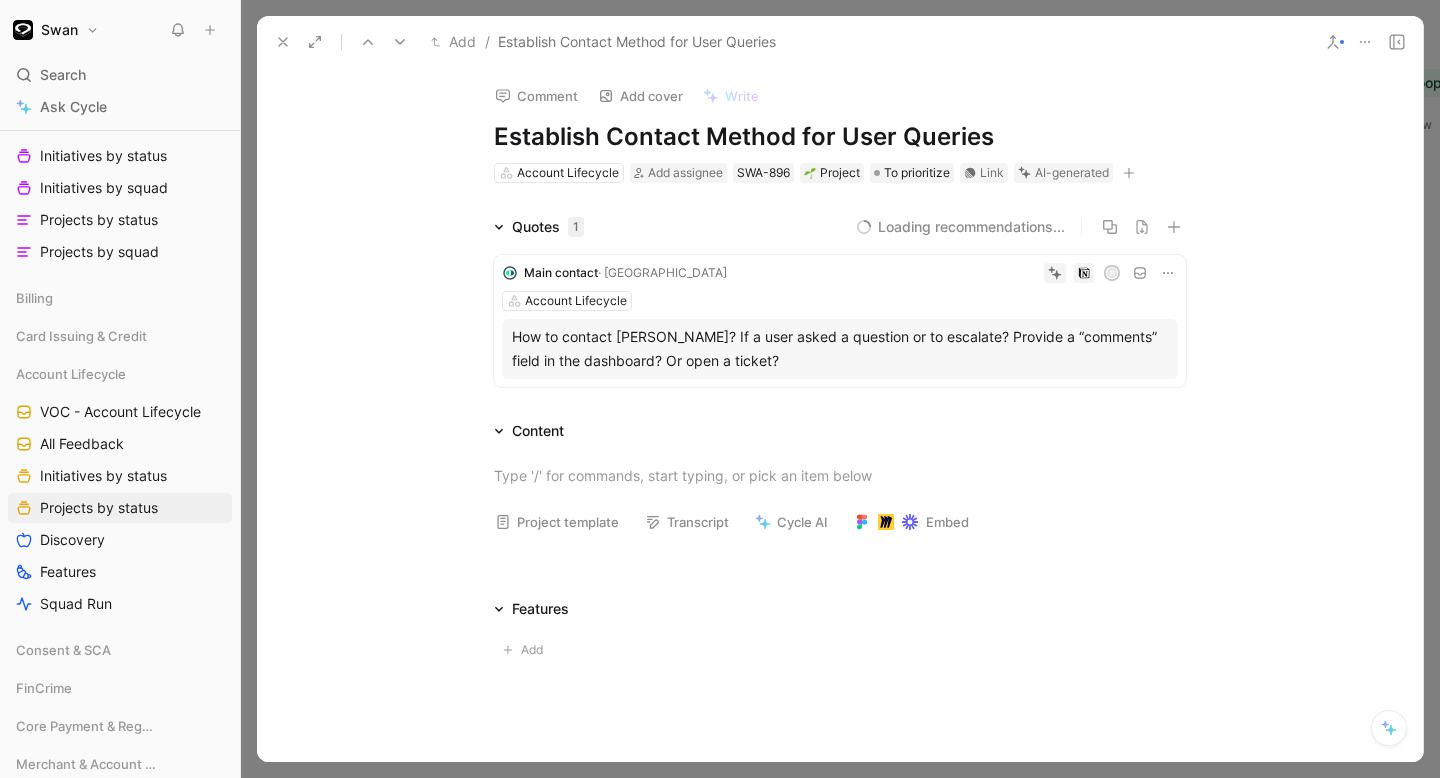 click 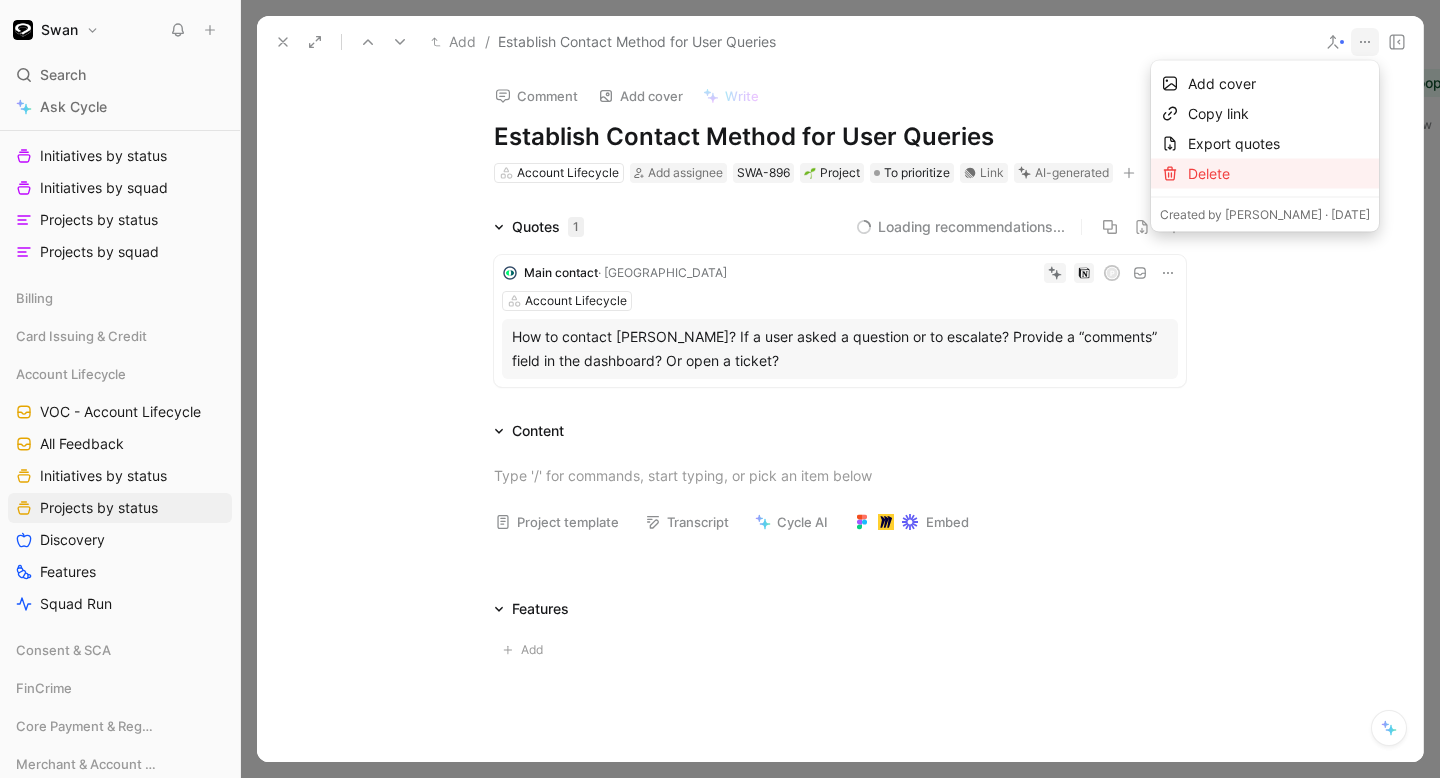click on "Delete" at bounding box center (1279, 174) 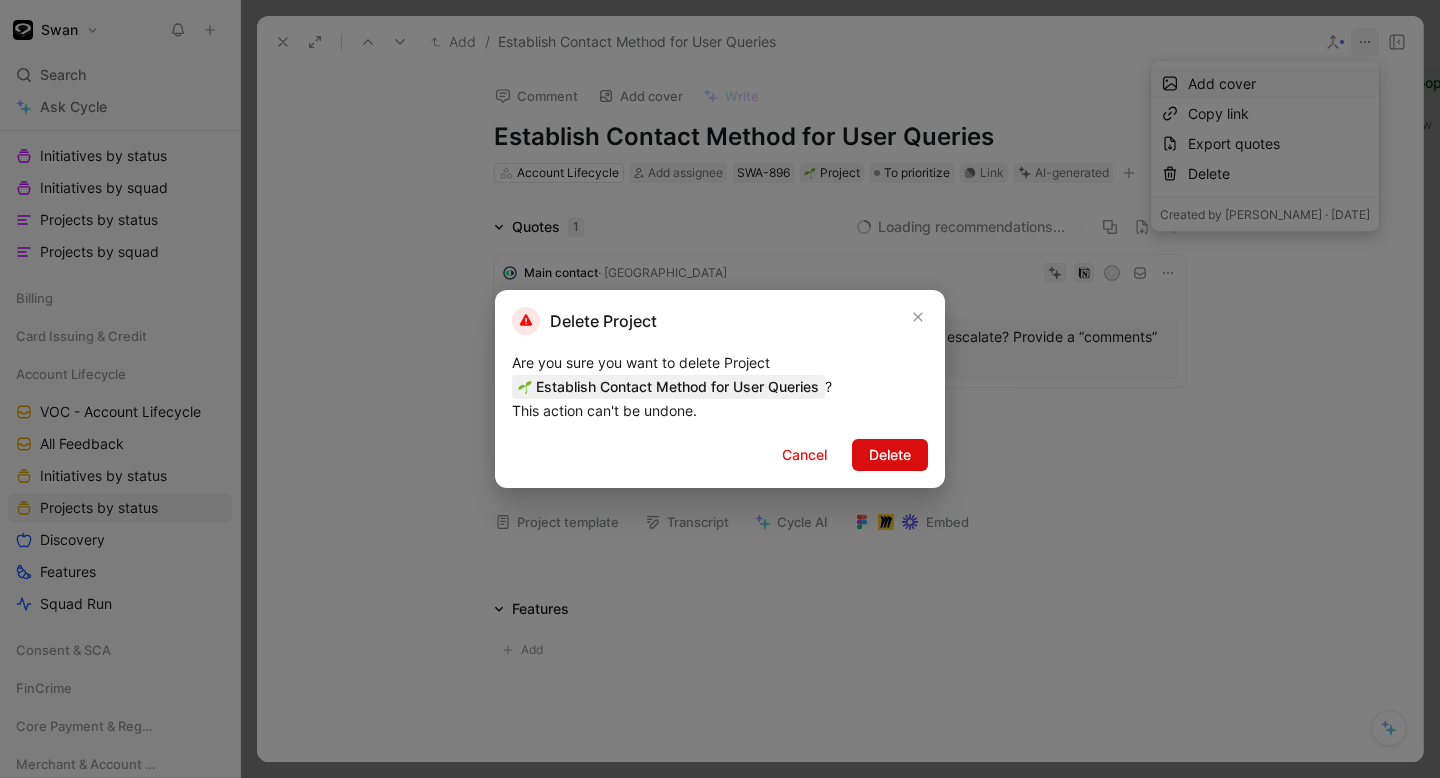 click on "Delete" at bounding box center [890, 455] 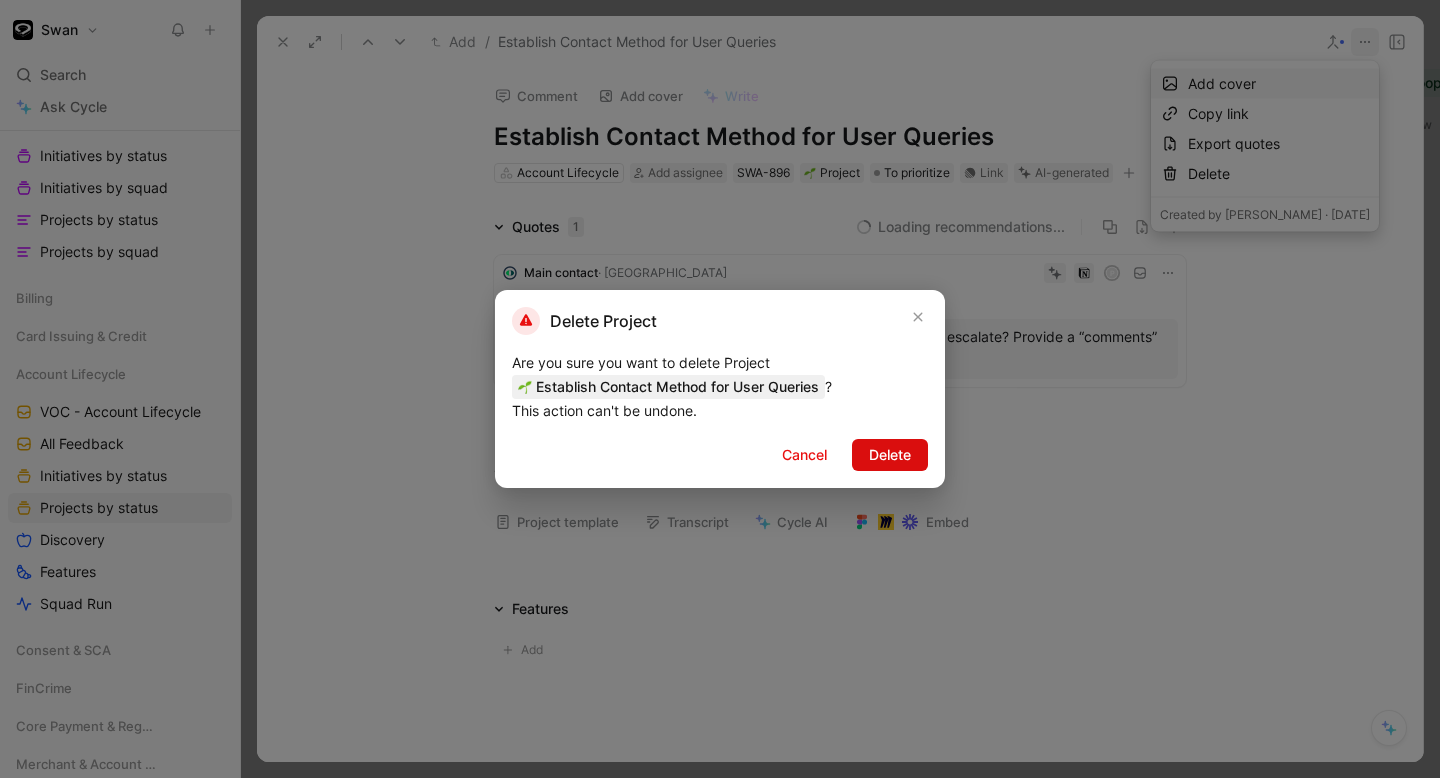 scroll, scrollTop: 4390, scrollLeft: 0, axis: vertical 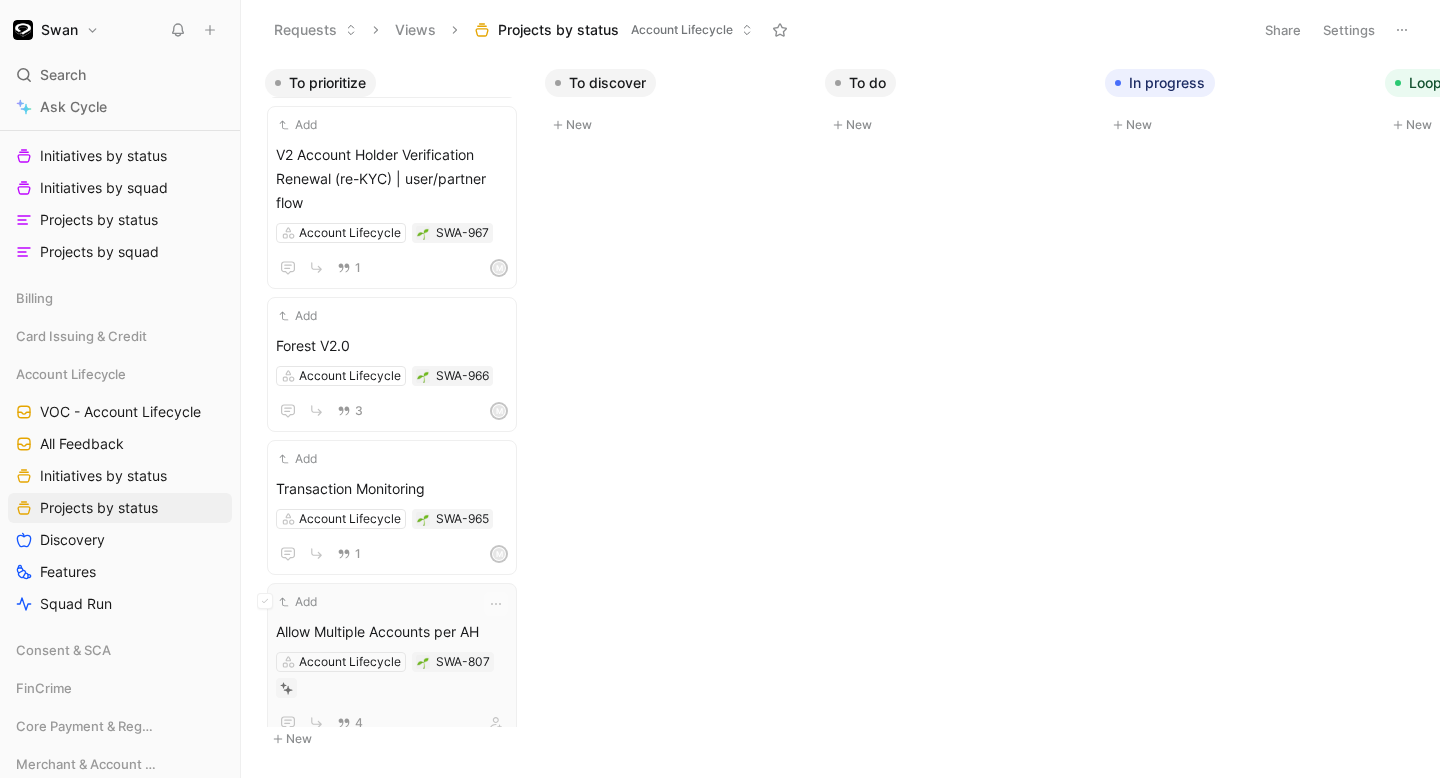 click on "Add" at bounding box center (379, 602) 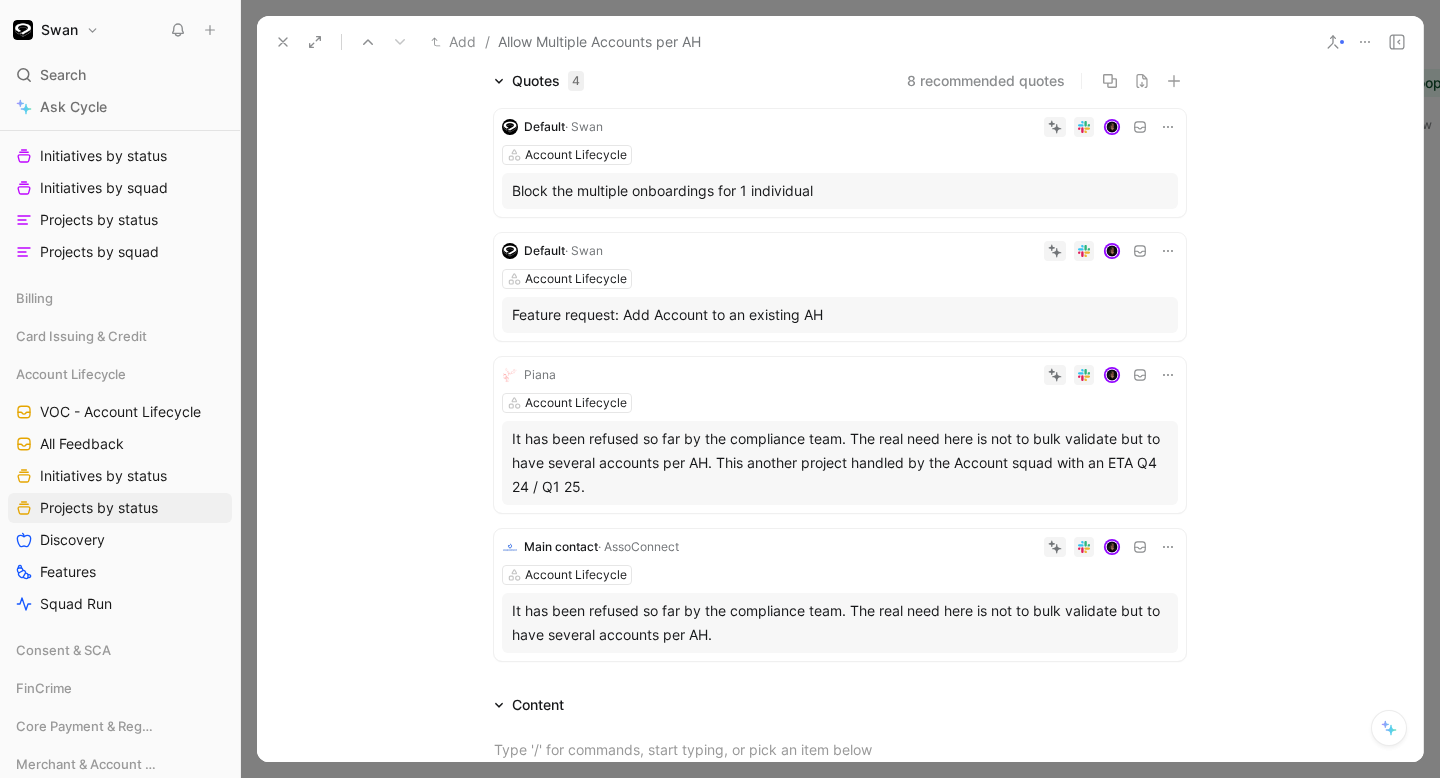 scroll, scrollTop: 0, scrollLeft: 0, axis: both 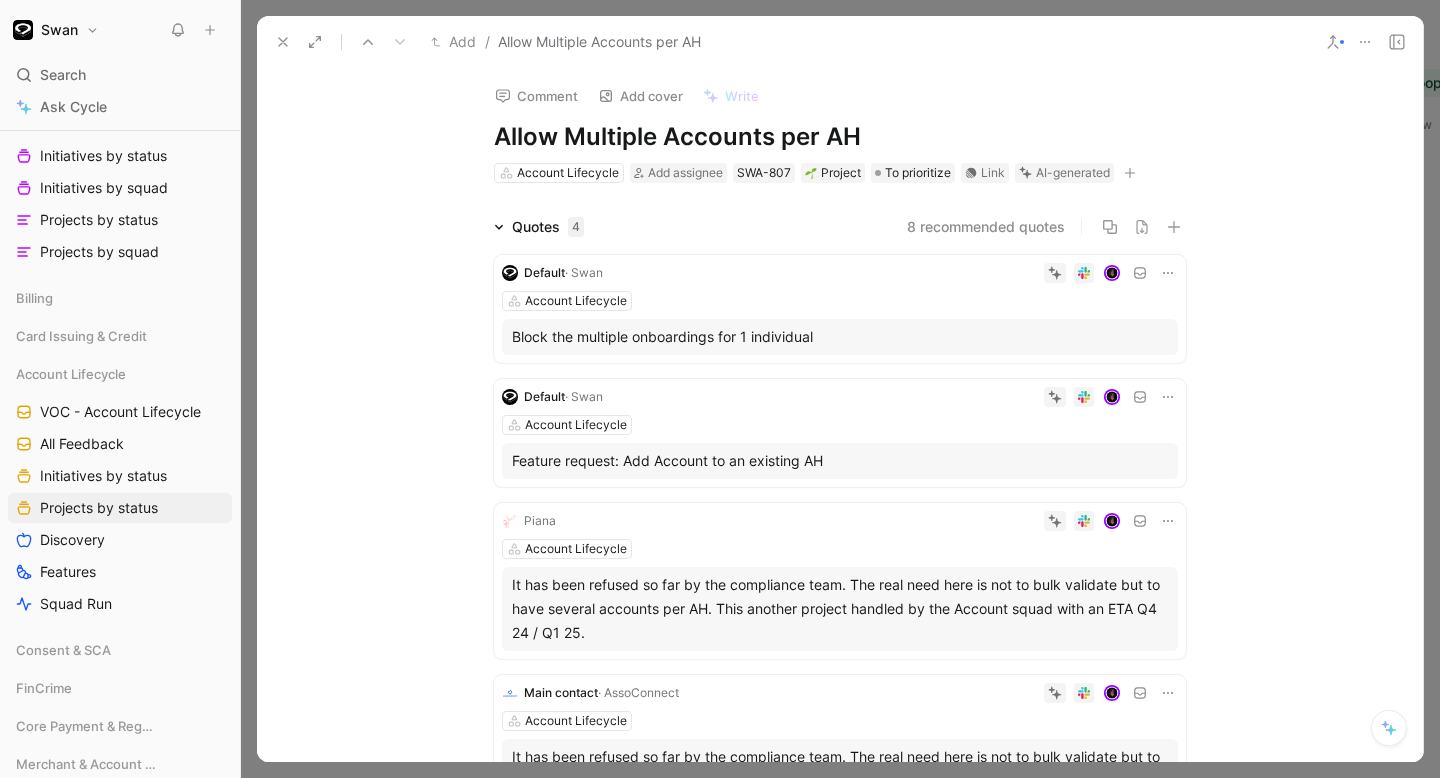 click 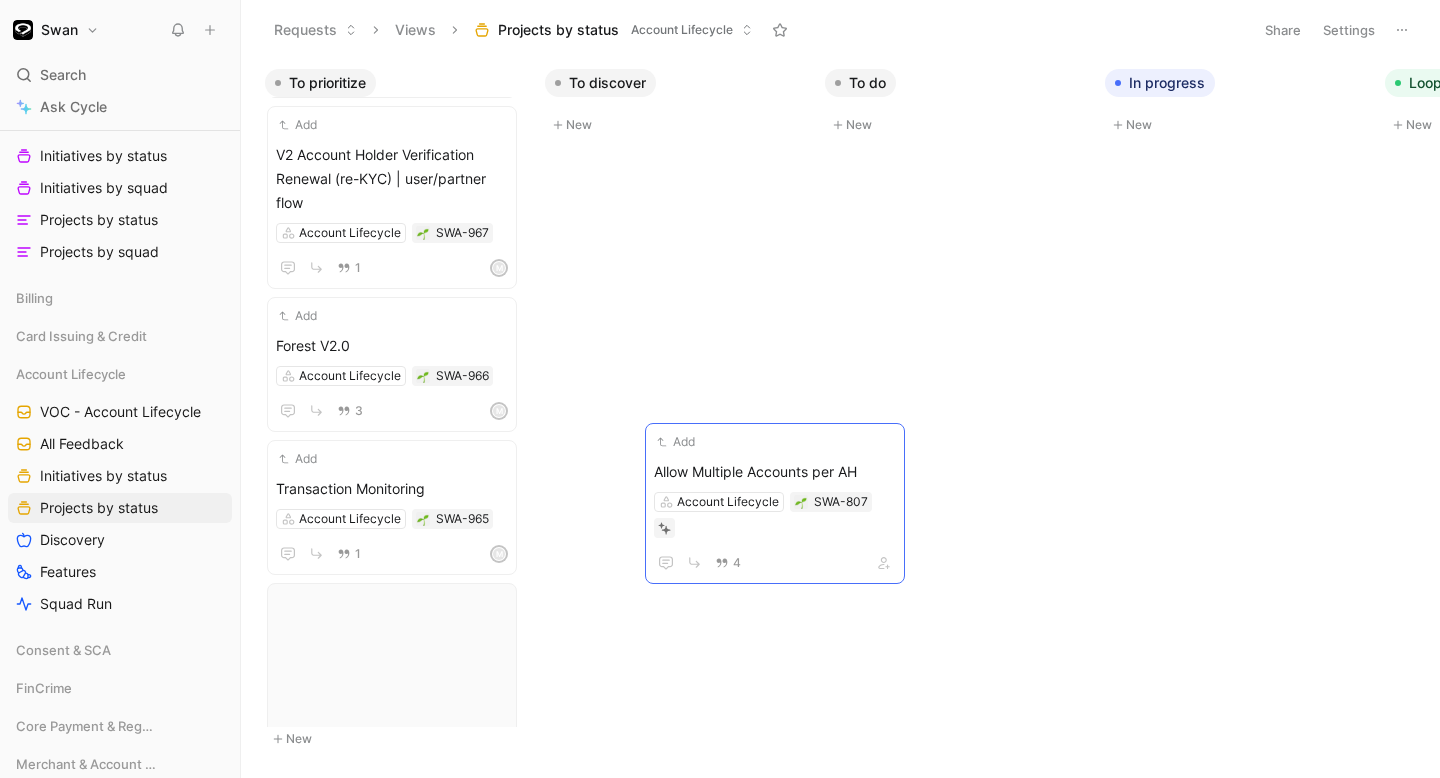 scroll, scrollTop: 0, scrollLeft: 43, axis: horizontal 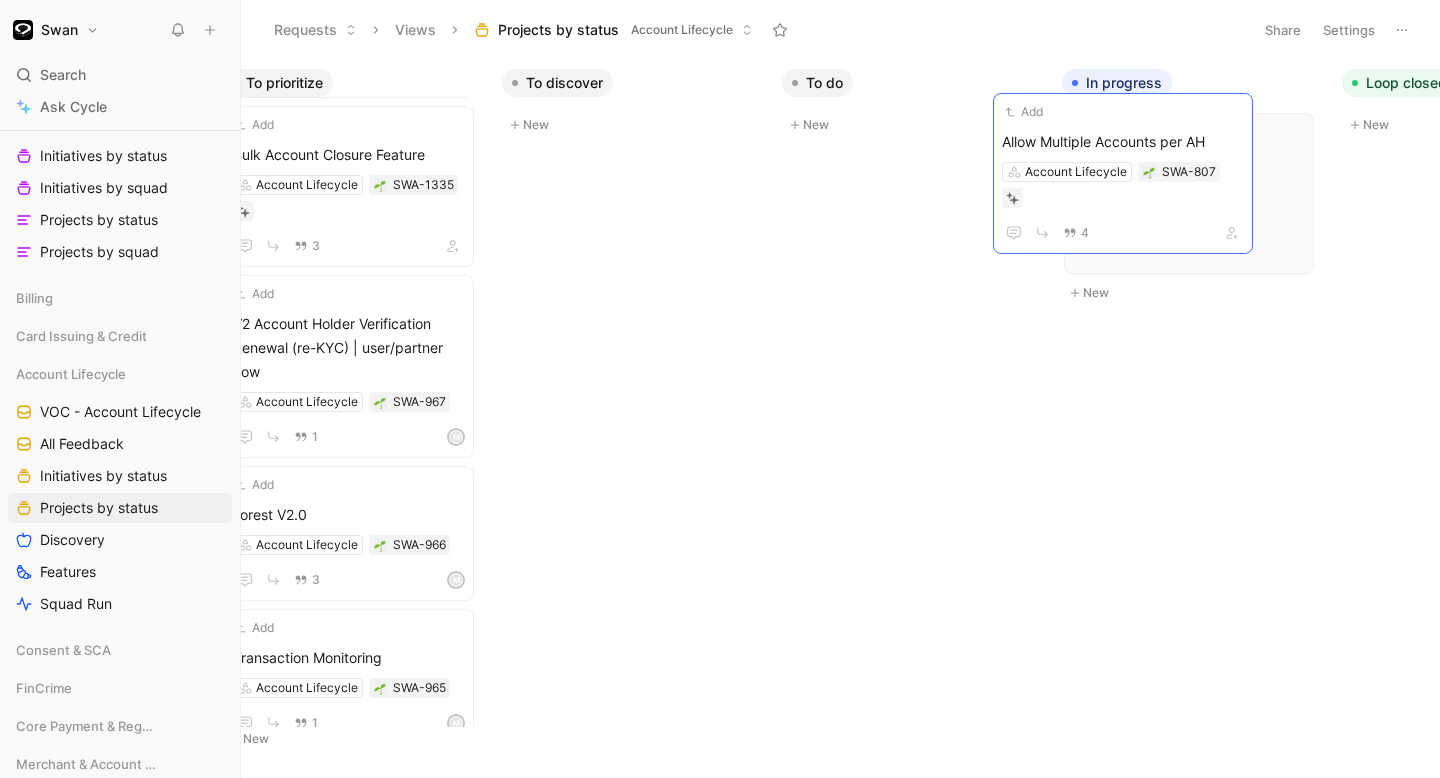 drag, startPoint x: 410, startPoint y: 604, endPoint x: 1136, endPoint y: 138, distance: 862.68884 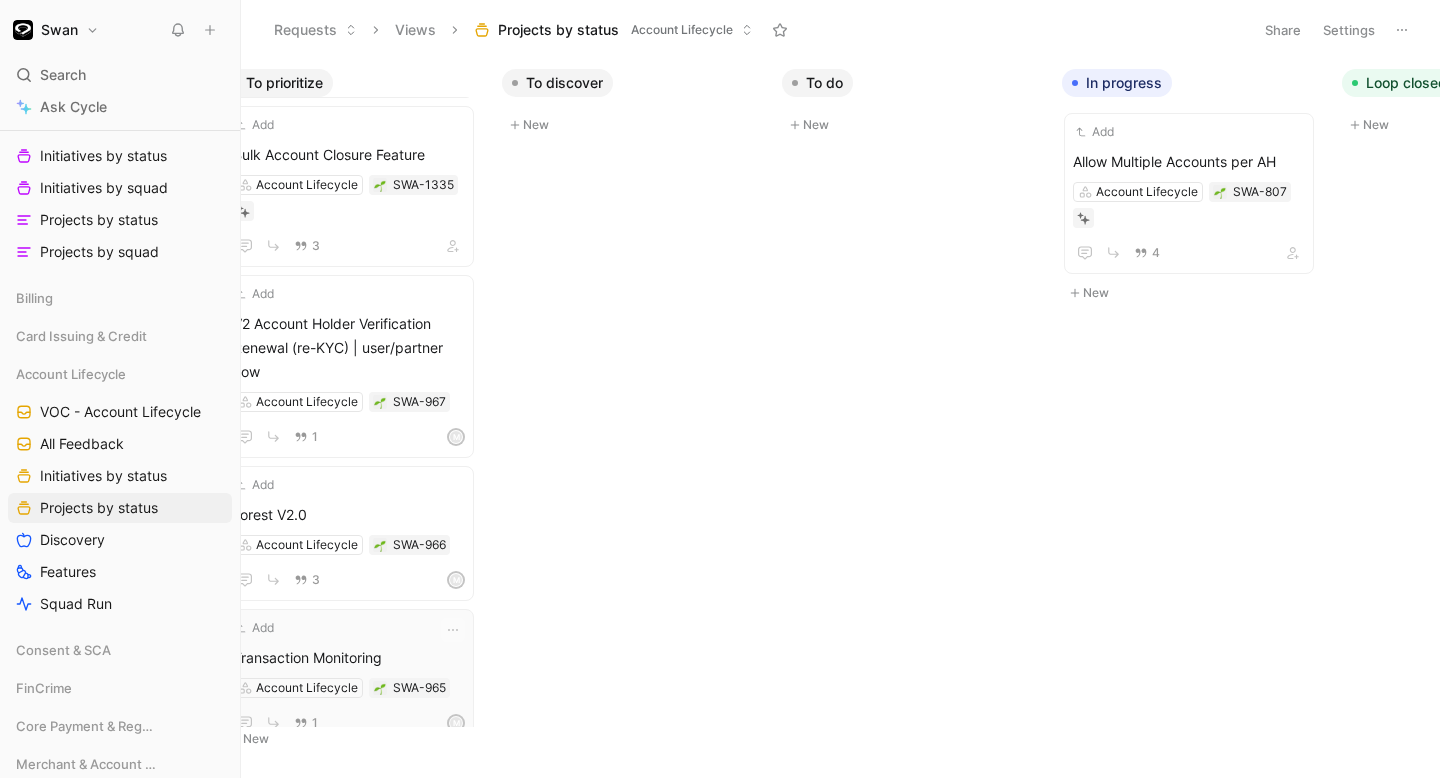 scroll, scrollTop: 0, scrollLeft: 0, axis: both 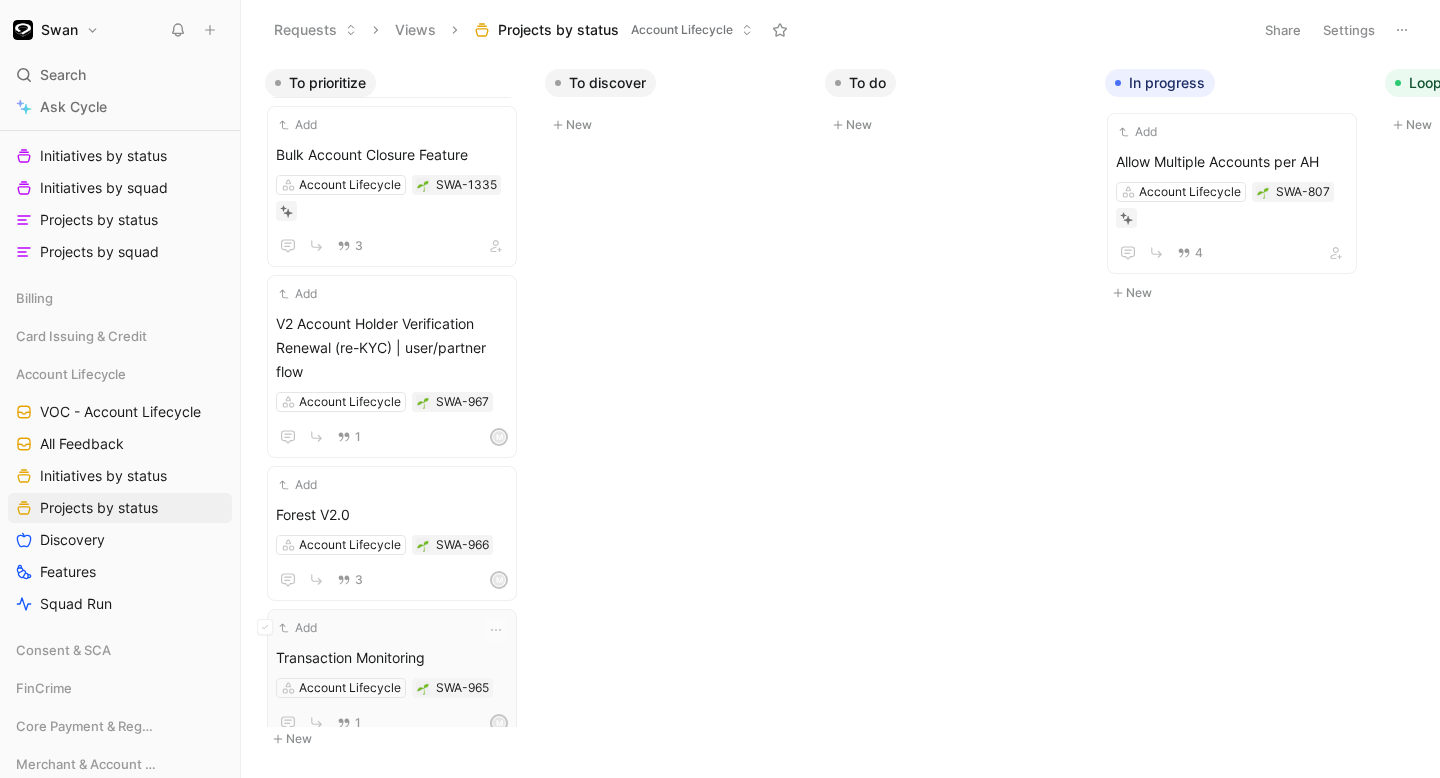 click on "Add Transaction Monitoring Account Lifecycle SWA-965 1 M" at bounding box center (392, 676) 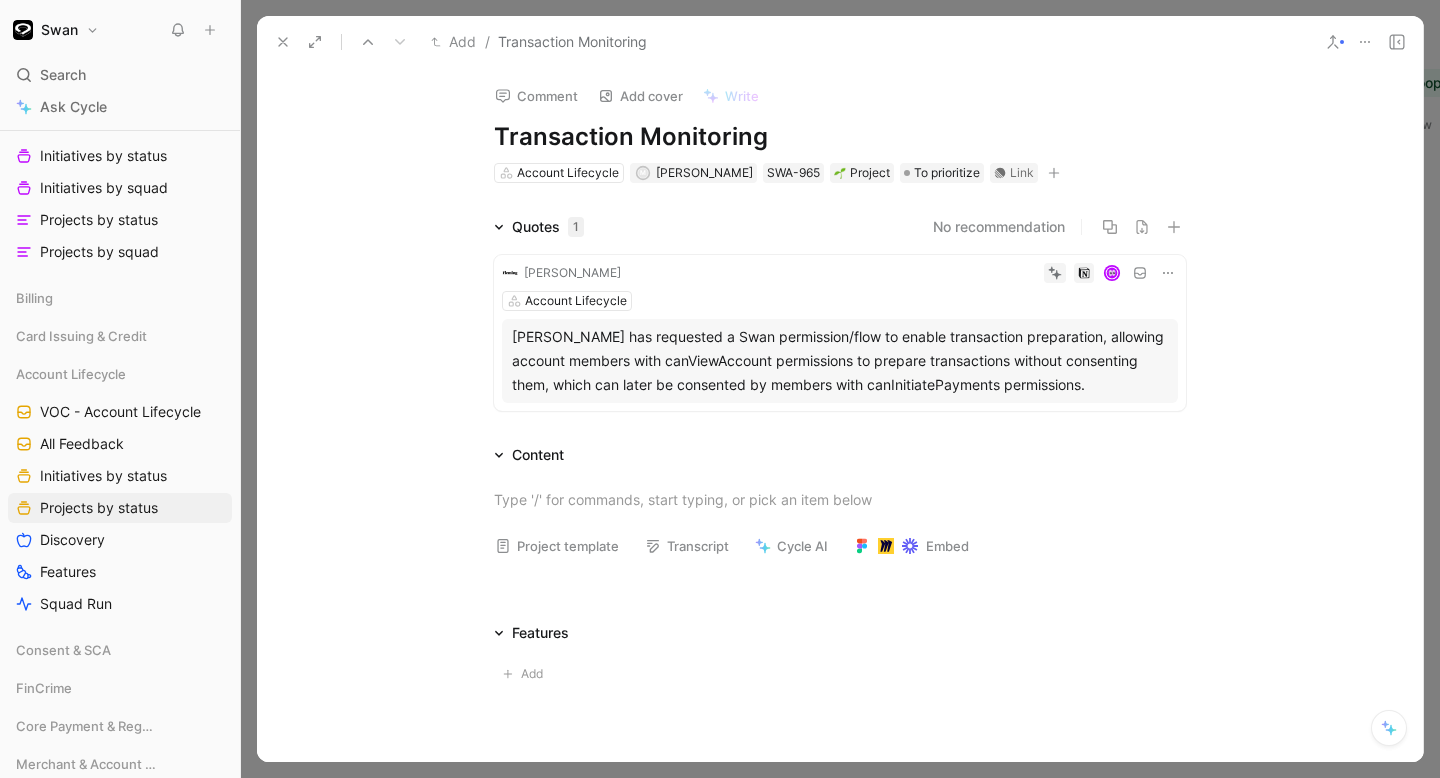 click 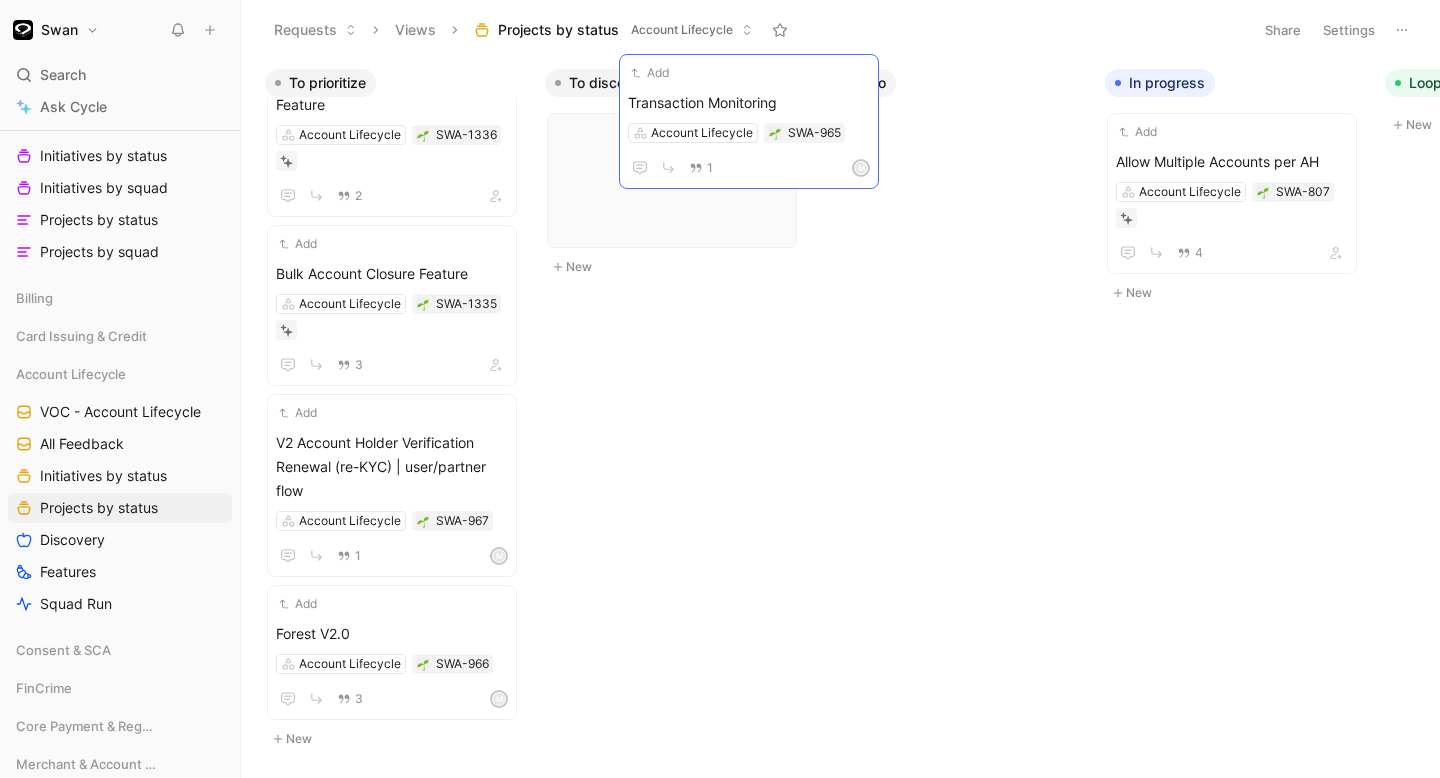scroll, scrollTop: 4154, scrollLeft: 0, axis: vertical 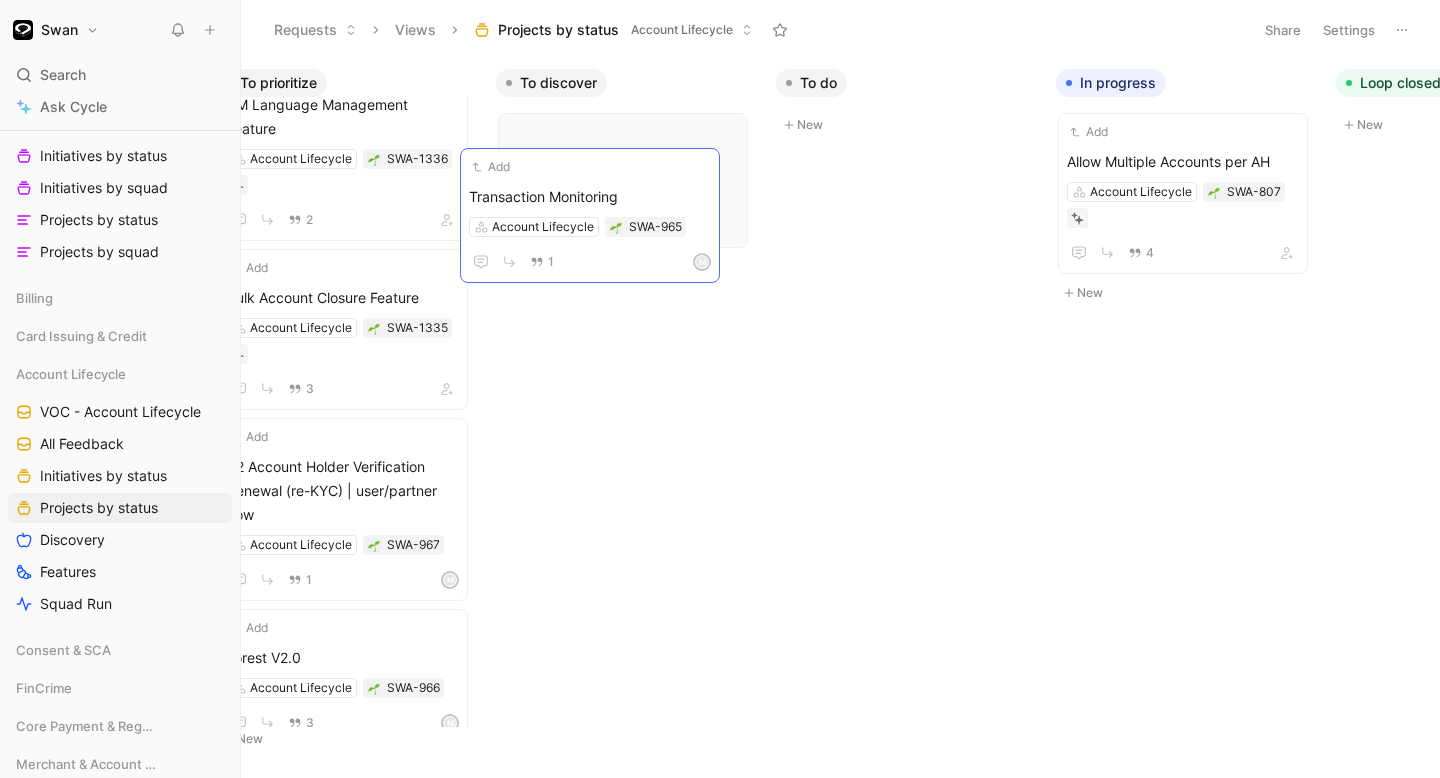 drag, startPoint x: 417, startPoint y: 630, endPoint x: 610, endPoint y: 193, distance: 477.72168 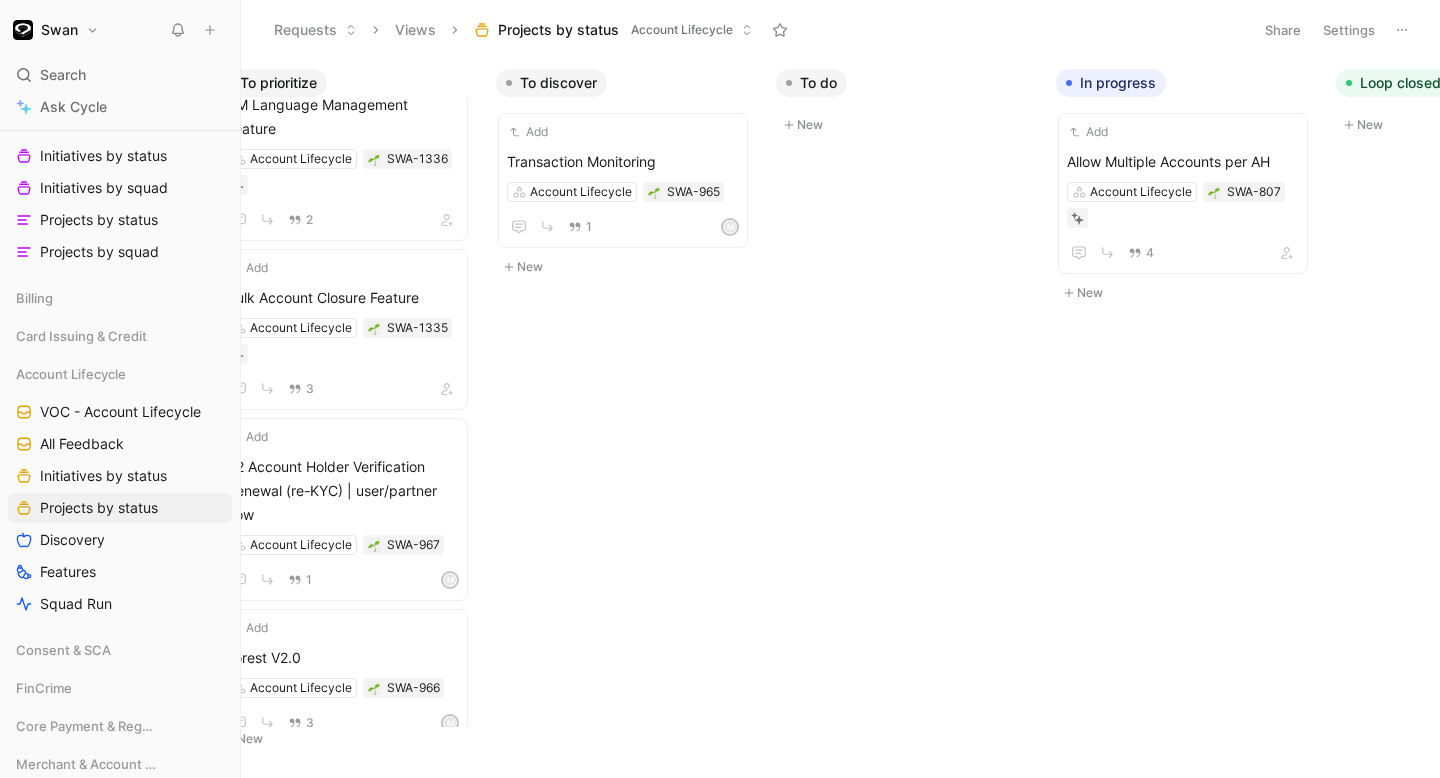 scroll, scrollTop: 0, scrollLeft: 0, axis: both 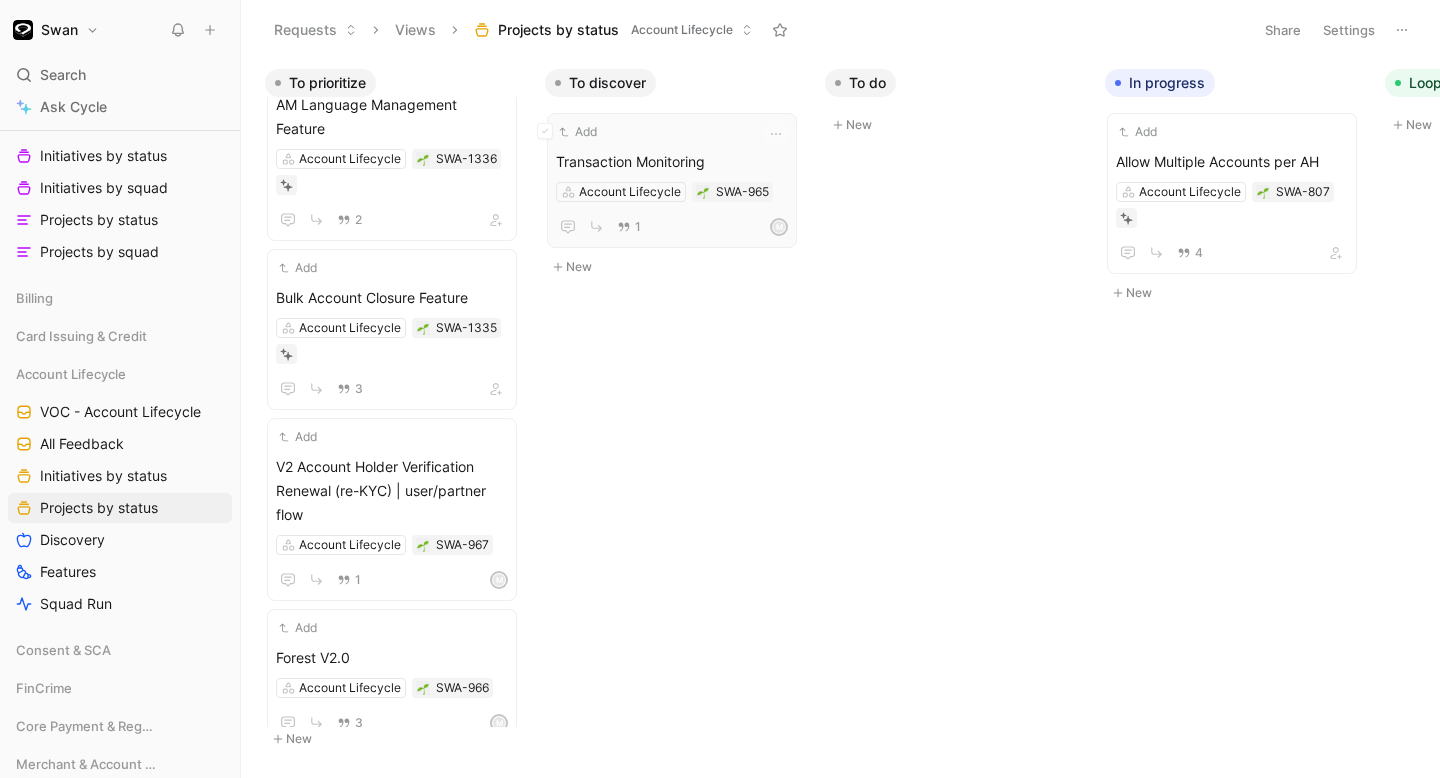 click on "Add Transaction Monitoring Account Lifecycle SWA-965 1 M" at bounding box center (672, 180) 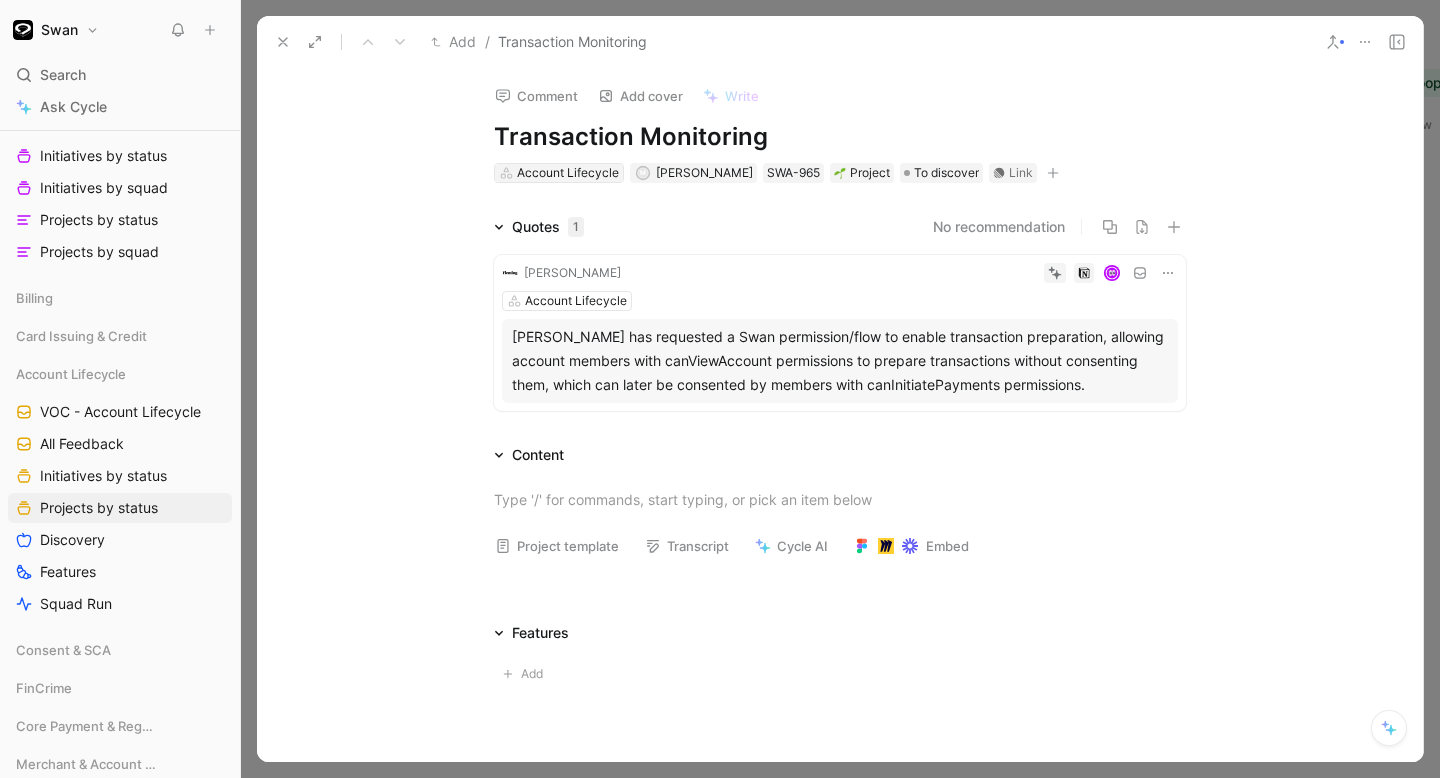 click on "Account Lifecycle" at bounding box center (568, 173) 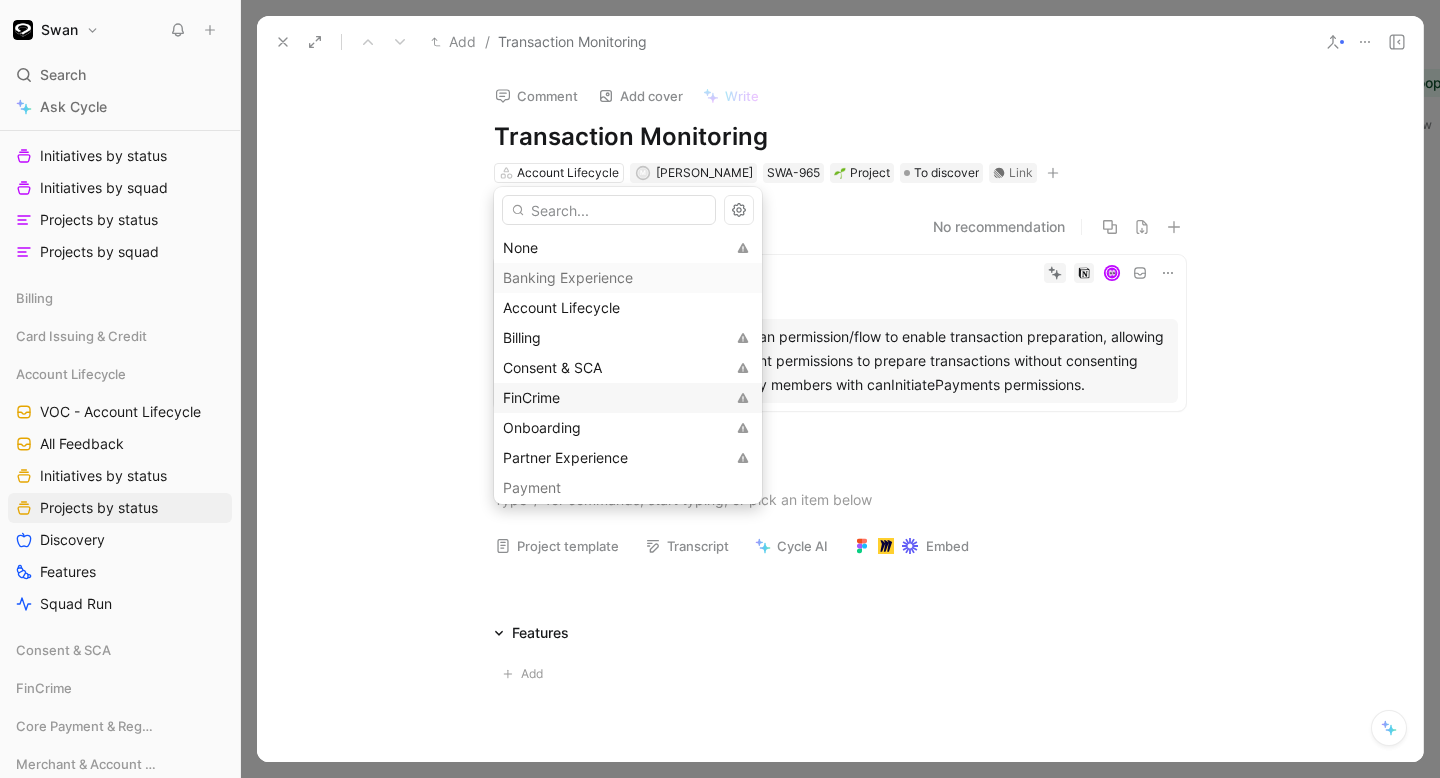click on "FinCrime" at bounding box center (614, 398) 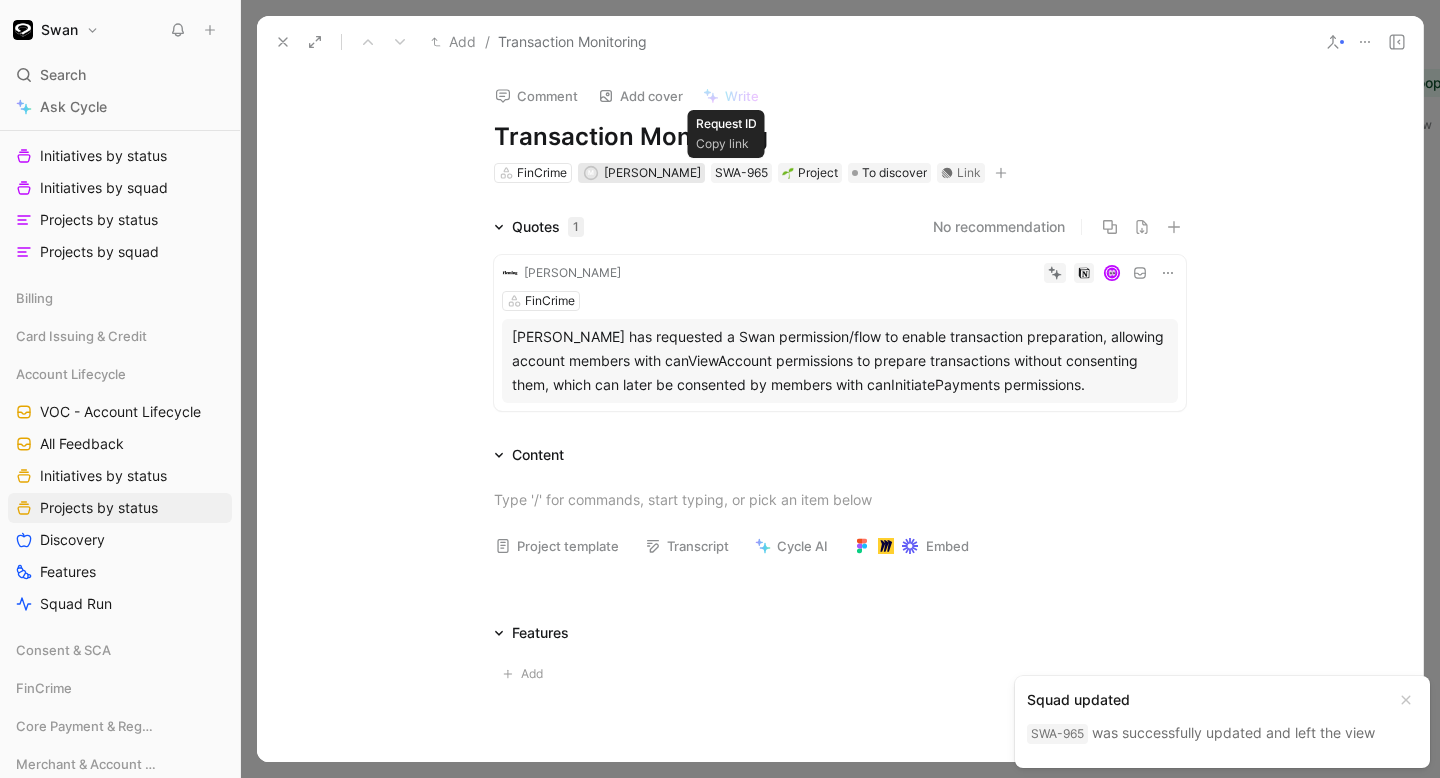 click on "[PERSON_NAME]" at bounding box center [652, 172] 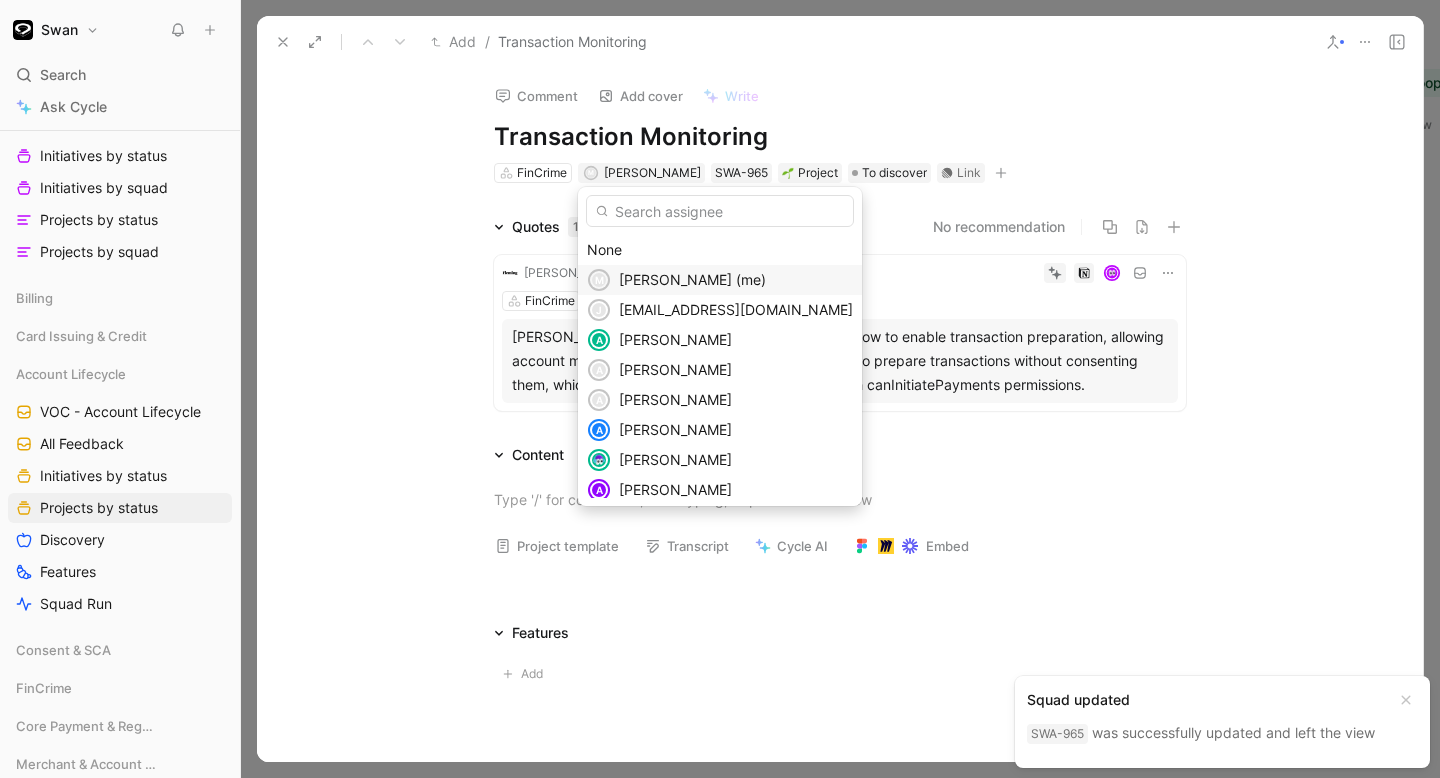 click on "[PERSON_NAME] (me)" at bounding box center (692, 279) 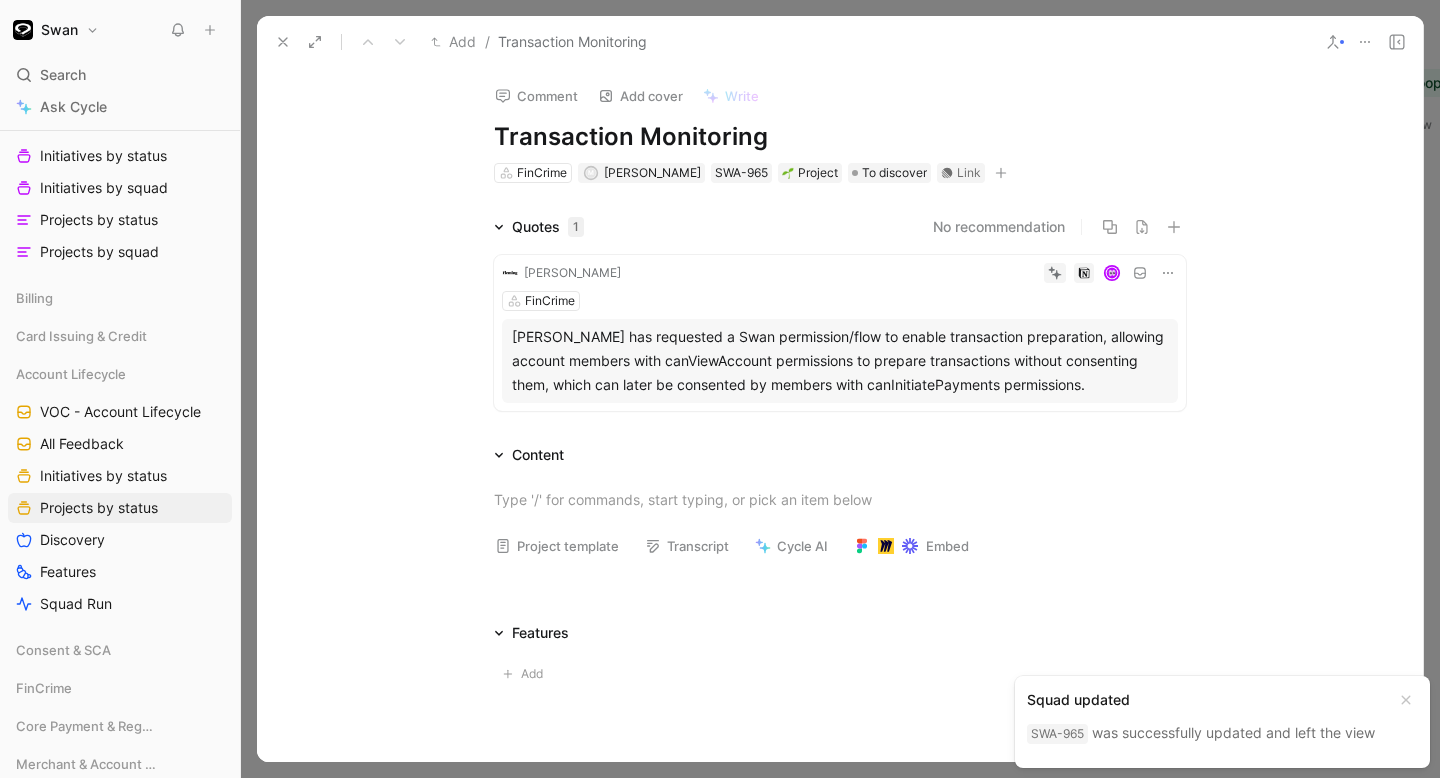 click on "Comment Add cover Write Transaction Monitoring FinCrime M [PERSON_NAME] SWA-965 Project To discover Link" at bounding box center [840, 126] 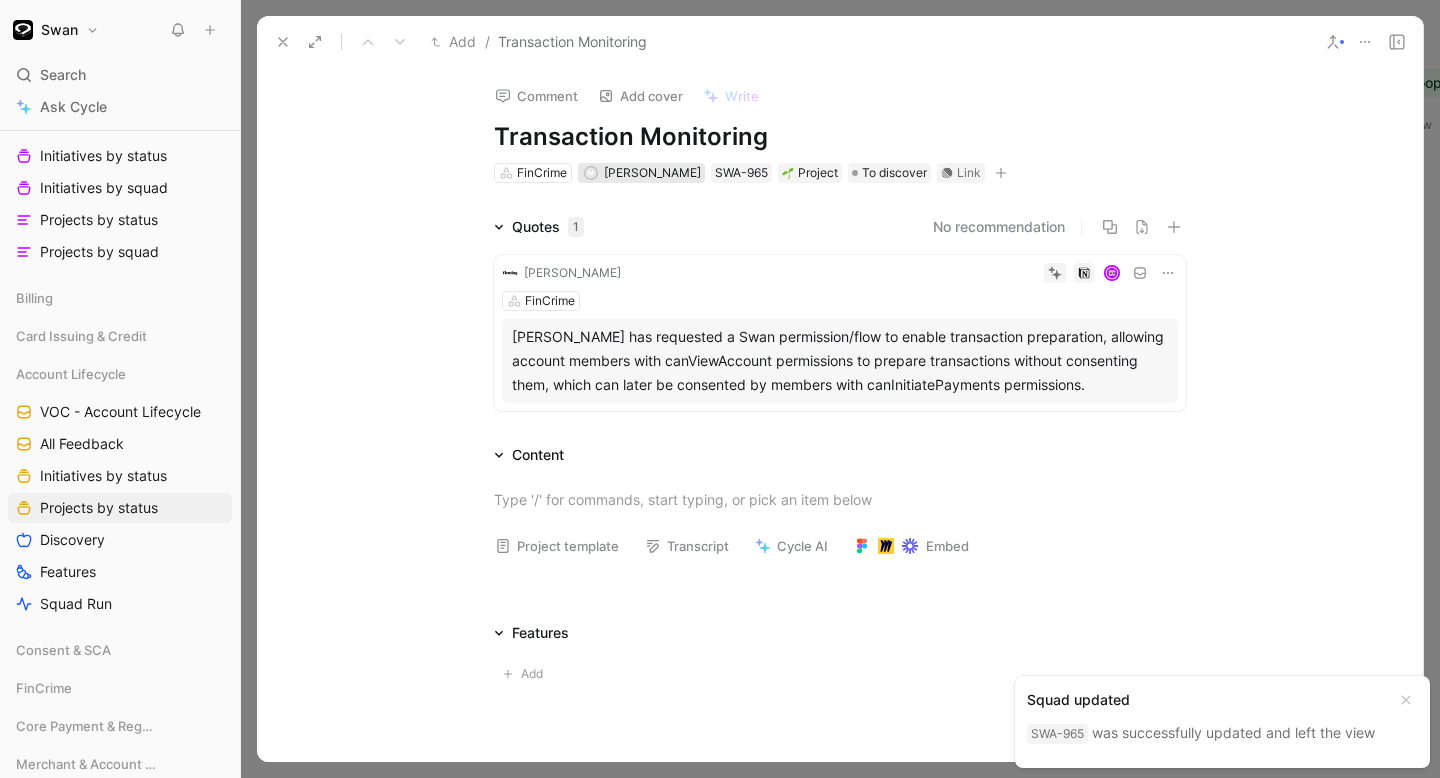 click on "[PERSON_NAME]" at bounding box center [652, 172] 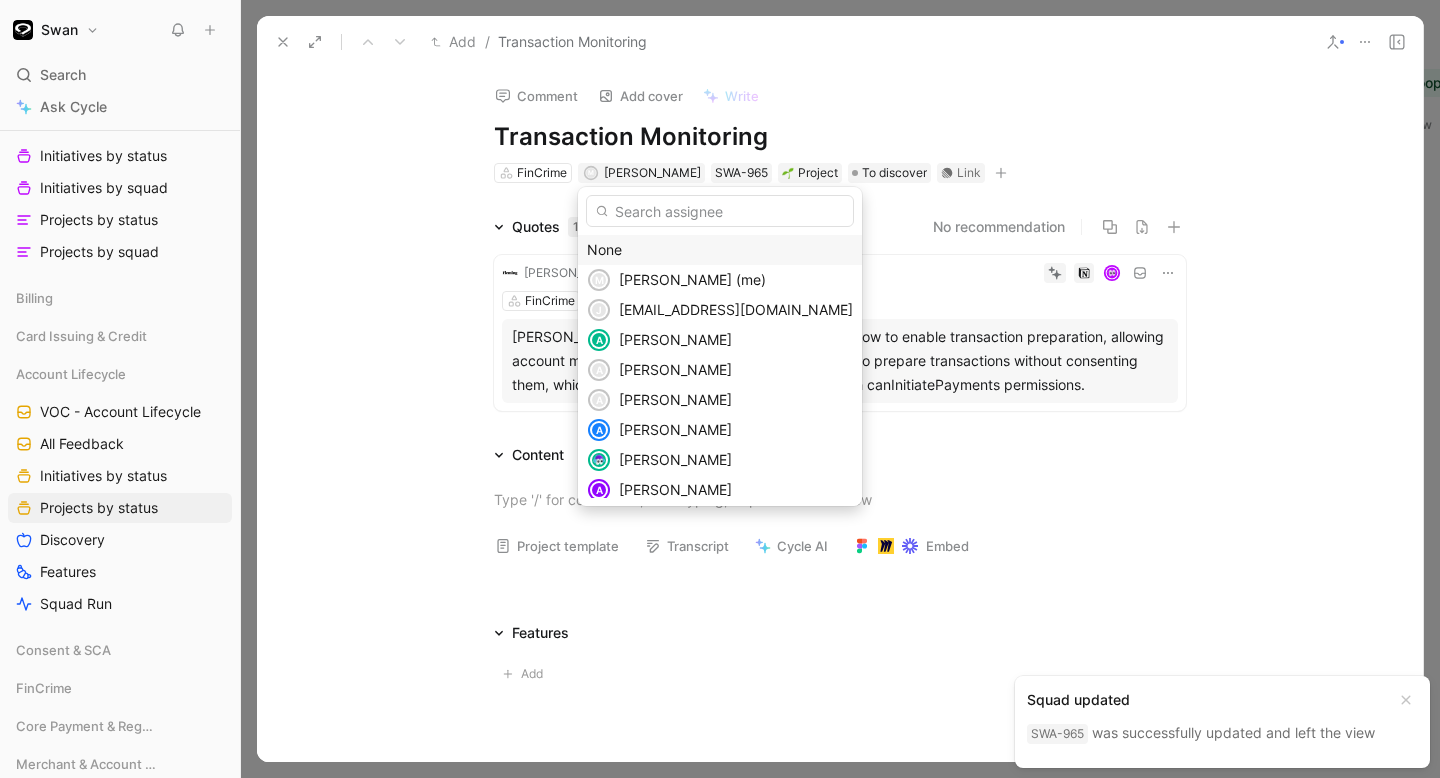 click on "None" at bounding box center [720, 250] 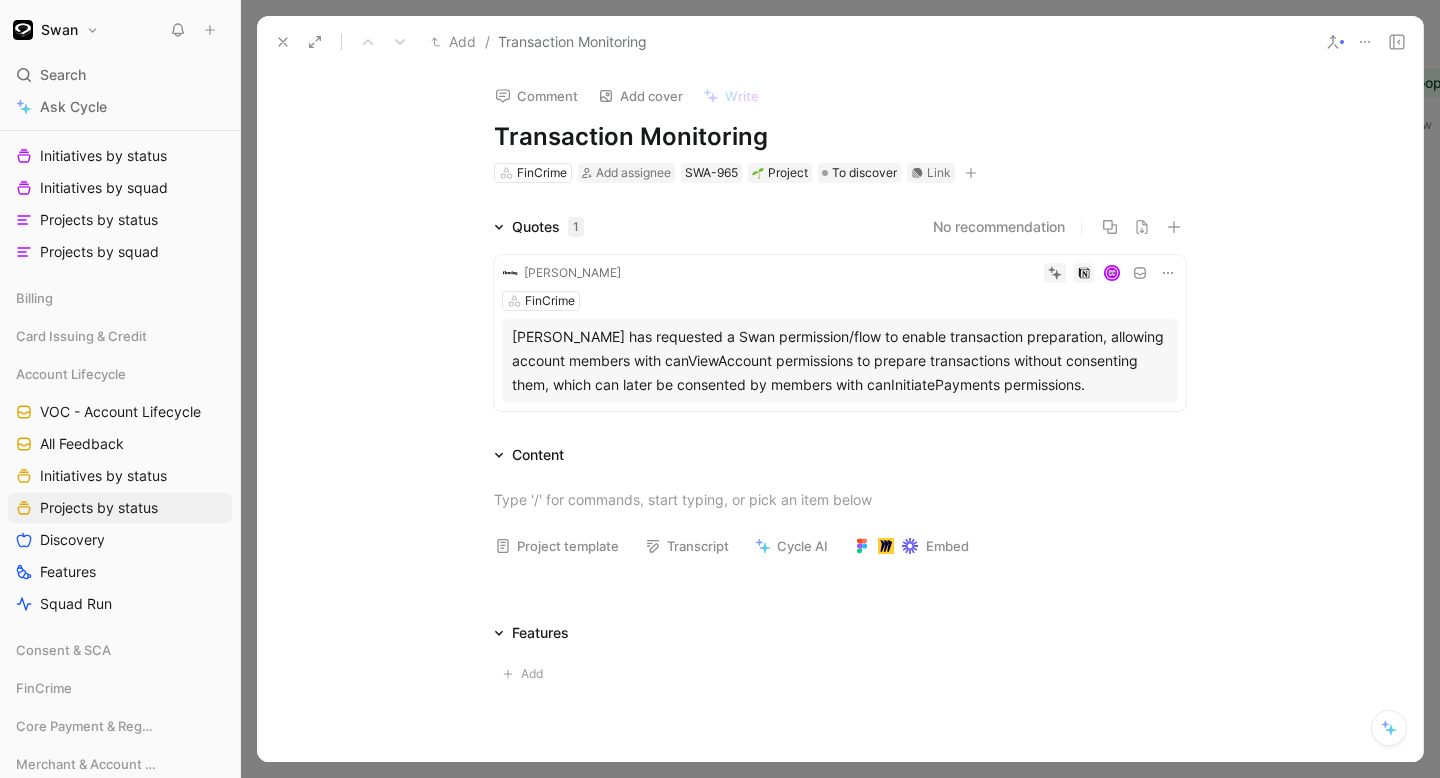 click 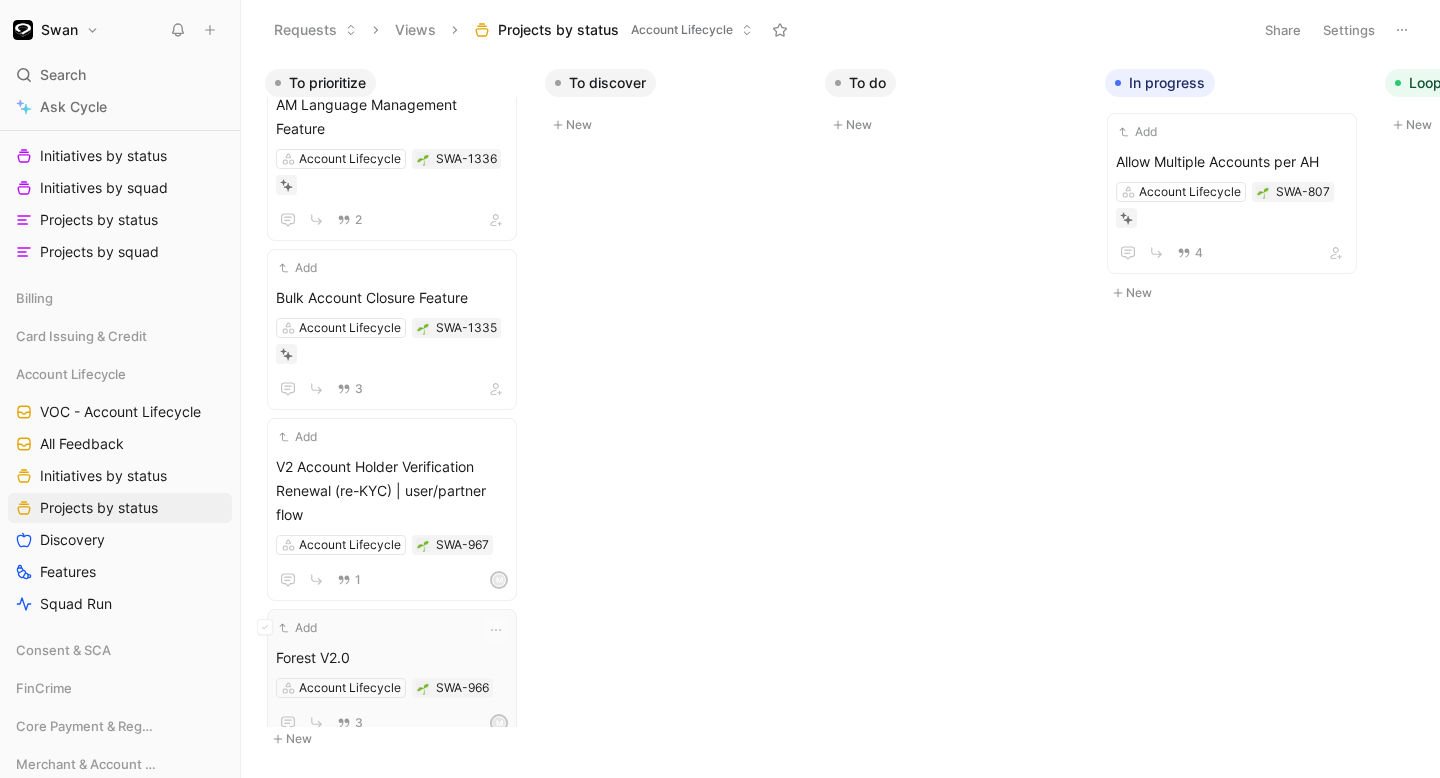 click on "Add Forest V2.0 Account Lifecycle SWA-966 3 M" at bounding box center [392, 676] 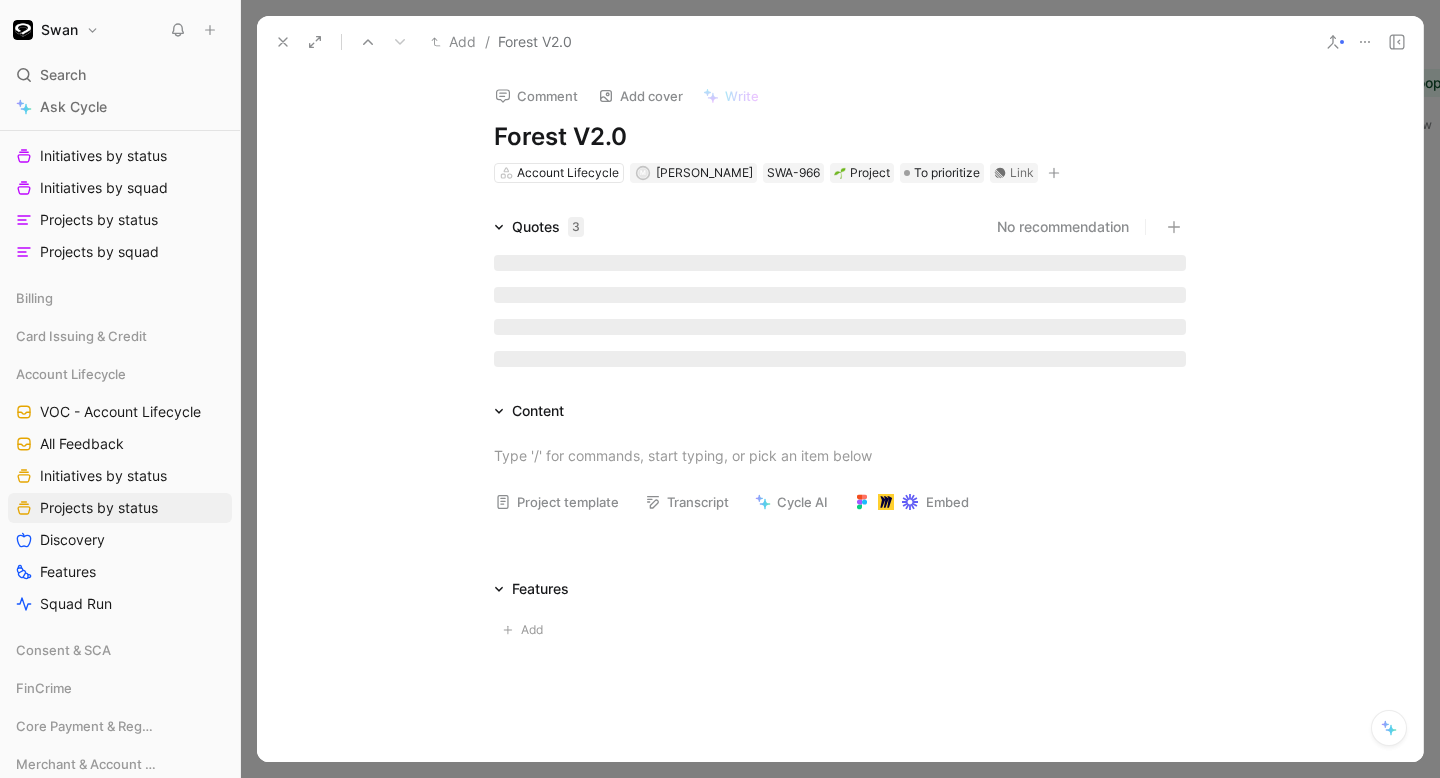 click on "Quotes 3" at bounding box center (539, 227) 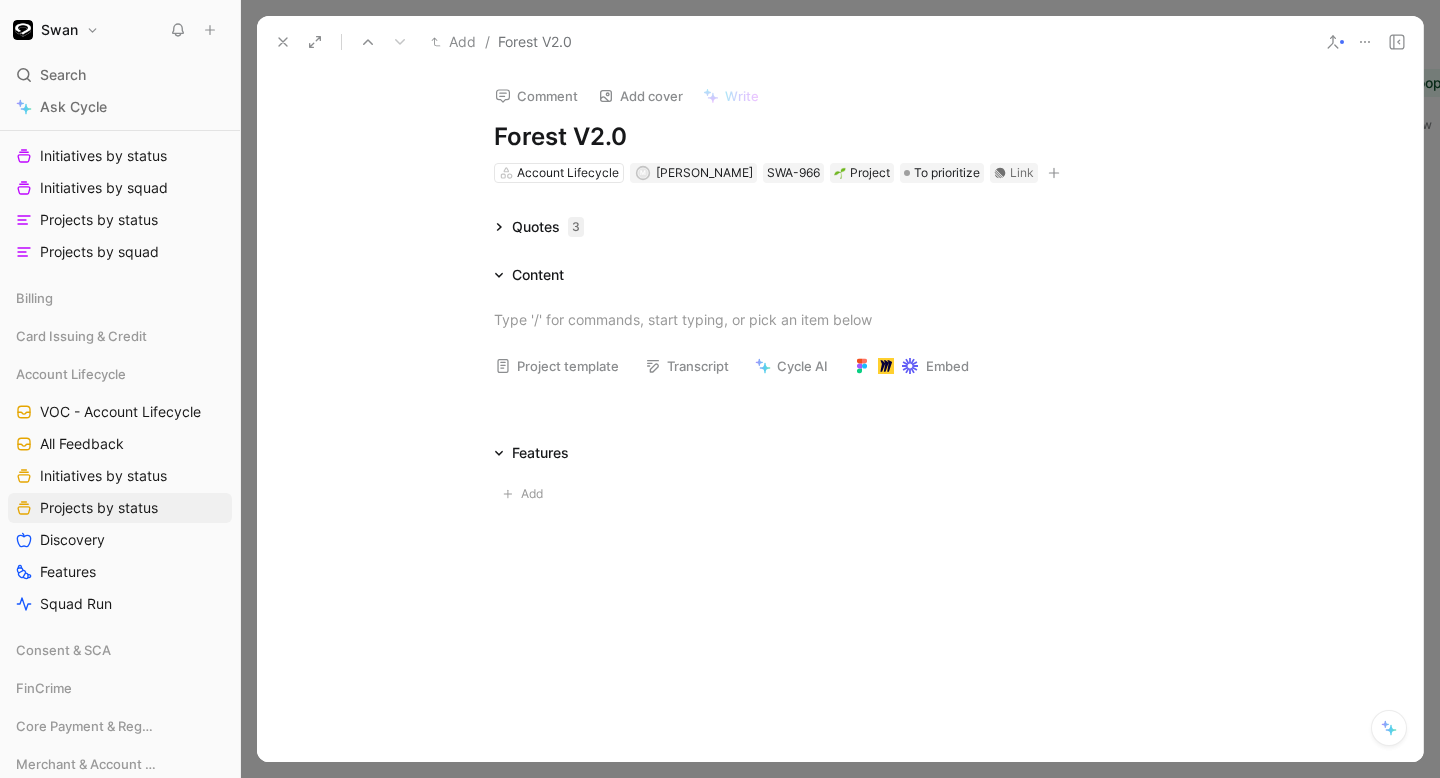 click on "Quotes 3" at bounding box center [539, 227] 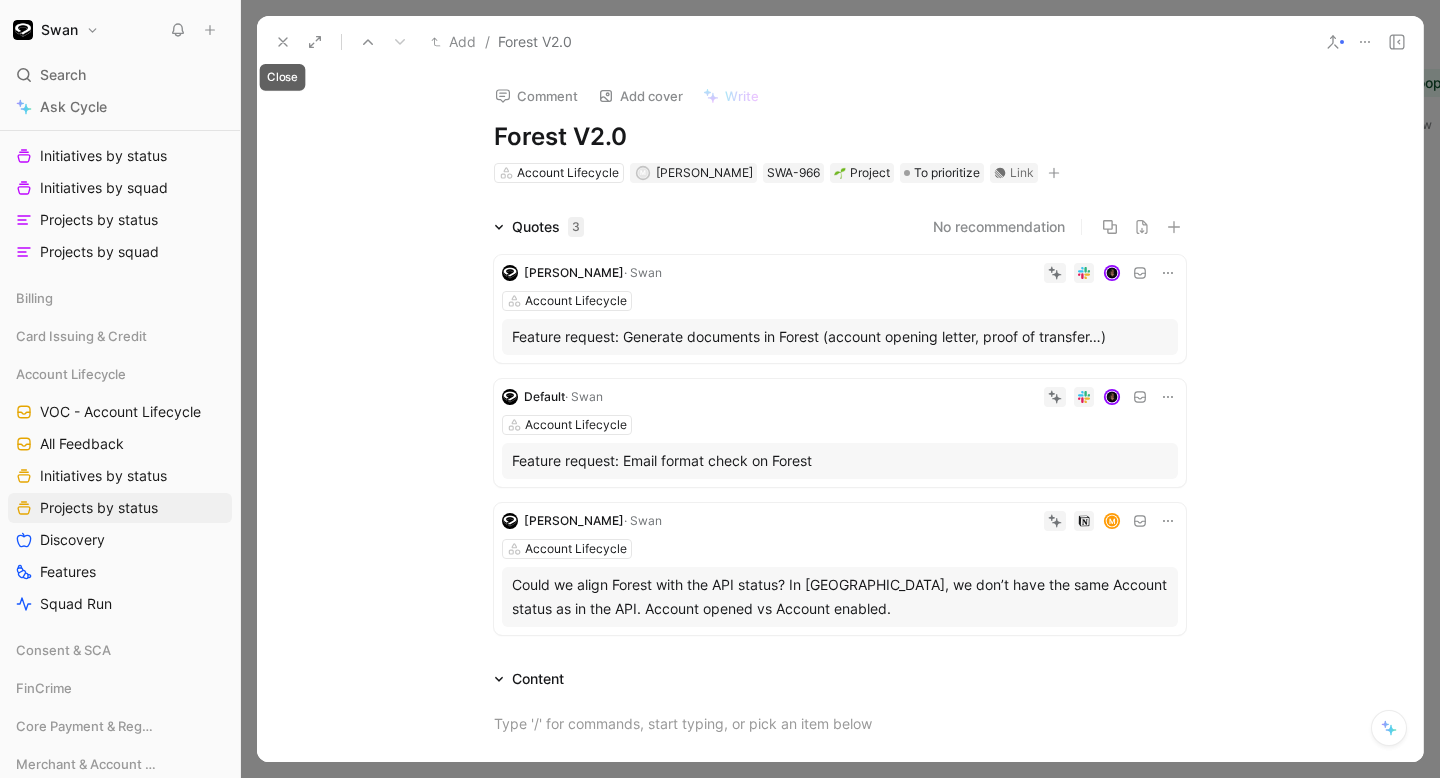click 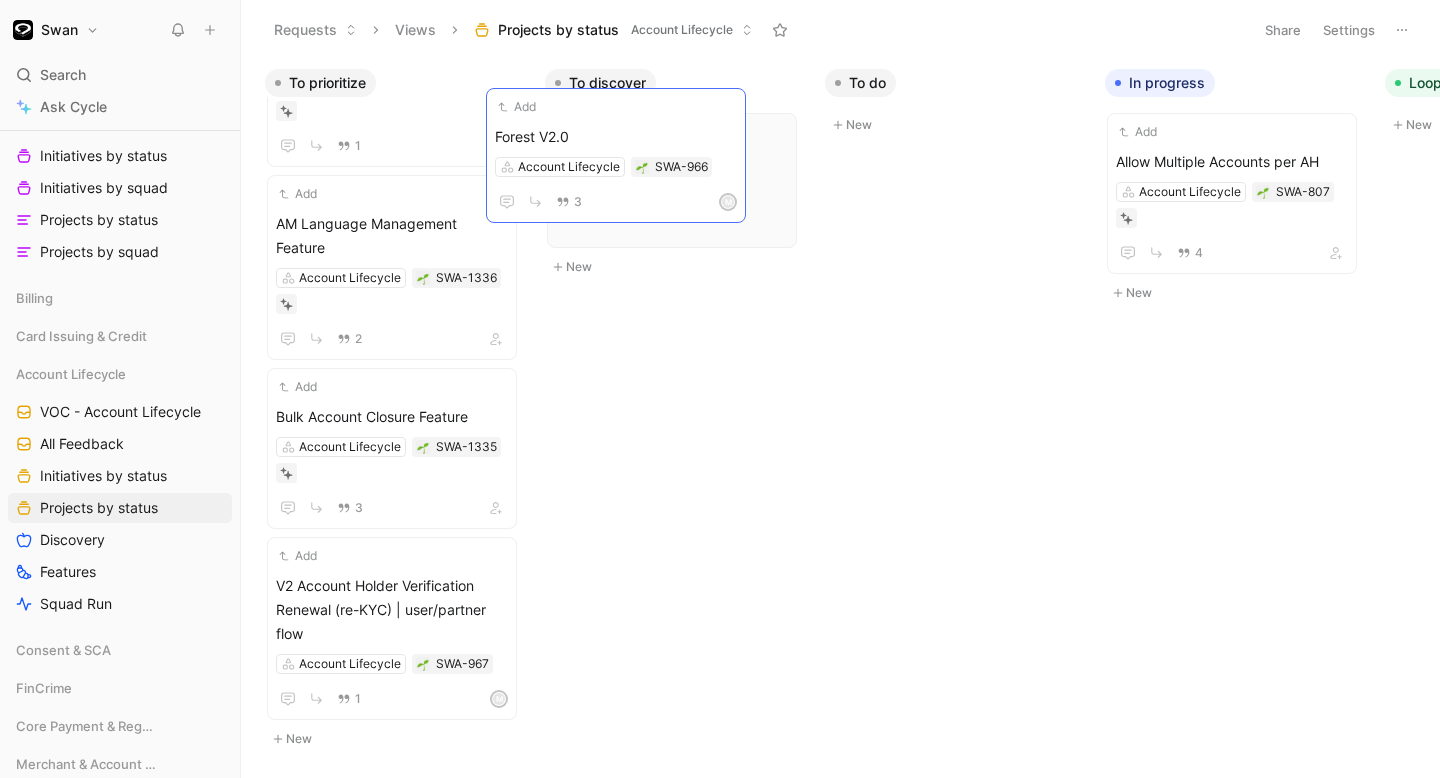 scroll, scrollTop: 4088, scrollLeft: 0, axis: vertical 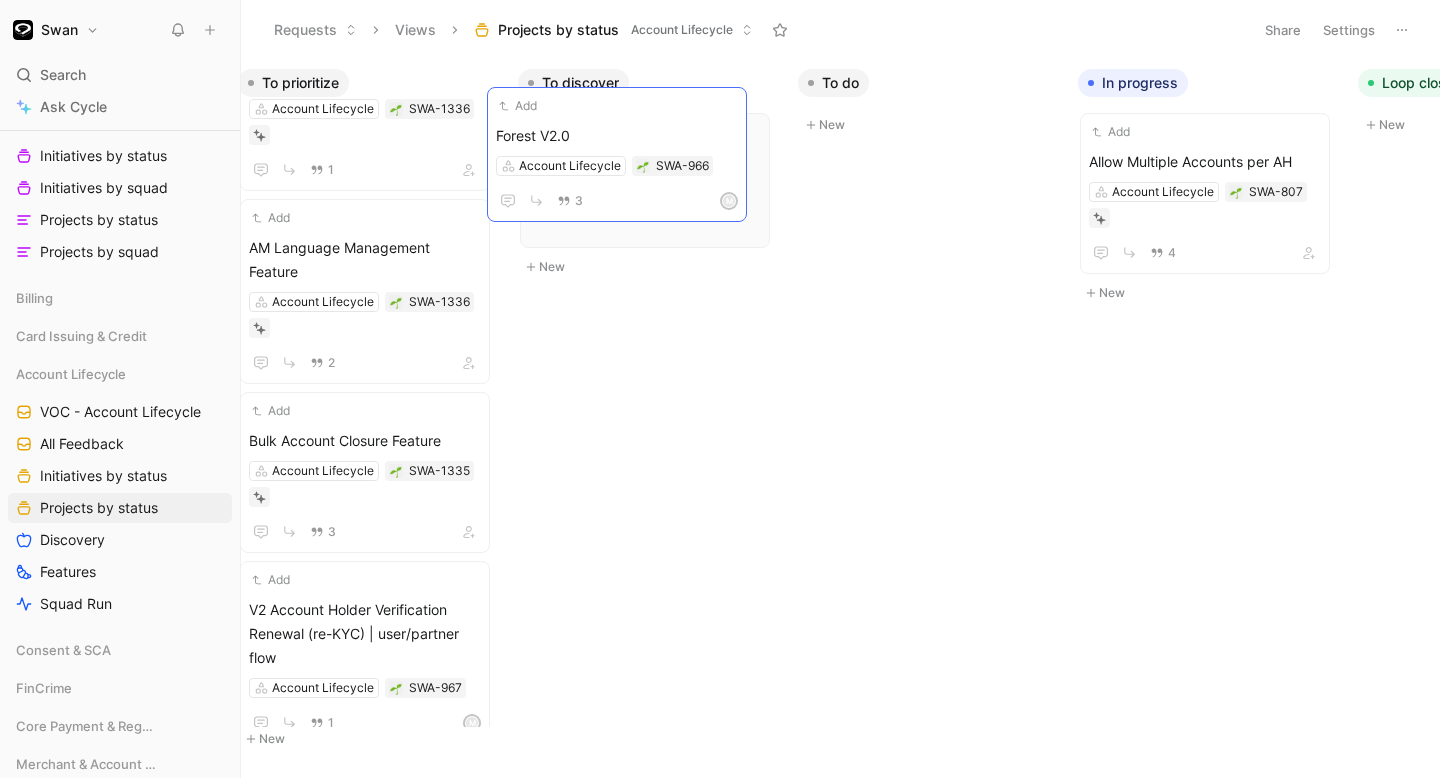 drag, startPoint x: 420, startPoint y: 628, endPoint x: 641, endPoint y: 131, distance: 543.92096 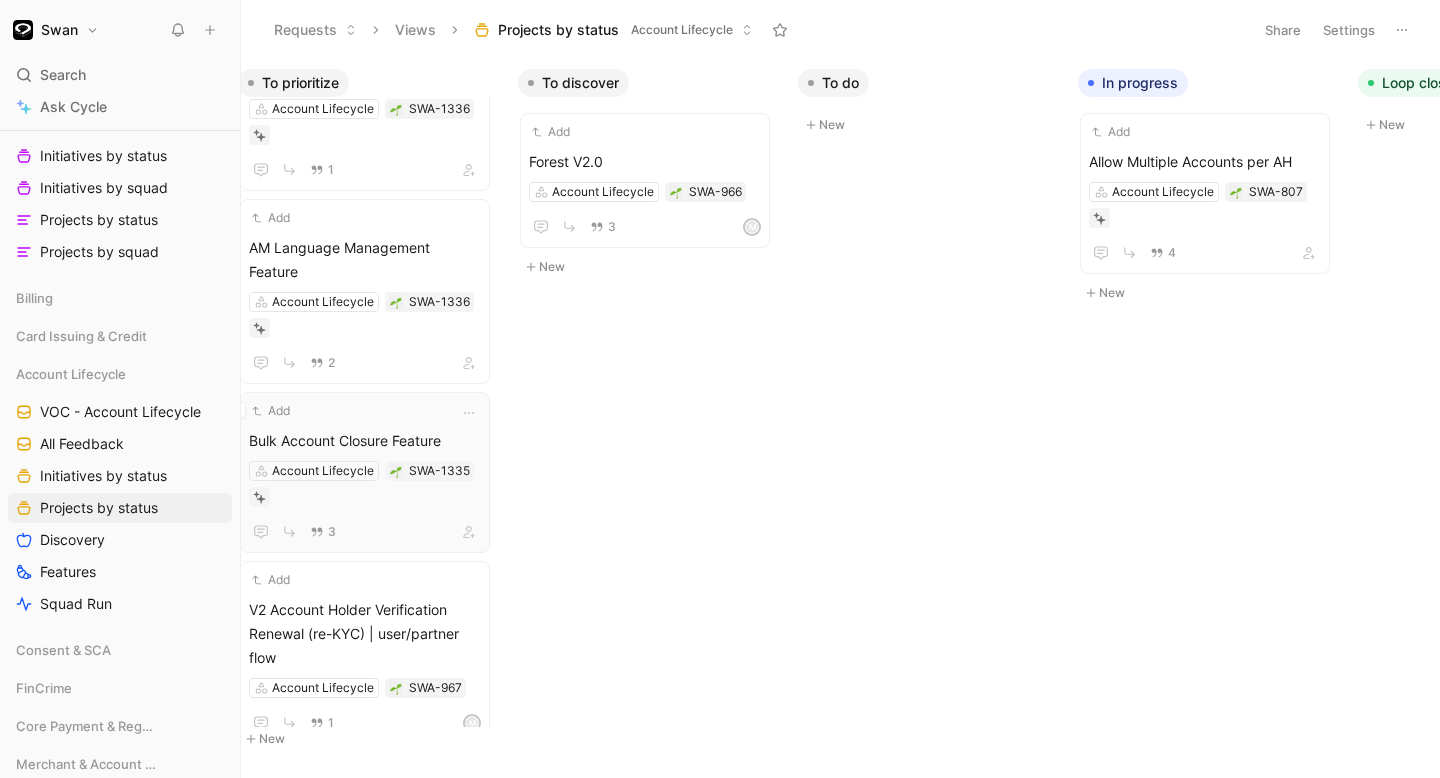 click on "Bulk Account Closure Feature" at bounding box center (365, 441) 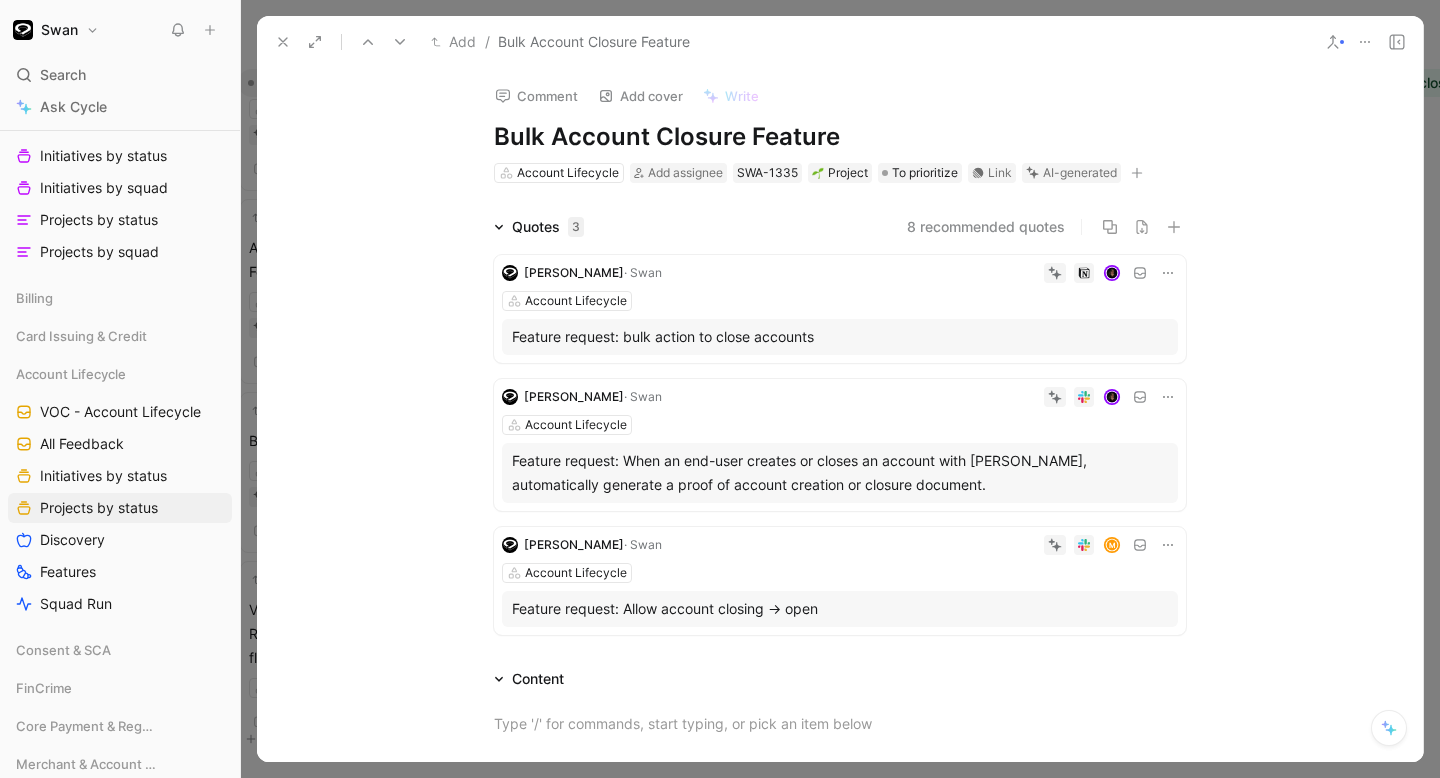 click 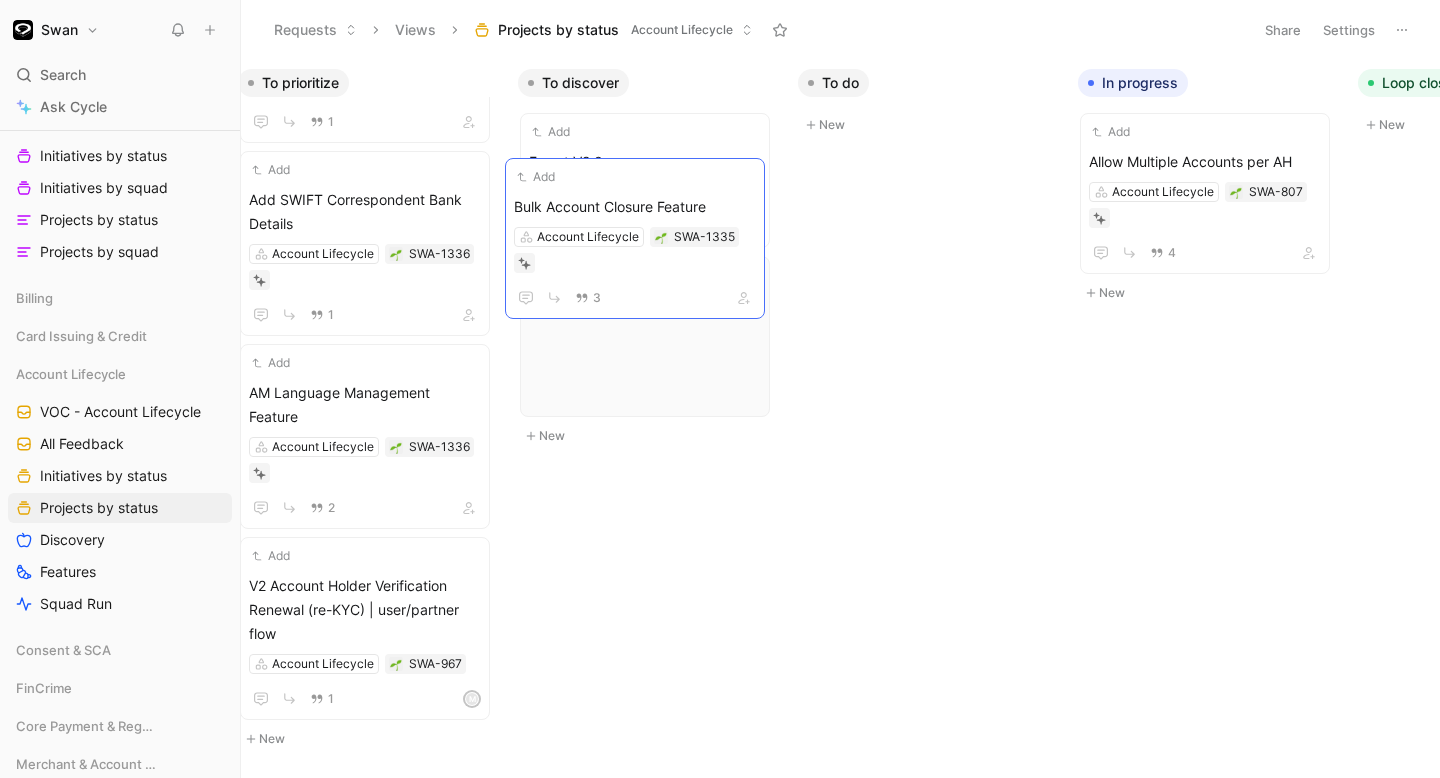 scroll, scrollTop: 3918, scrollLeft: 0, axis: vertical 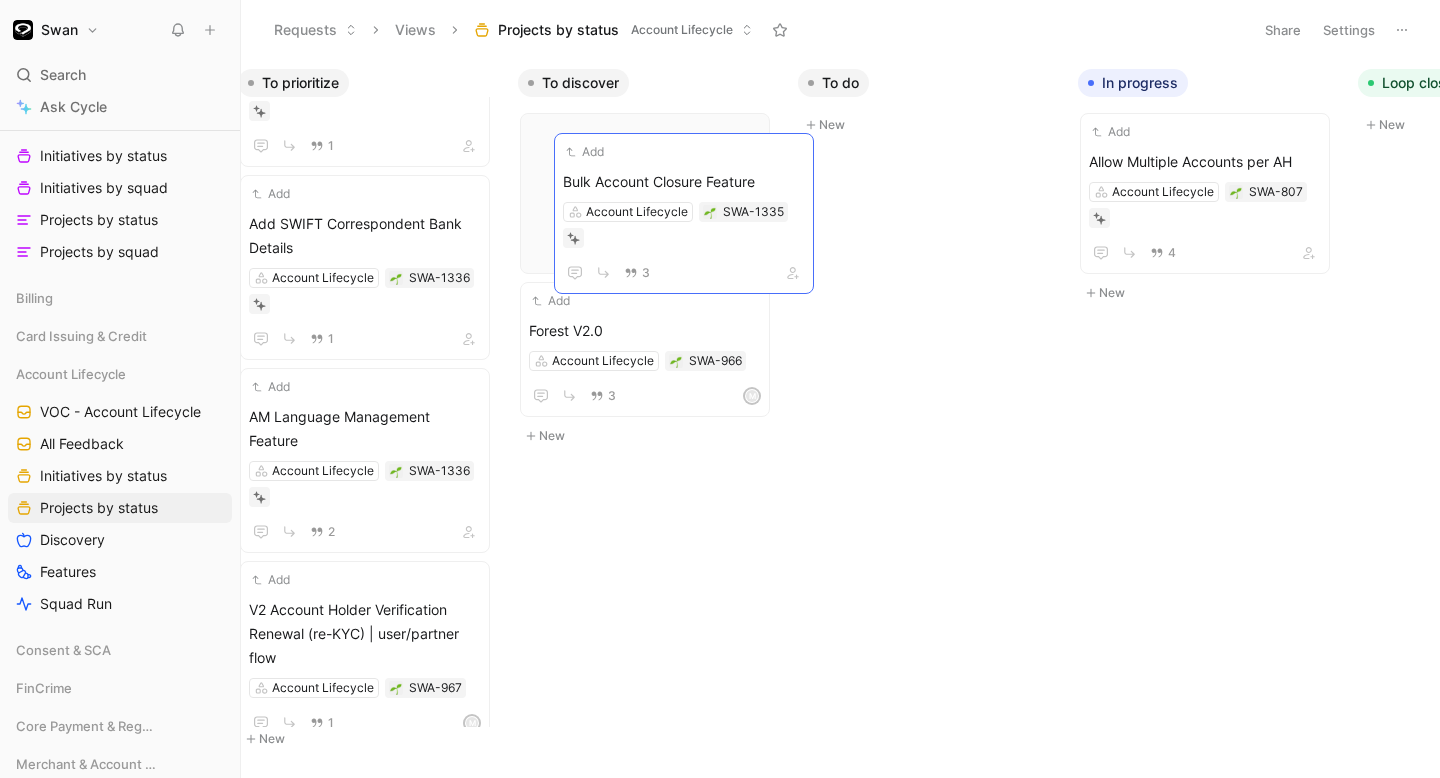 drag, startPoint x: 385, startPoint y: 449, endPoint x: 699, endPoint y: 215, distance: 391.60184 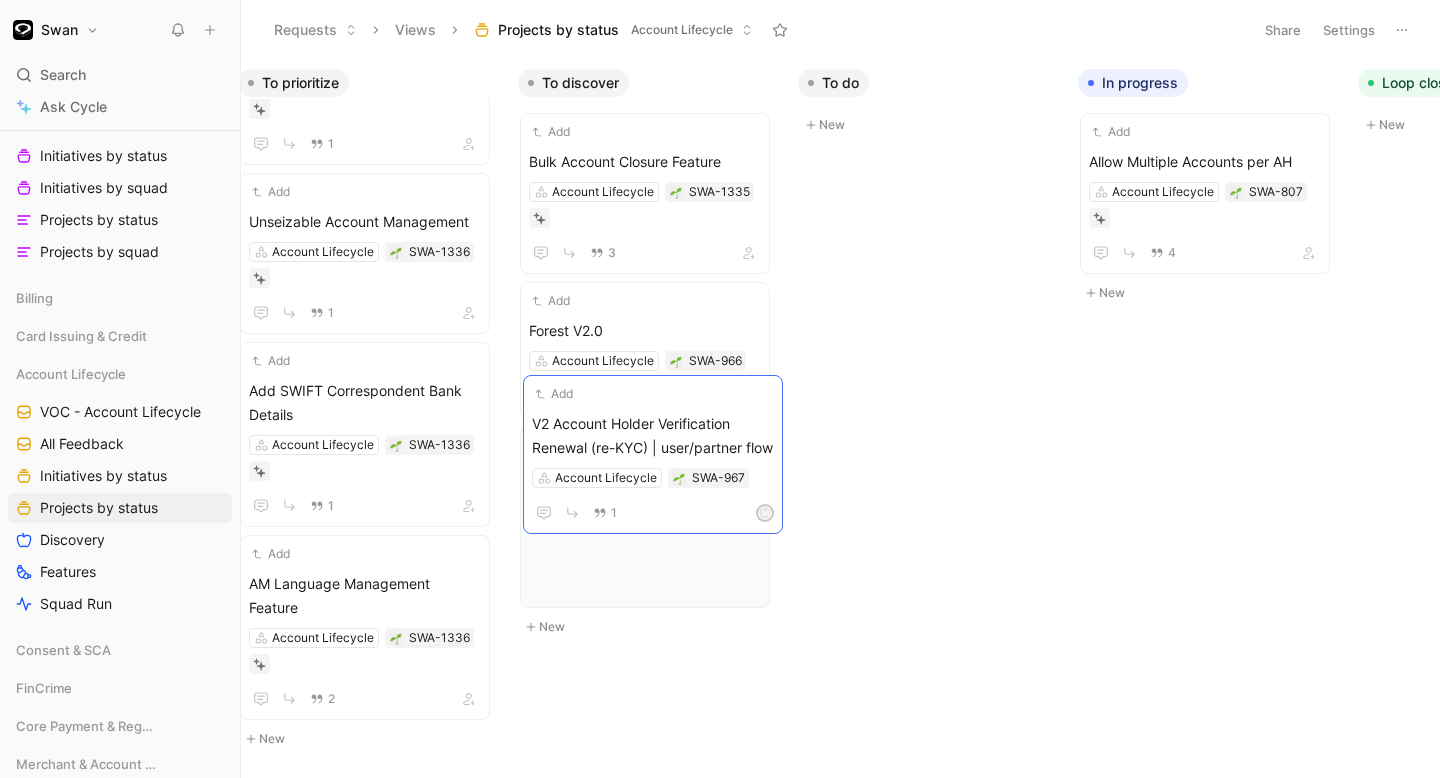 scroll, scrollTop: 3827, scrollLeft: 0, axis: vertical 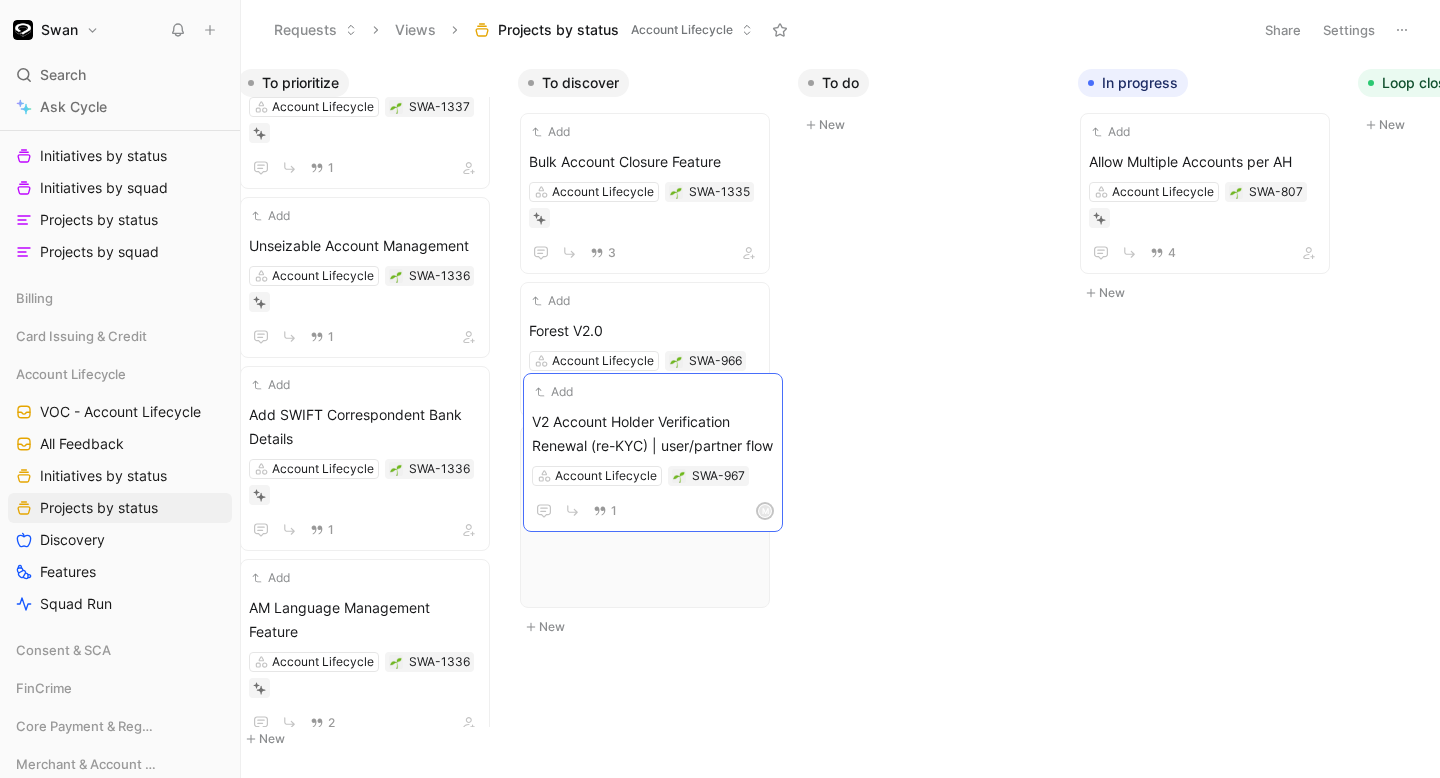 drag, startPoint x: 394, startPoint y: 606, endPoint x: 677, endPoint y: 442, distance: 327.0856 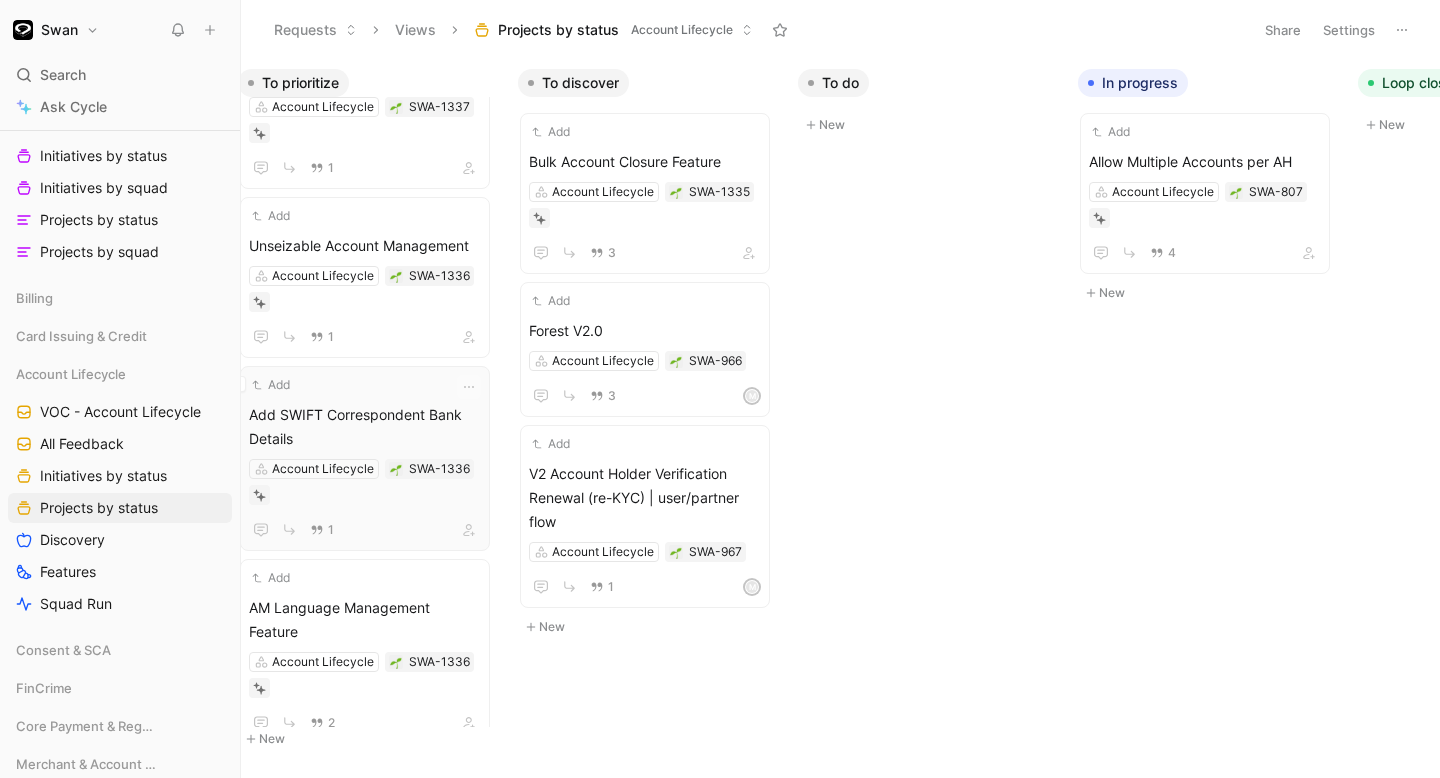 scroll, scrollTop: 0, scrollLeft: 0, axis: both 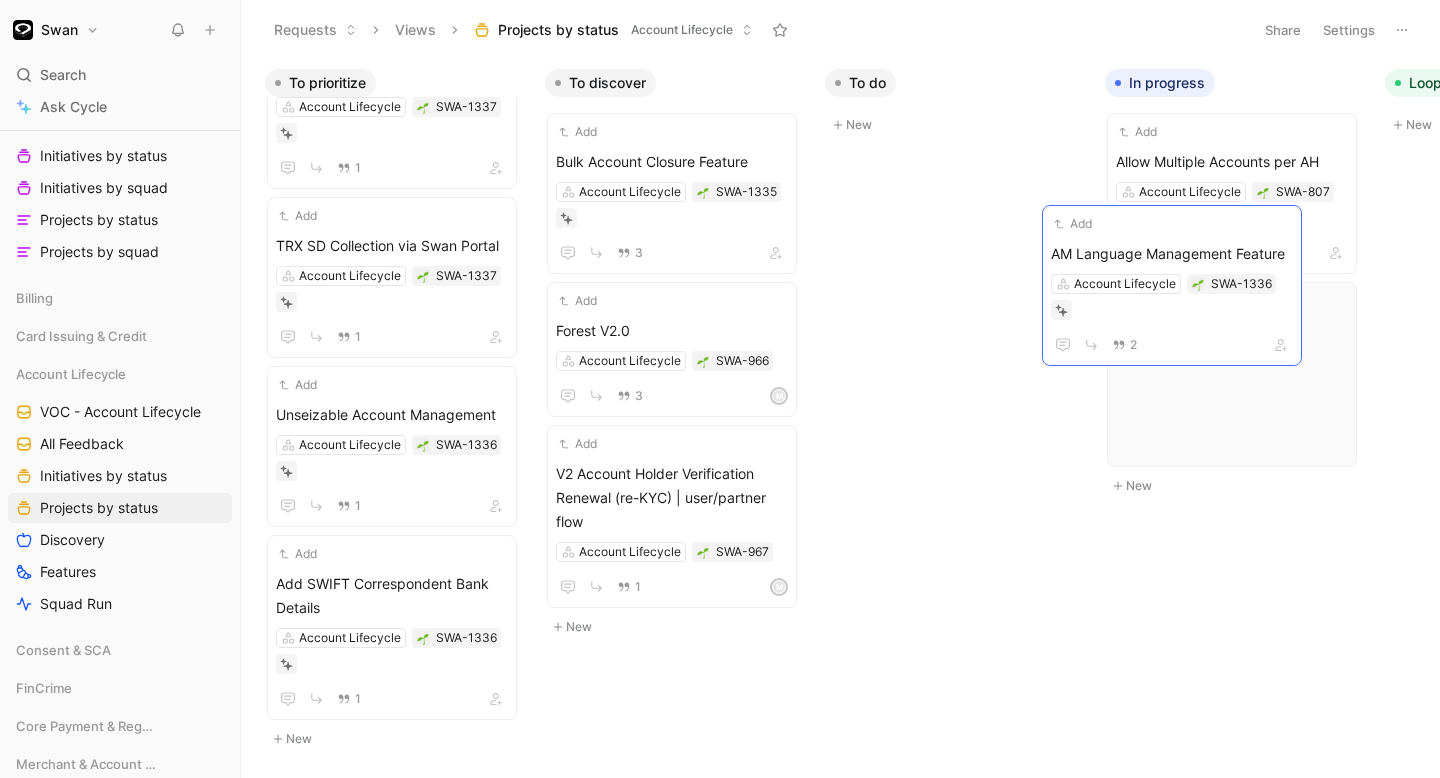 drag, startPoint x: 438, startPoint y: 593, endPoint x: 1215, endPoint y: 240, distance: 853.4272 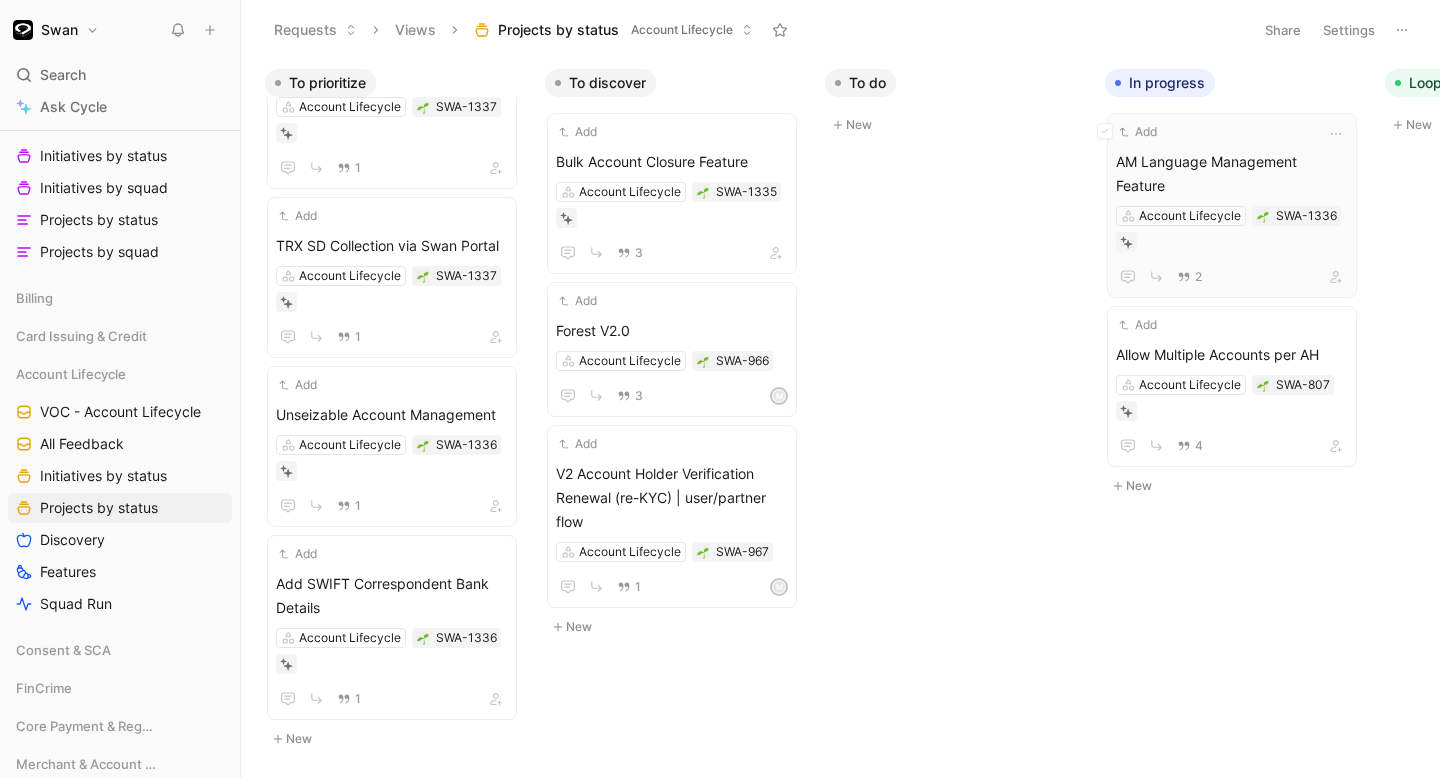 click on "AM Language Management Feature" at bounding box center (1232, 174) 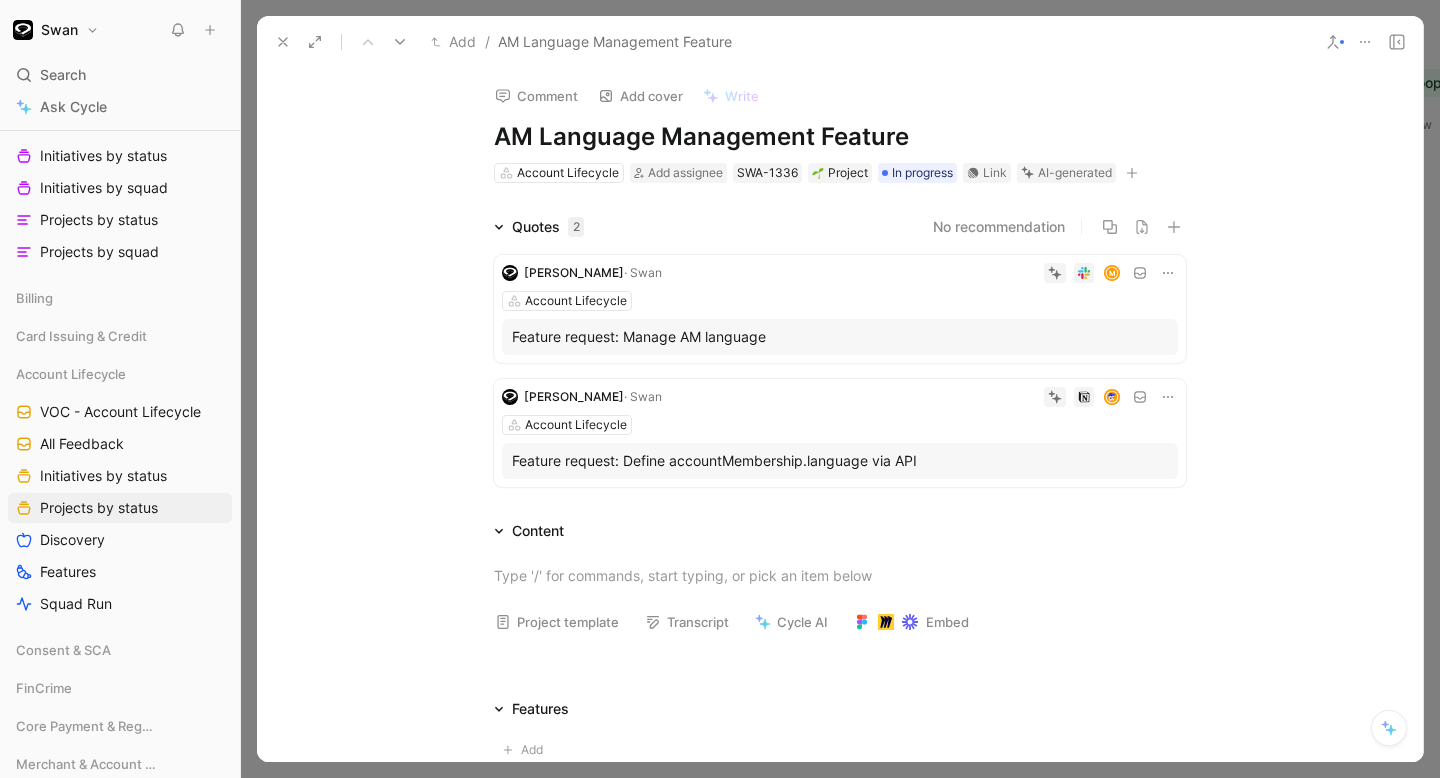 click 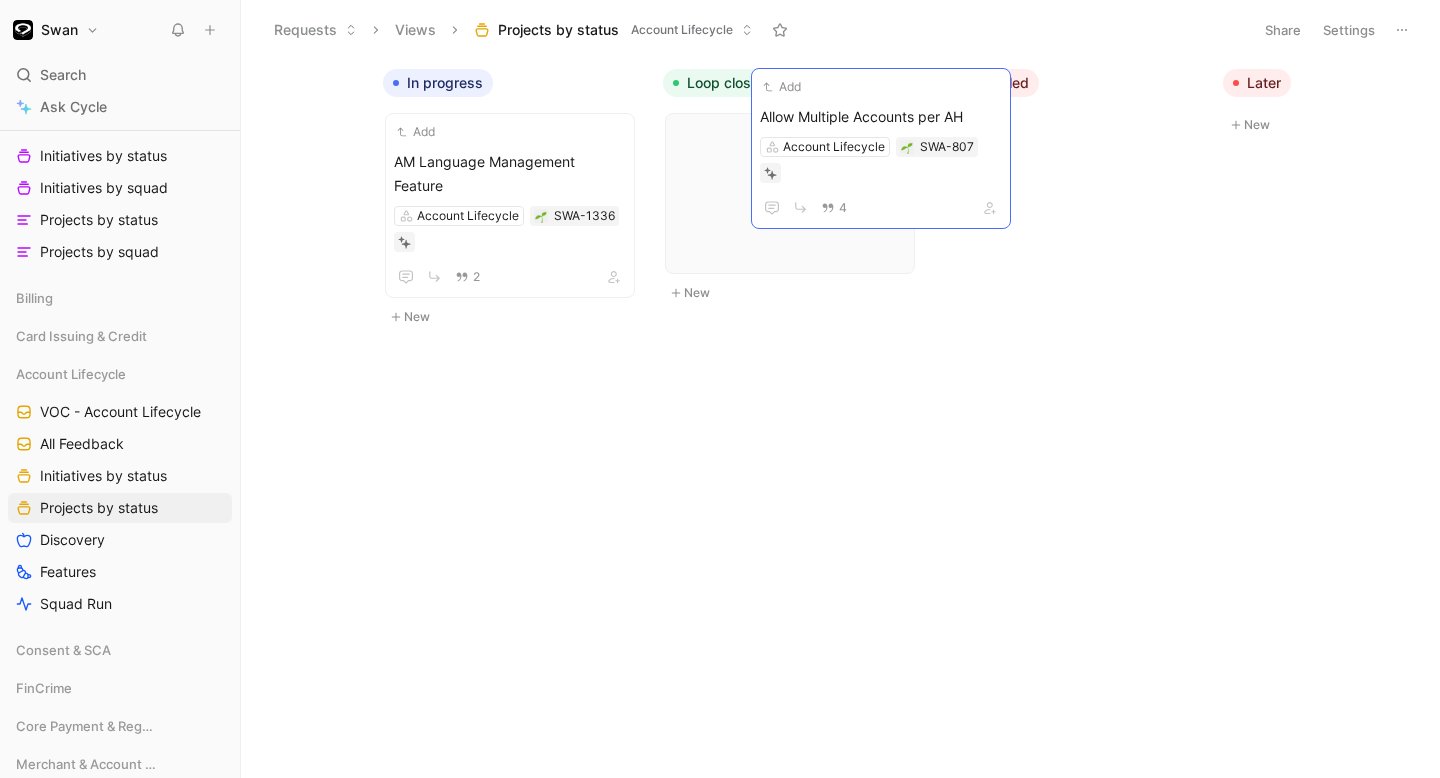 scroll, scrollTop: 0, scrollLeft: 793, axis: horizontal 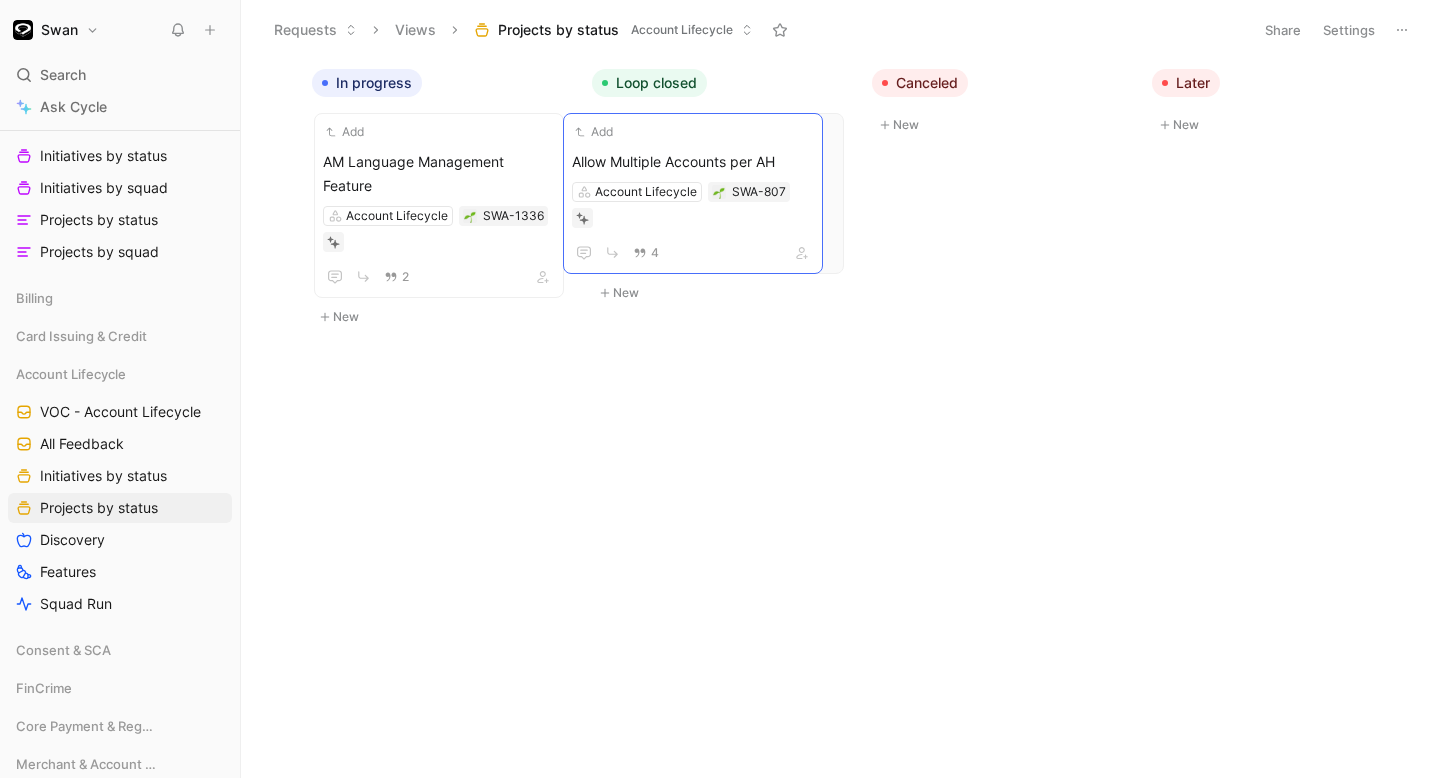 drag, startPoint x: 571, startPoint y: 317, endPoint x: 709, endPoint y: 149, distance: 217.41205 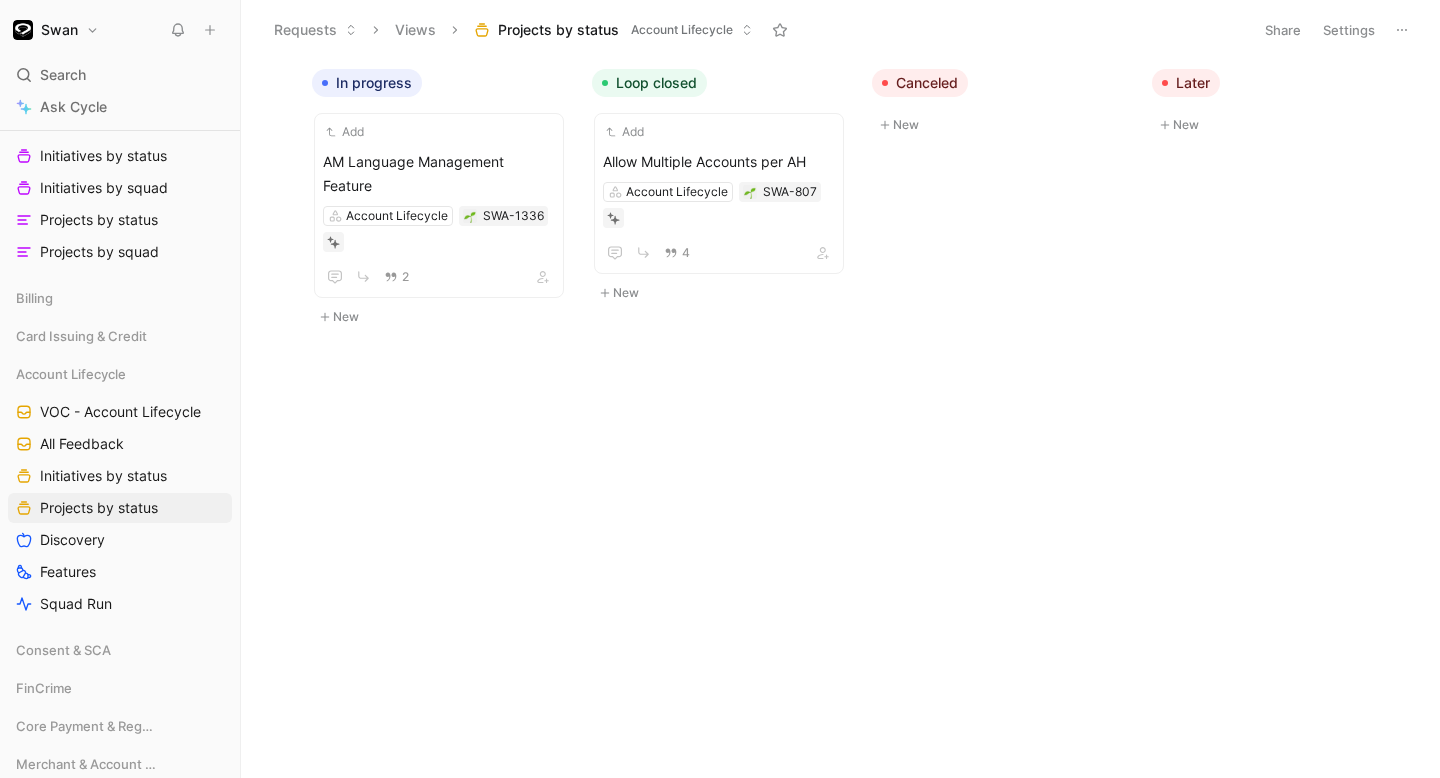 scroll, scrollTop: 0, scrollLeft: 0, axis: both 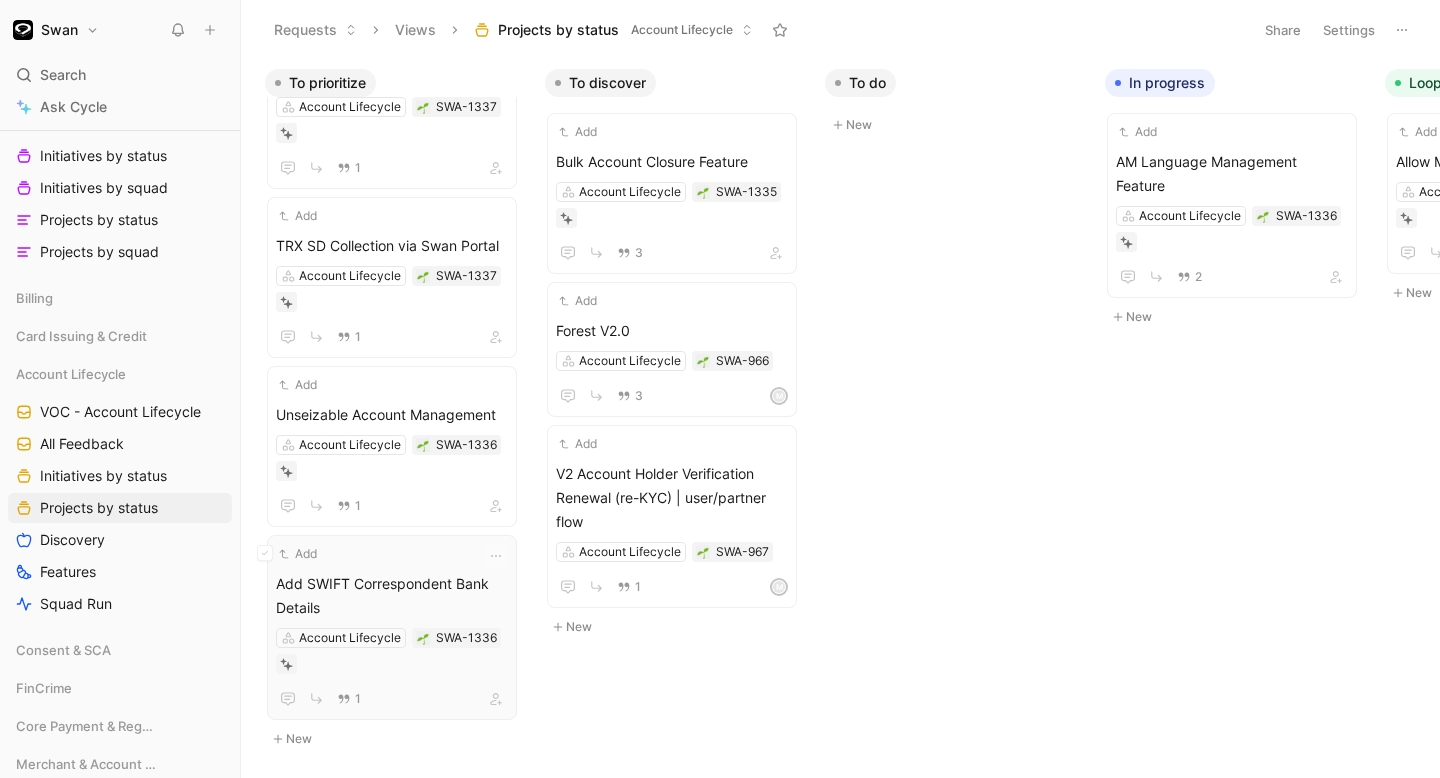 click on "Add SWIFT Correspondent Bank Details" at bounding box center (392, 596) 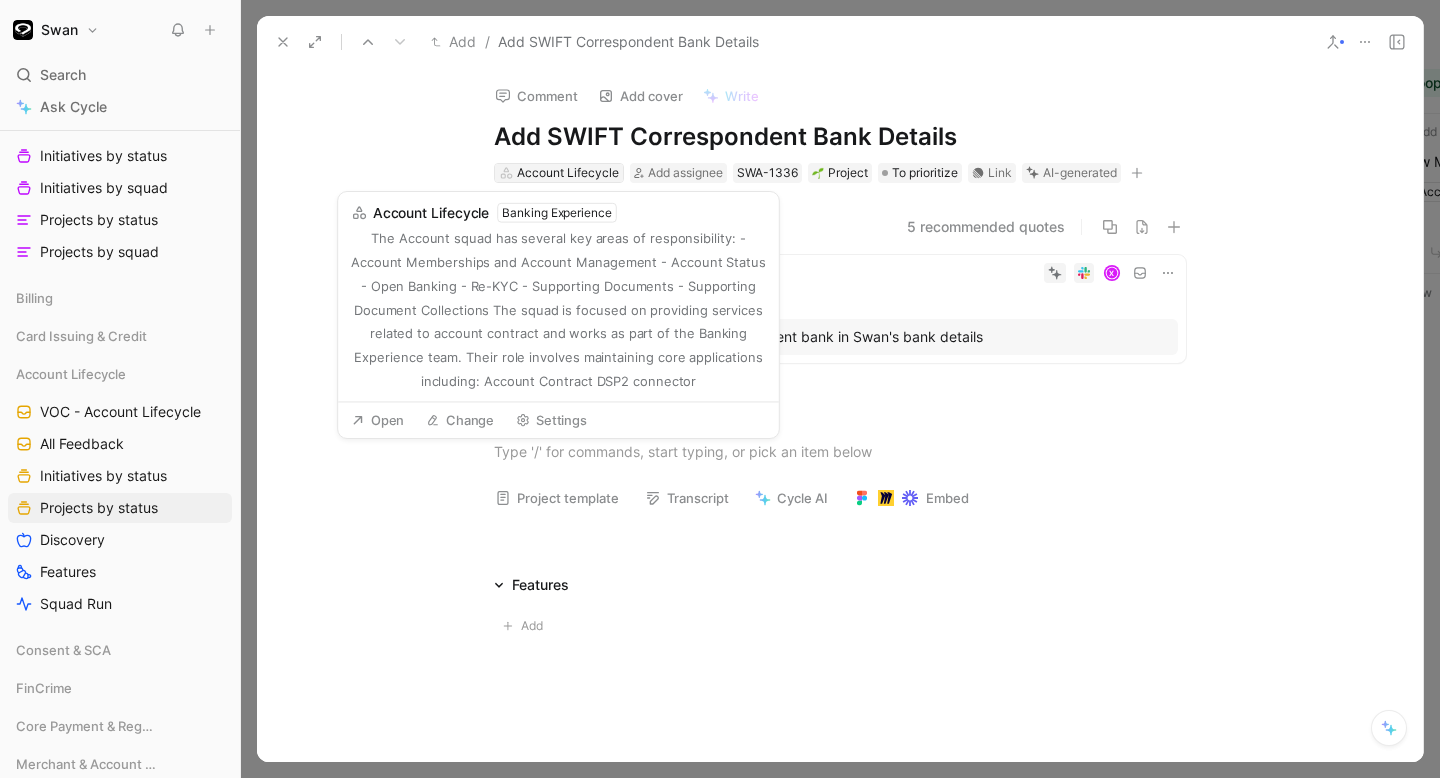 click on "Account Lifecycle" at bounding box center [568, 173] 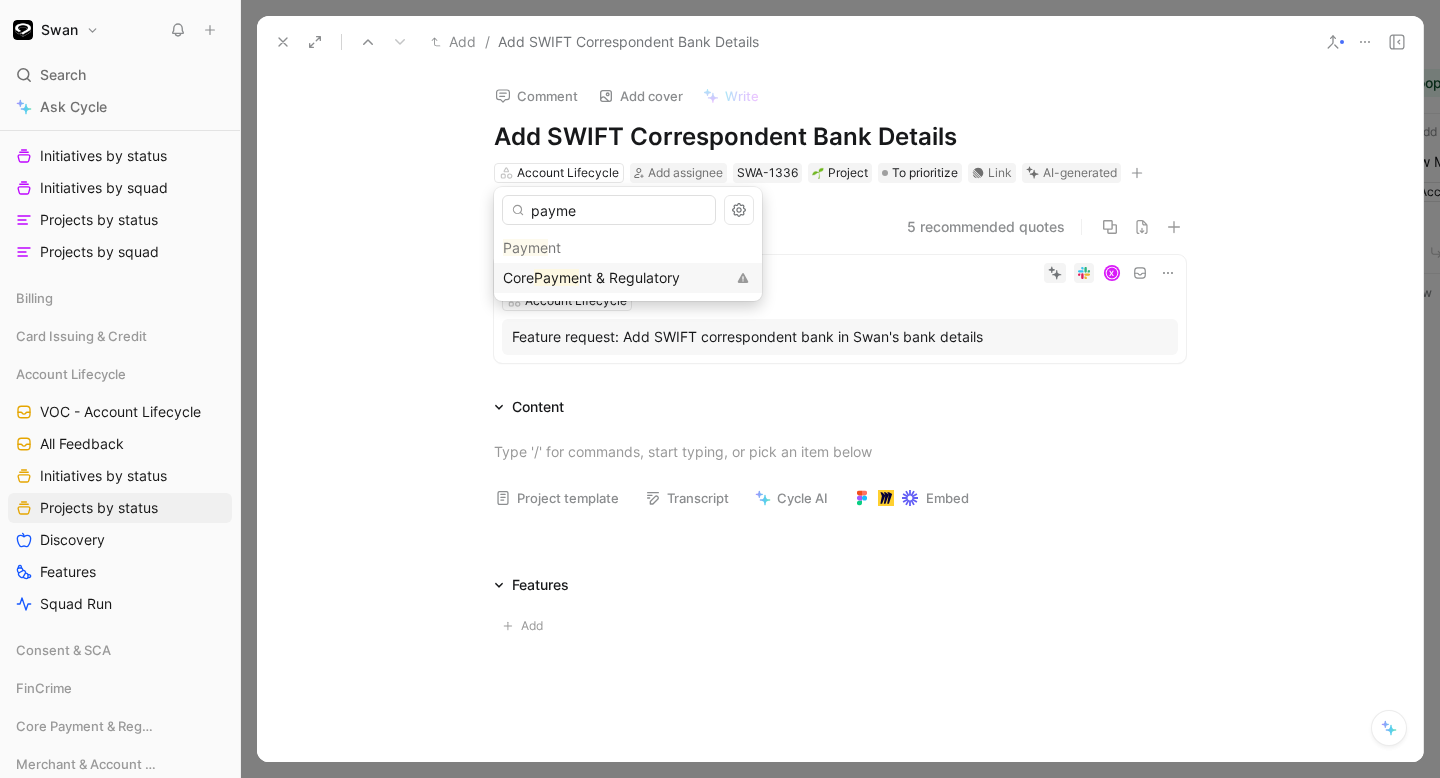 type on "payme" 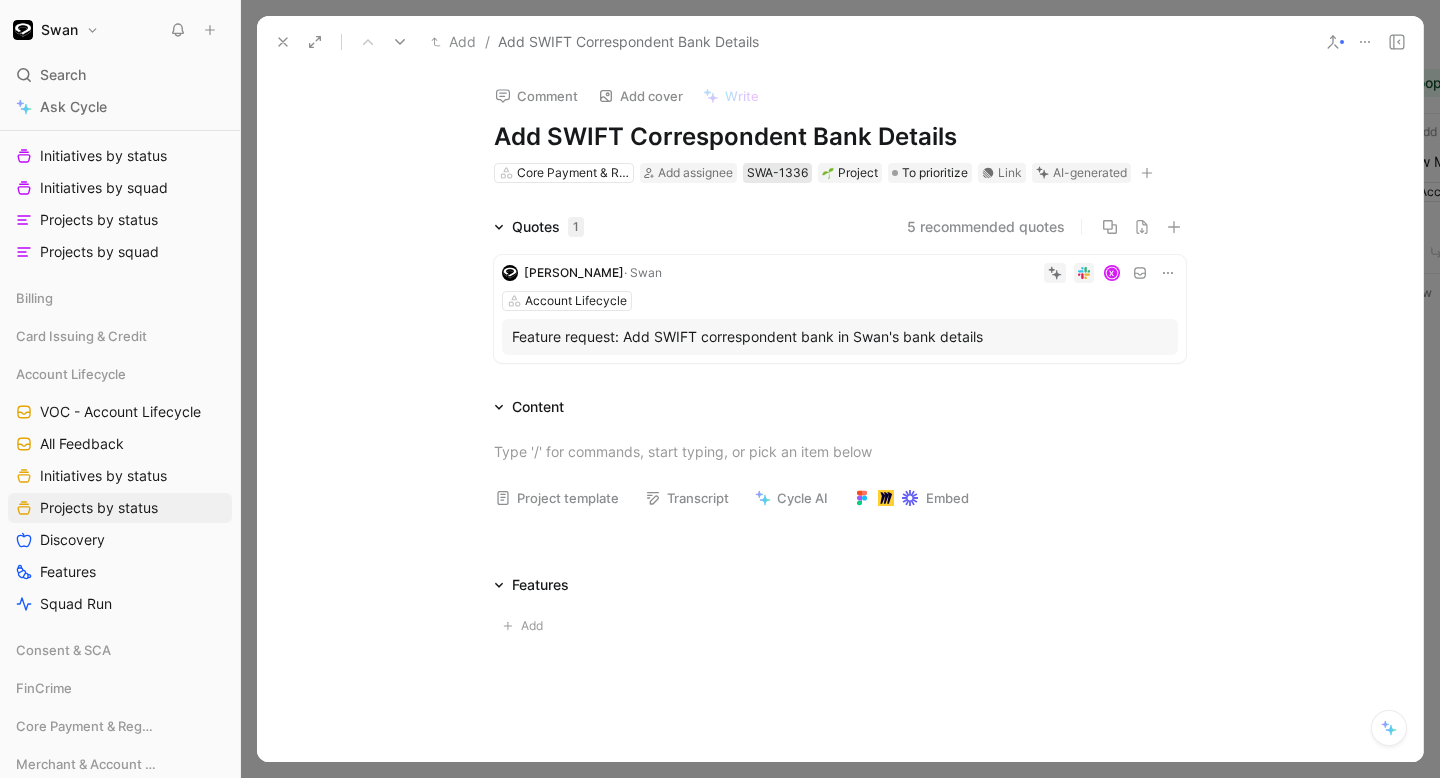 scroll, scrollTop: 3665, scrollLeft: 0, axis: vertical 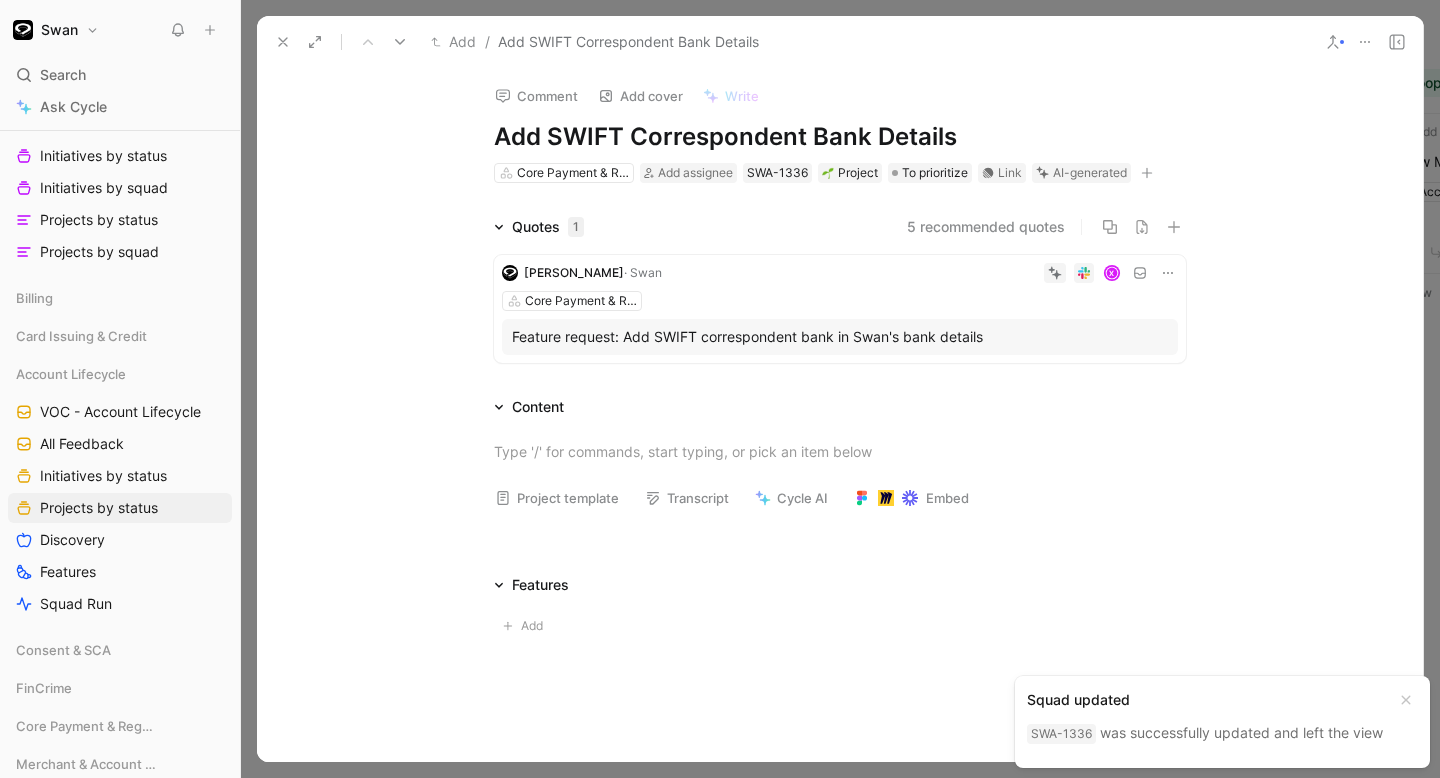 click 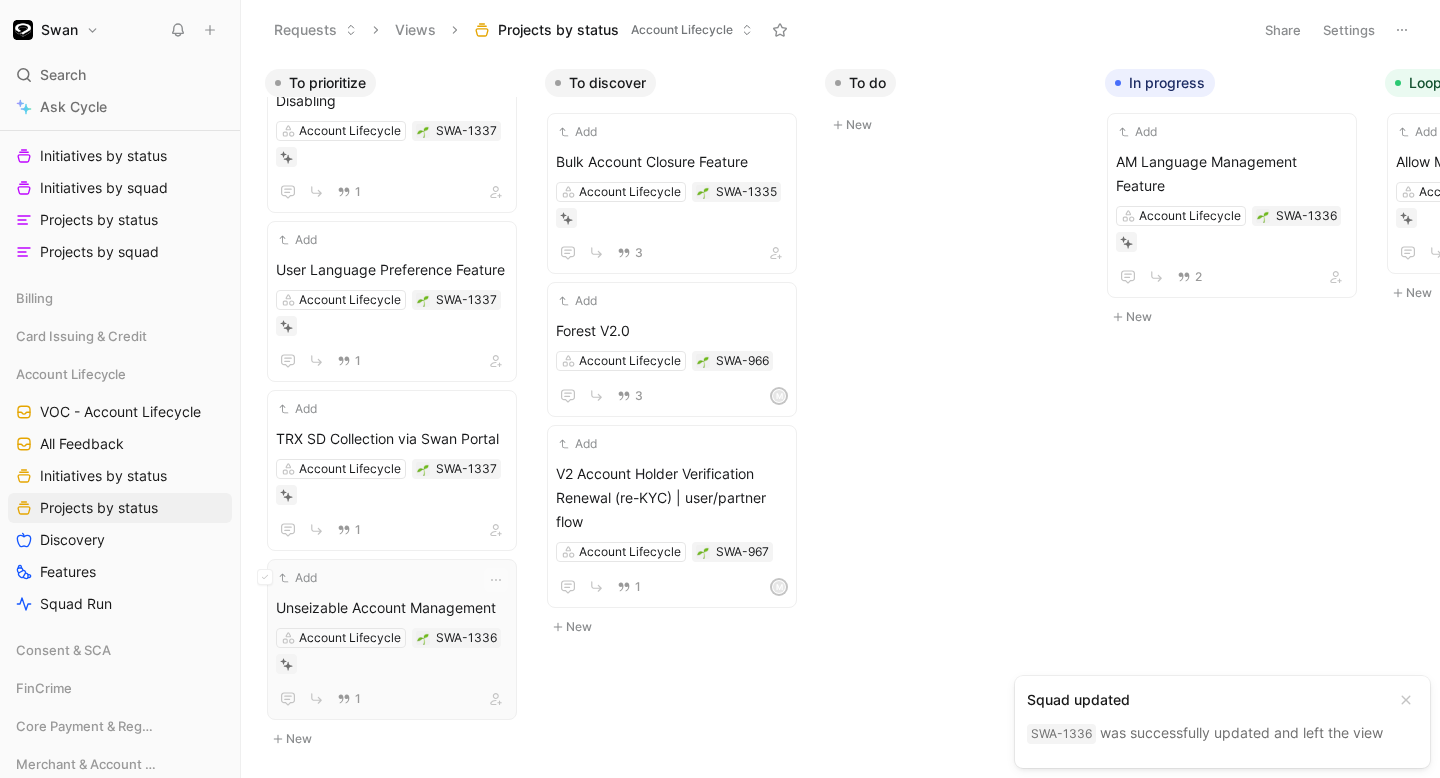 click on "Add Unseizable Account Management Account Lifecycle SWA-1336 1" at bounding box center (392, 639) 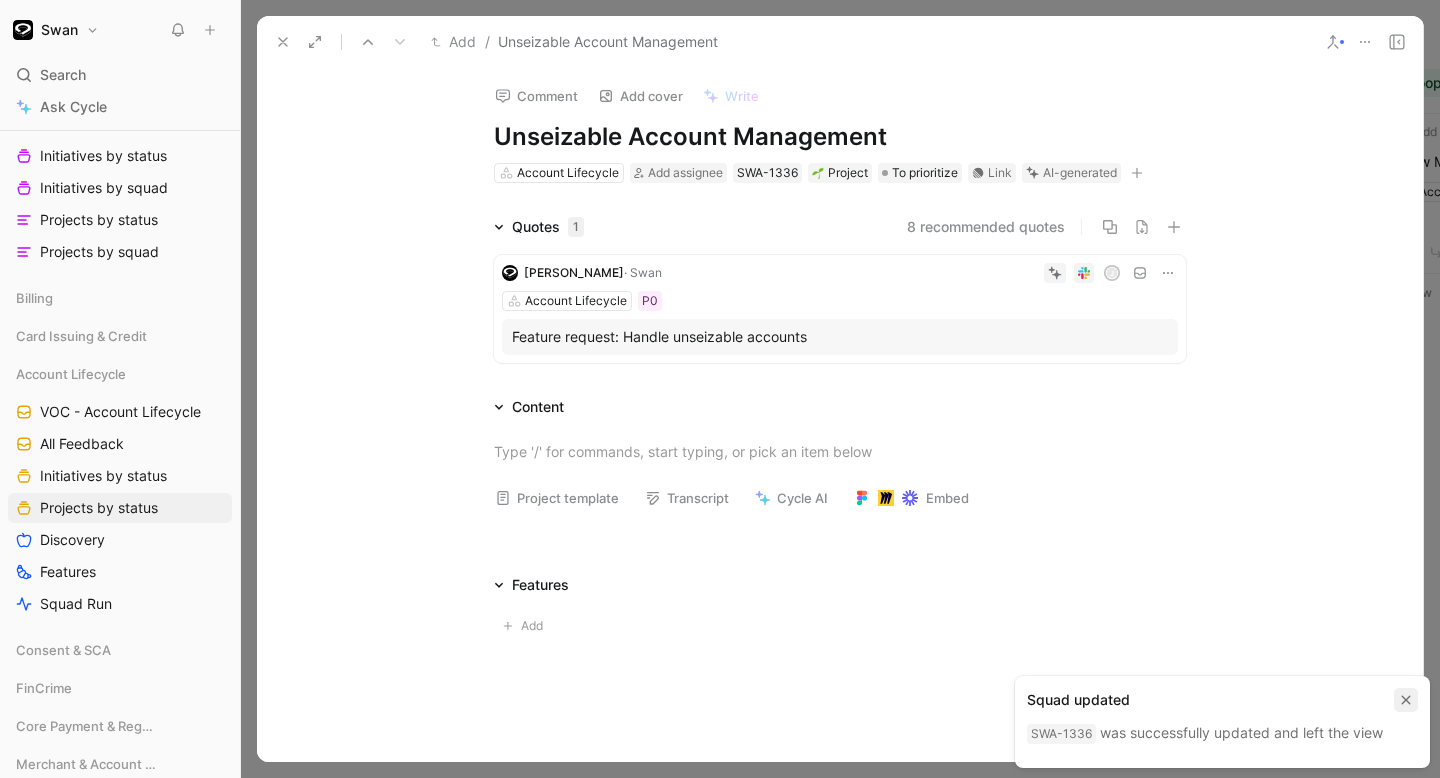 click 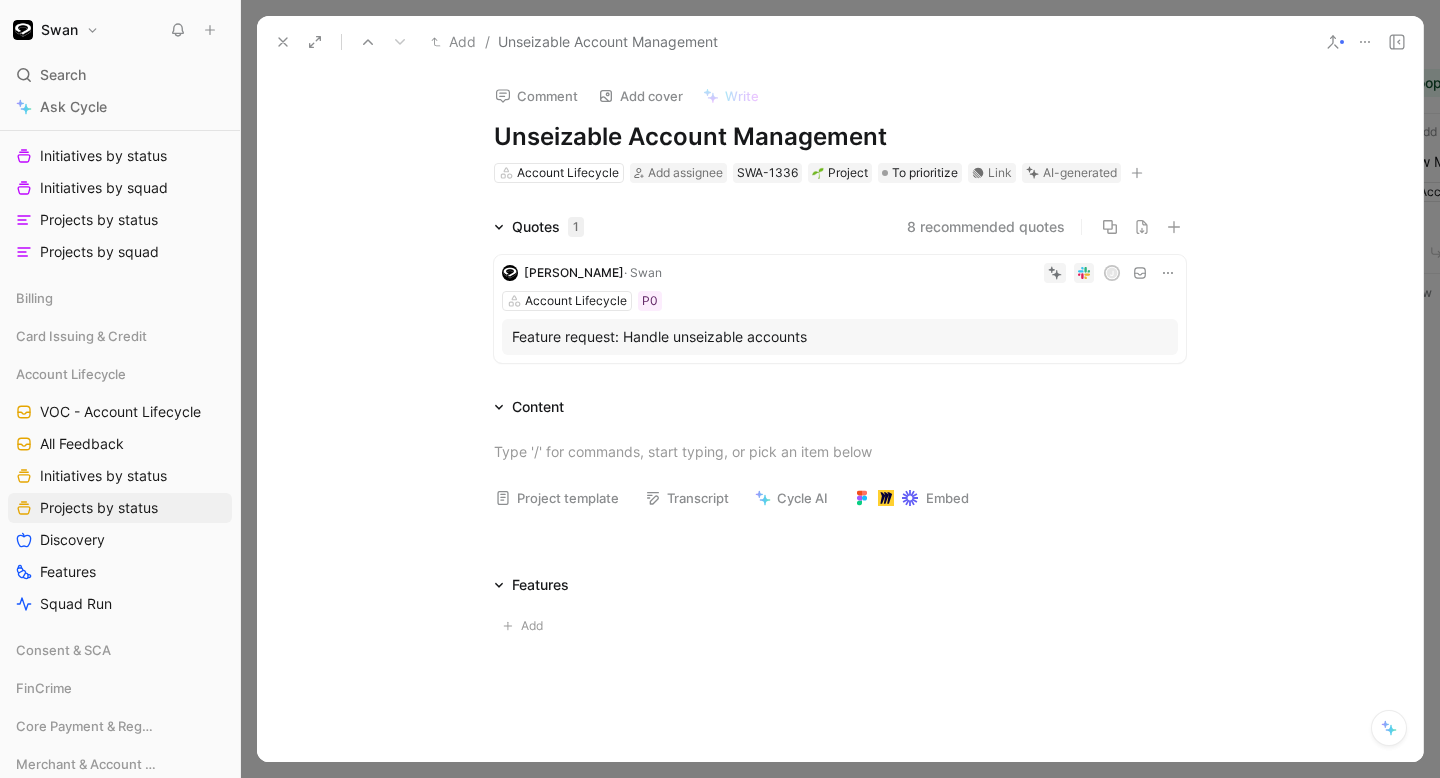 click 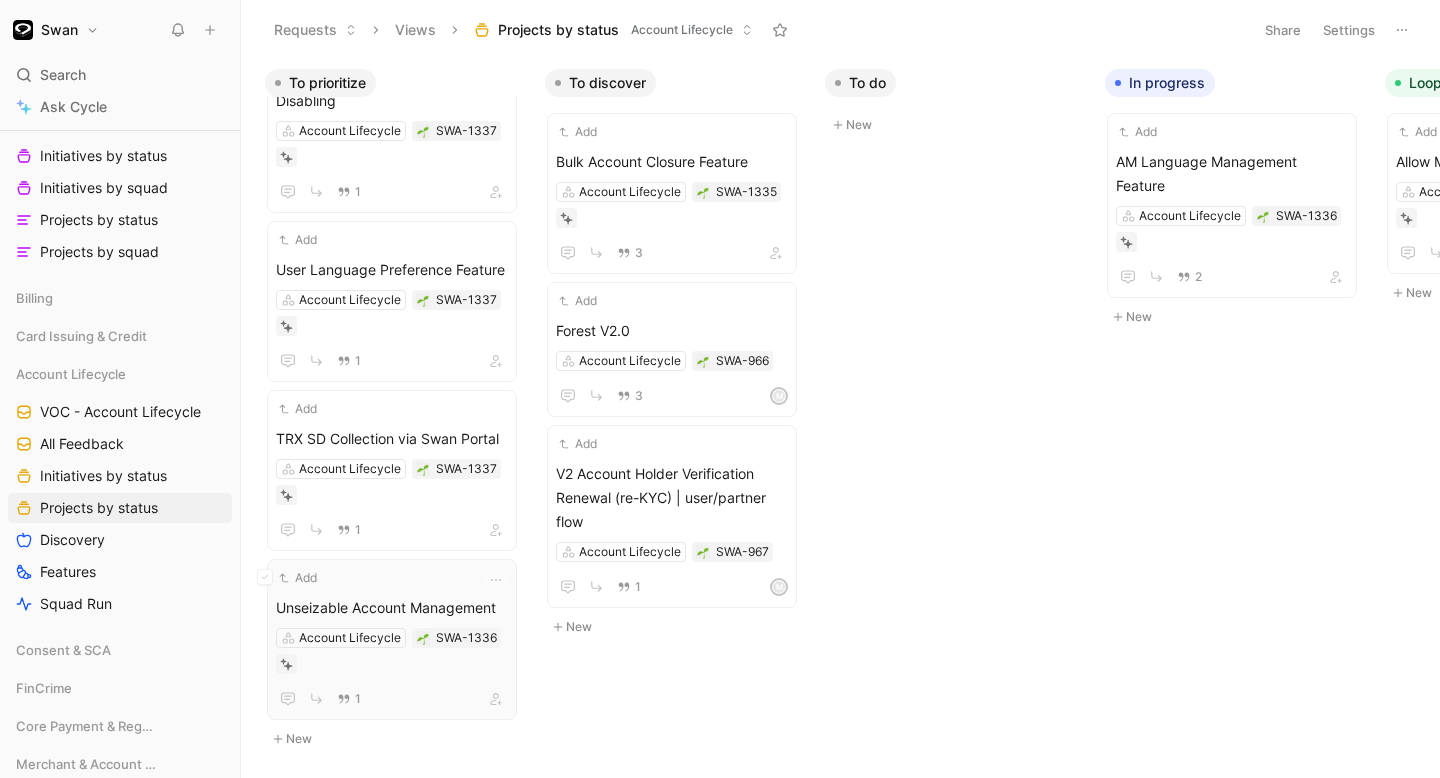 click on "Unseizable Account Management" at bounding box center [392, 608] 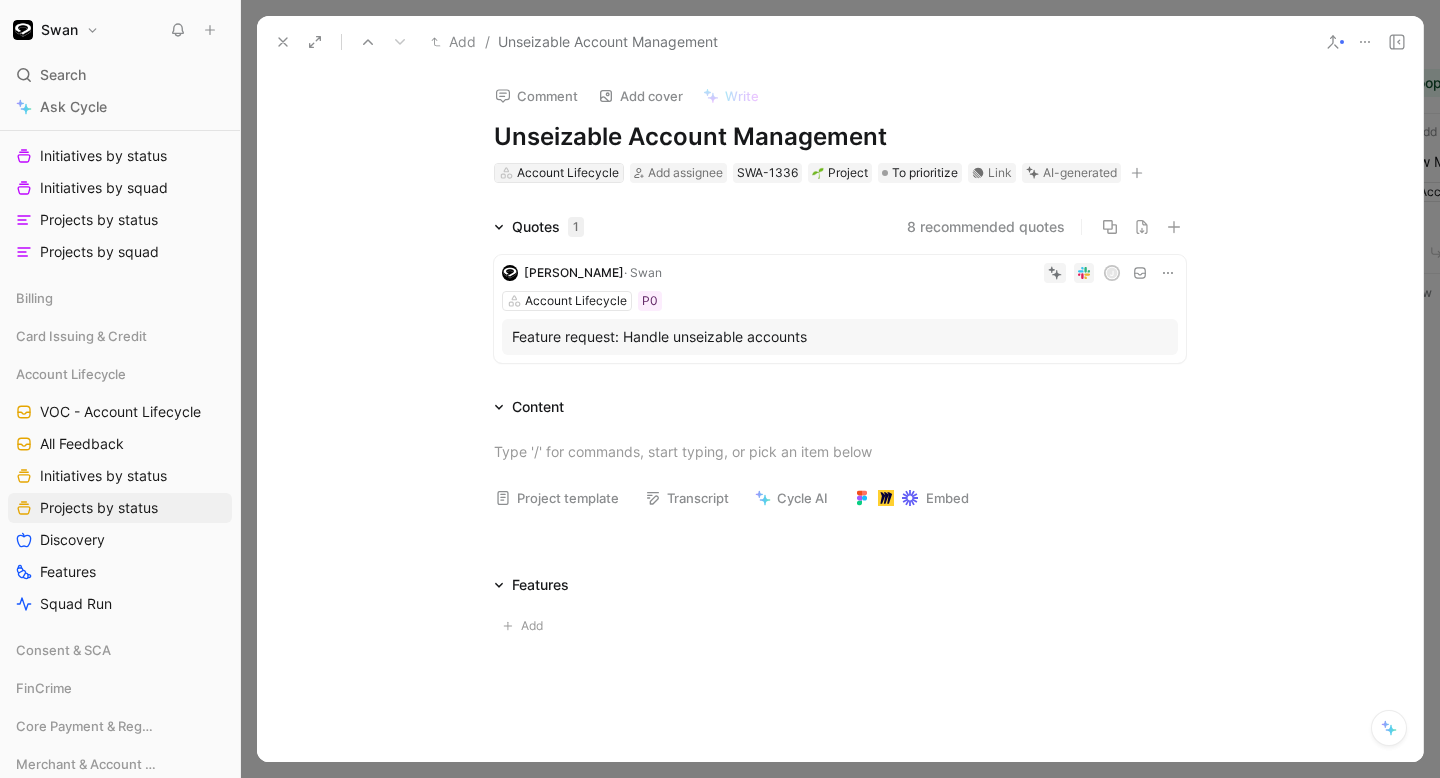 click on "Account Lifecycle" at bounding box center (568, 173) 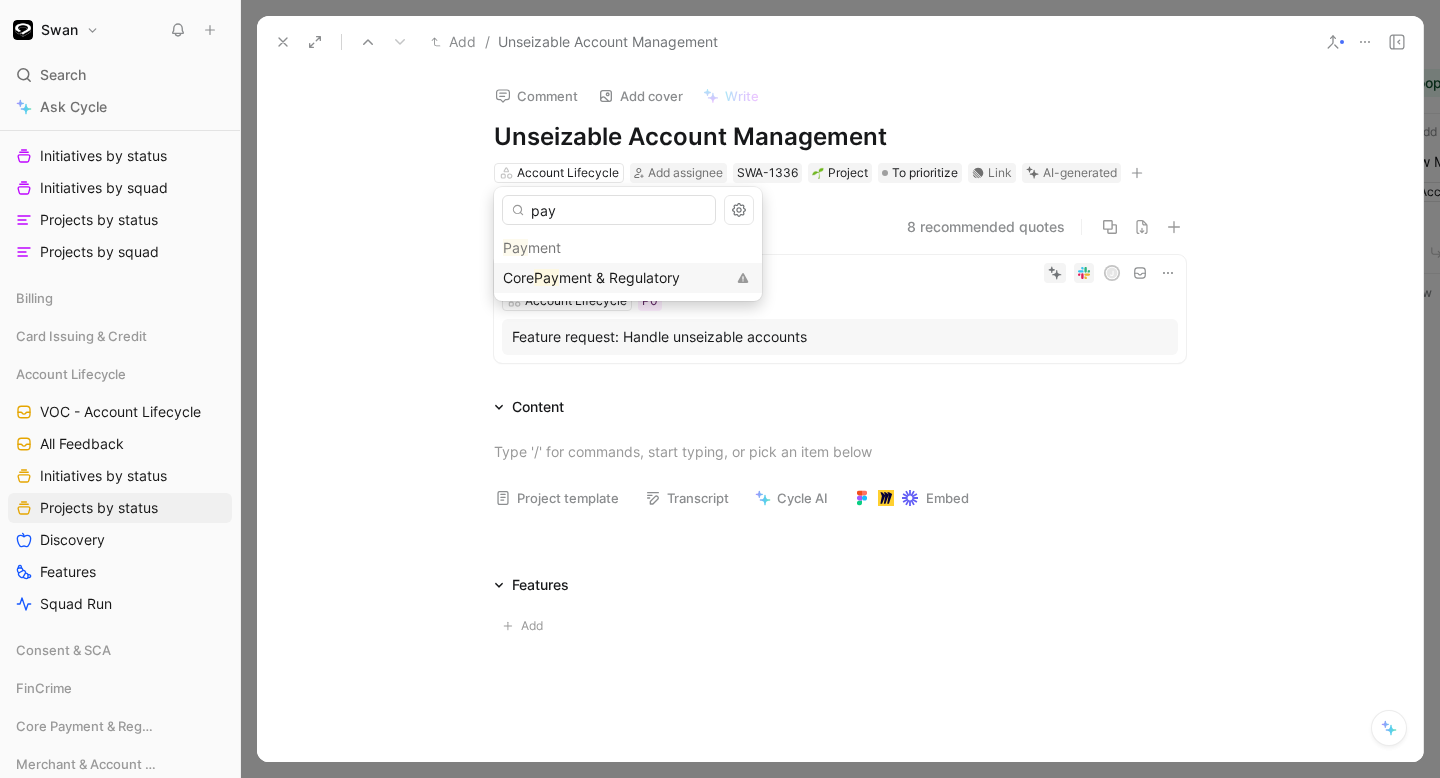 type on "pay" 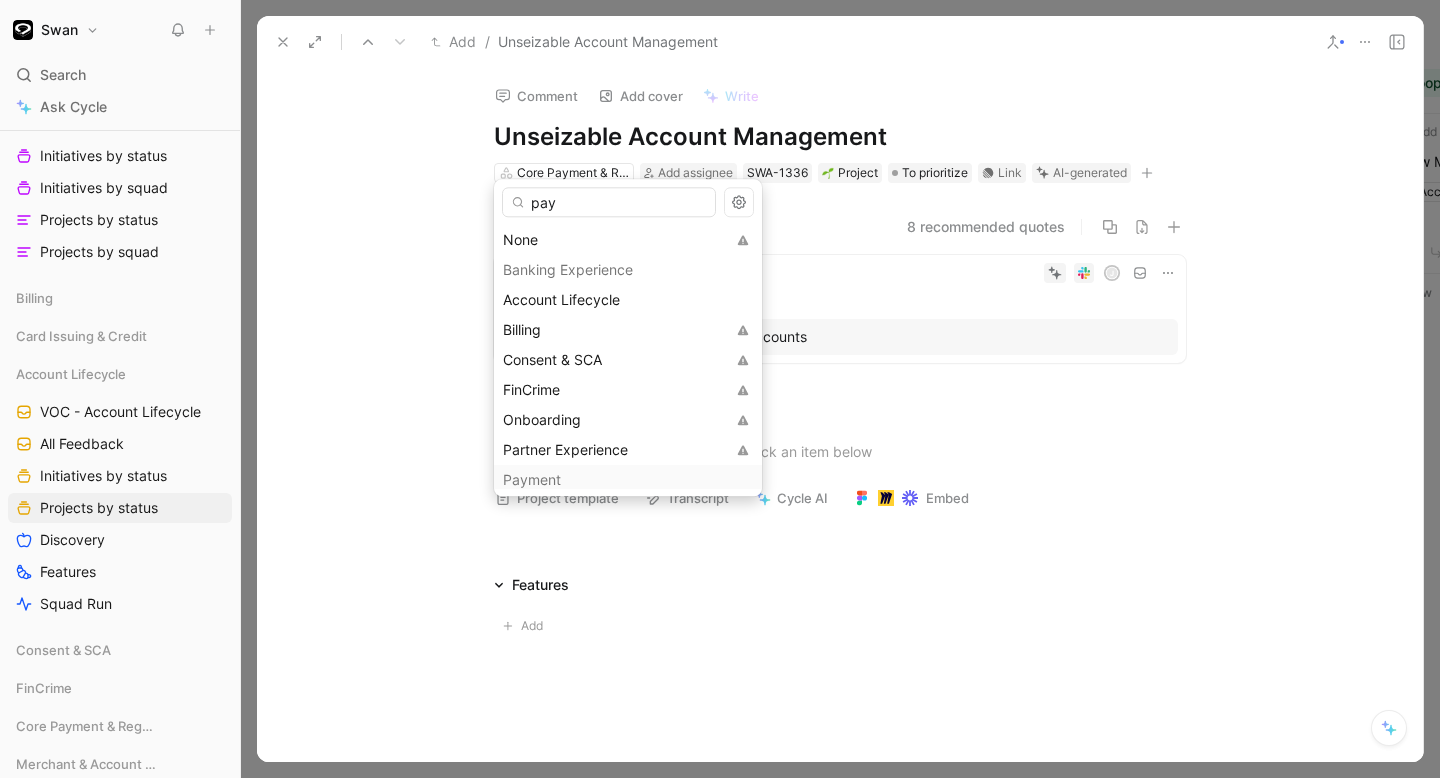scroll, scrollTop: 3572, scrollLeft: 0, axis: vertical 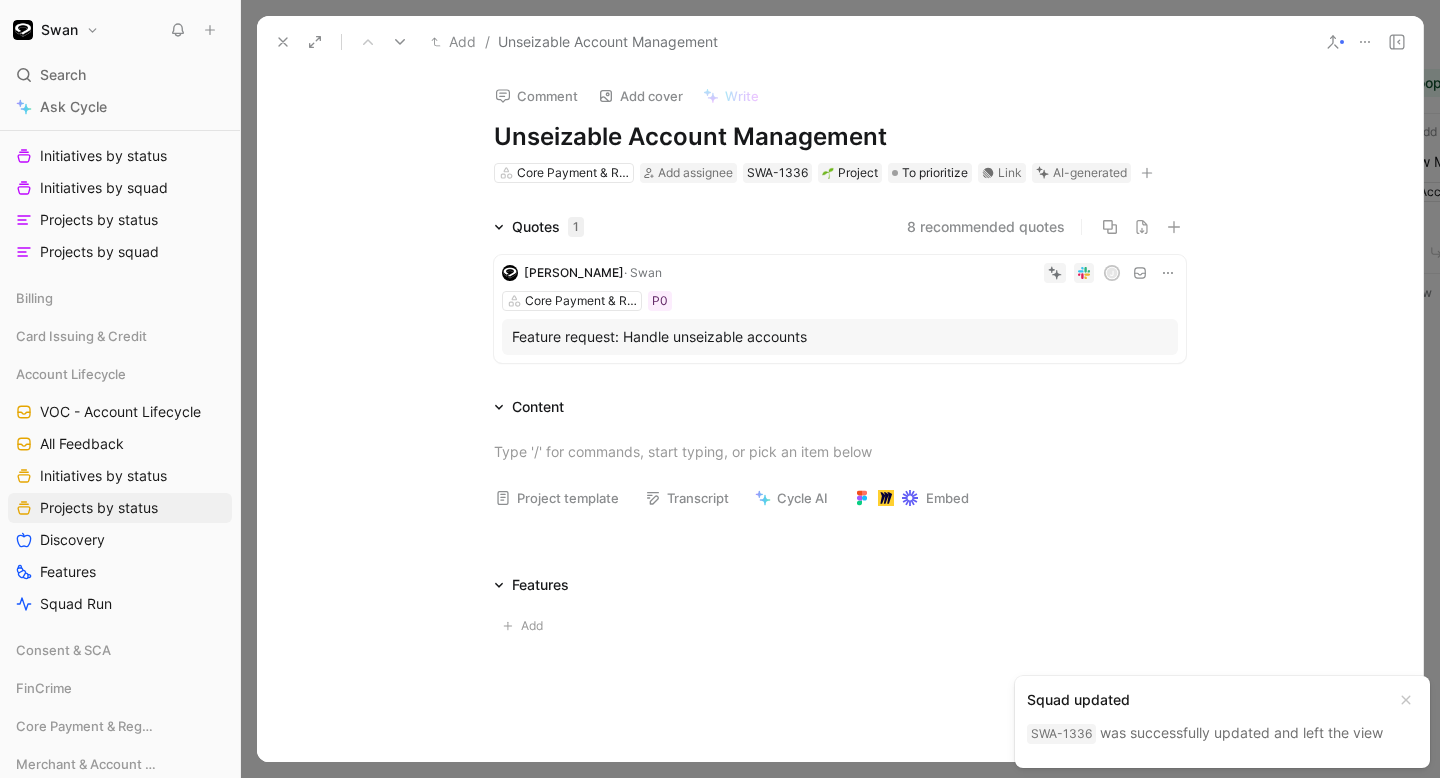 click 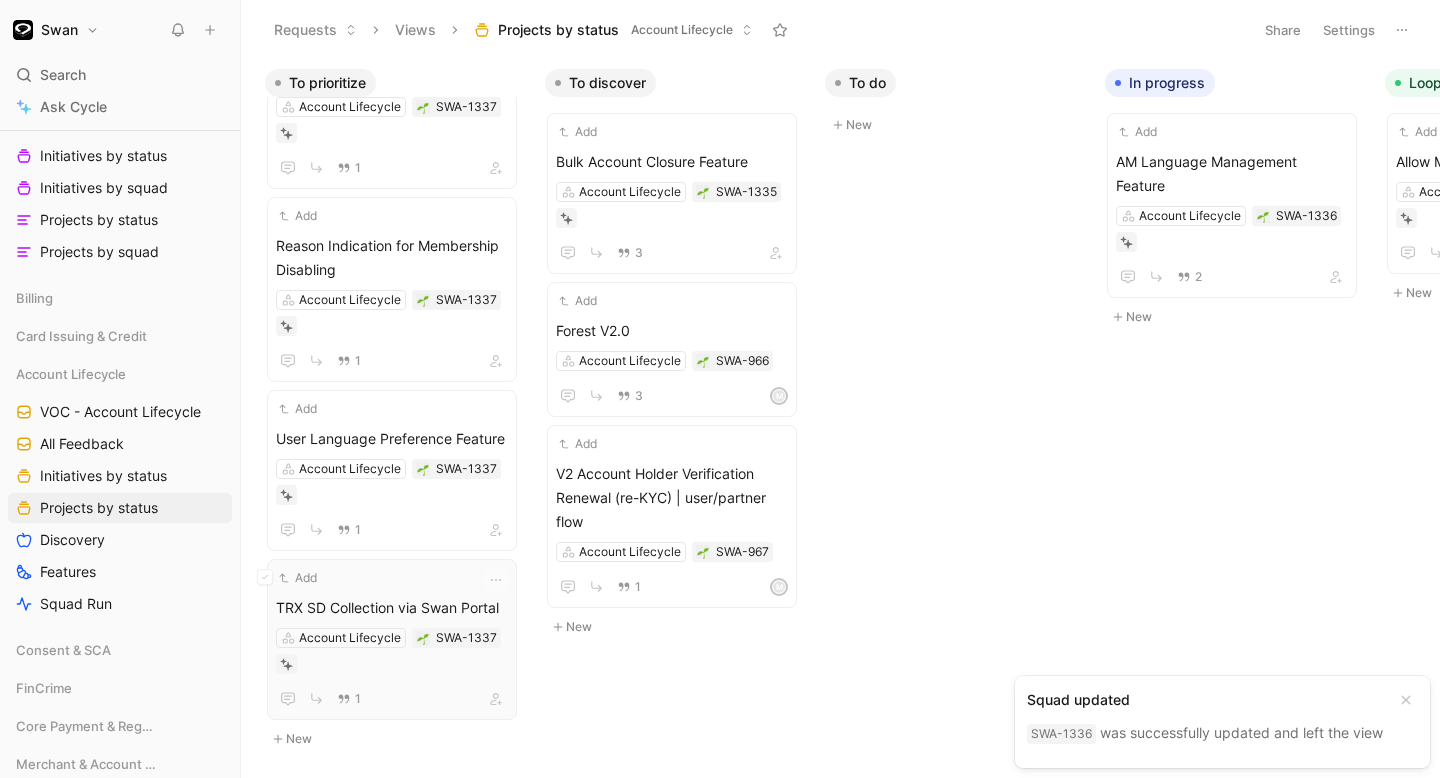 click on "Add" at bounding box center [379, 578] 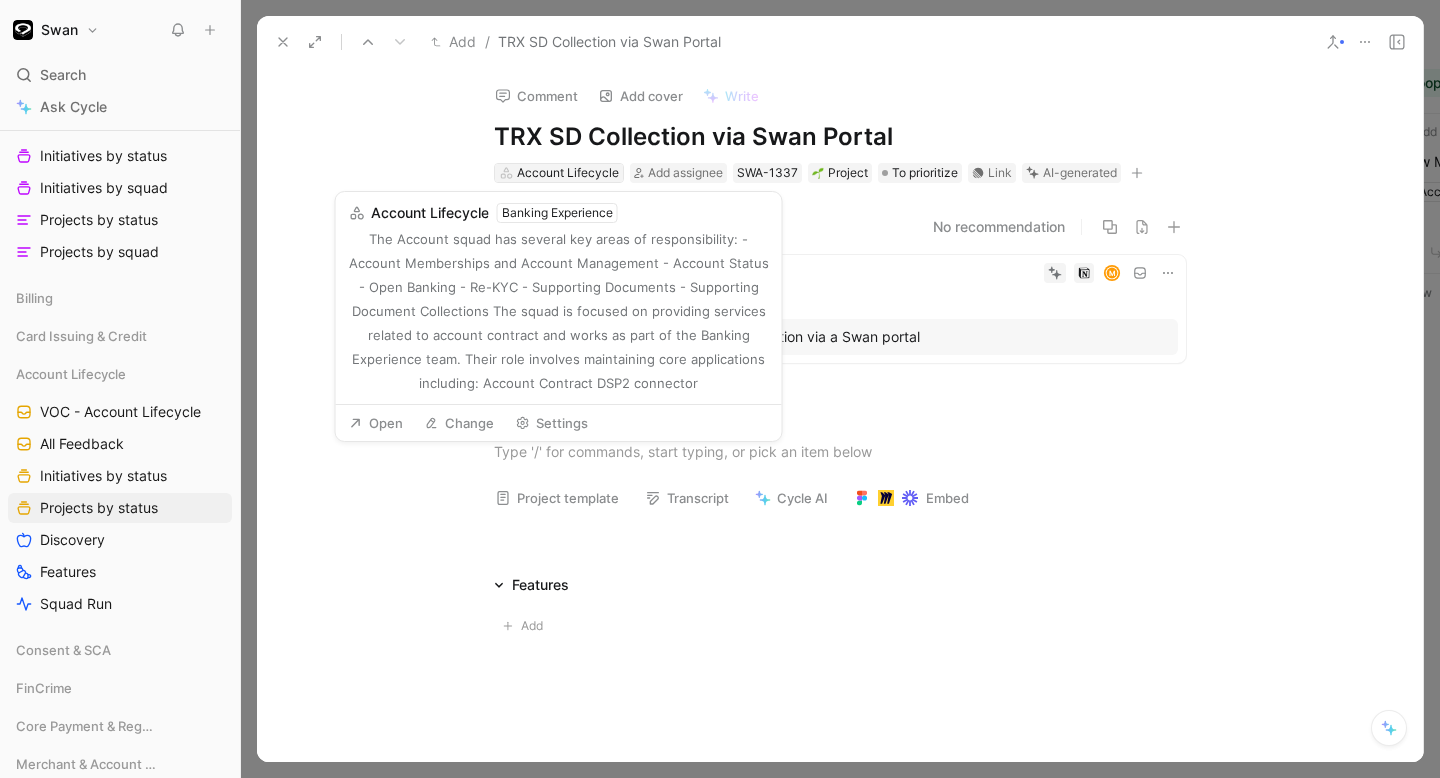 click on "Account Lifecycle" at bounding box center [568, 173] 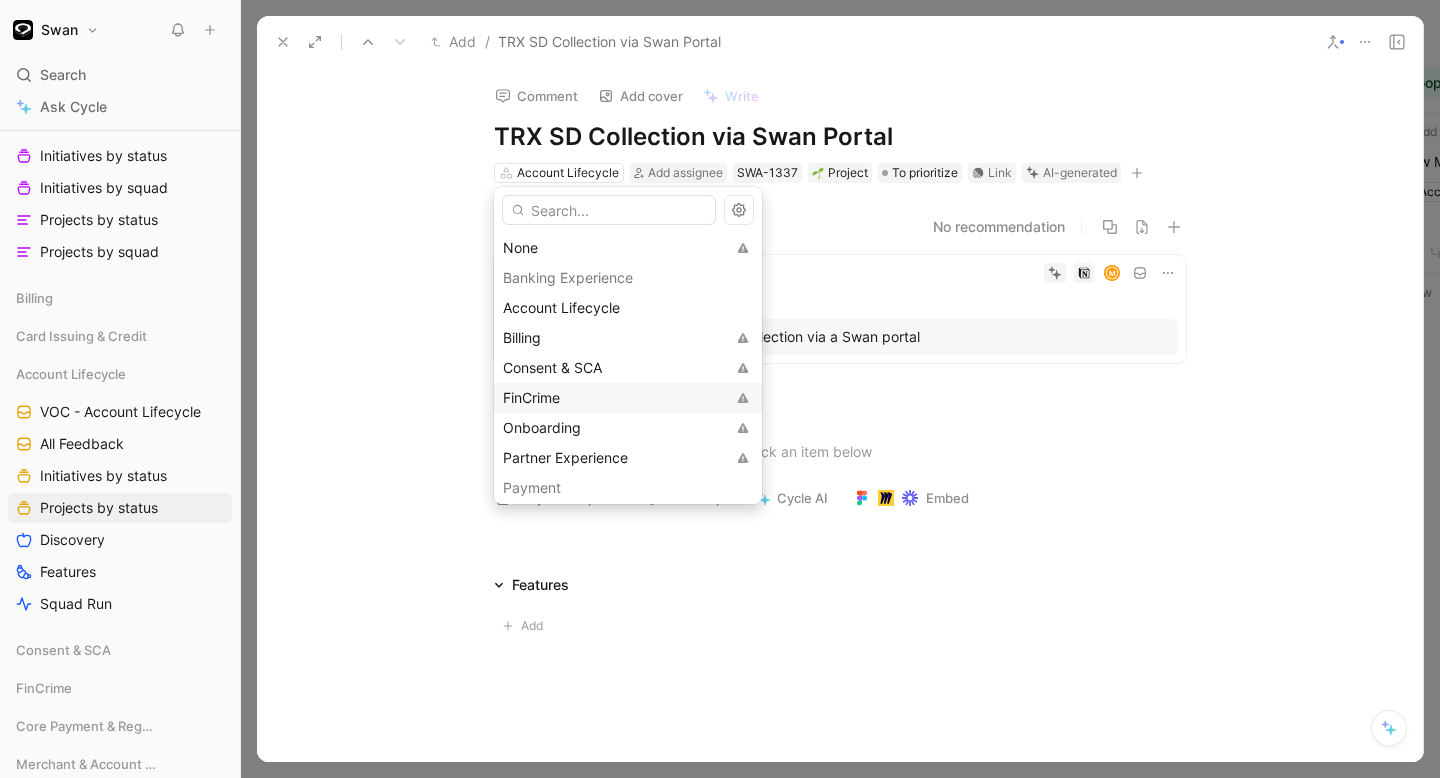 click on "FinCrime" at bounding box center (614, 398) 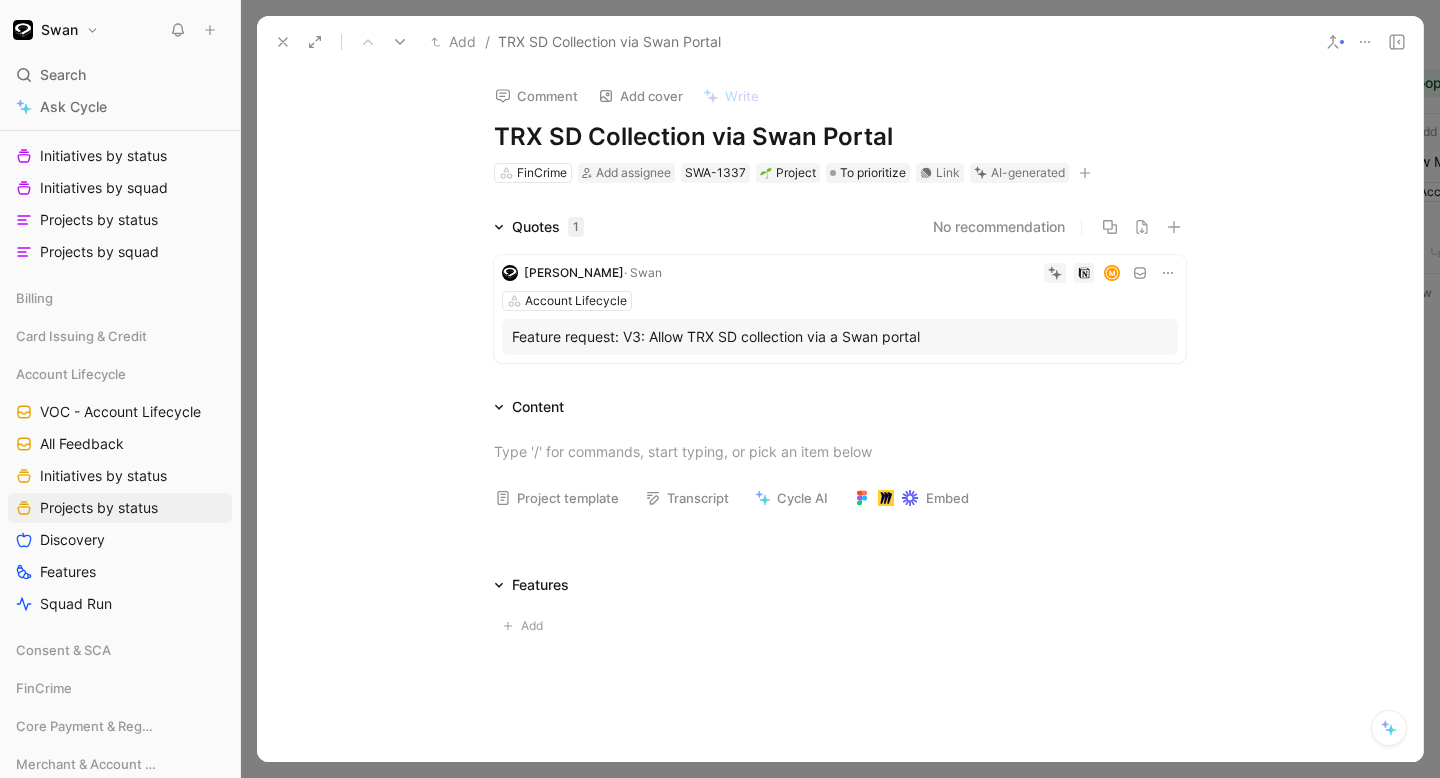 scroll, scrollTop: 3479, scrollLeft: 0, axis: vertical 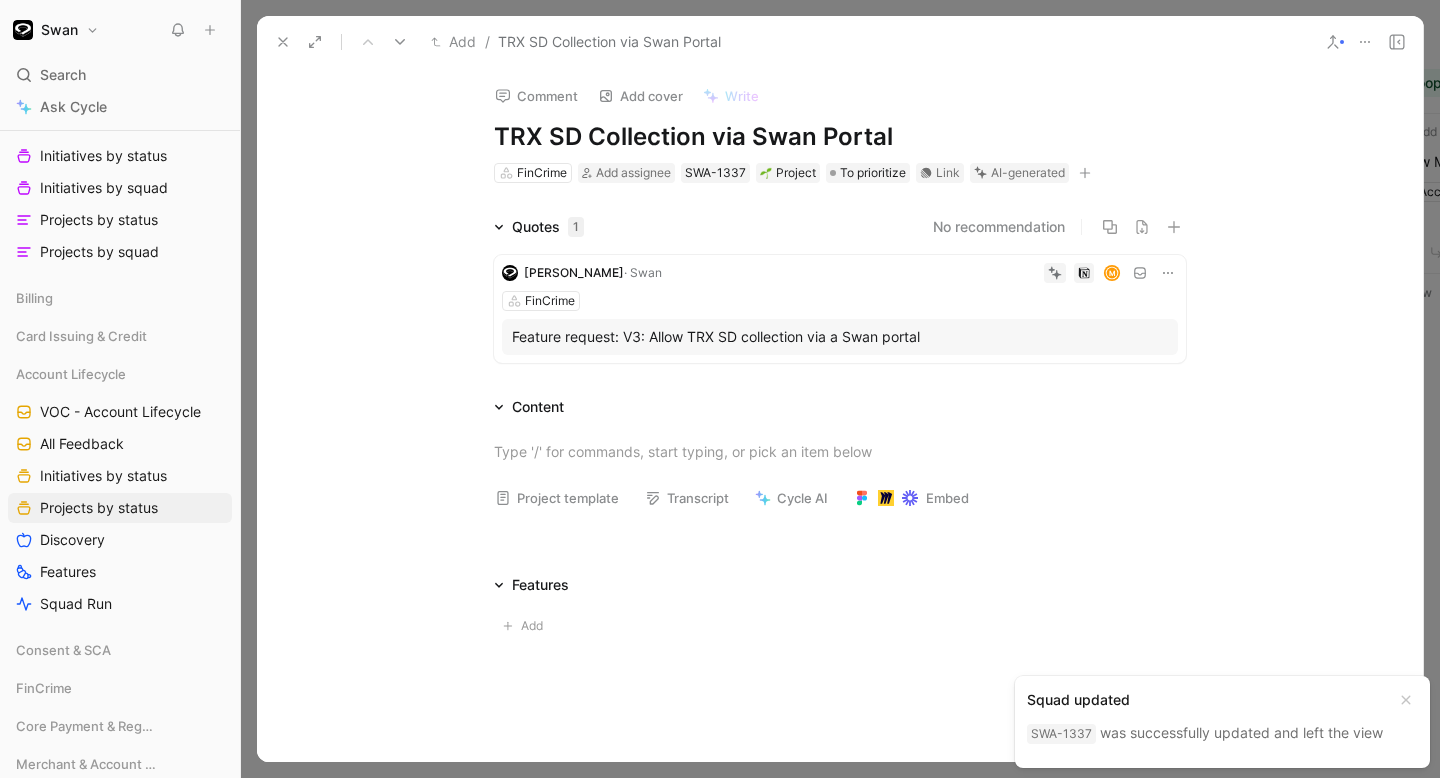 click 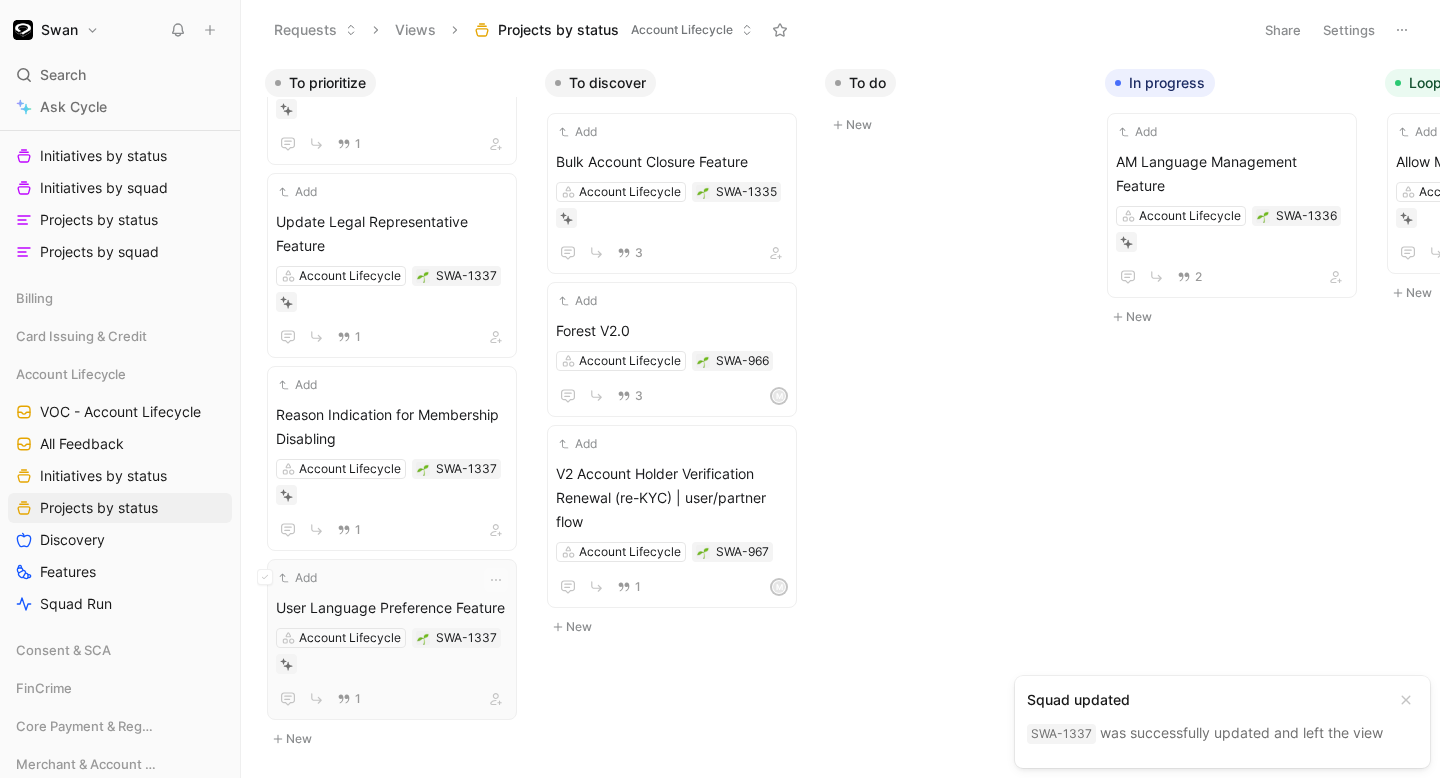 click on "Add User Language Preference Feature Account Lifecycle SWA-1337 1" at bounding box center [392, 639] 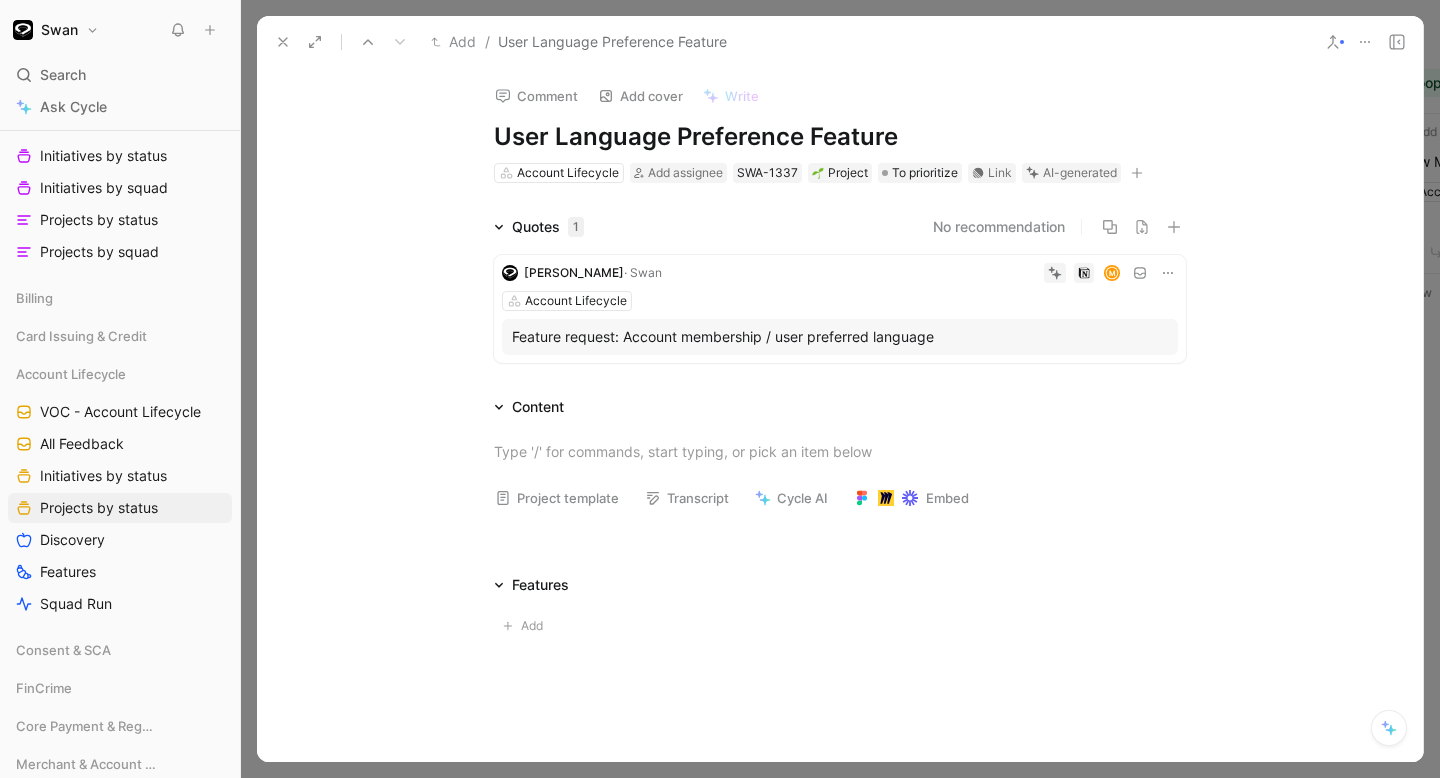 click on "Feature request: Account membership / user preferred language" at bounding box center [840, 337] 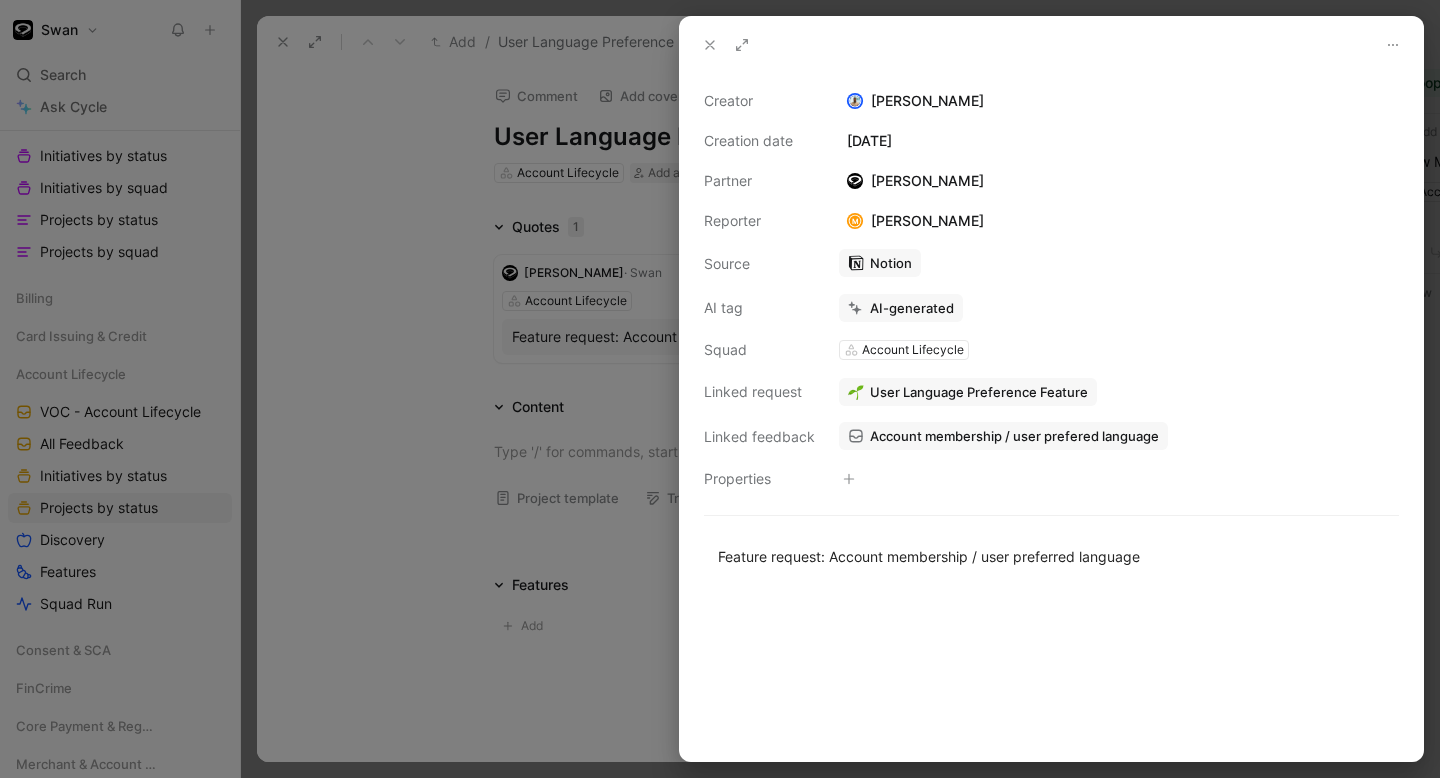 click on "Account membership / user prefered language" at bounding box center [1014, 436] 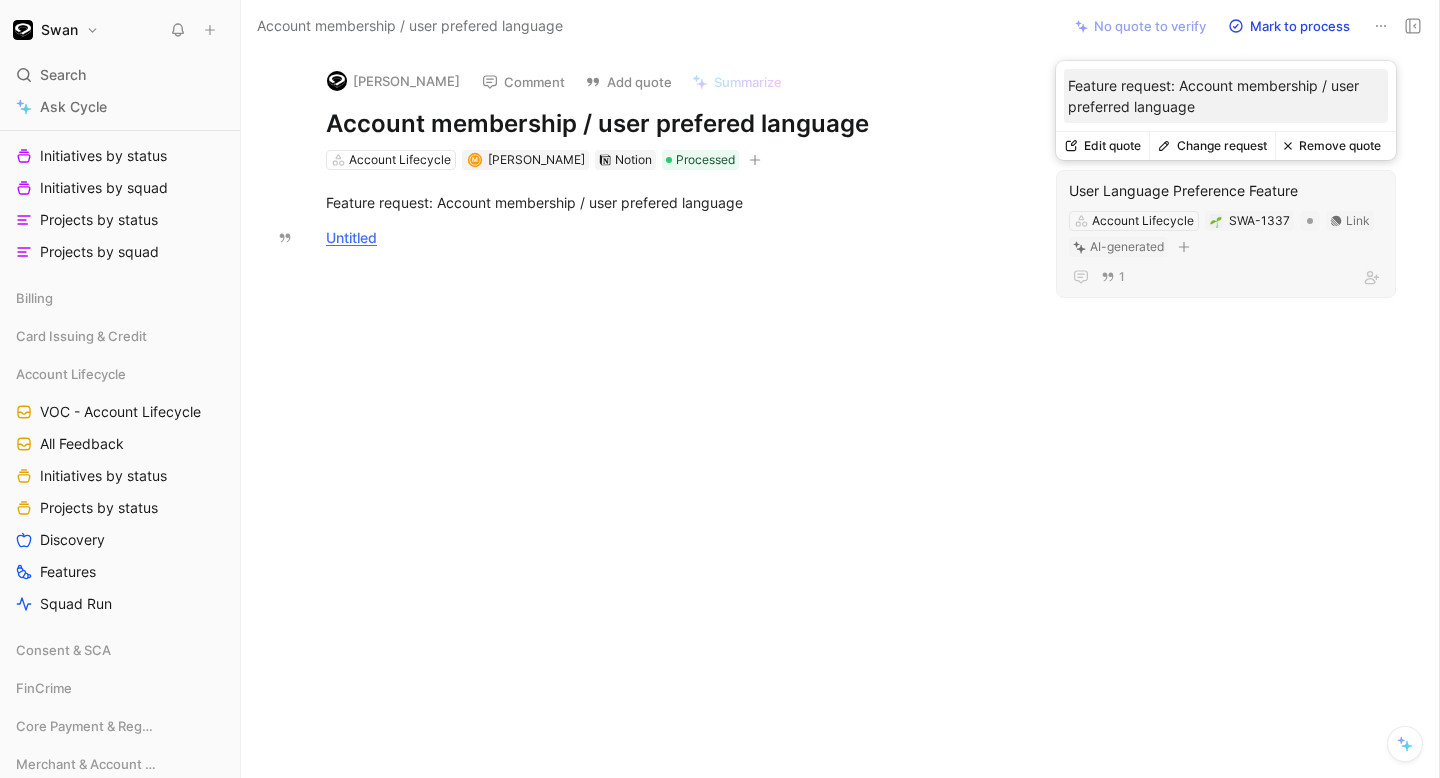 click on "1" at bounding box center [1226, 277] 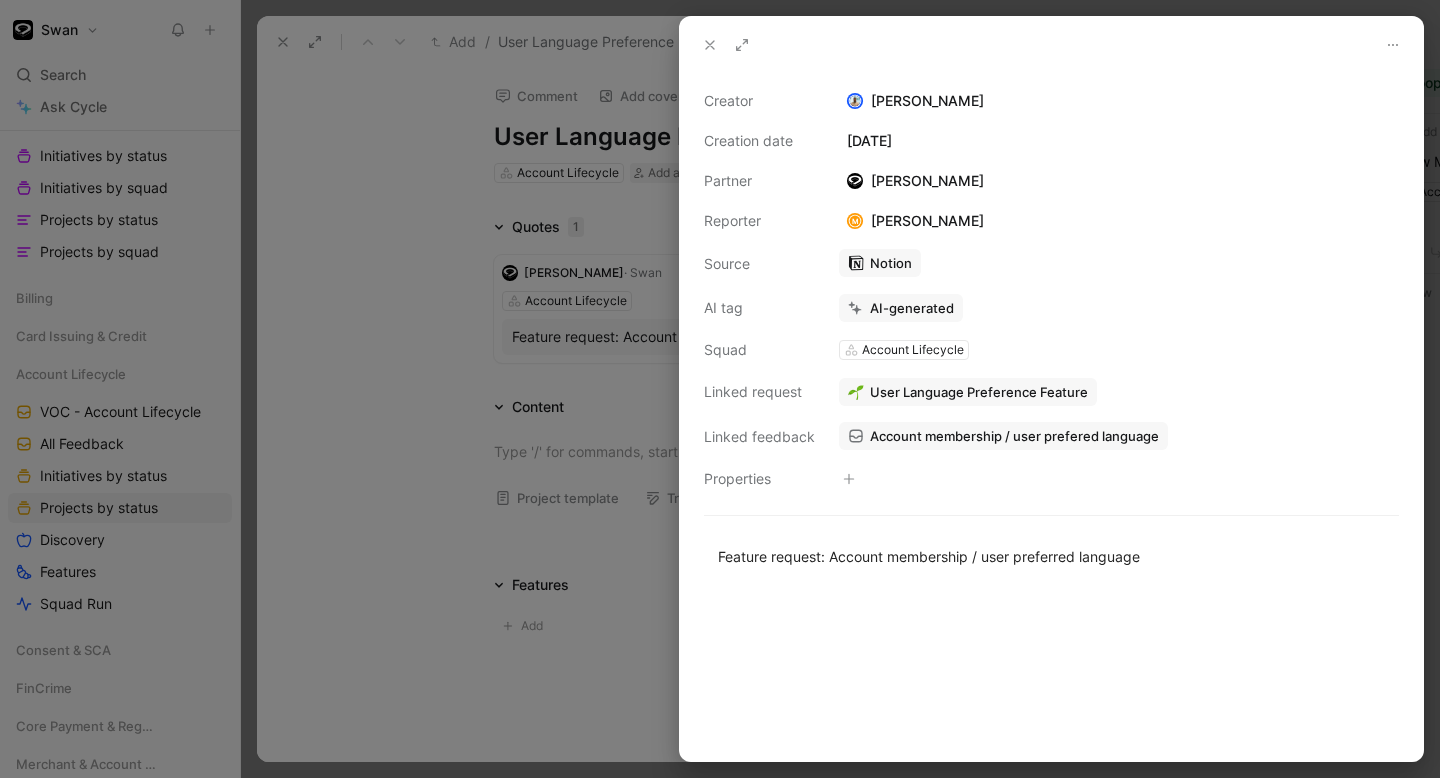 click at bounding box center [710, 45] 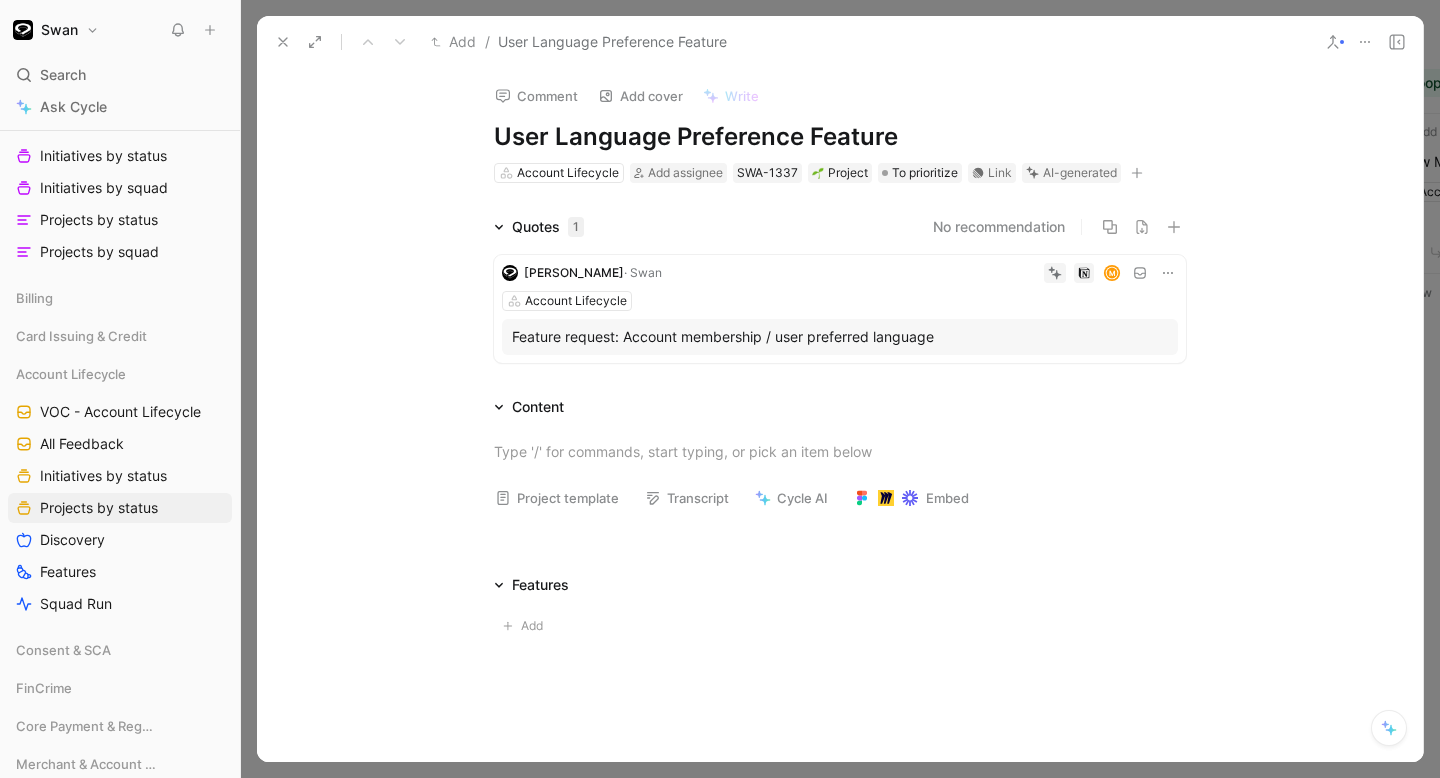 click 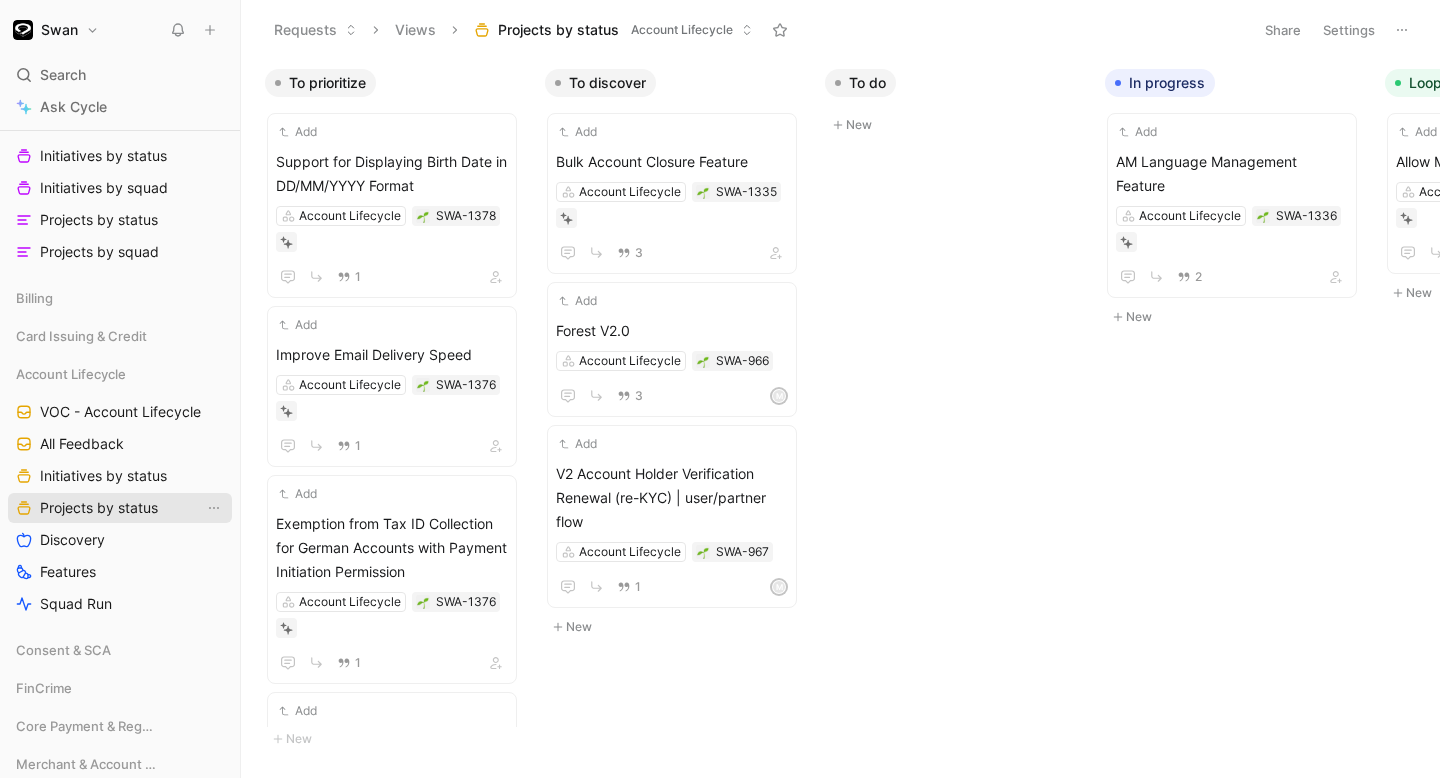 click on "Projects by status" at bounding box center [99, 508] 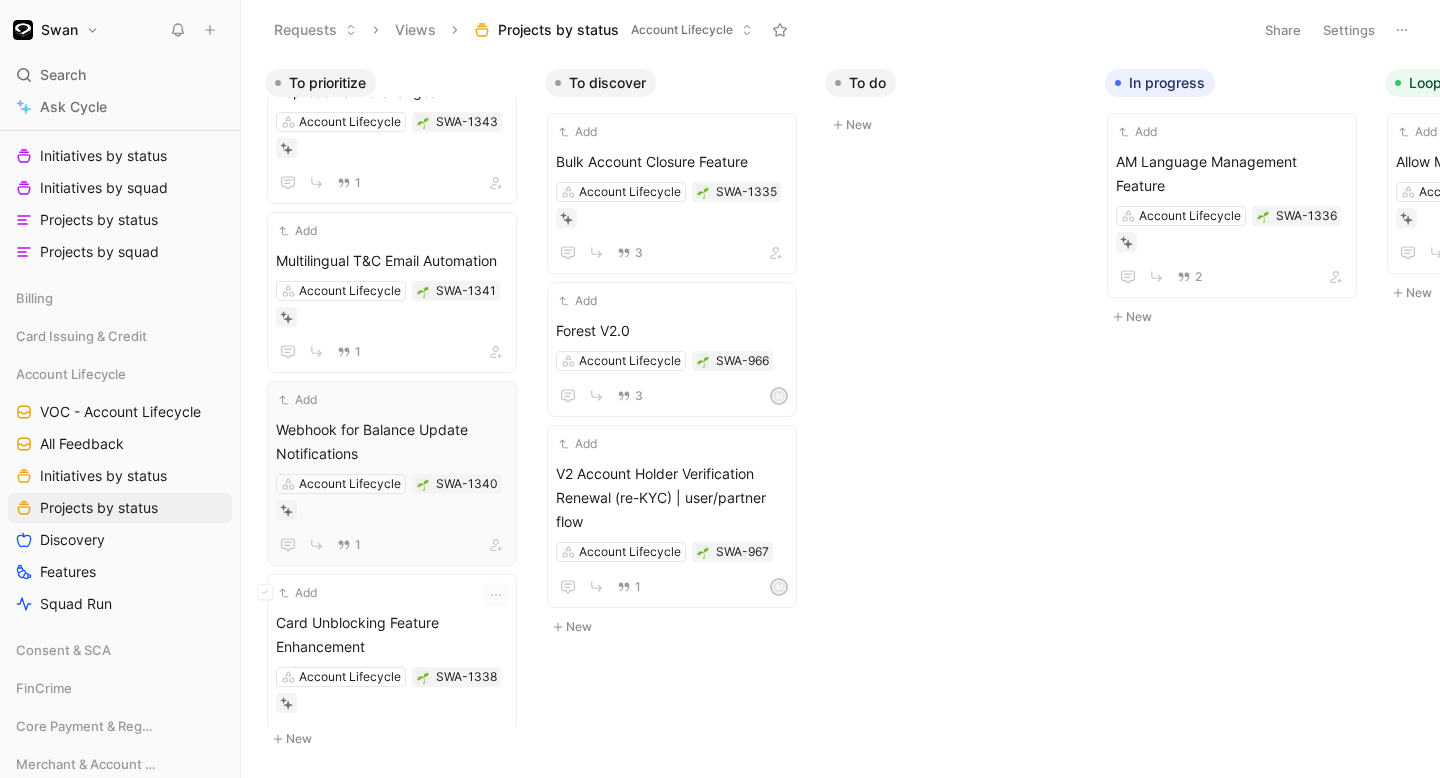 scroll, scrollTop: 4231, scrollLeft: 0, axis: vertical 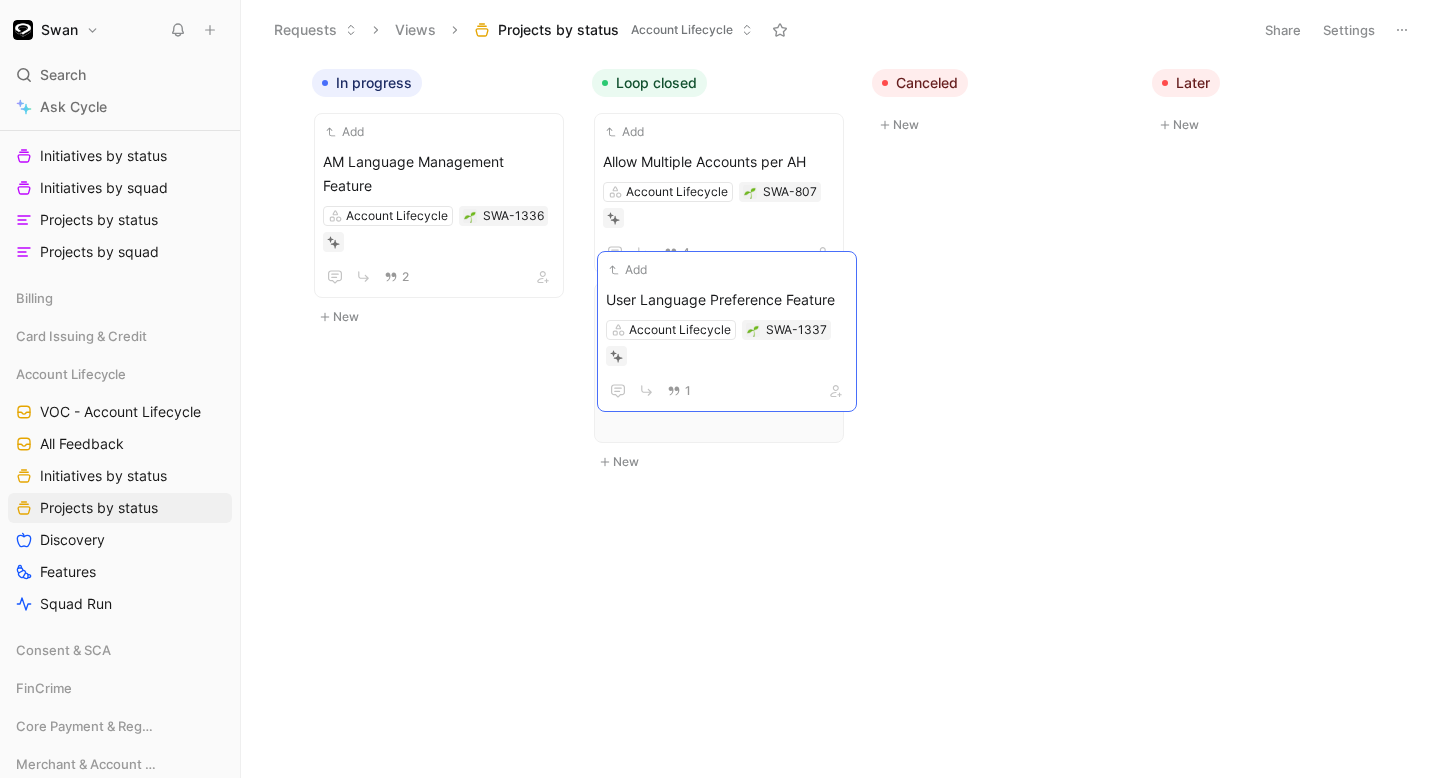 drag, startPoint x: 416, startPoint y: 593, endPoint x: 745, endPoint y: 295, distance: 443.89752 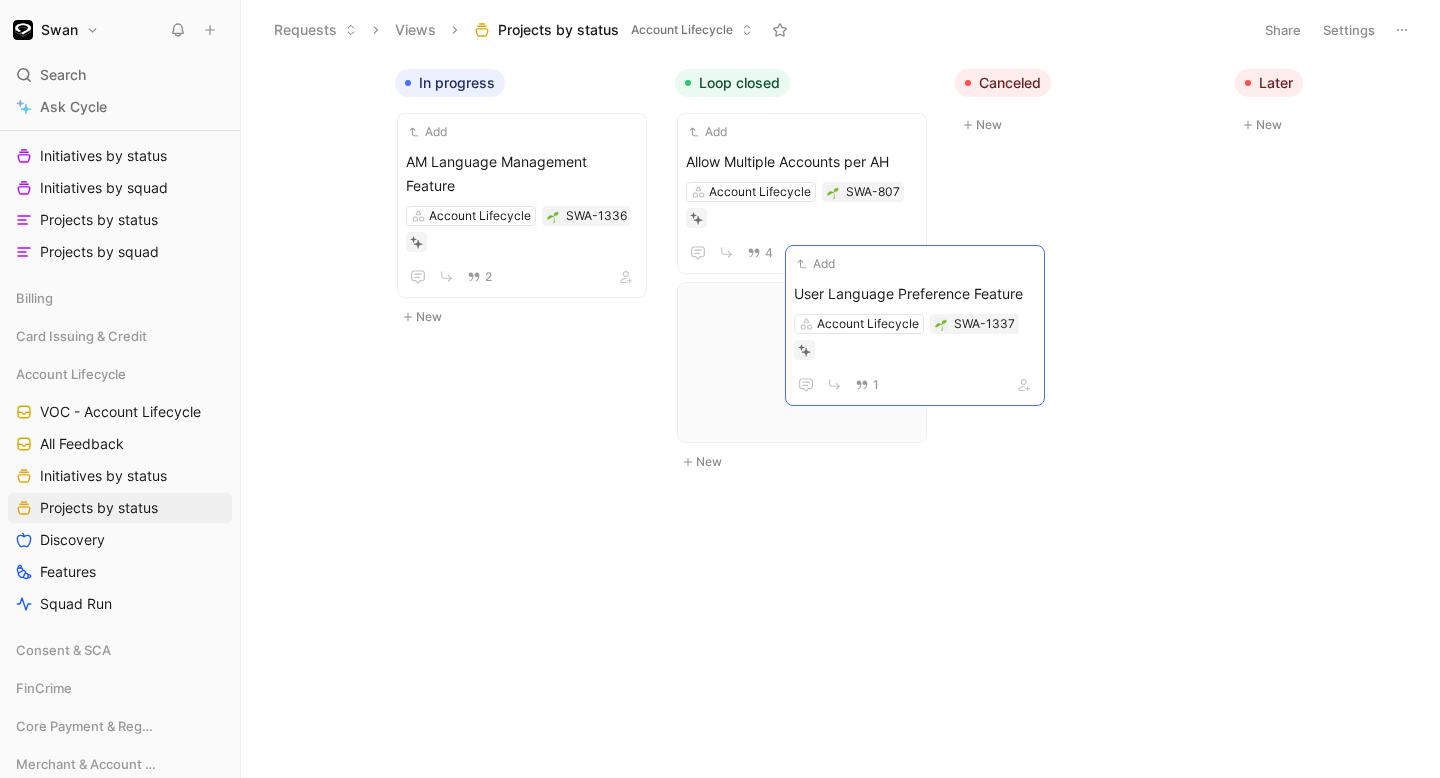 scroll, scrollTop: 0, scrollLeft: 736, axis: horizontal 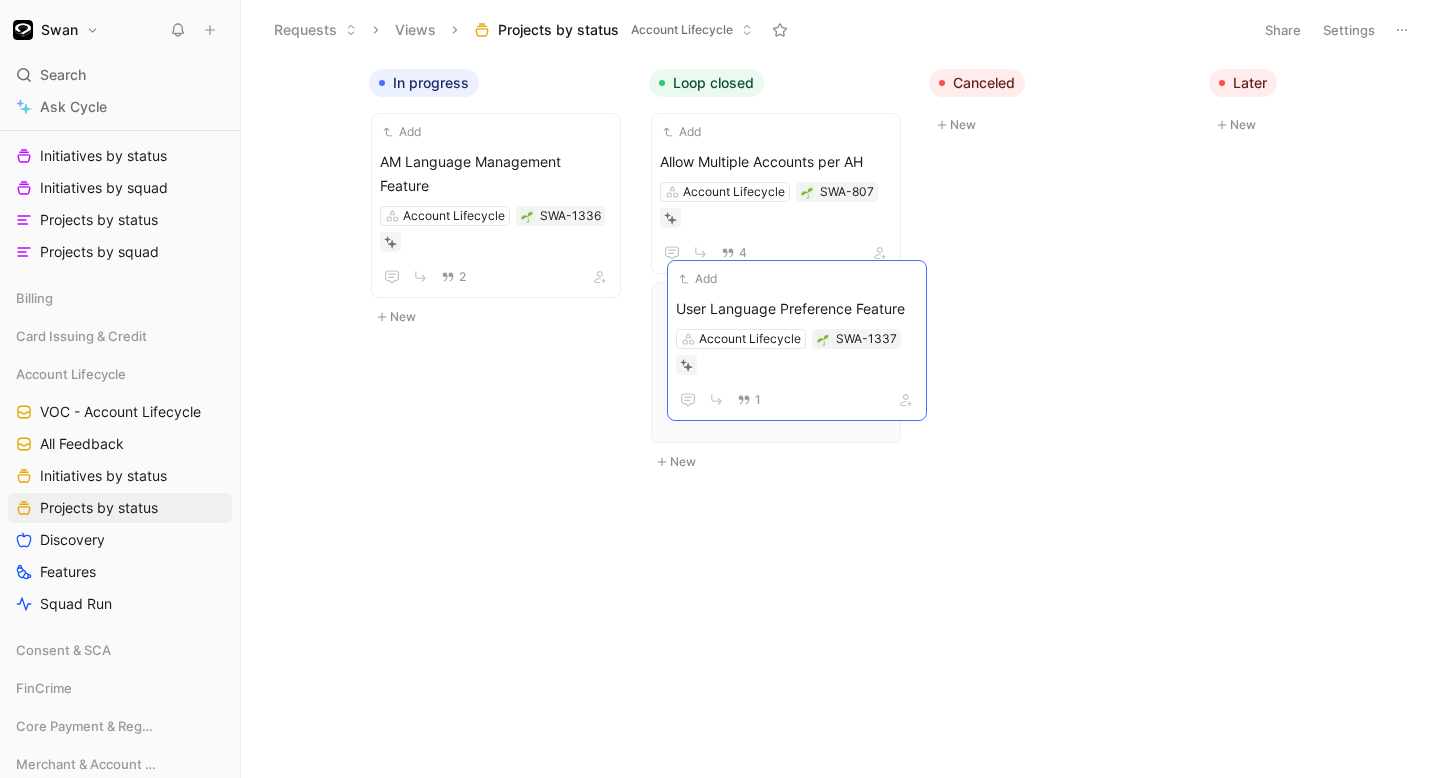 drag, startPoint x: 741, startPoint y: 328, endPoint x: 814, endPoint y: 306, distance: 76.243034 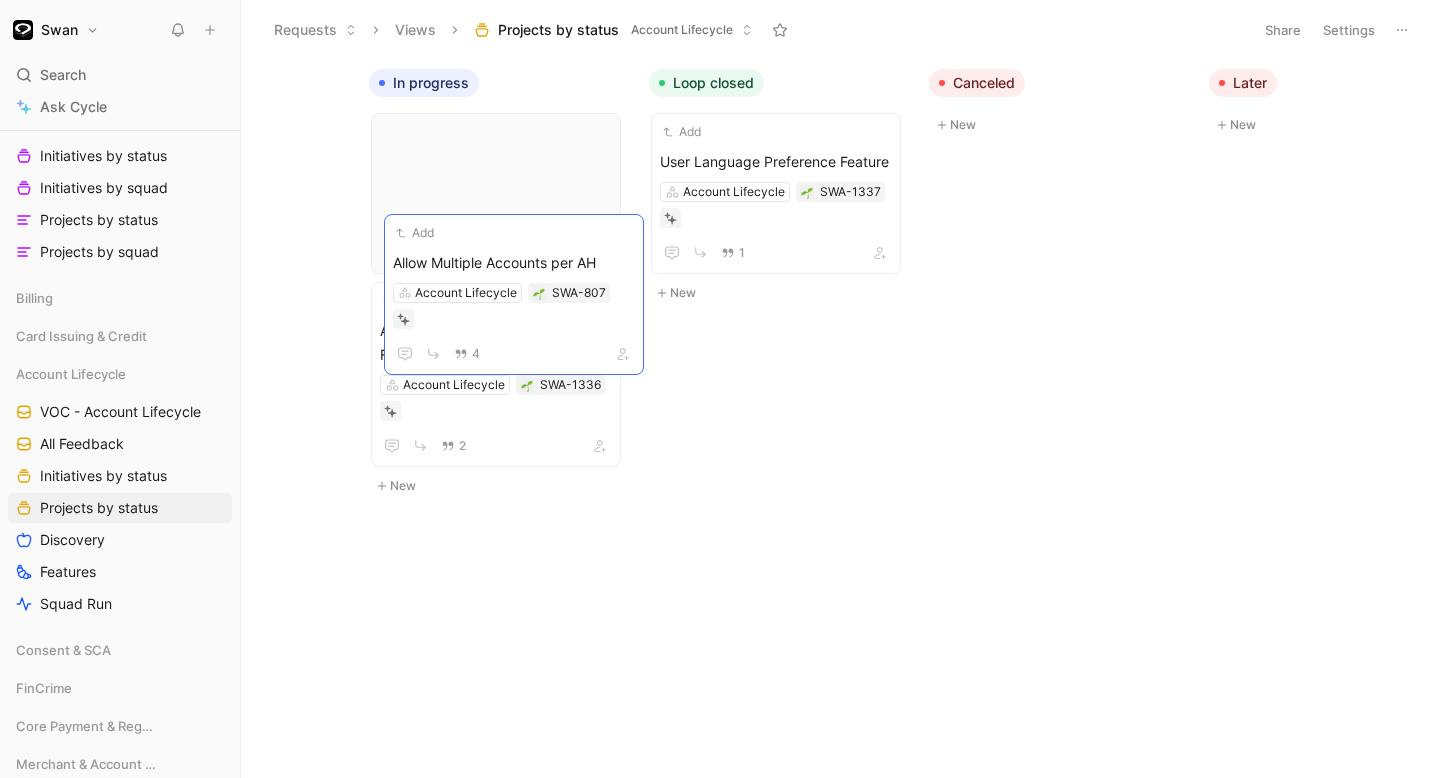 scroll, scrollTop: 0, scrollLeft: 709, axis: horizontal 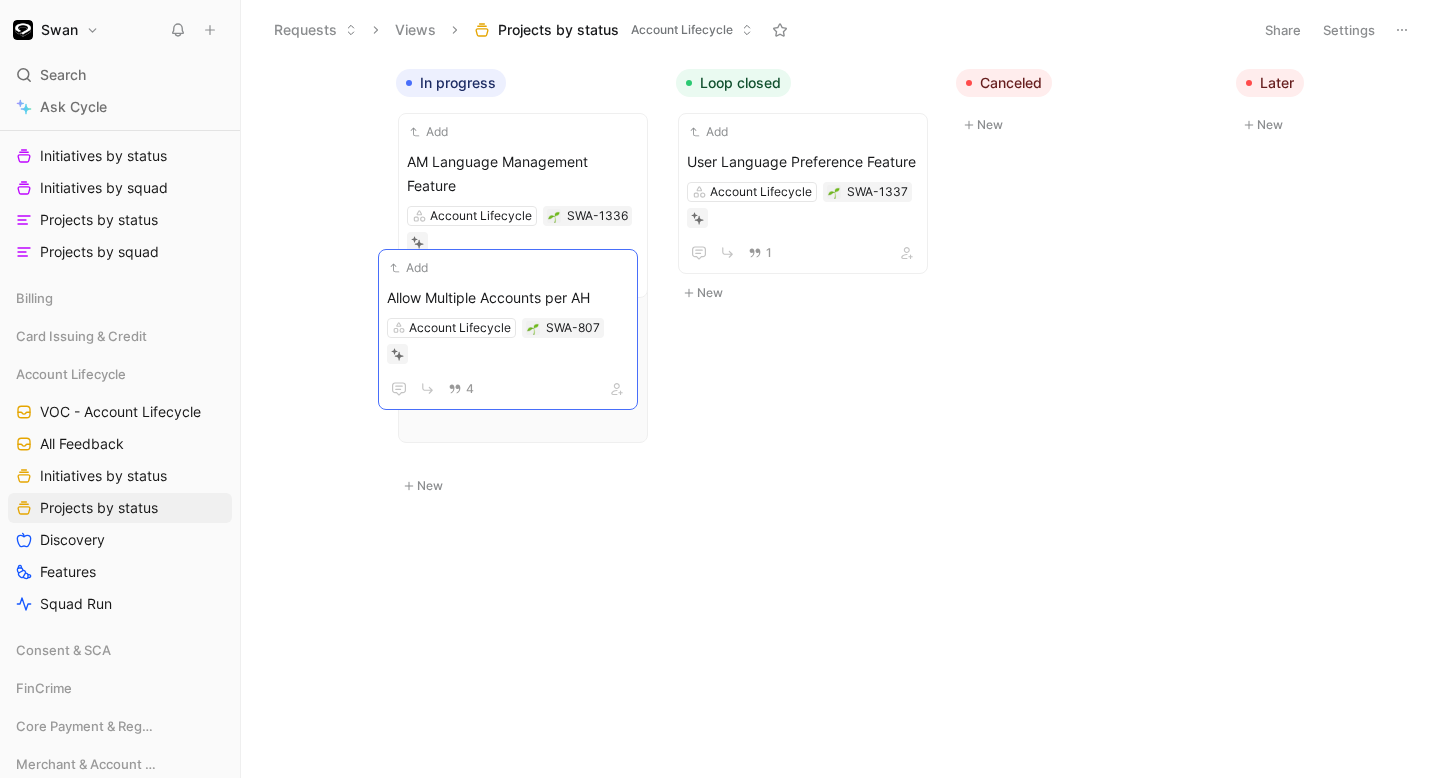 drag, startPoint x: 774, startPoint y: 158, endPoint x: 501, endPoint y: 288, distance: 302.37228 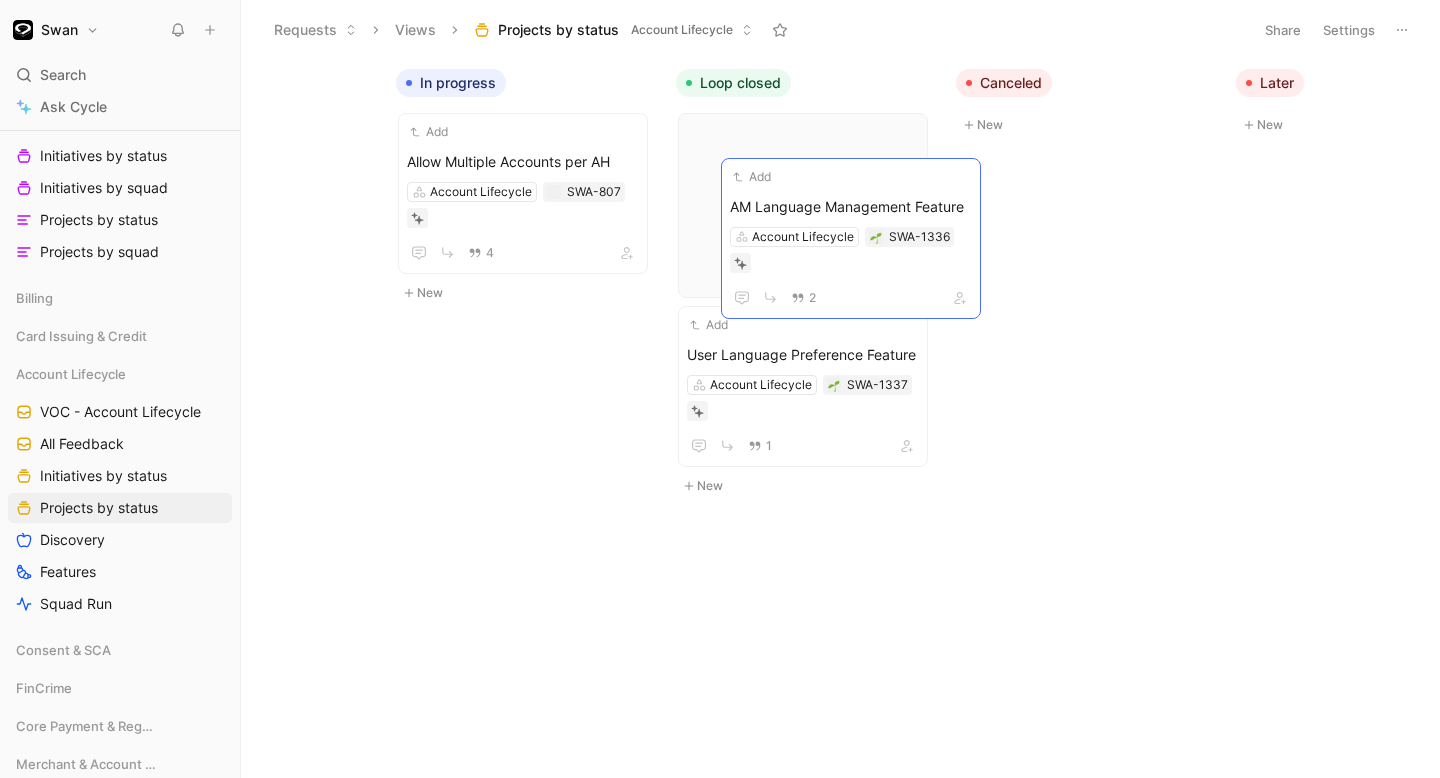 drag, startPoint x: 528, startPoint y: 164, endPoint x: 819, endPoint y: 184, distance: 291.68646 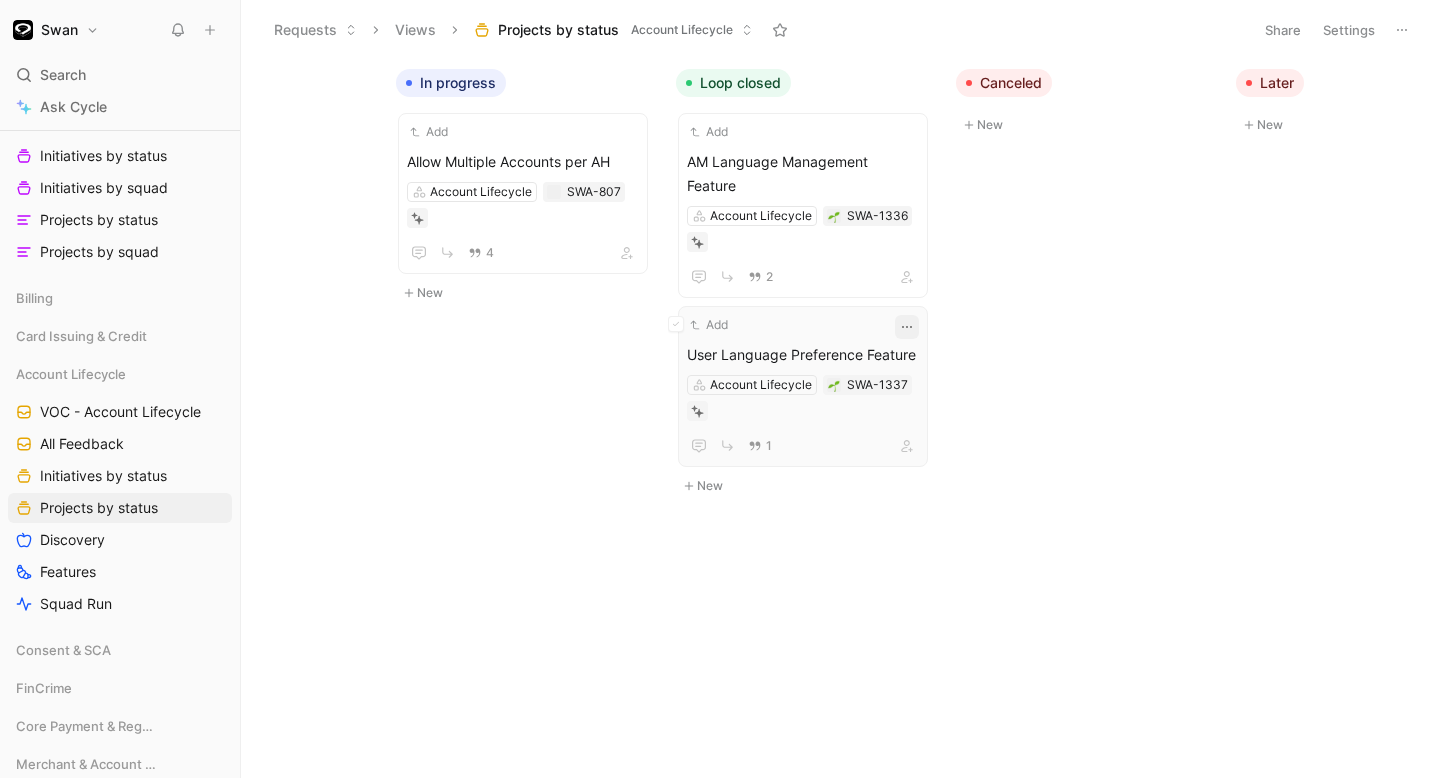 click 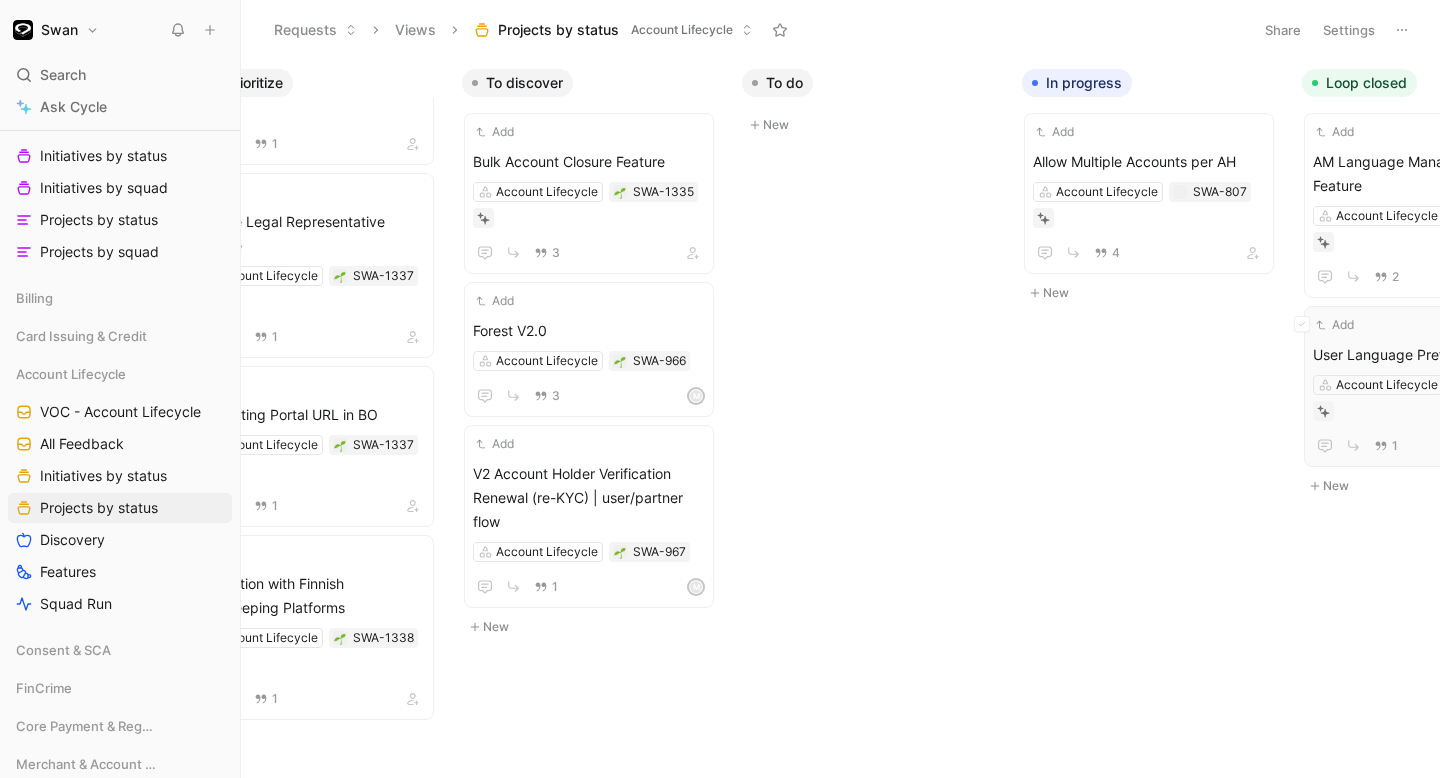 scroll, scrollTop: 0, scrollLeft: 0, axis: both 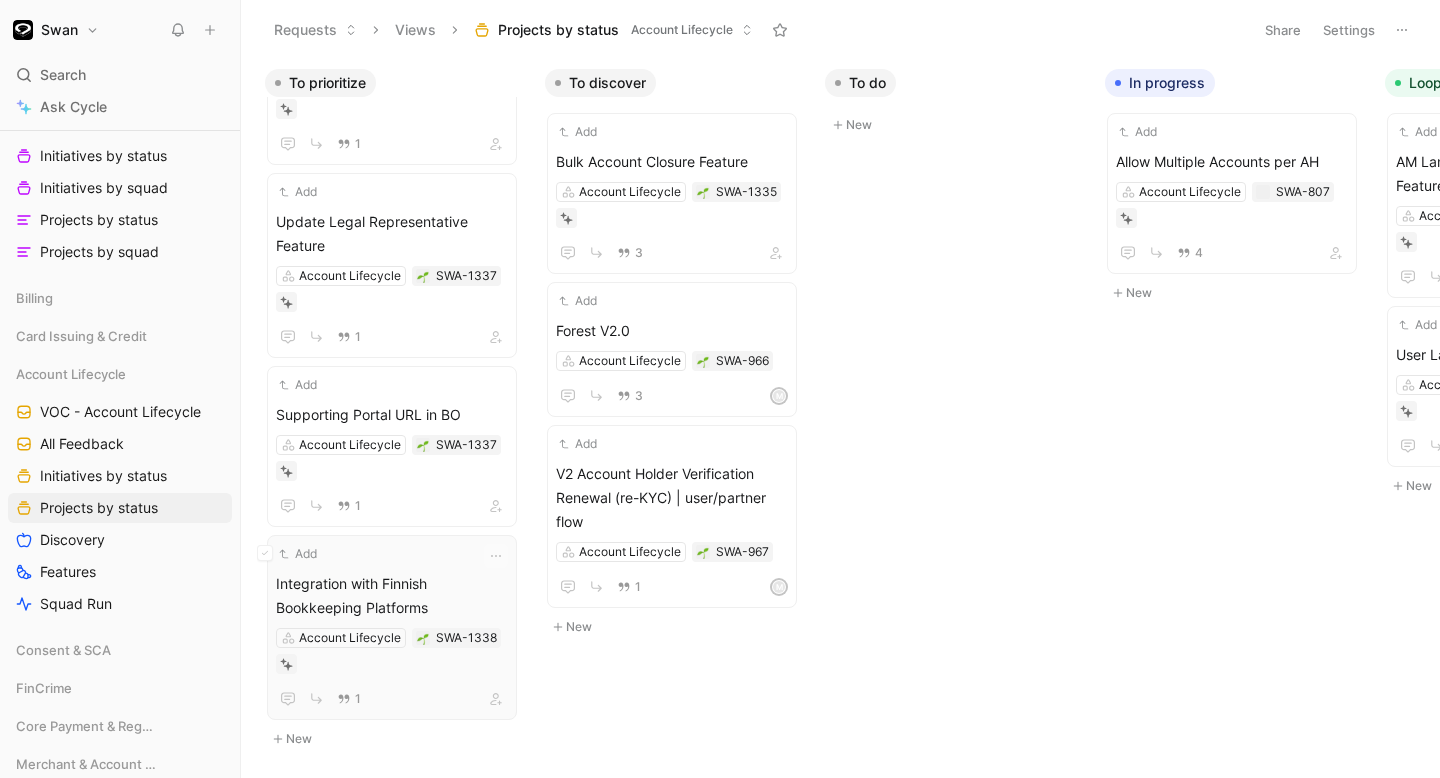 click on "Integration with Finnish Bookkeeping Platforms" at bounding box center [392, 596] 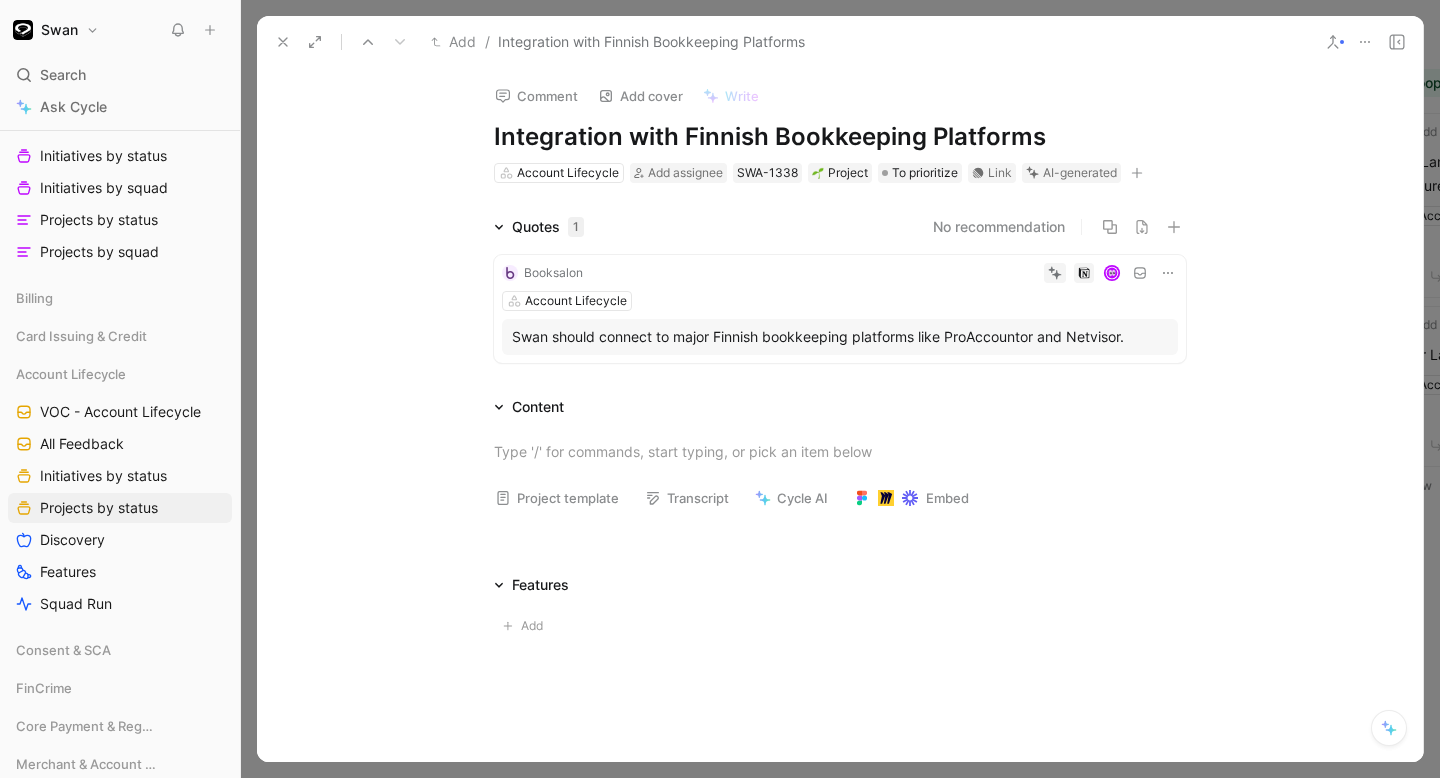 click at bounding box center [283, 42] 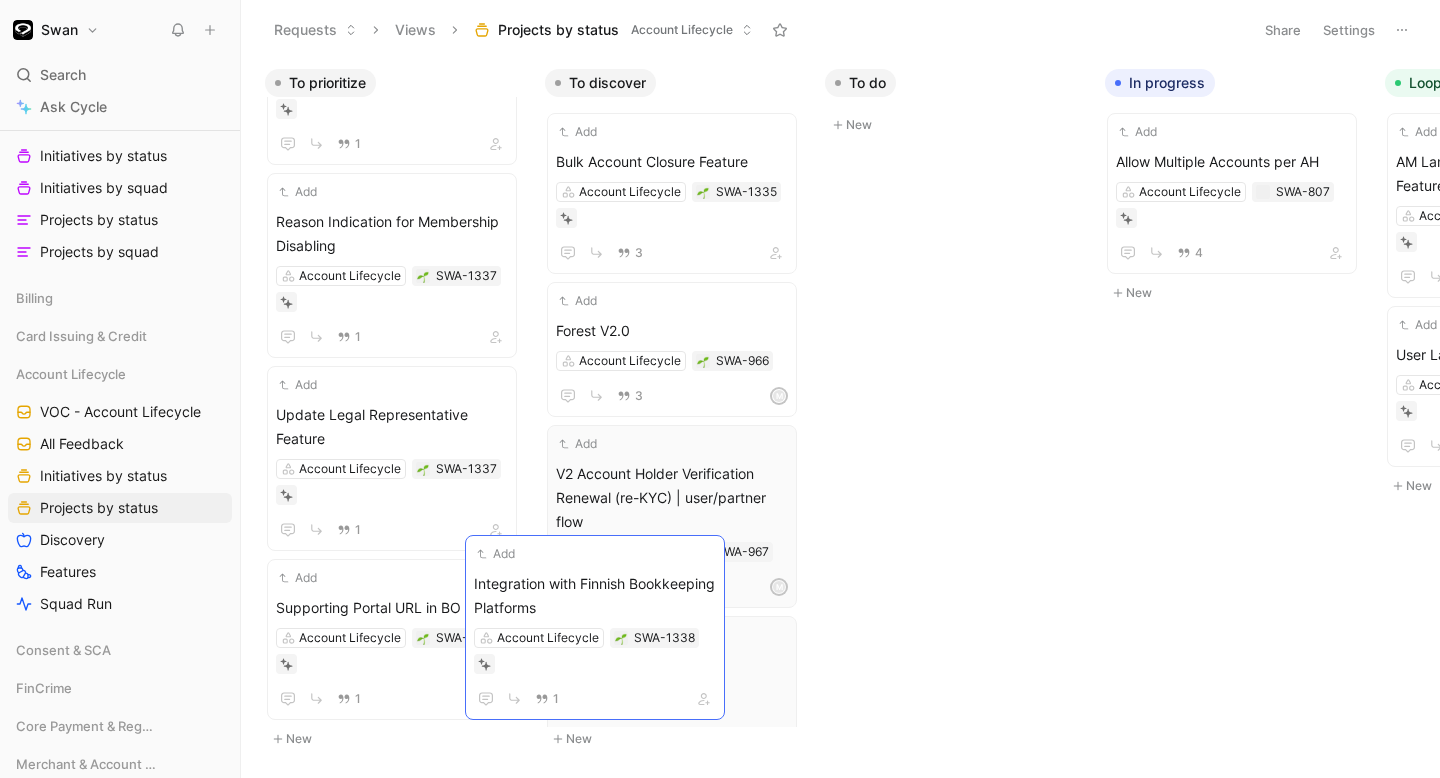 scroll, scrollTop: 3969, scrollLeft: 0, axis: vertical 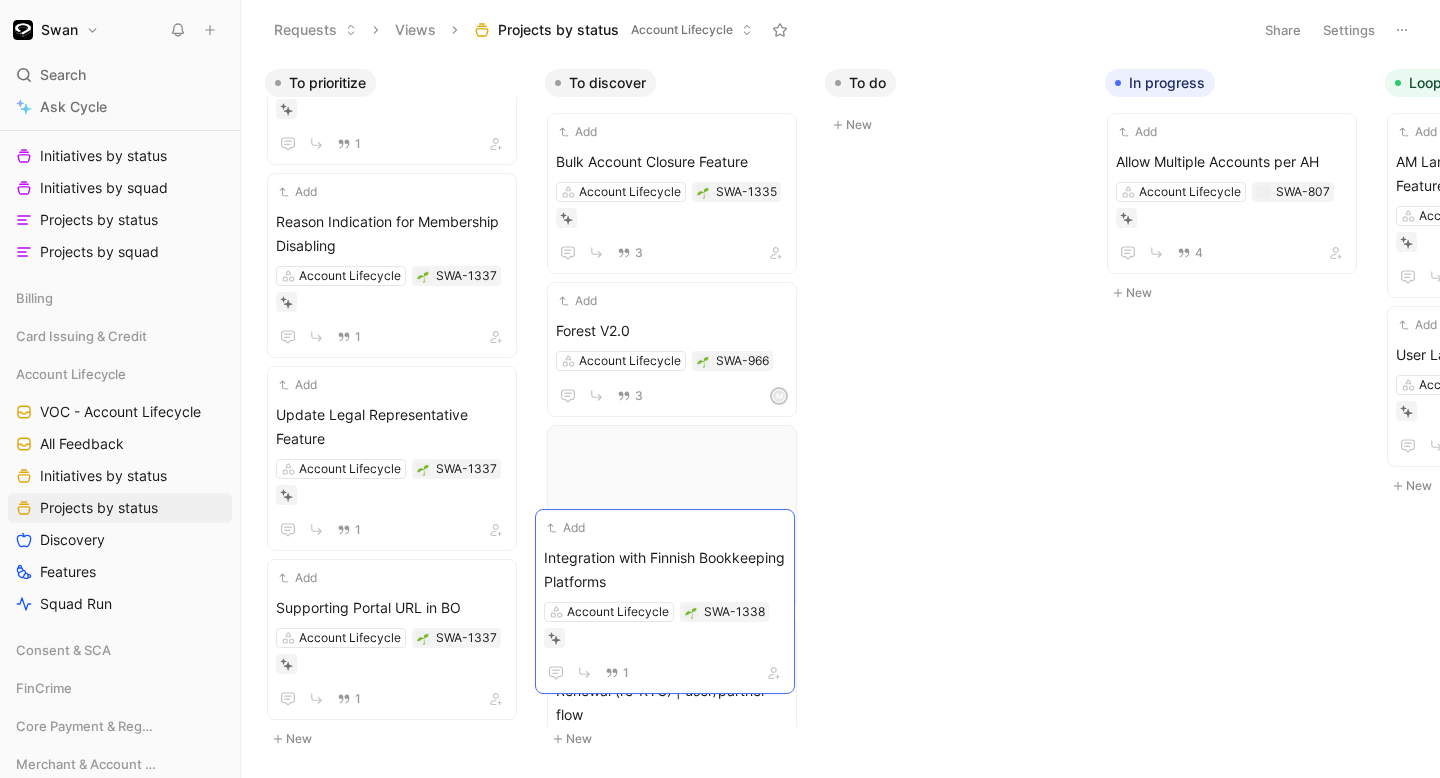 drag, startPoint x: 433, startPoint y: 591, endPoint x: 701, endPoint y: 565, distance: 269.25824 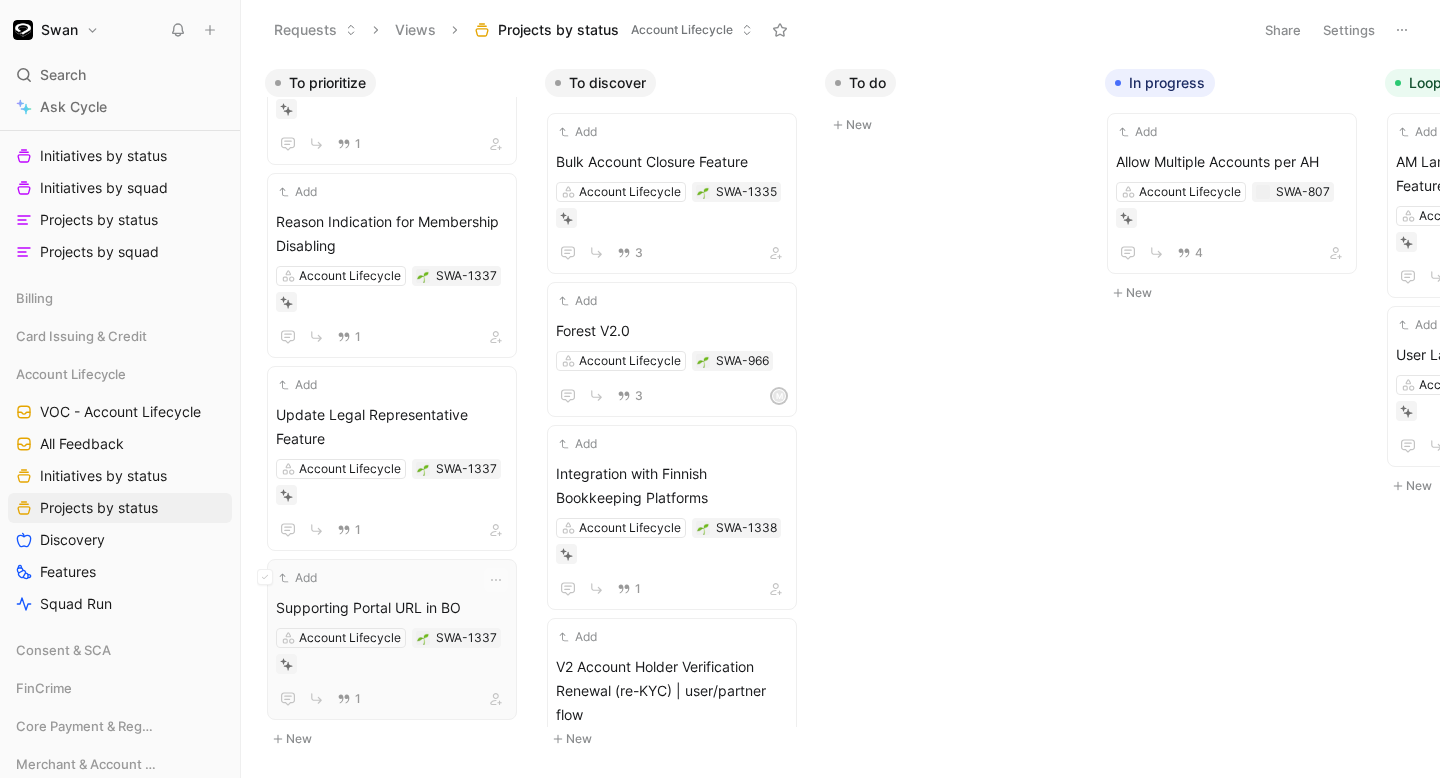 click on "Supporting Portal URL in BO" at bounding box center [392, 608] 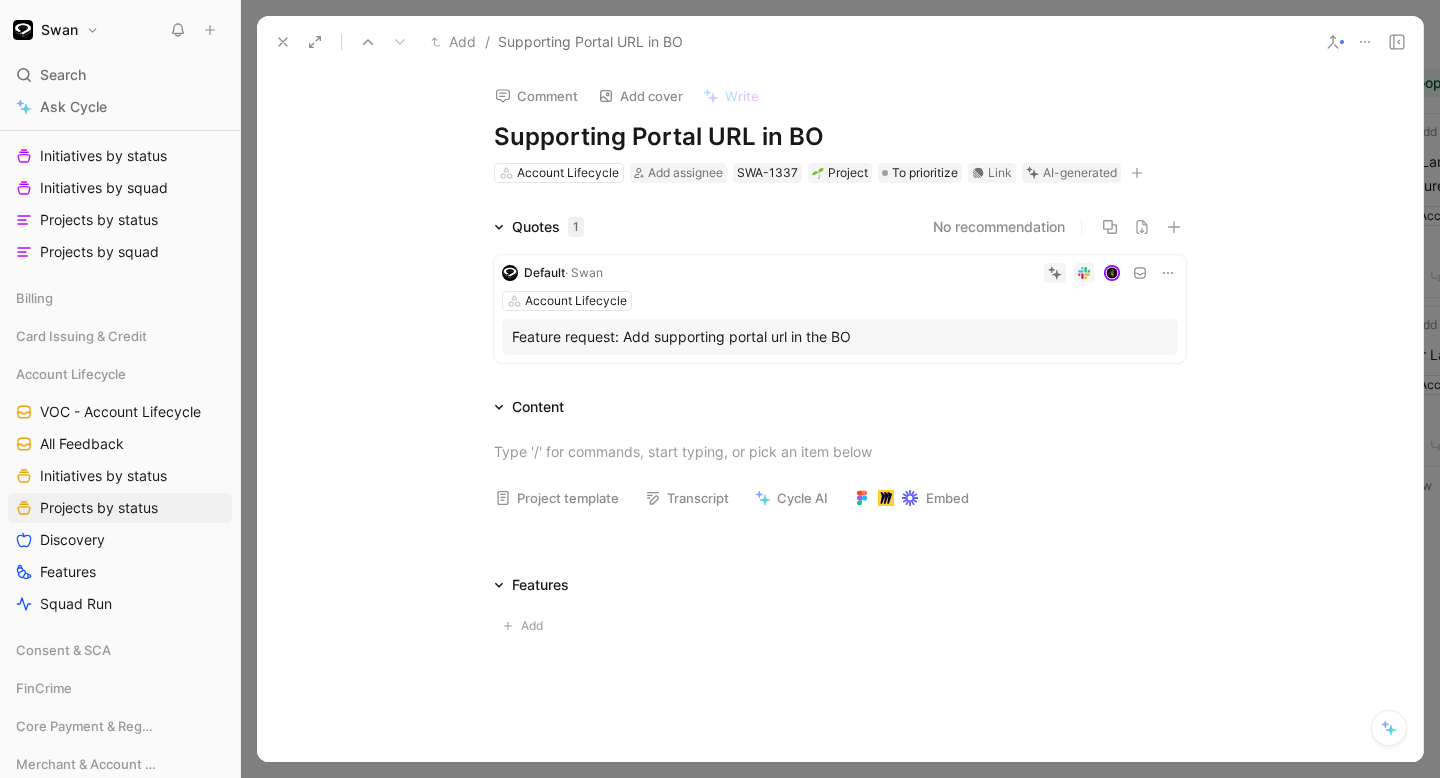 click 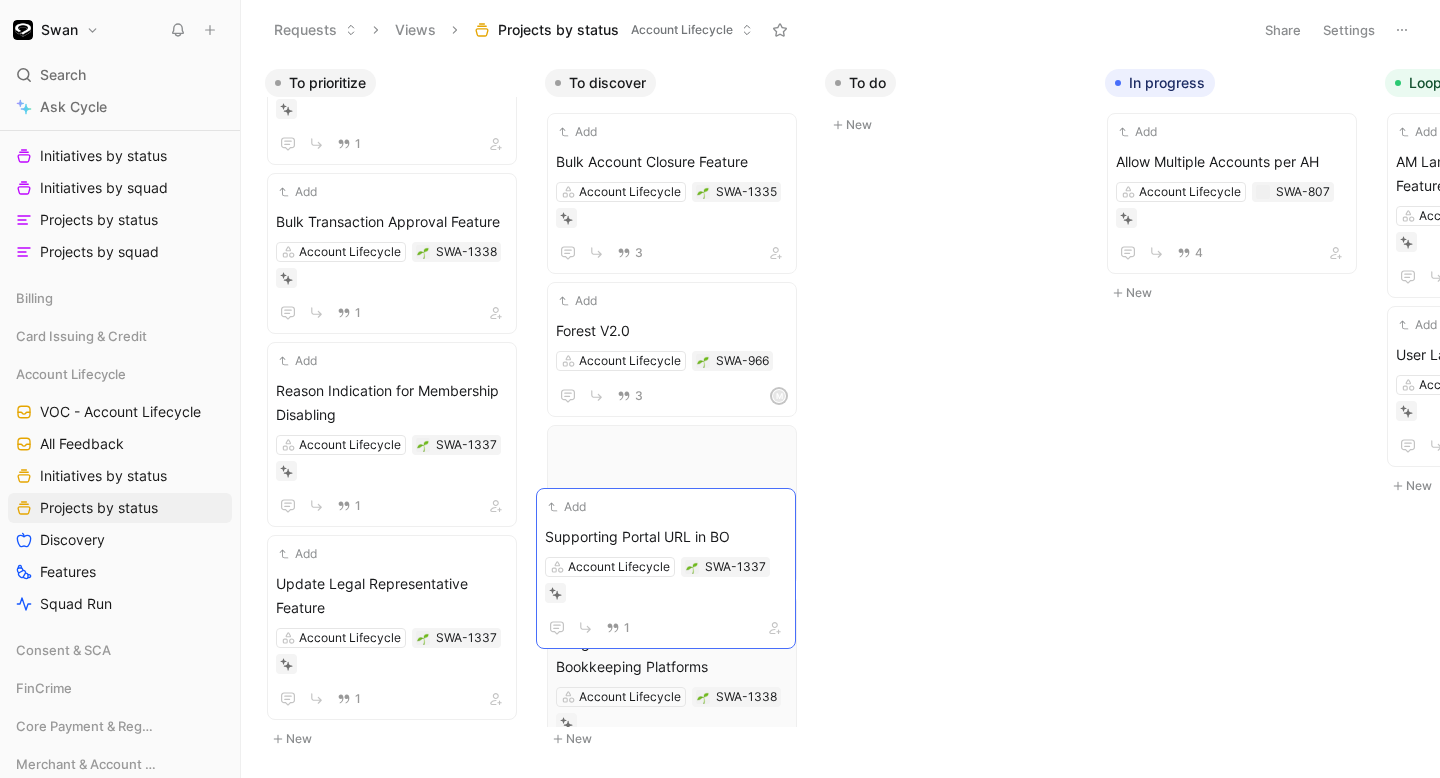 scroll, scrollTop: 3800, scrollLeft: 0, axis: vertical 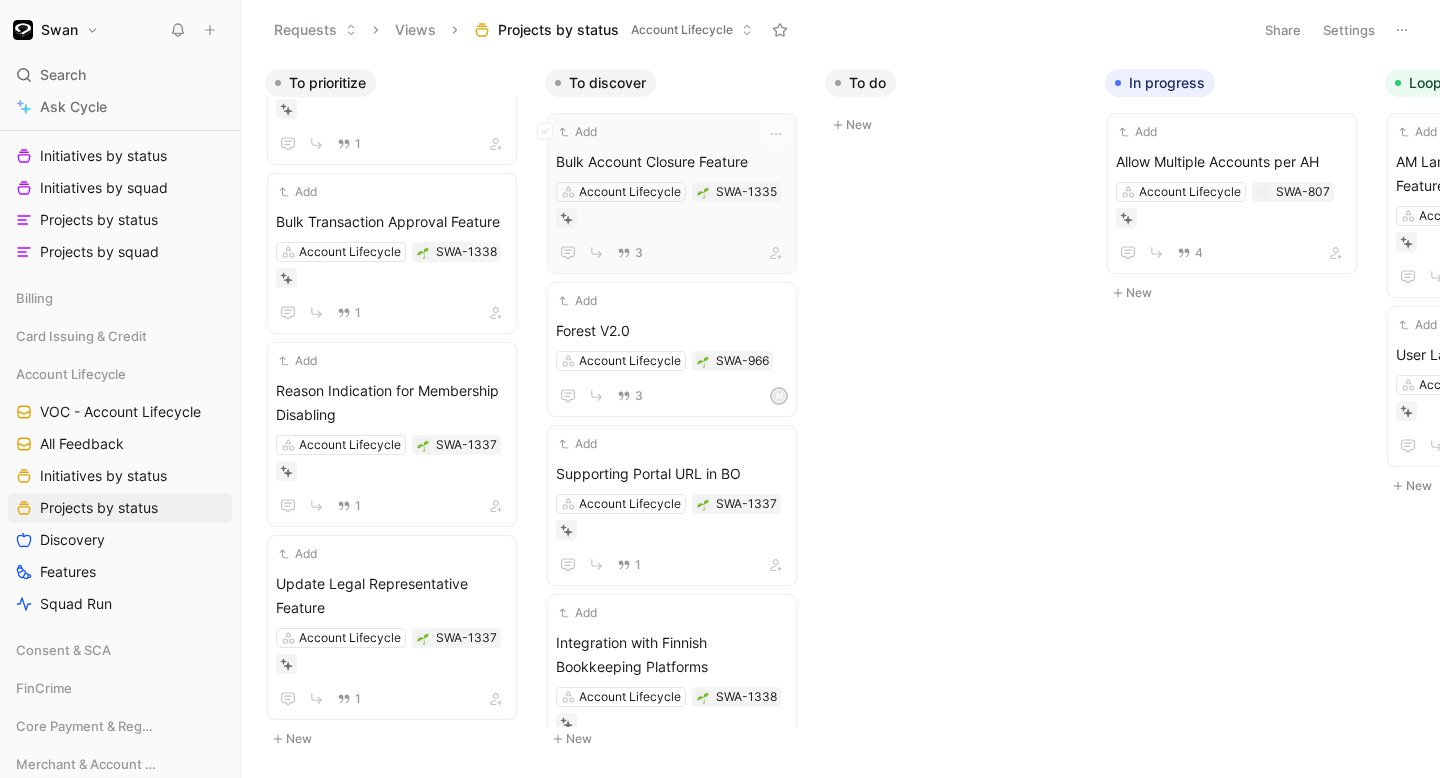 click on "Add" at bounding box center (659, 132) 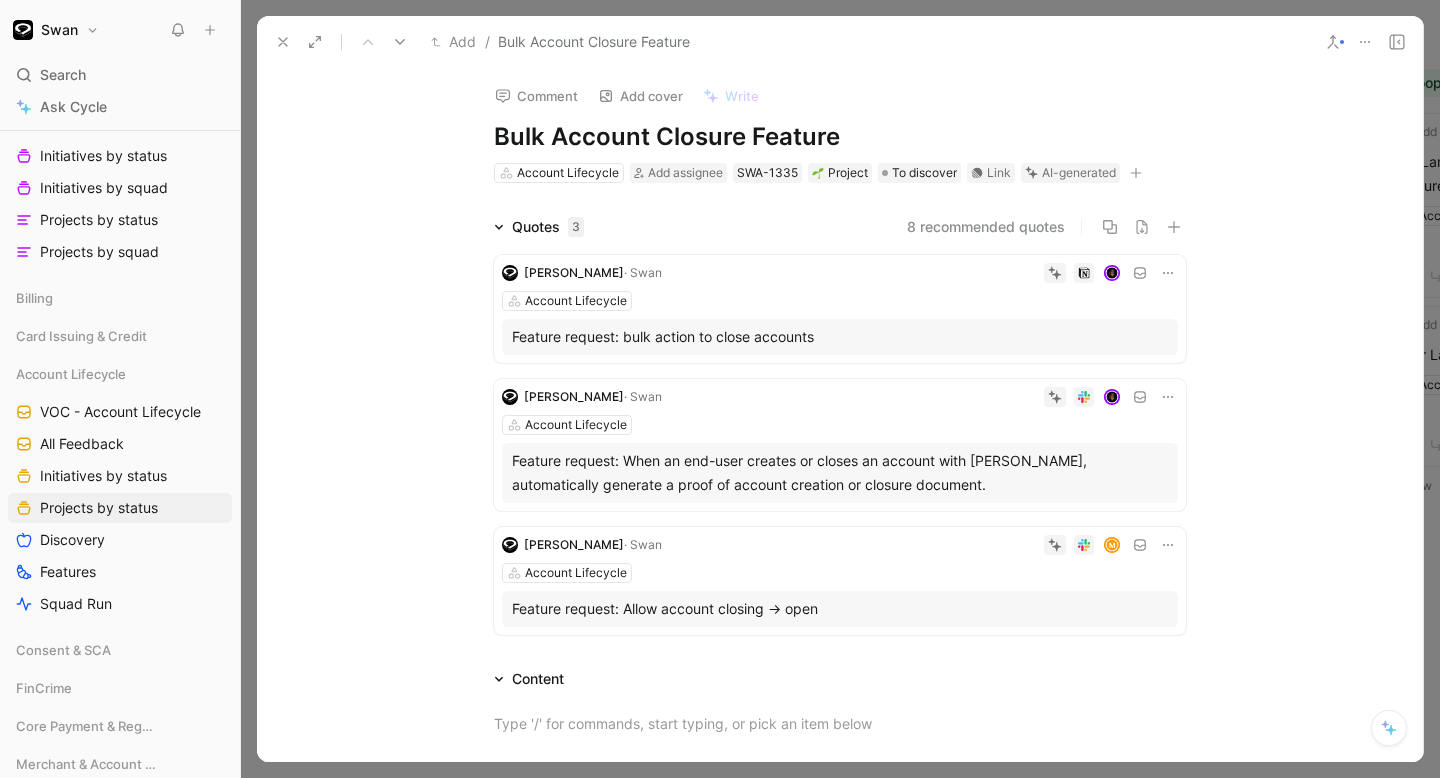 click 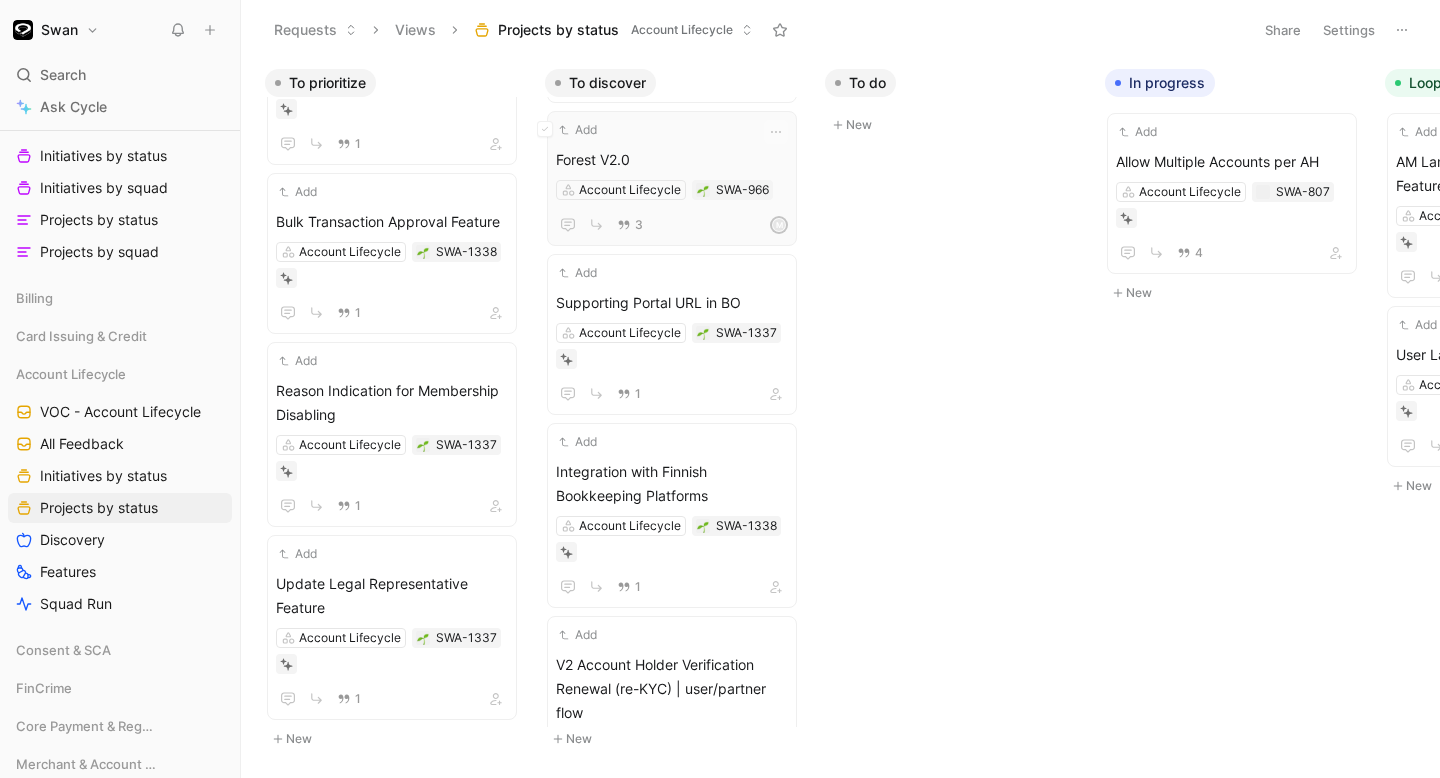 scroll, scrollTop: 250, scrollLeft: 0, axis: vertical 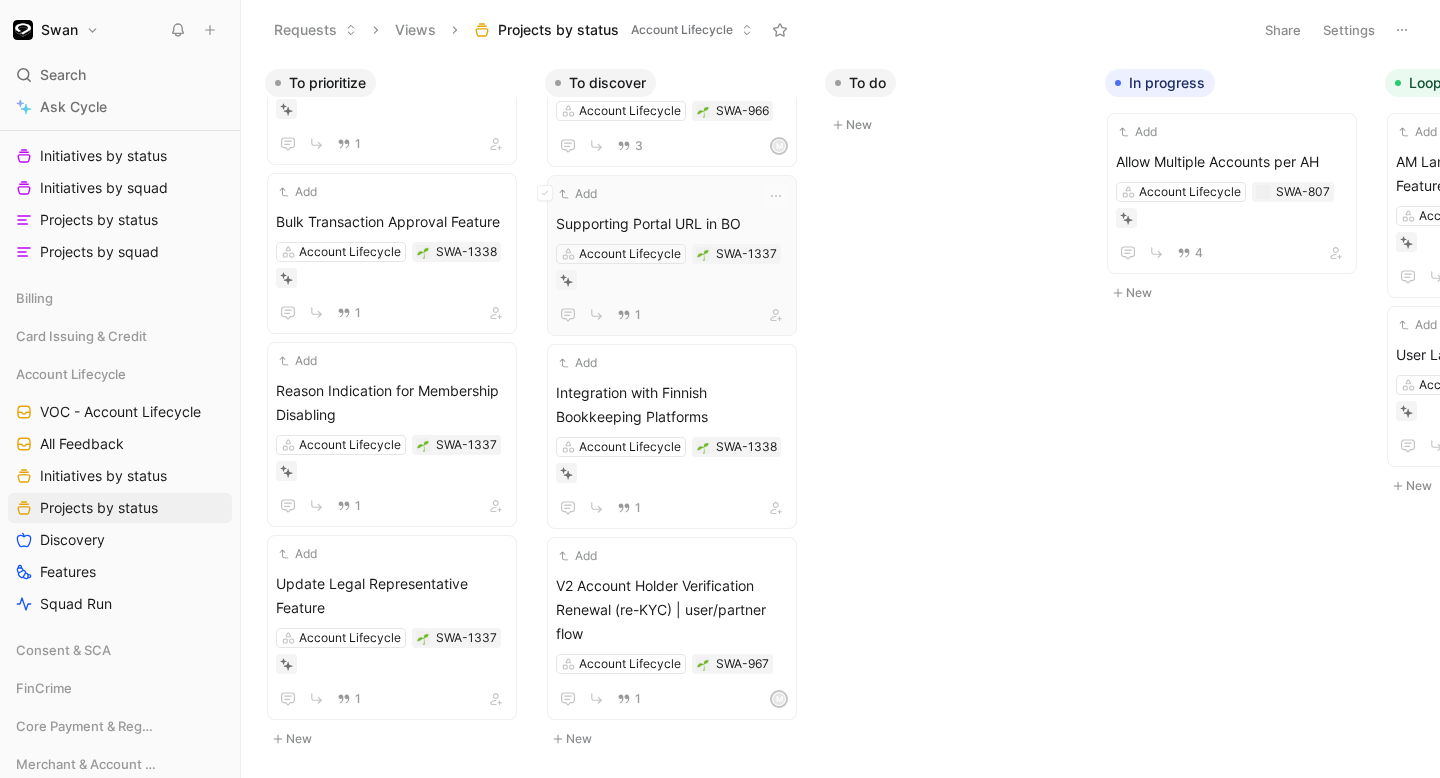 click on "Add" at bounding box center [659, 194] 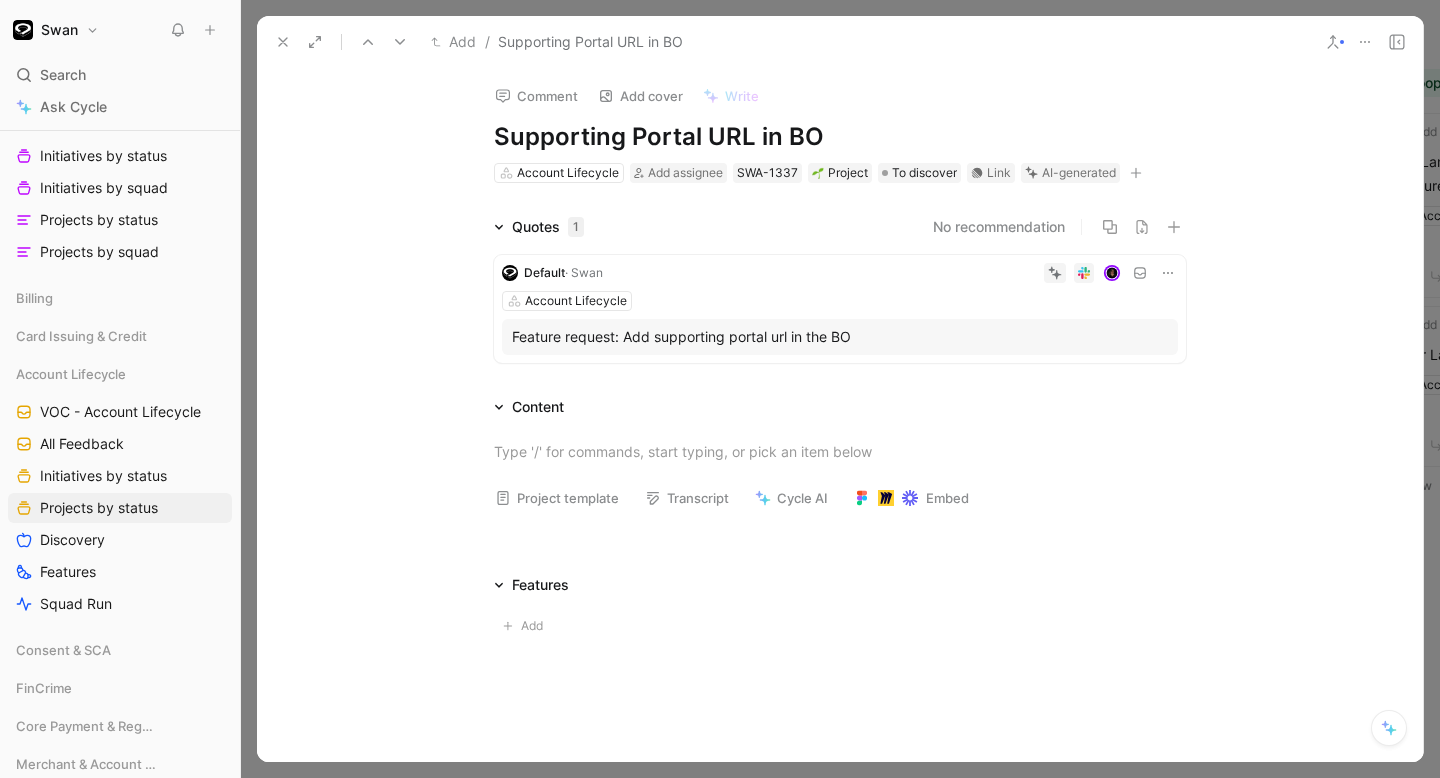click 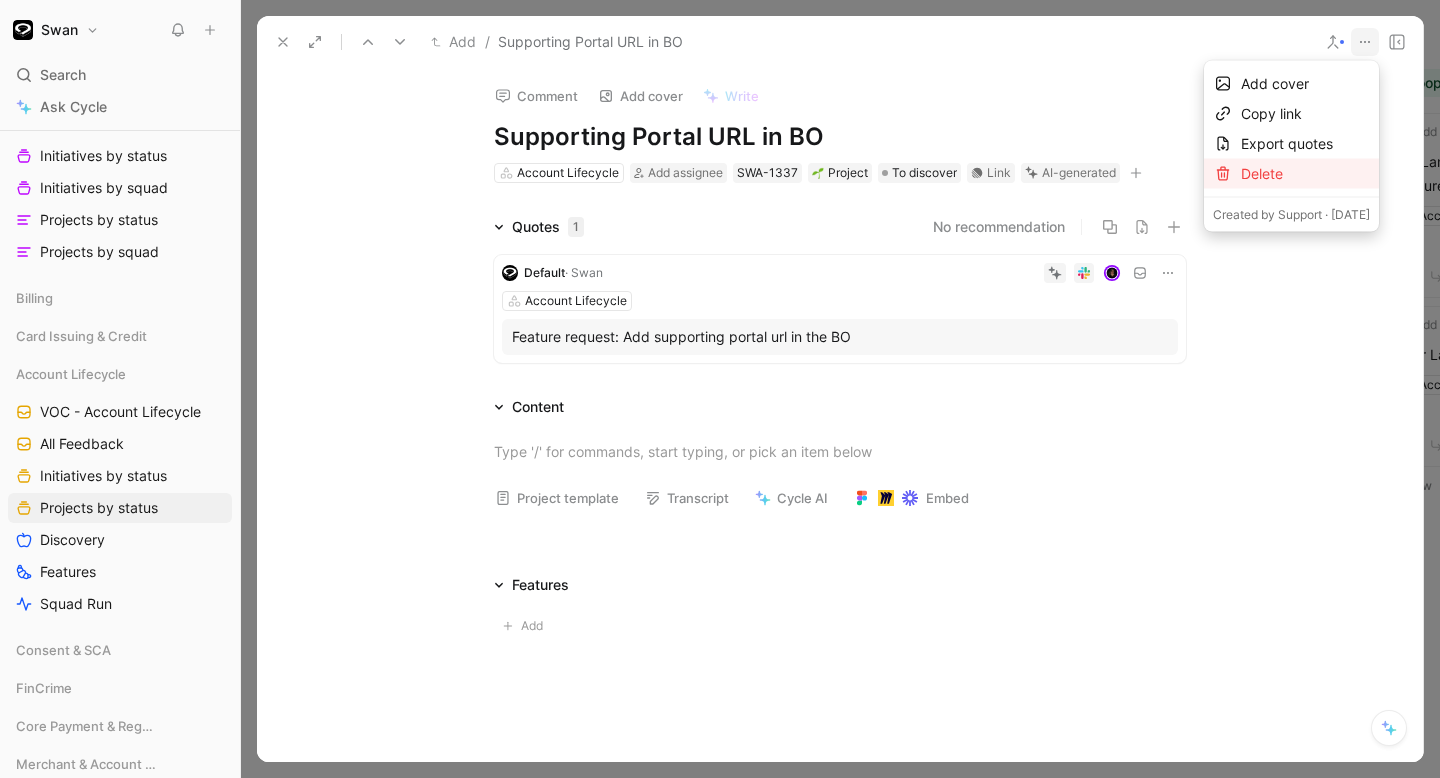 click on "Delete" at bounding box center (1305, 174) 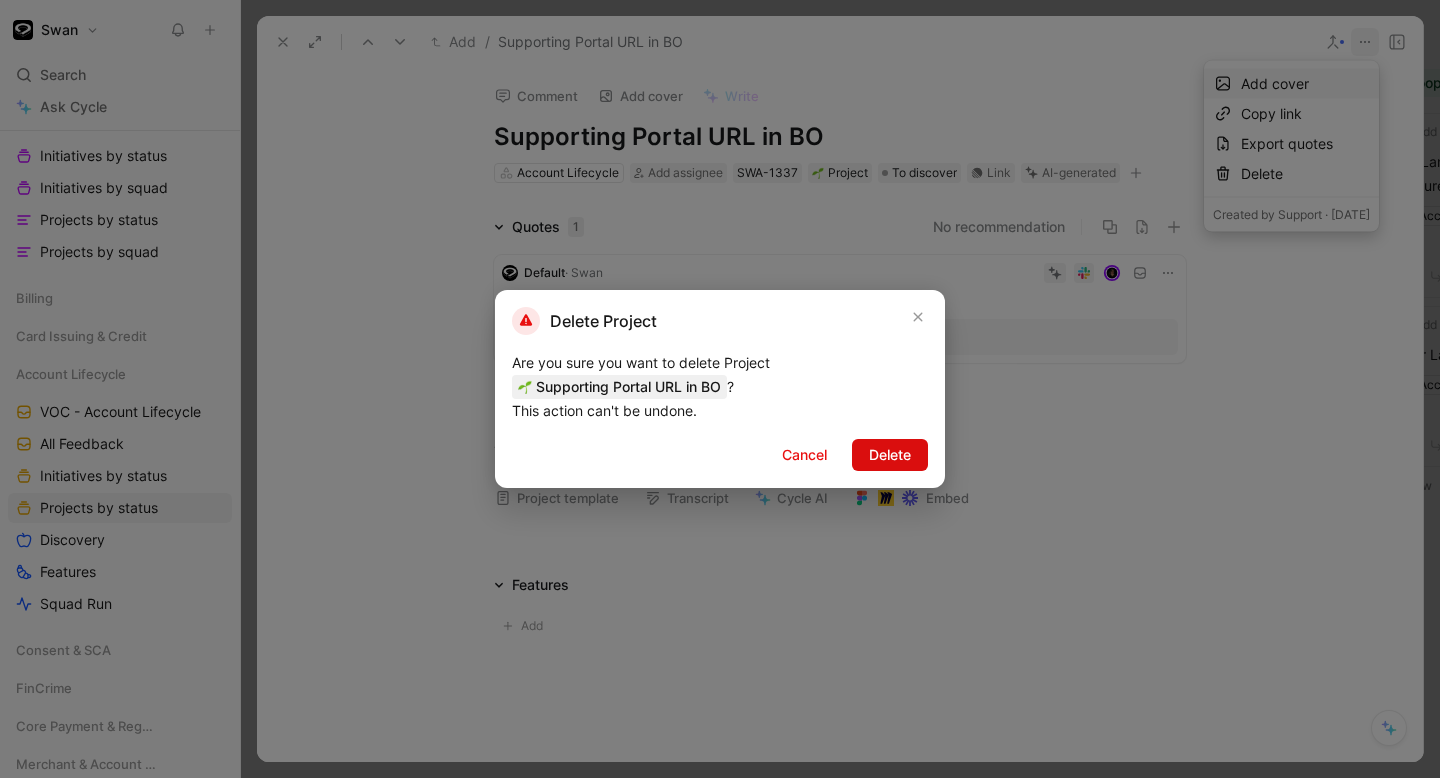 click on "Delete" at bounding box center (890, 455) 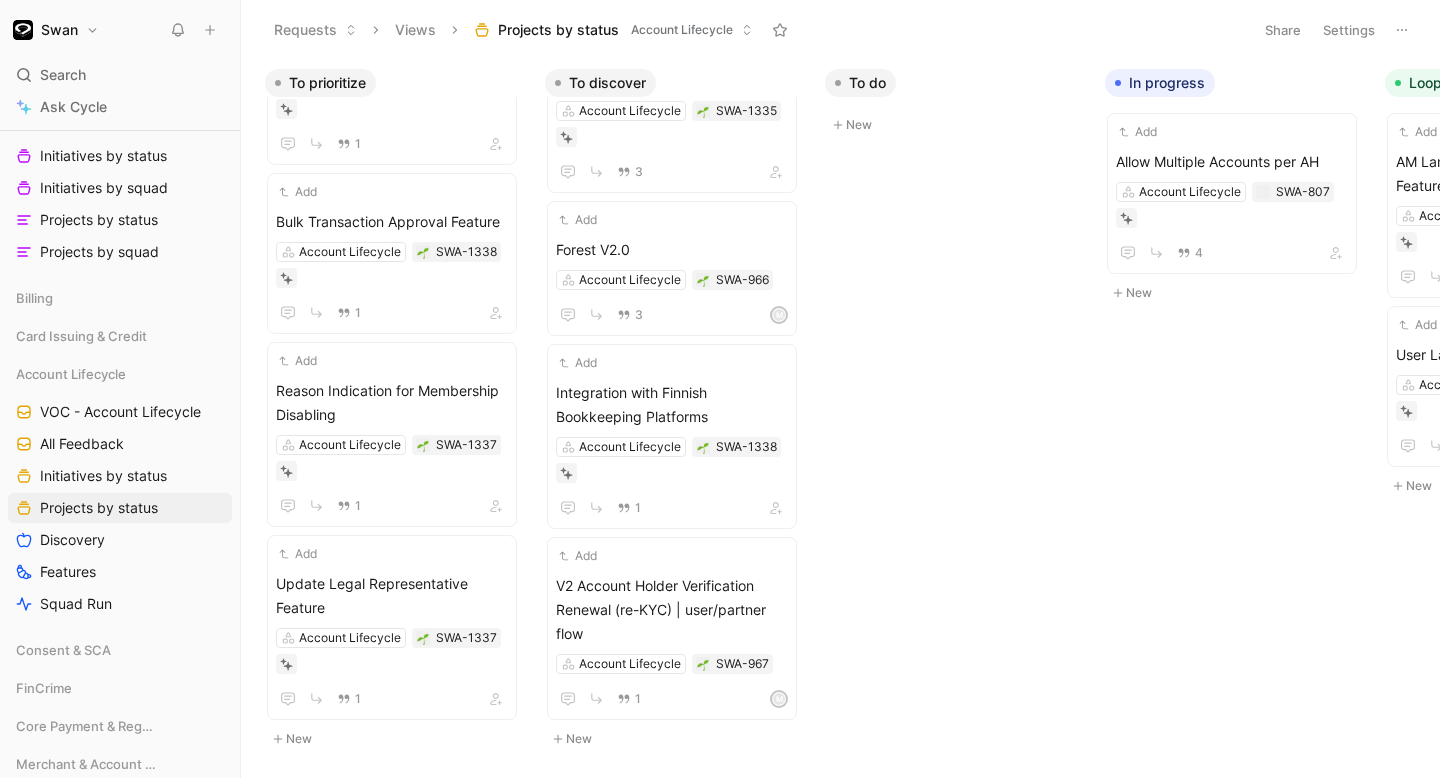scroll, scrollTop: 81, scrollLeft: 0, axis: vertical 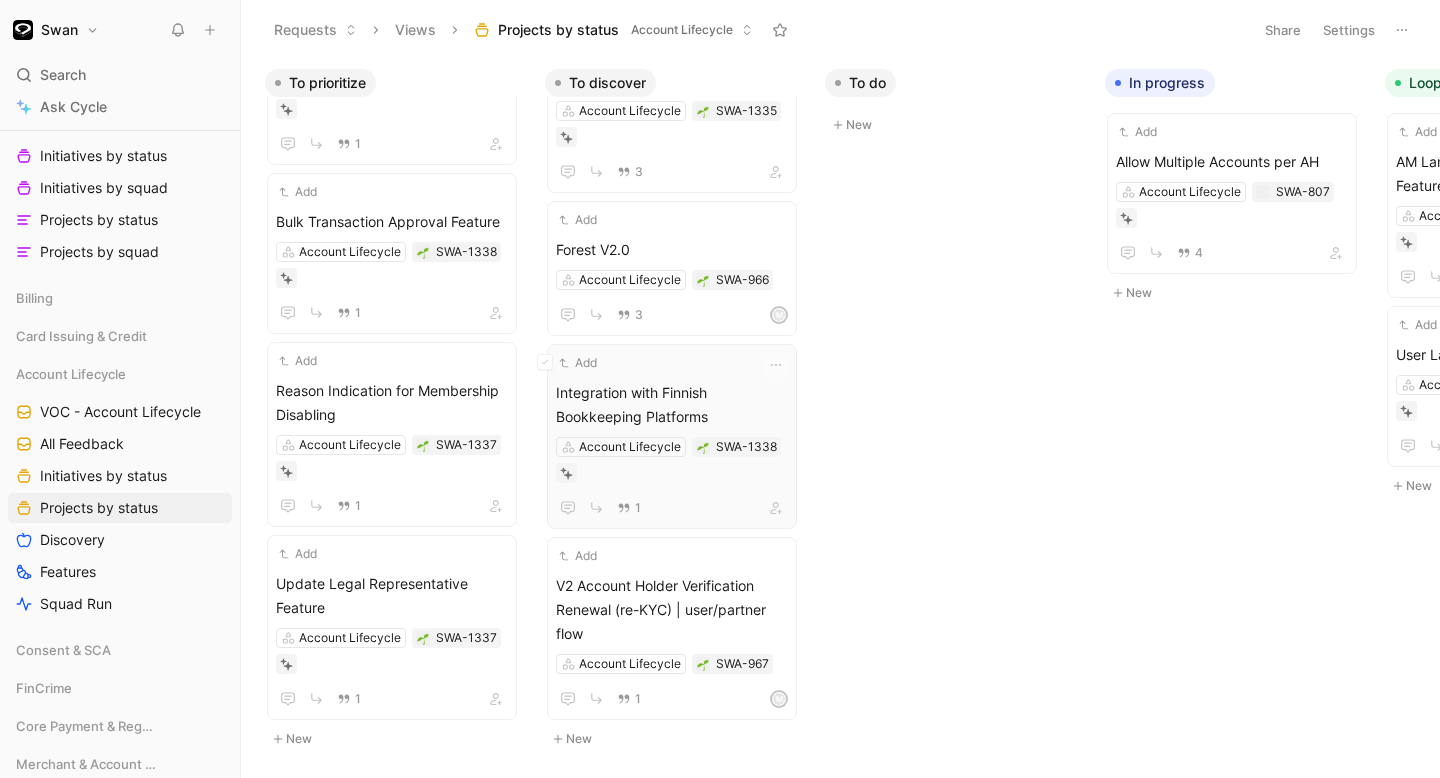 click on "Integration with Finnish Bookkeeping Platforms" at bounding box center (672, 405) 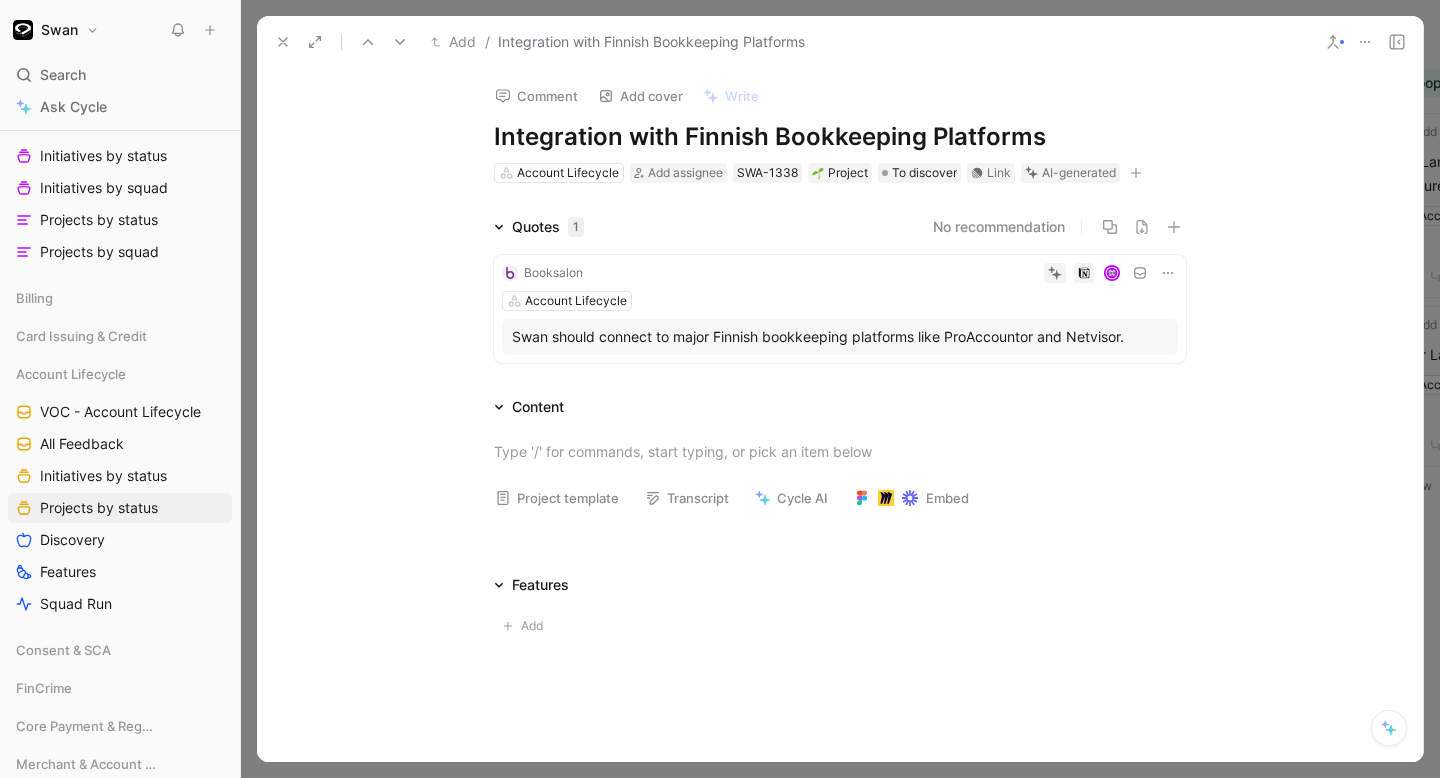 click 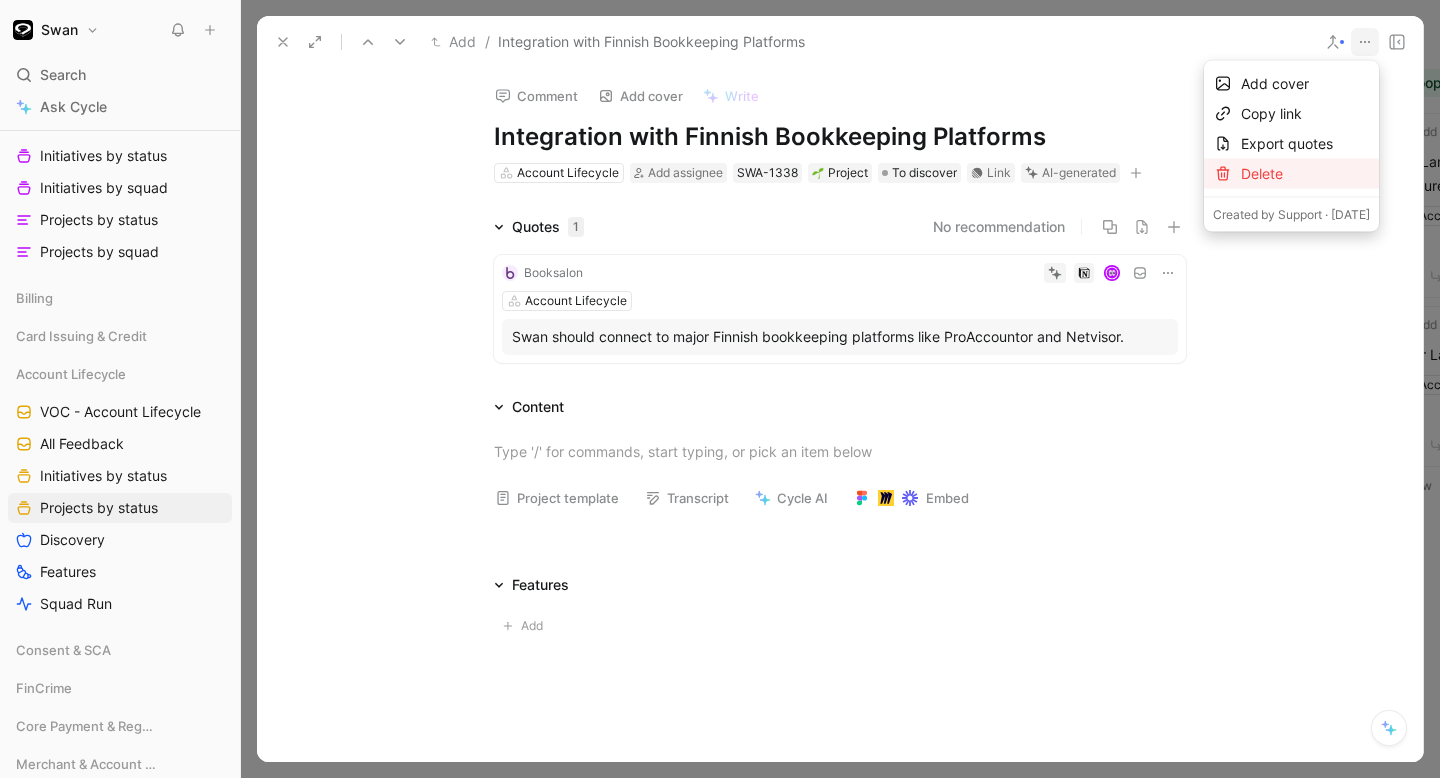 click on "Delete" at bounding box center (1305, 174) 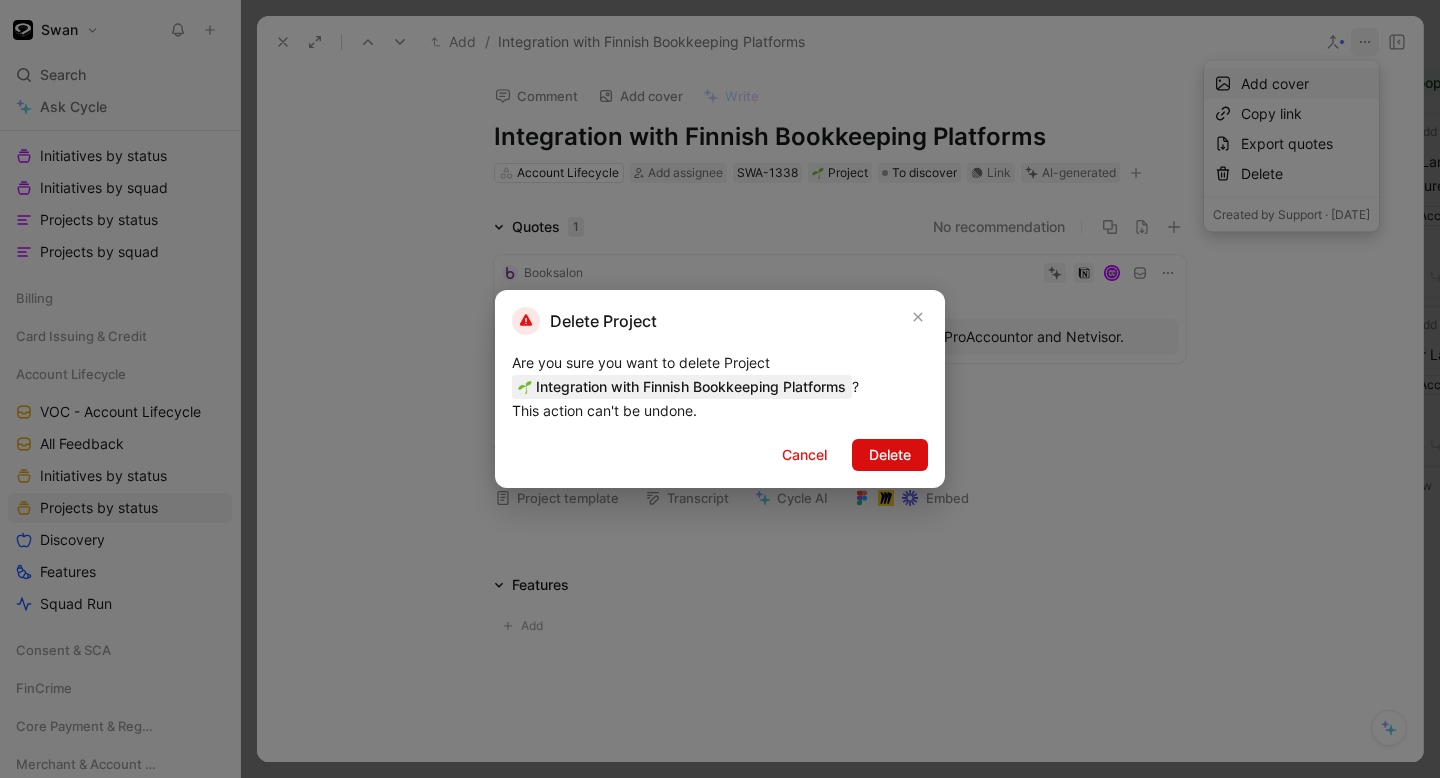 click on "Delete" at bounding box center (890, 455) 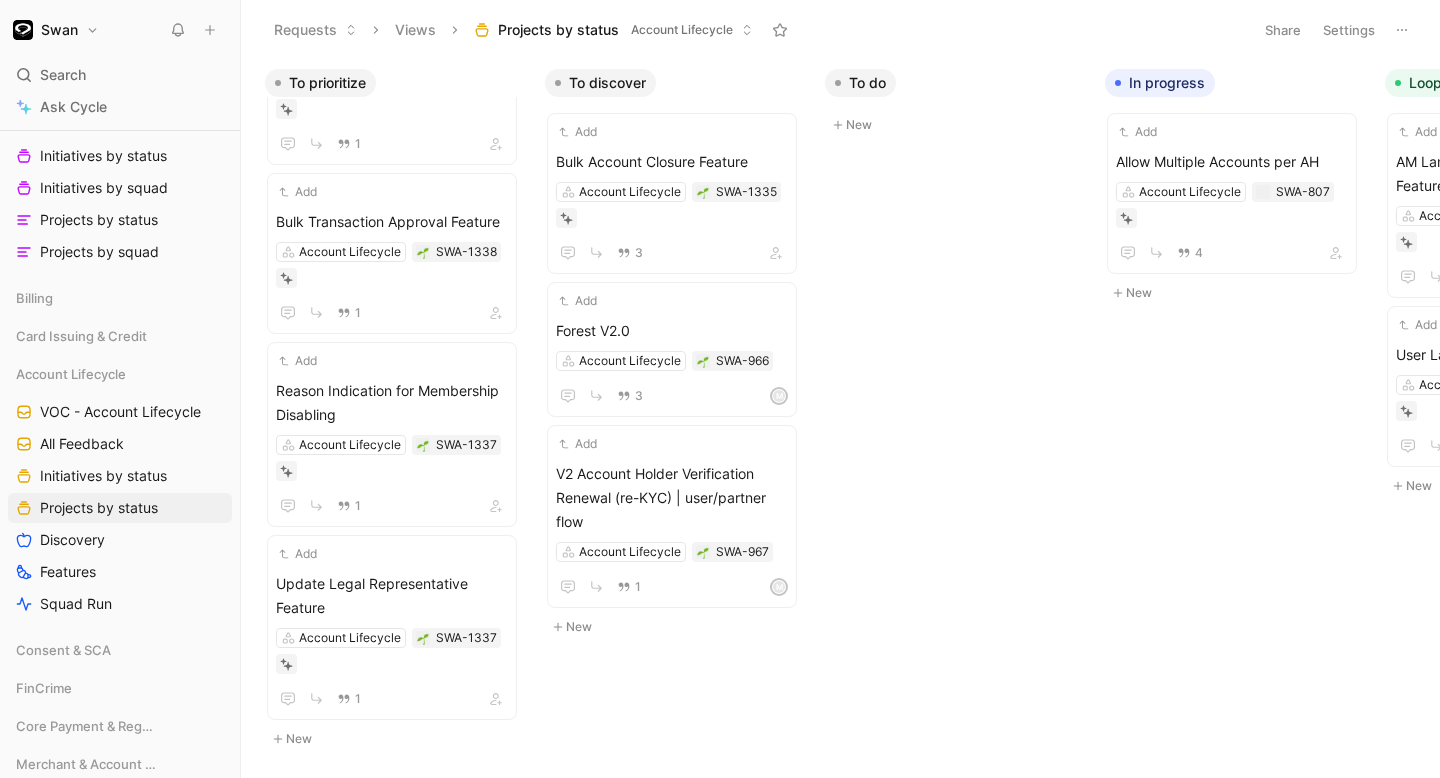scroll, scrollTop: 0, scrollLeft: 0, axis: both 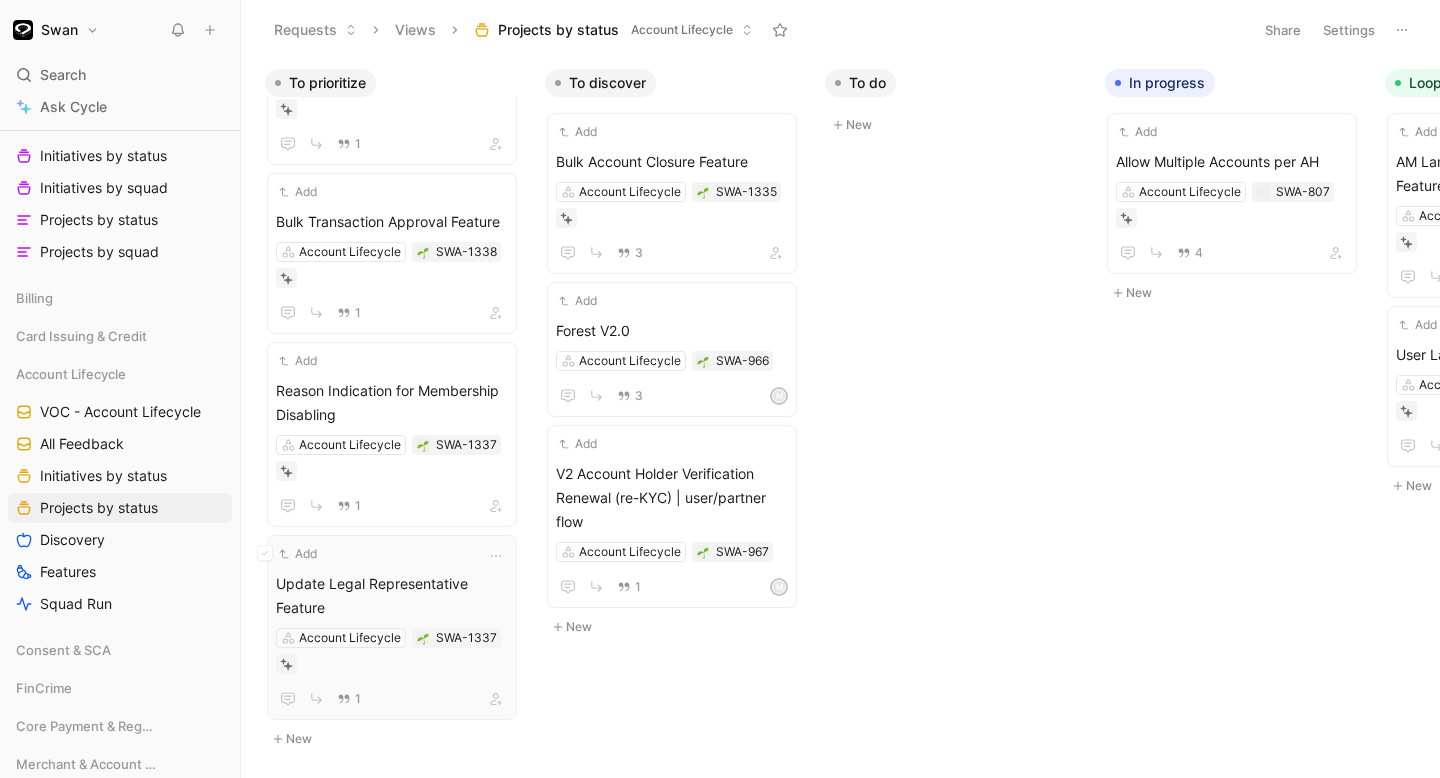 click on "Update Legal Representative Feature" at bounding box center (392, 596) 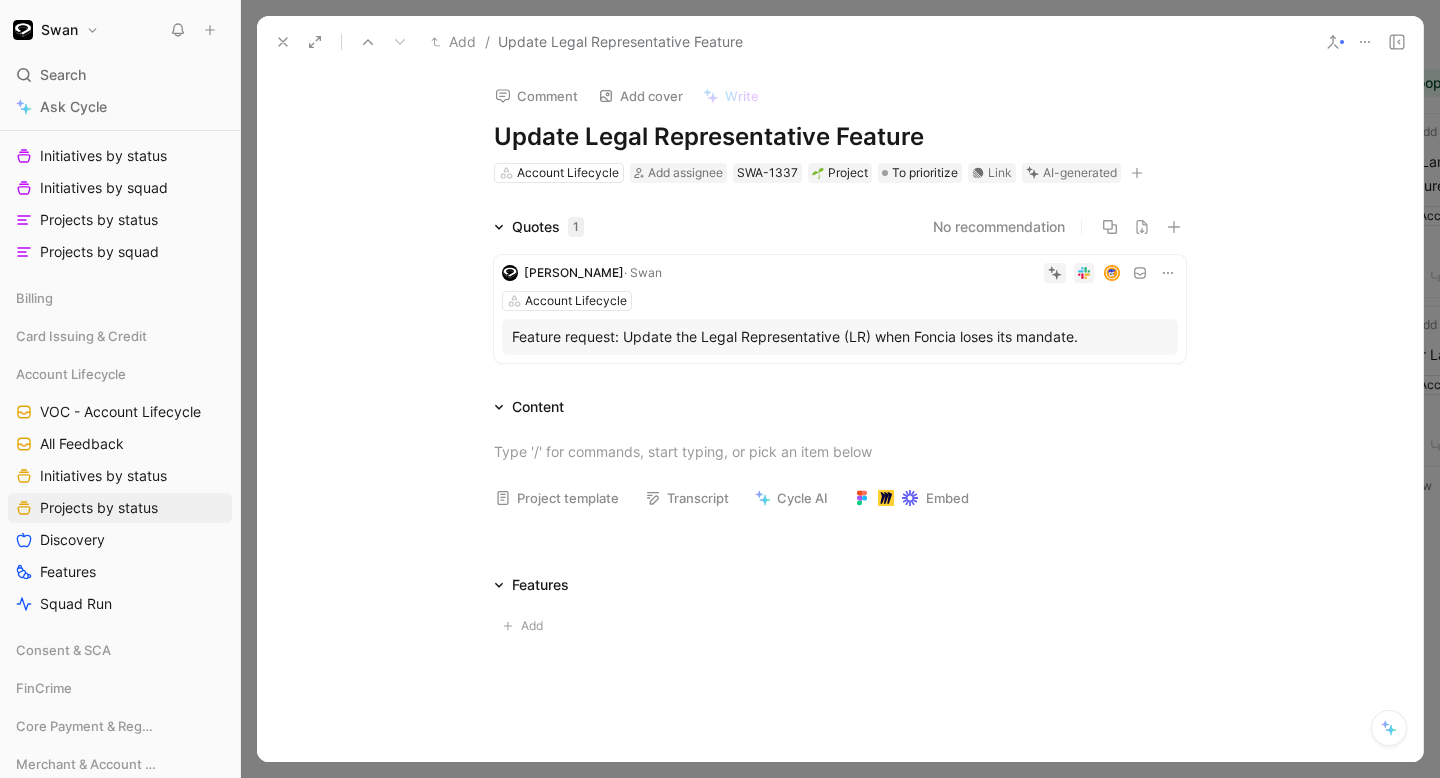 click on "Feature request: Update the Legal Representative (LR) when Foncia loses its mandate." at bounding box center (840, 337) 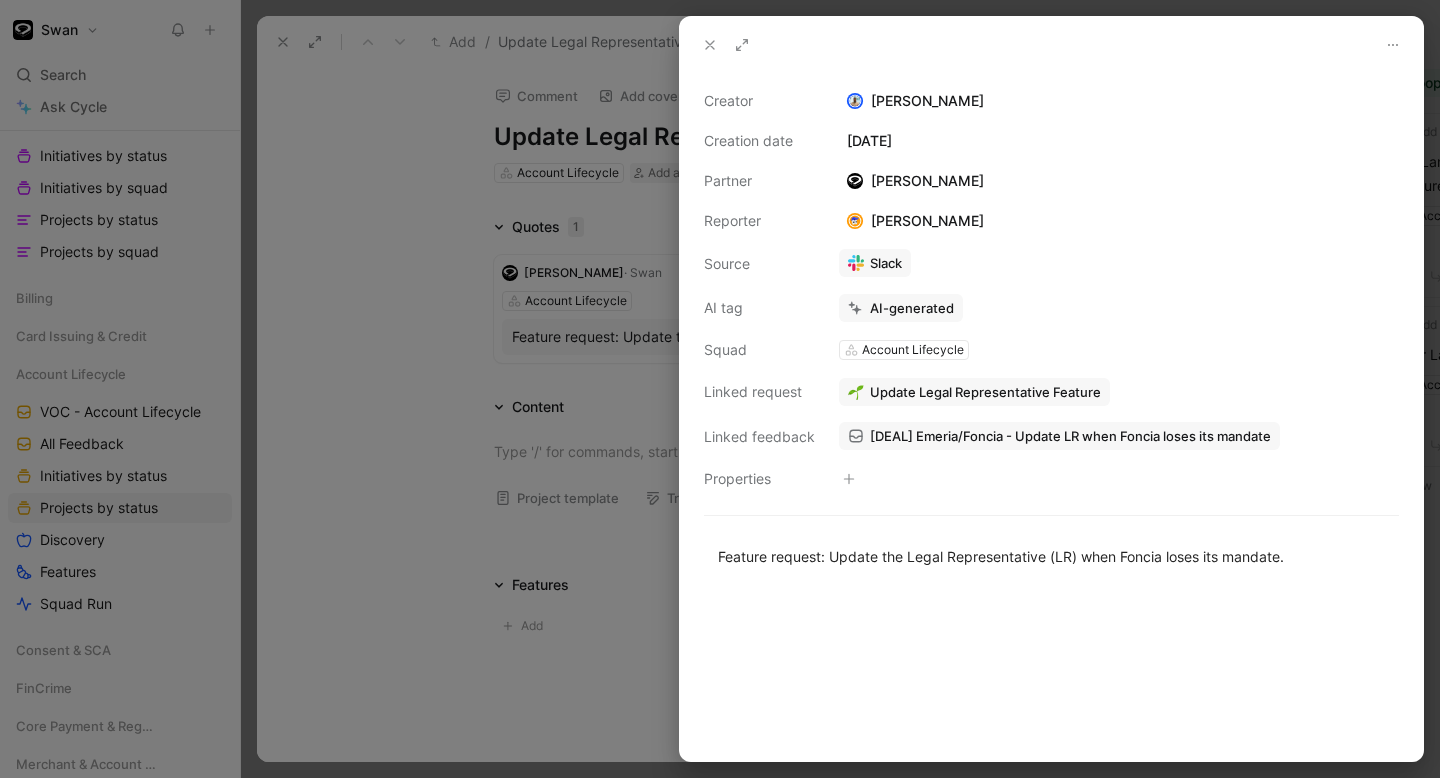 click at bounding box center [720, 389] 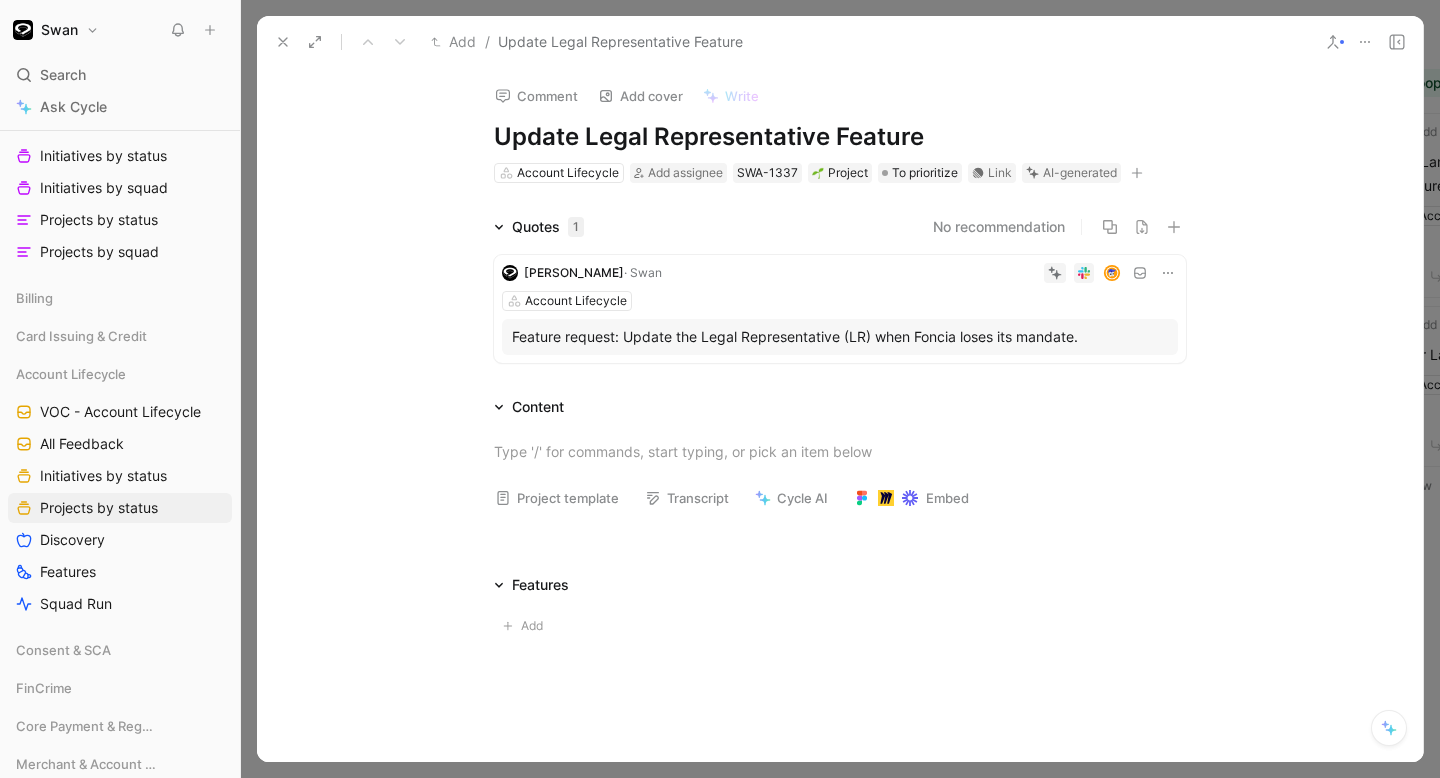 click 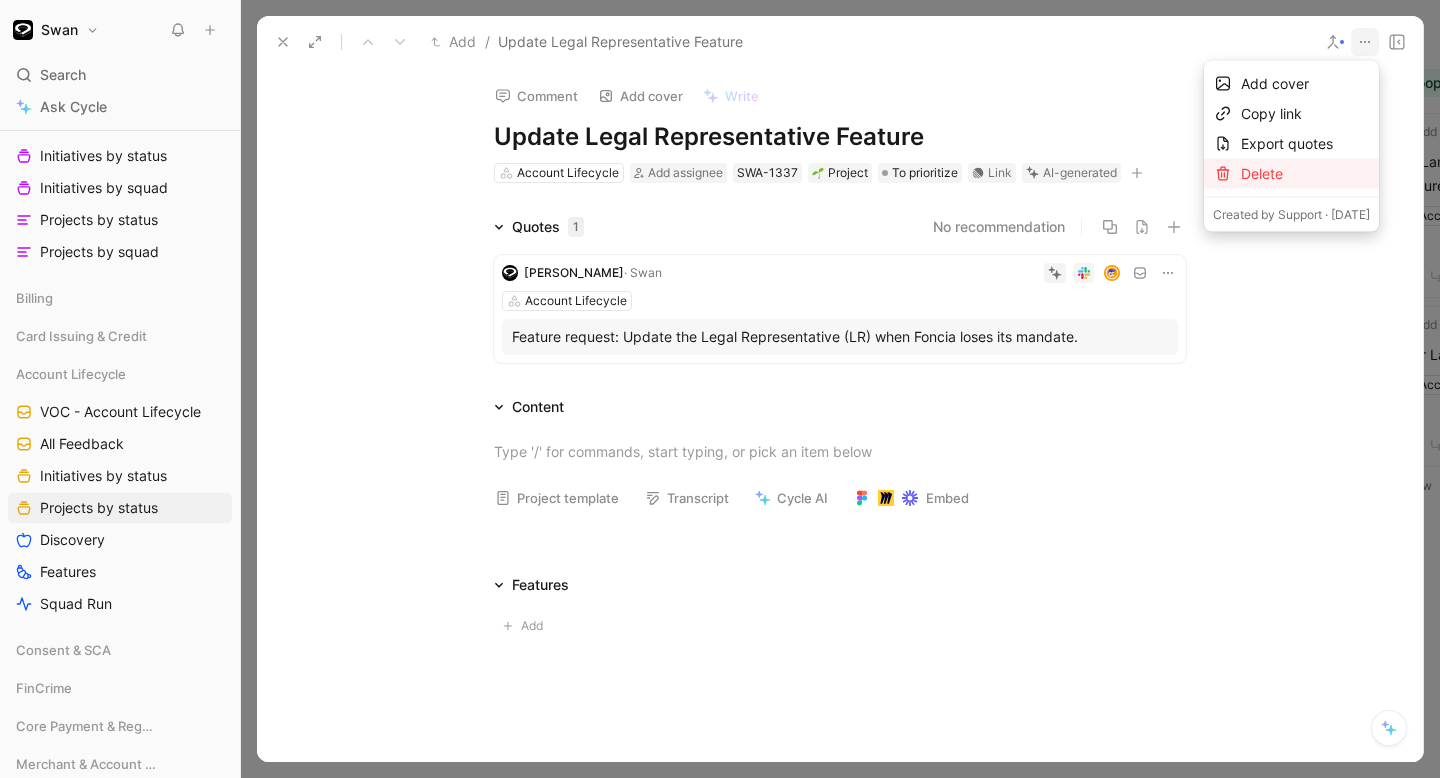 click on "Delete" at bounding box center (1305, 174) 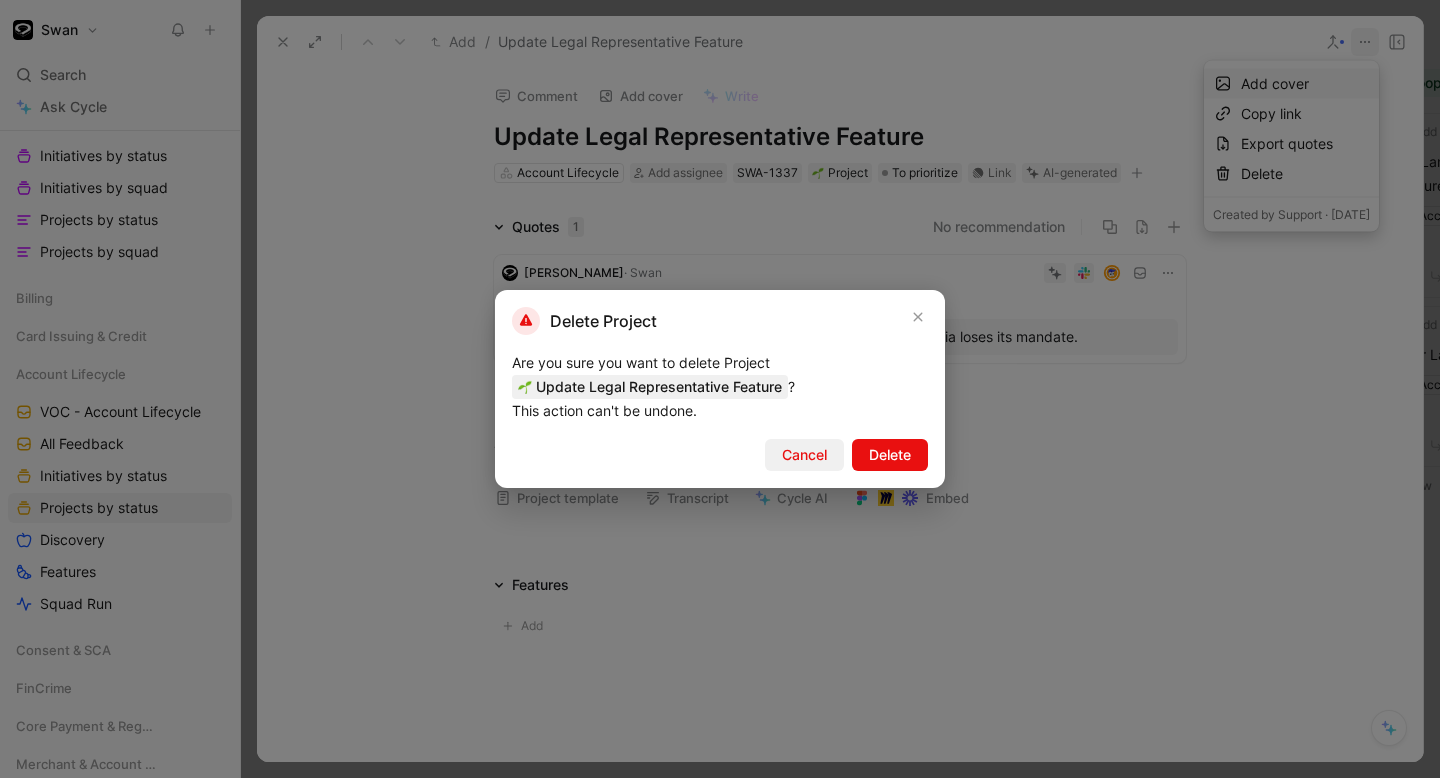 click on "Cancel" at bounding box center (804, 455) 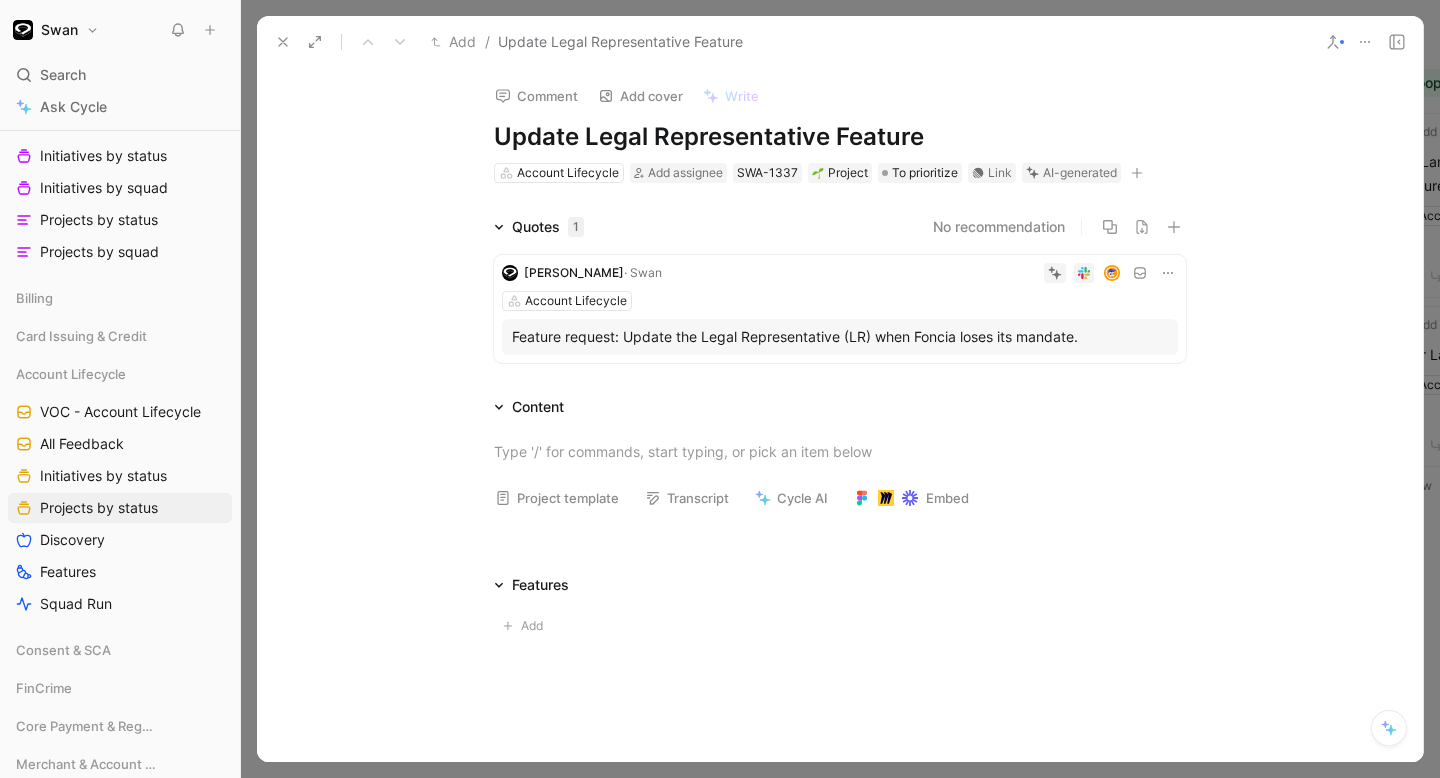 click at bounding box center (283, 42) 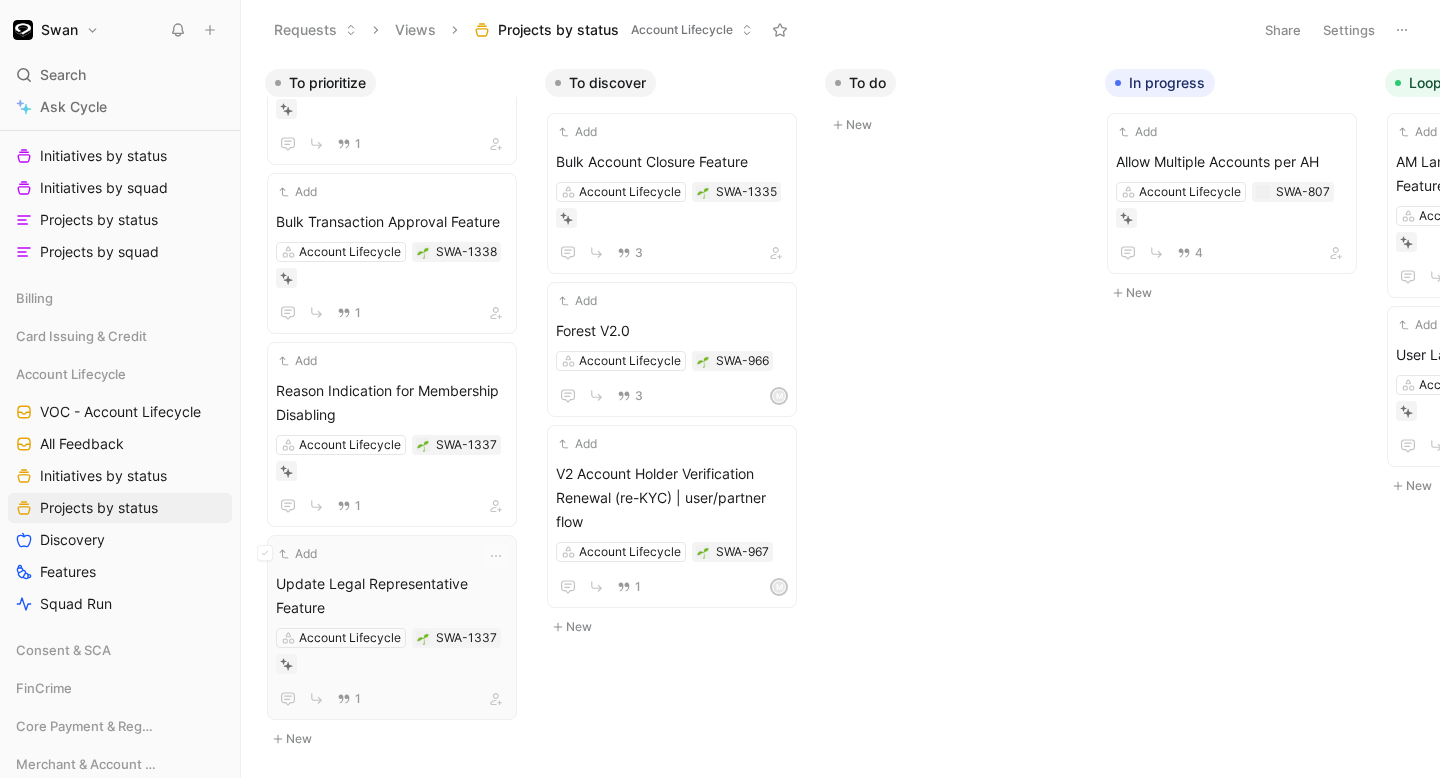 click on "Update Legal Representative Feature" at bounding box center [392, 596] 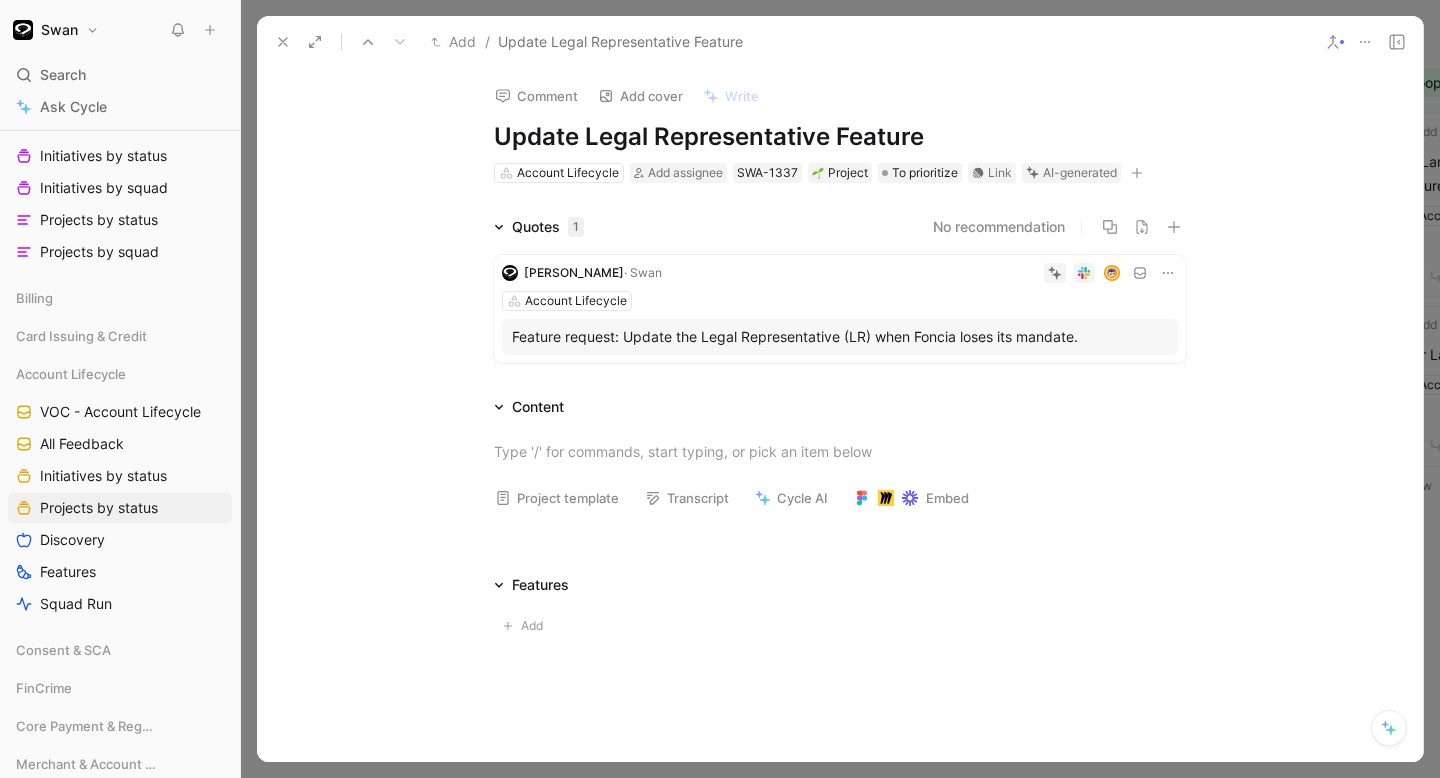click 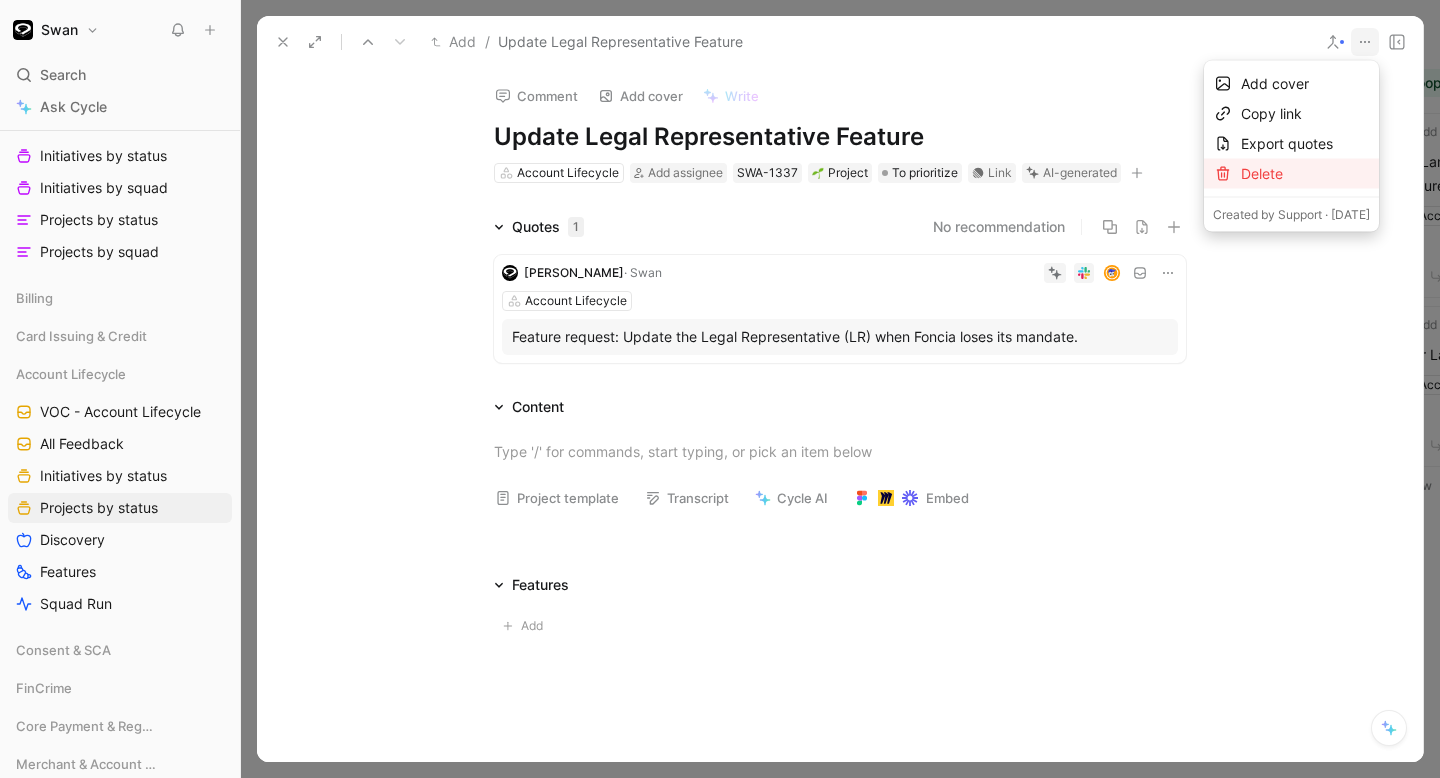 click on "Delete" at bounding box center (1305, 174) 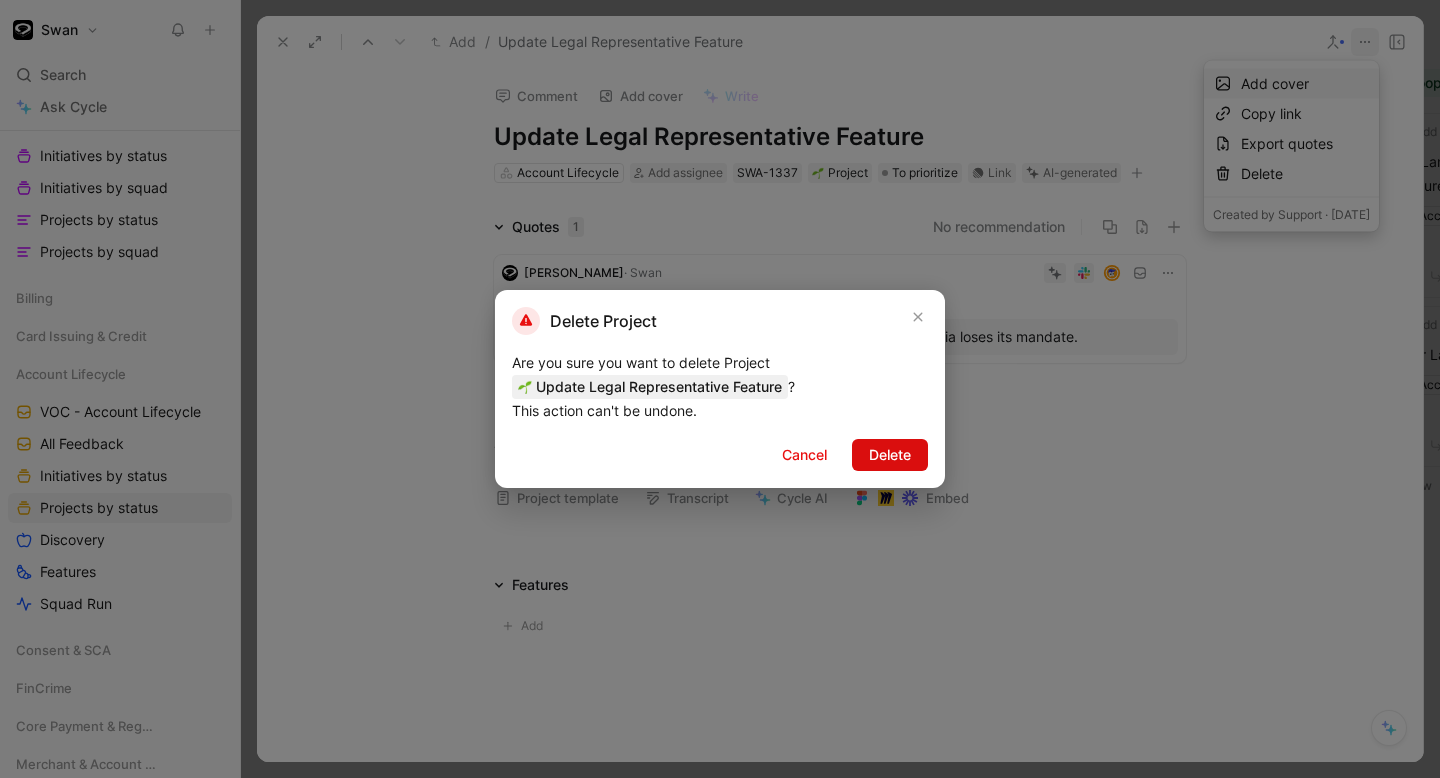 click on "Delete" at bounding box center [890, 455] 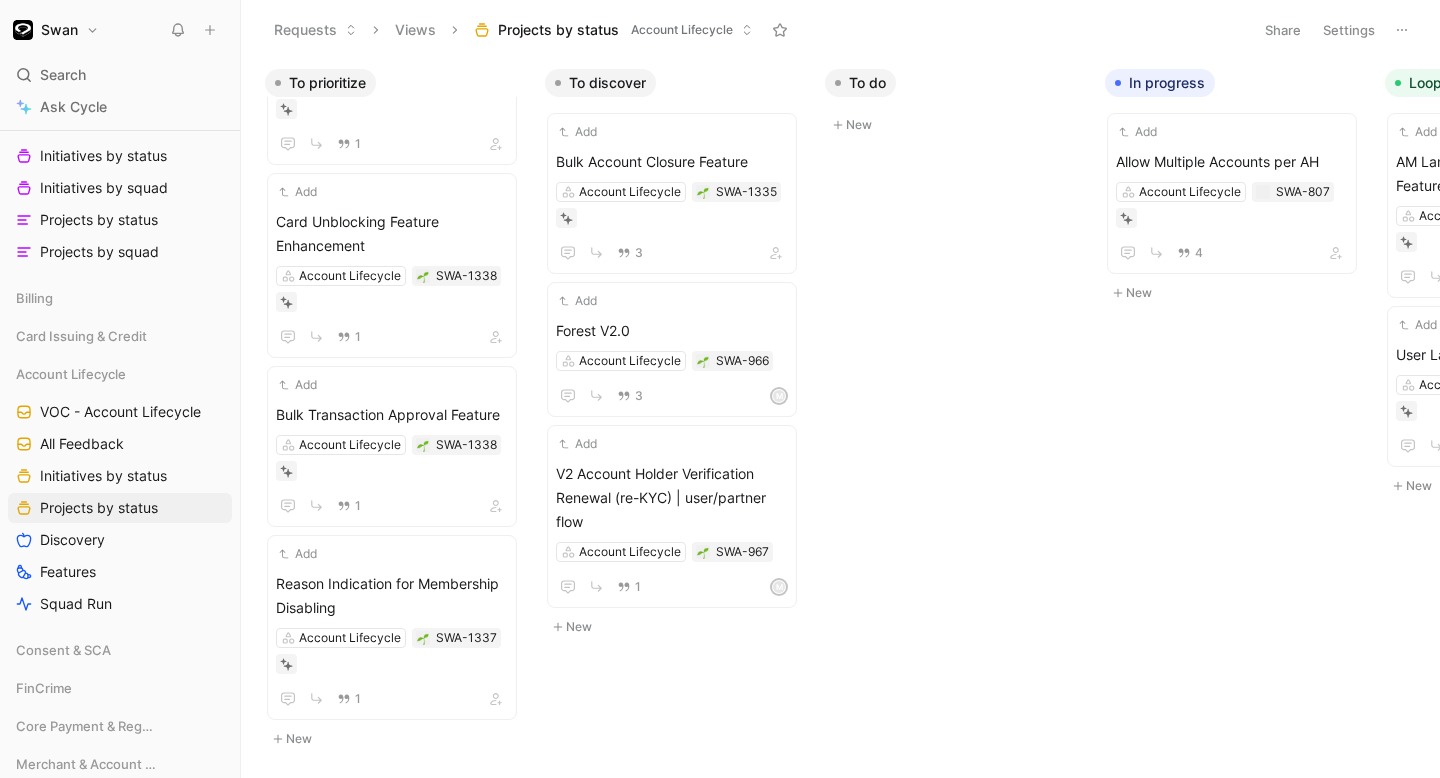 scroll, scrollTop: 3607, scrollLeft: 0, axis: vertical 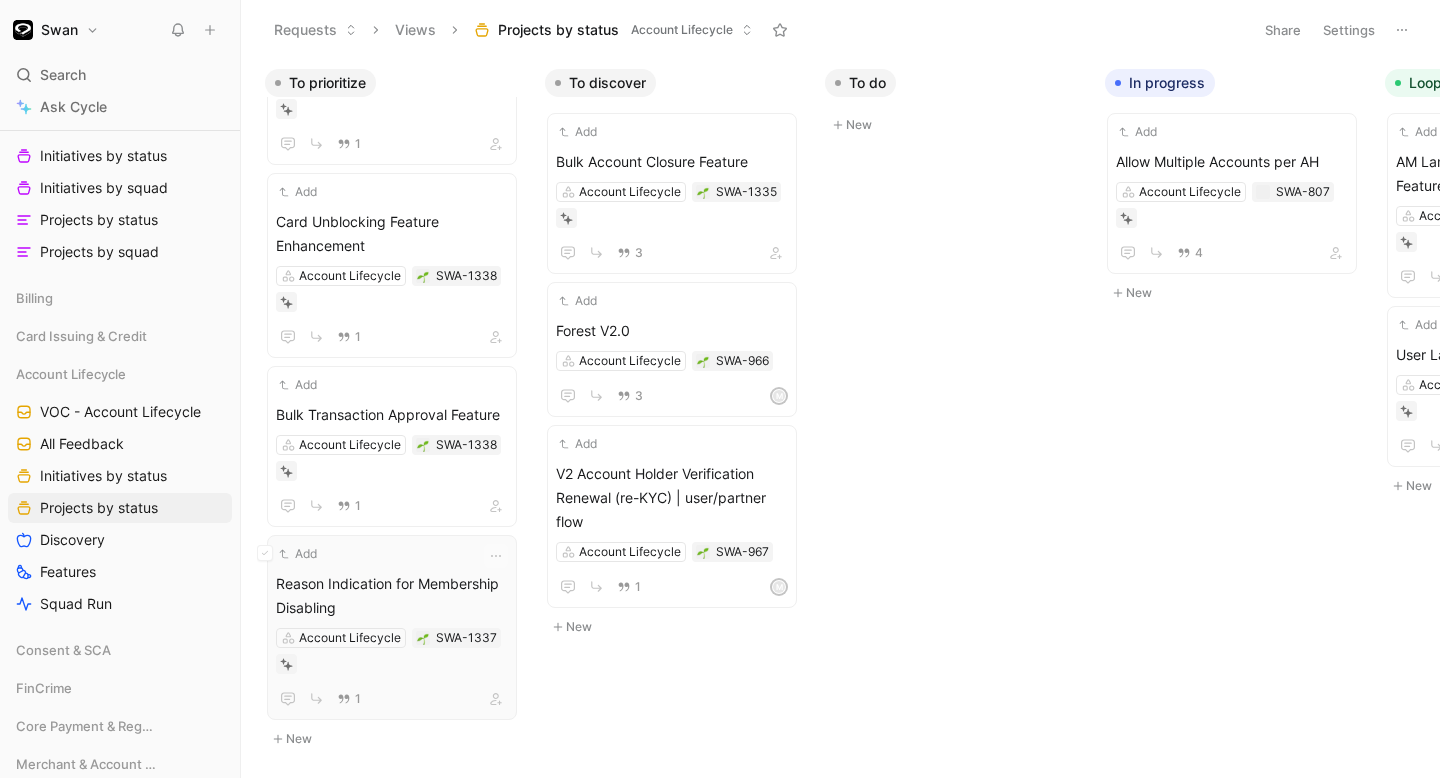 click on "Add" at bounding box center [379, 554] 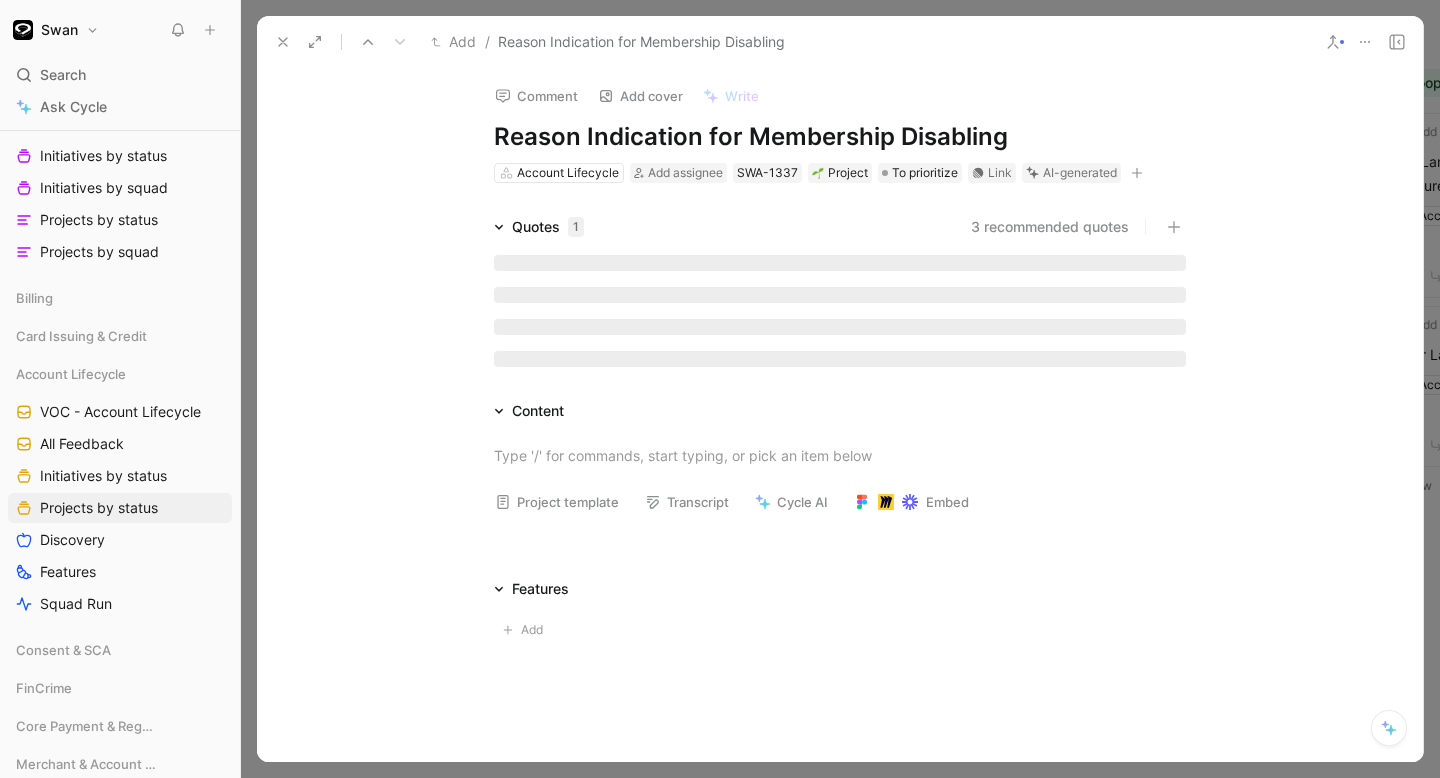 click at bounding box center [1365, 42] 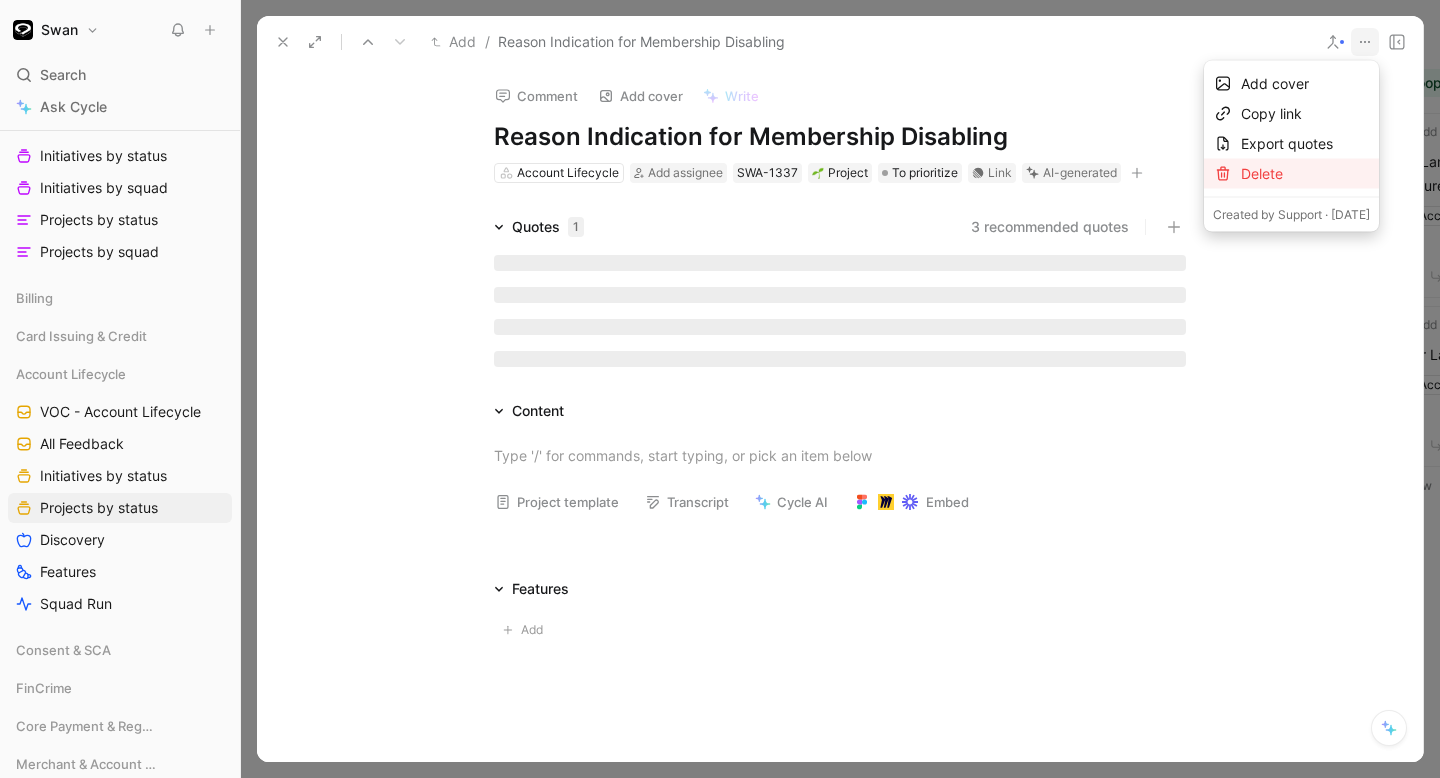 click on "Delete" at bounding box center (1305, 174) 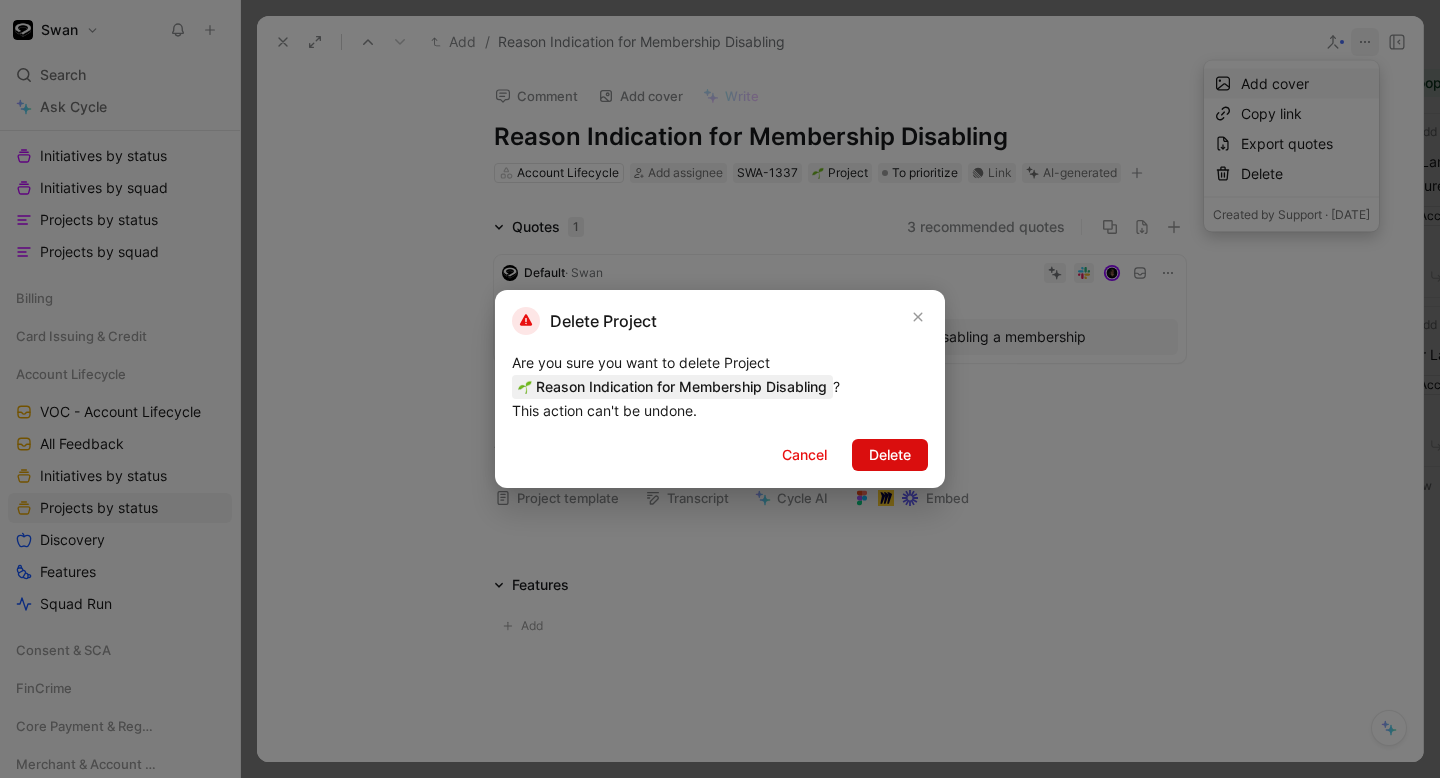 click on "Delete" at bounding box center [890, 455] 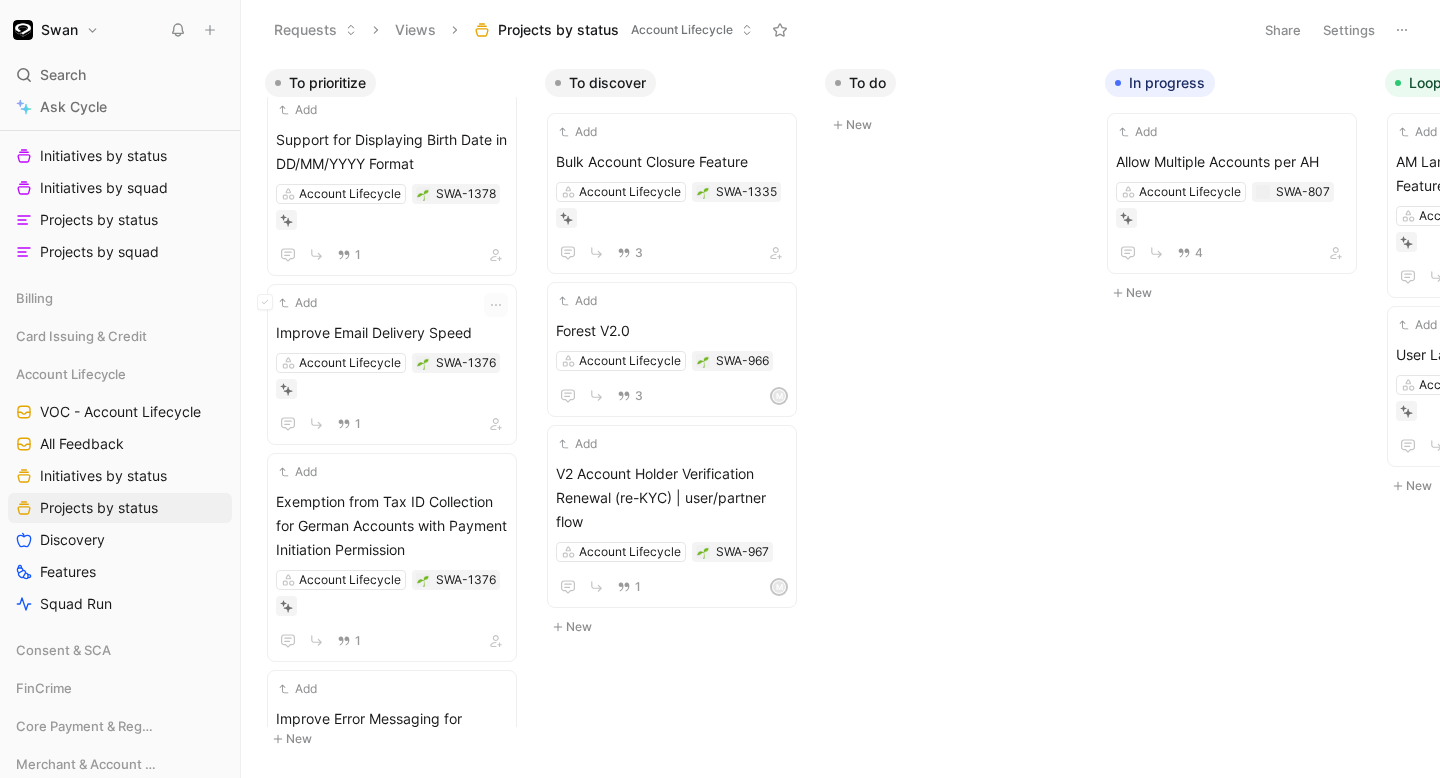 scroll, scrollTop: 0, scrollLeft: 0, axis: both 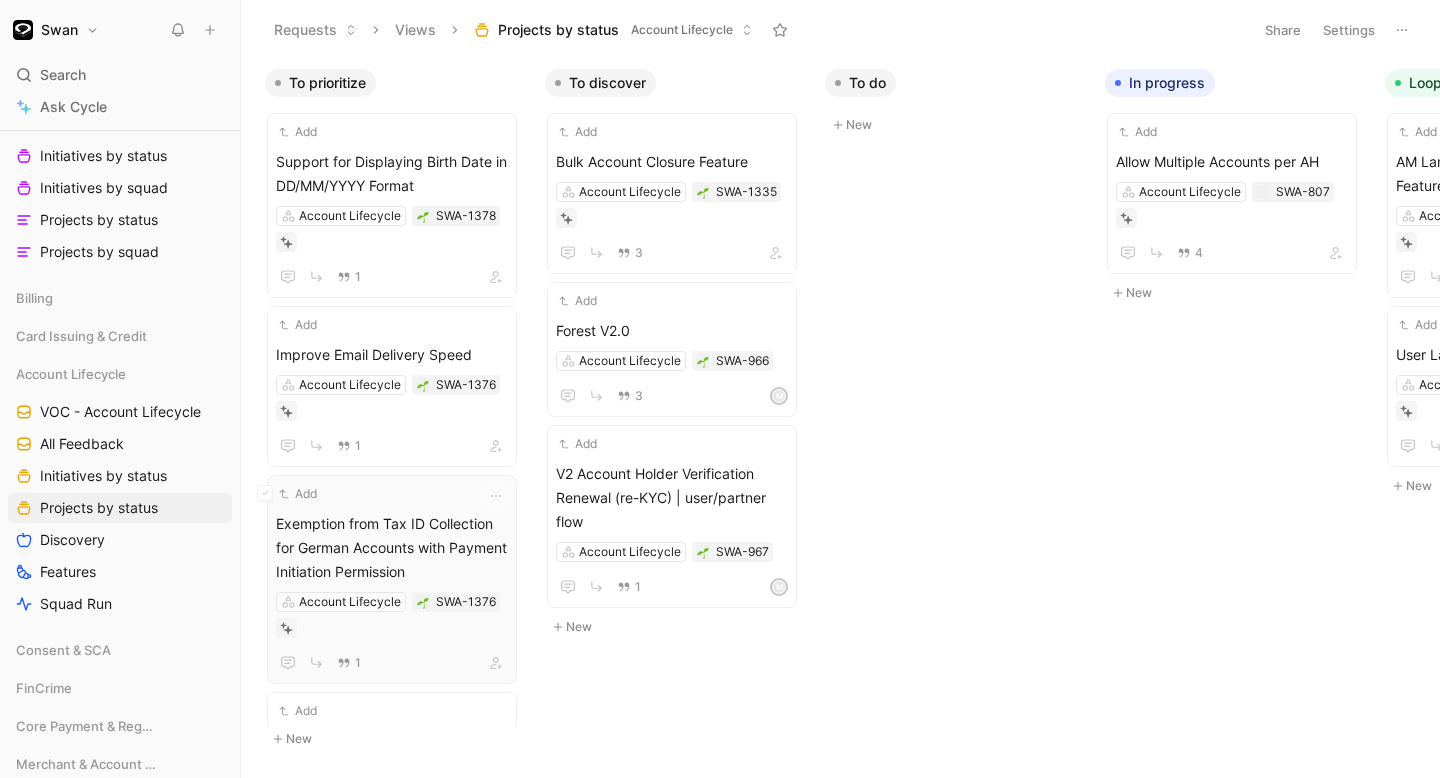 click on "Exemption from Tax ID Collection for German Accounts with Payment Initiation Permission" at bounding box center (392, 548) 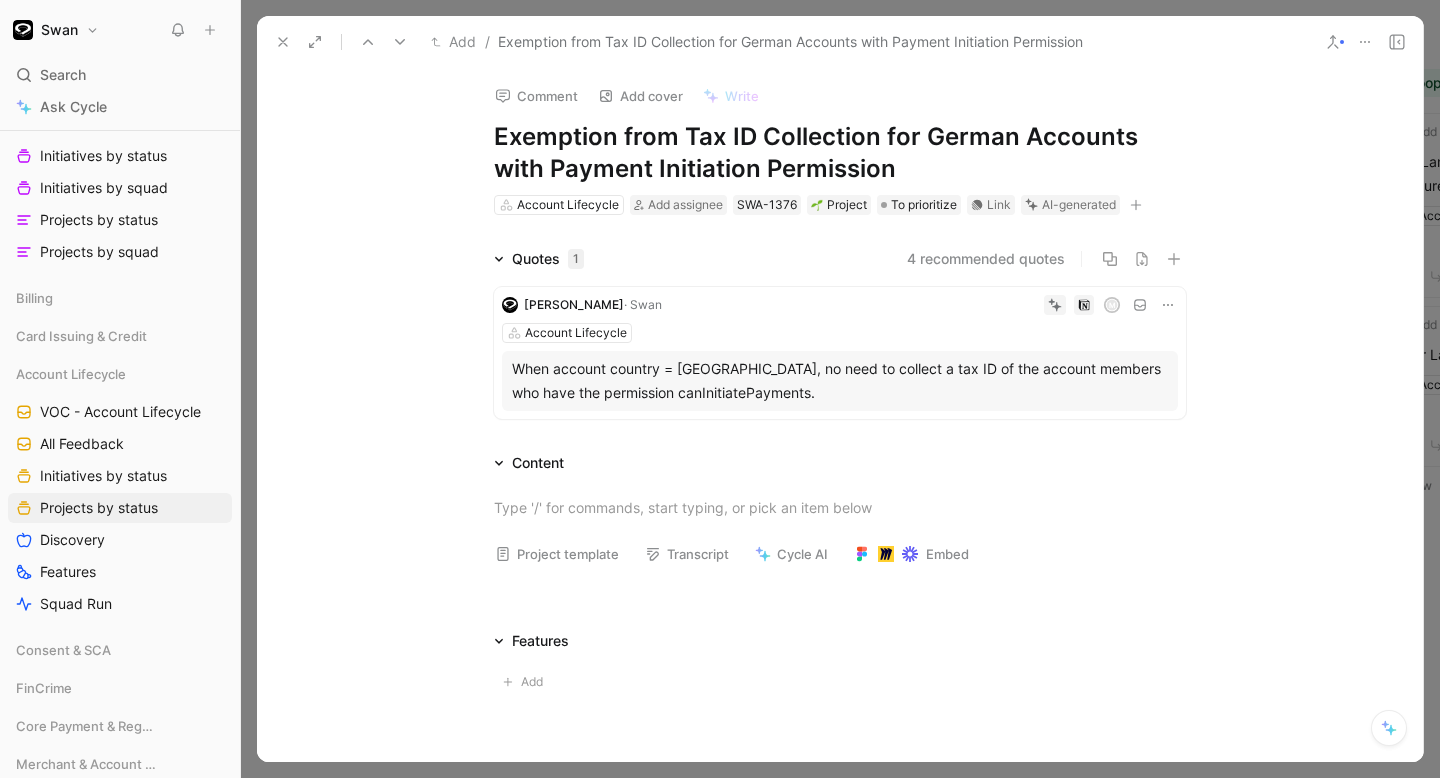 click 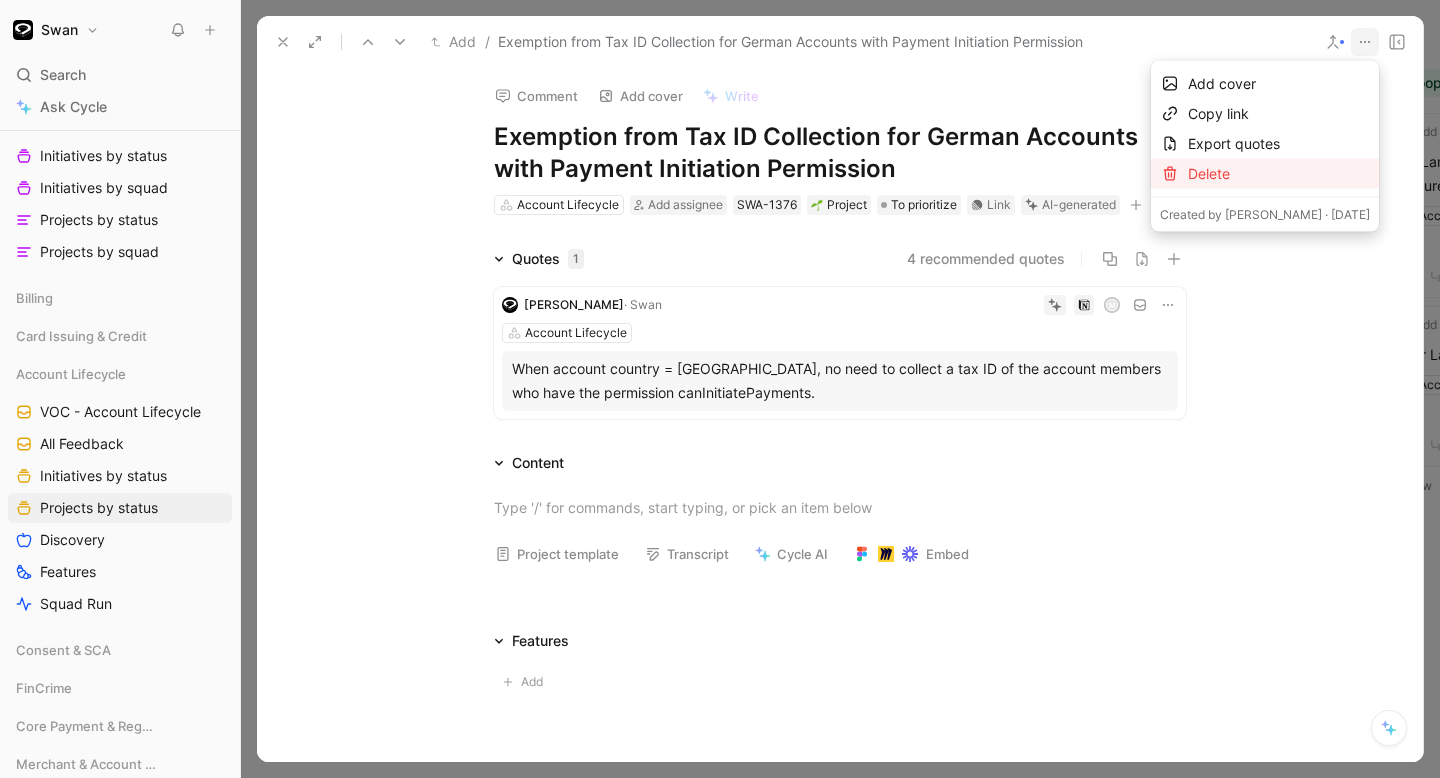 click on "Delete" at bounding box center [1279, 174] 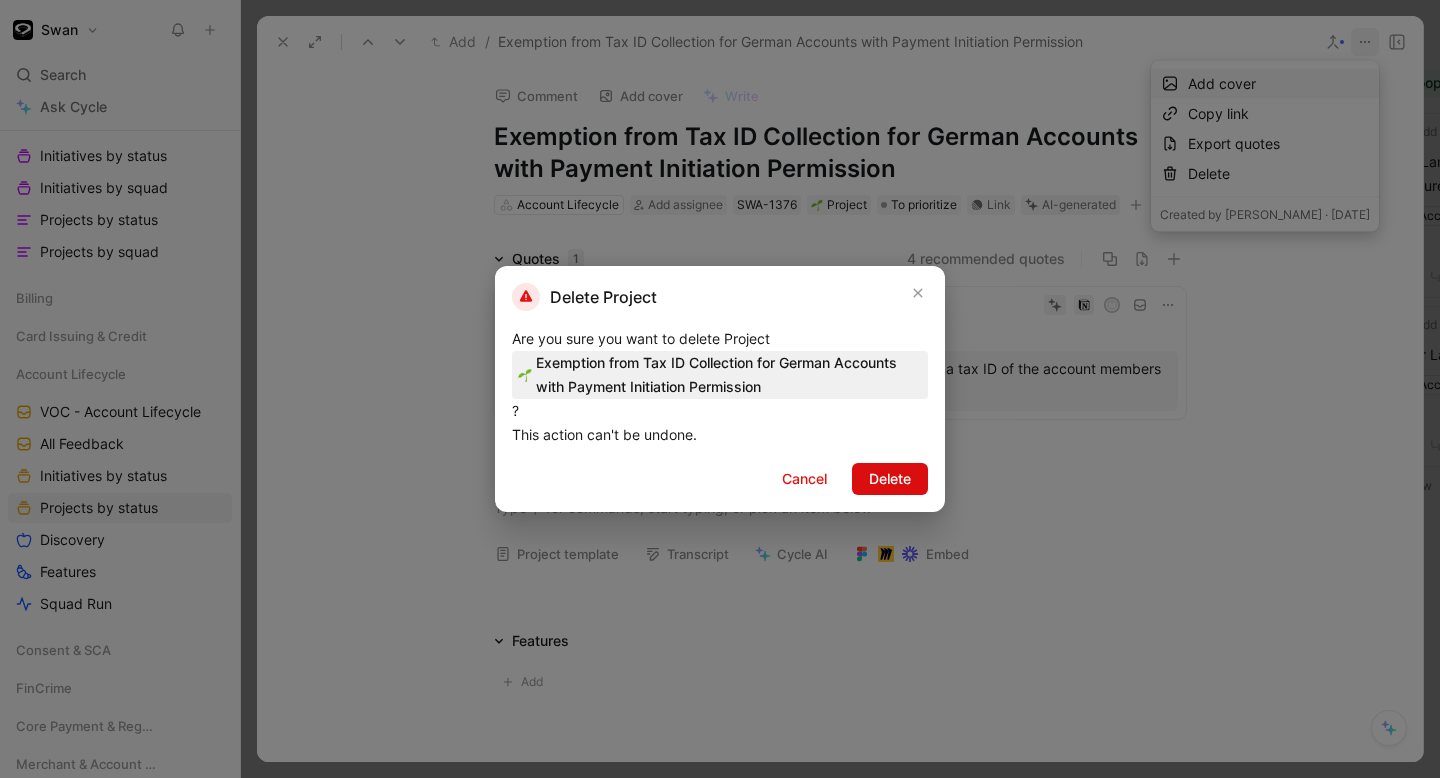 click on "Delete" at bounding box center (890, 479) 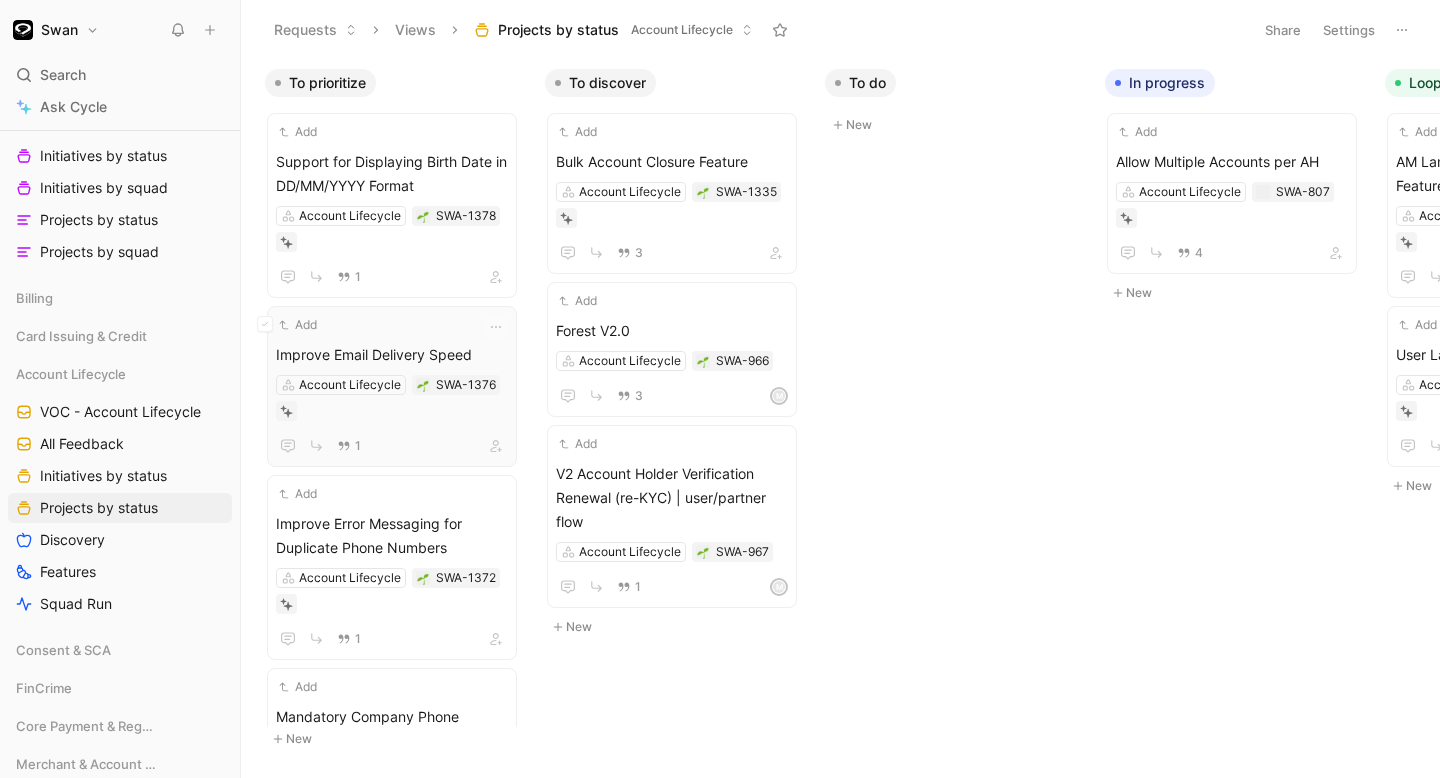 click on "Add" at bounding box center (379, 325) 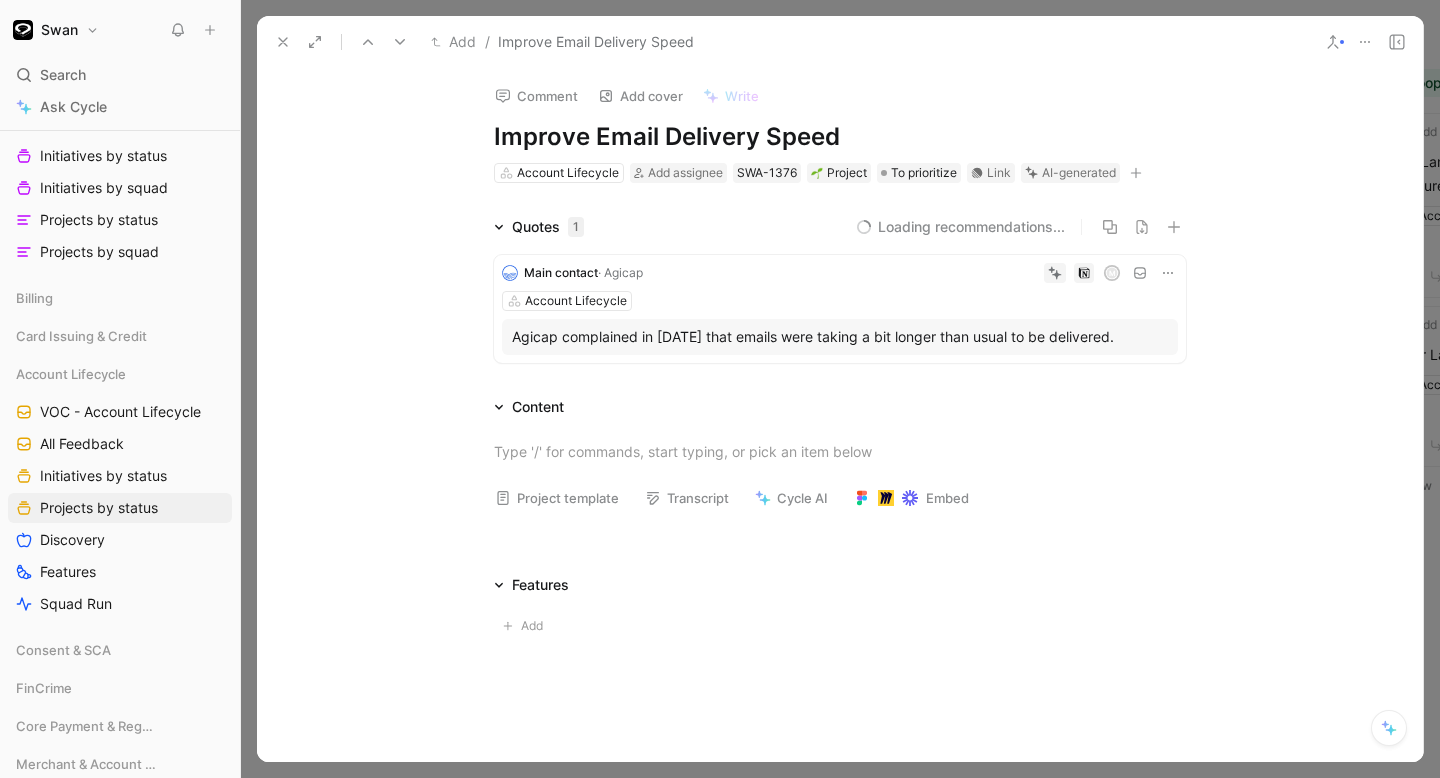 click 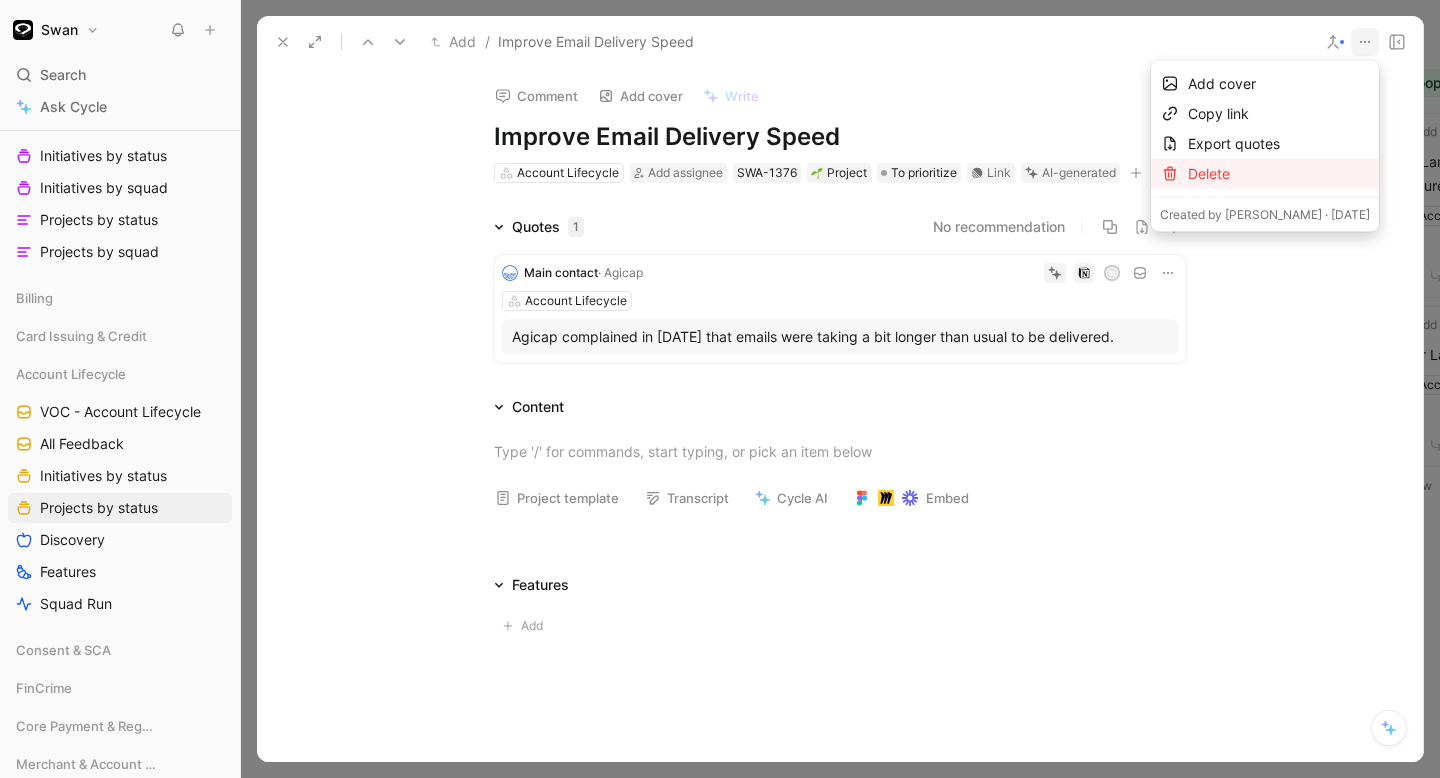 click on "Delete" at bounding box center (1279, 174) 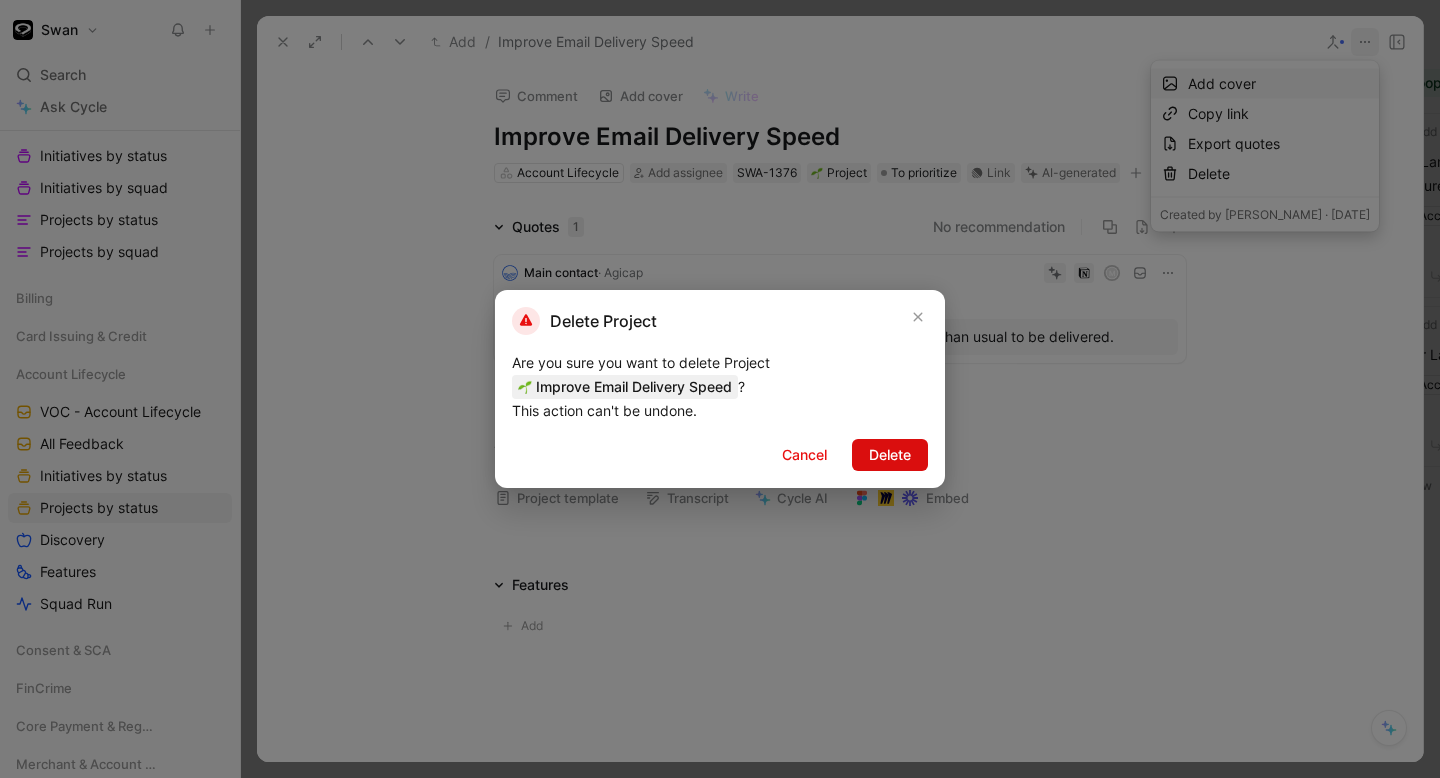 click on "Delete" at bounding box center [890, 455] 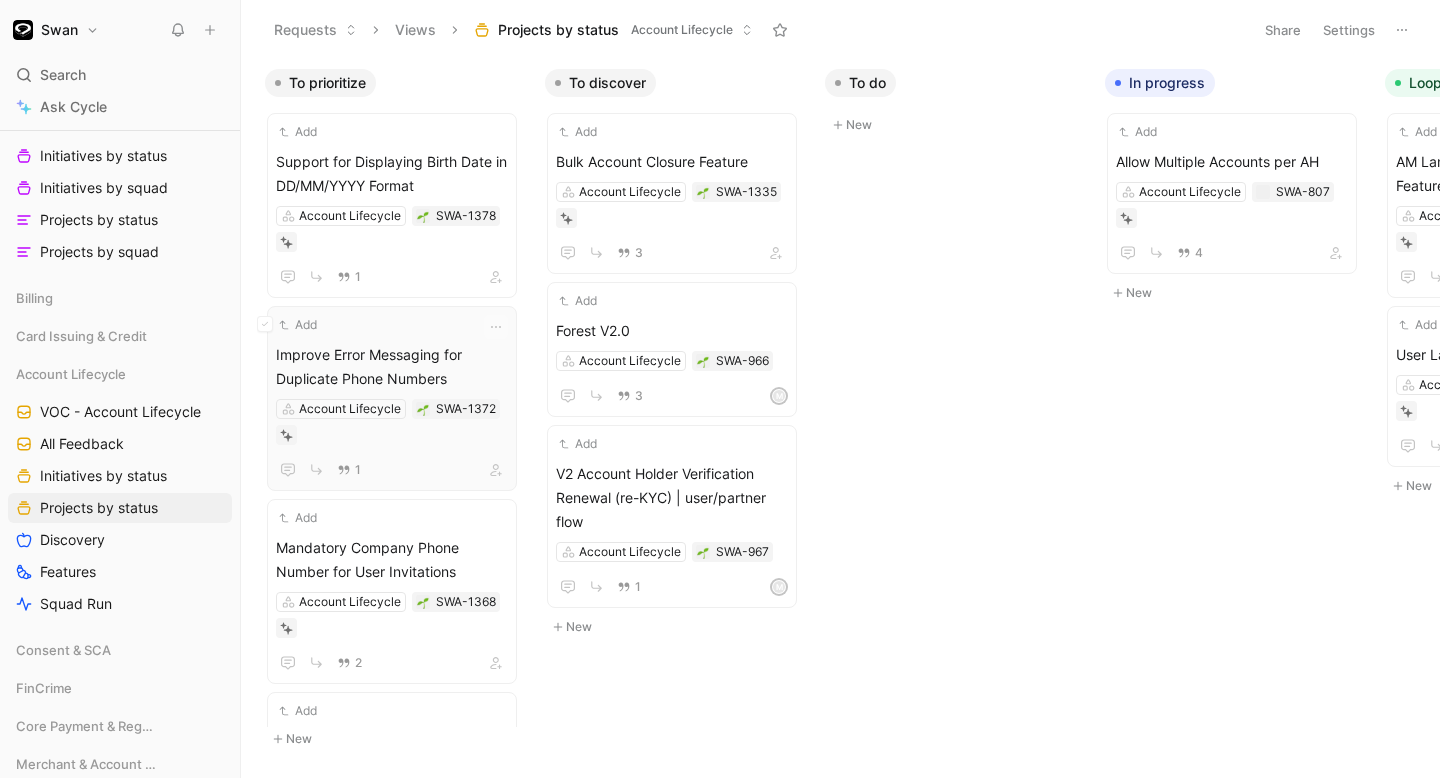 click on "Improve Error Messaging for Duplicate Phone Numbers" at bounding box center (392, 367) 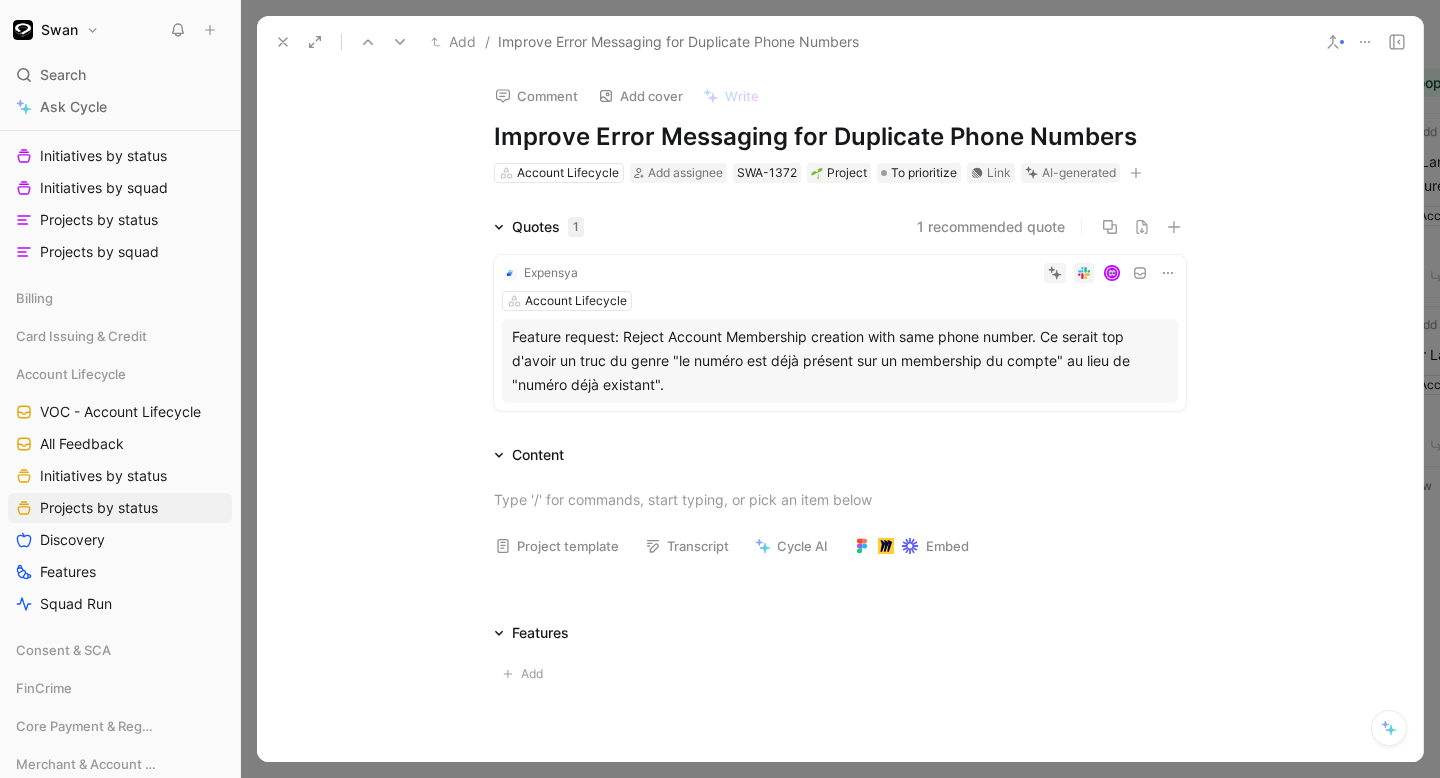 click 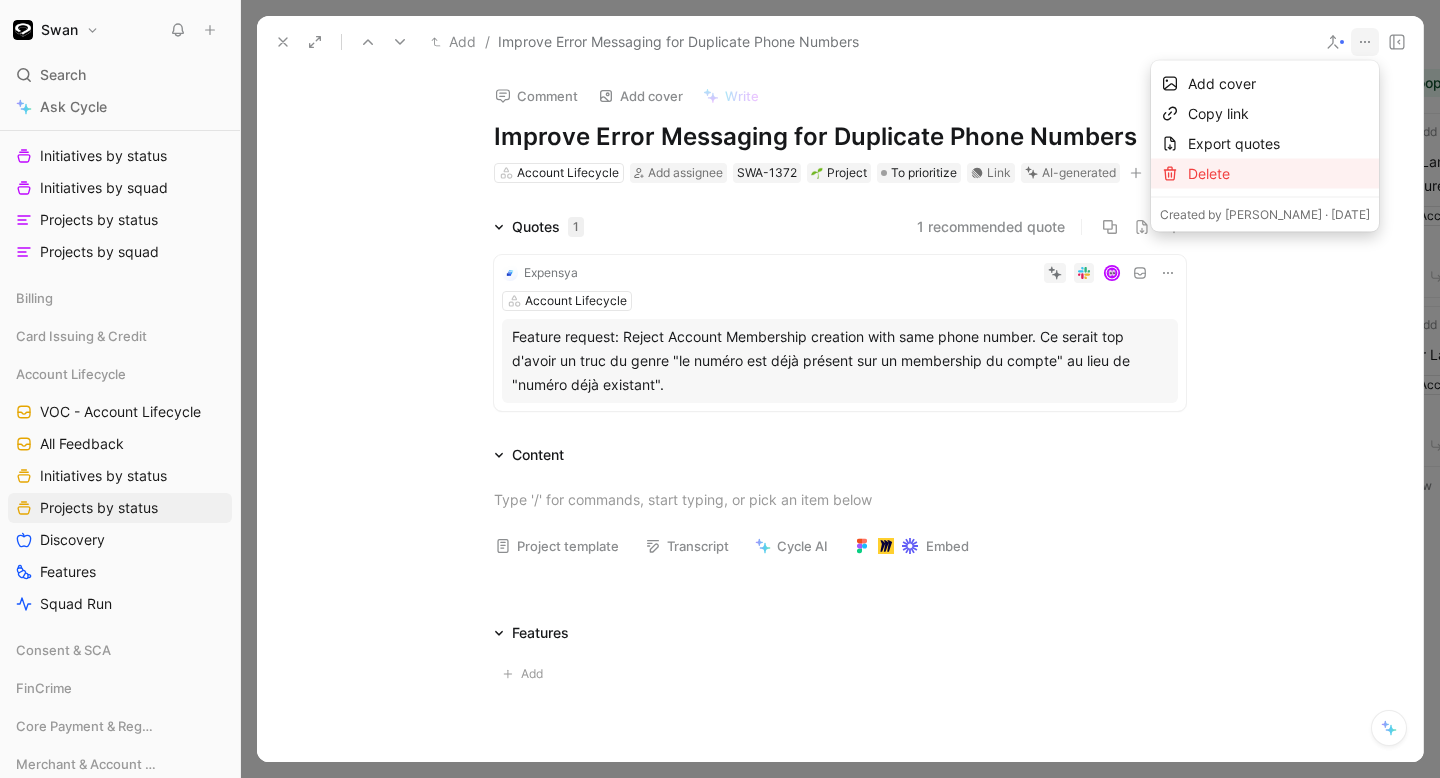 click on "Delete" at bounding box center (1279, 174) 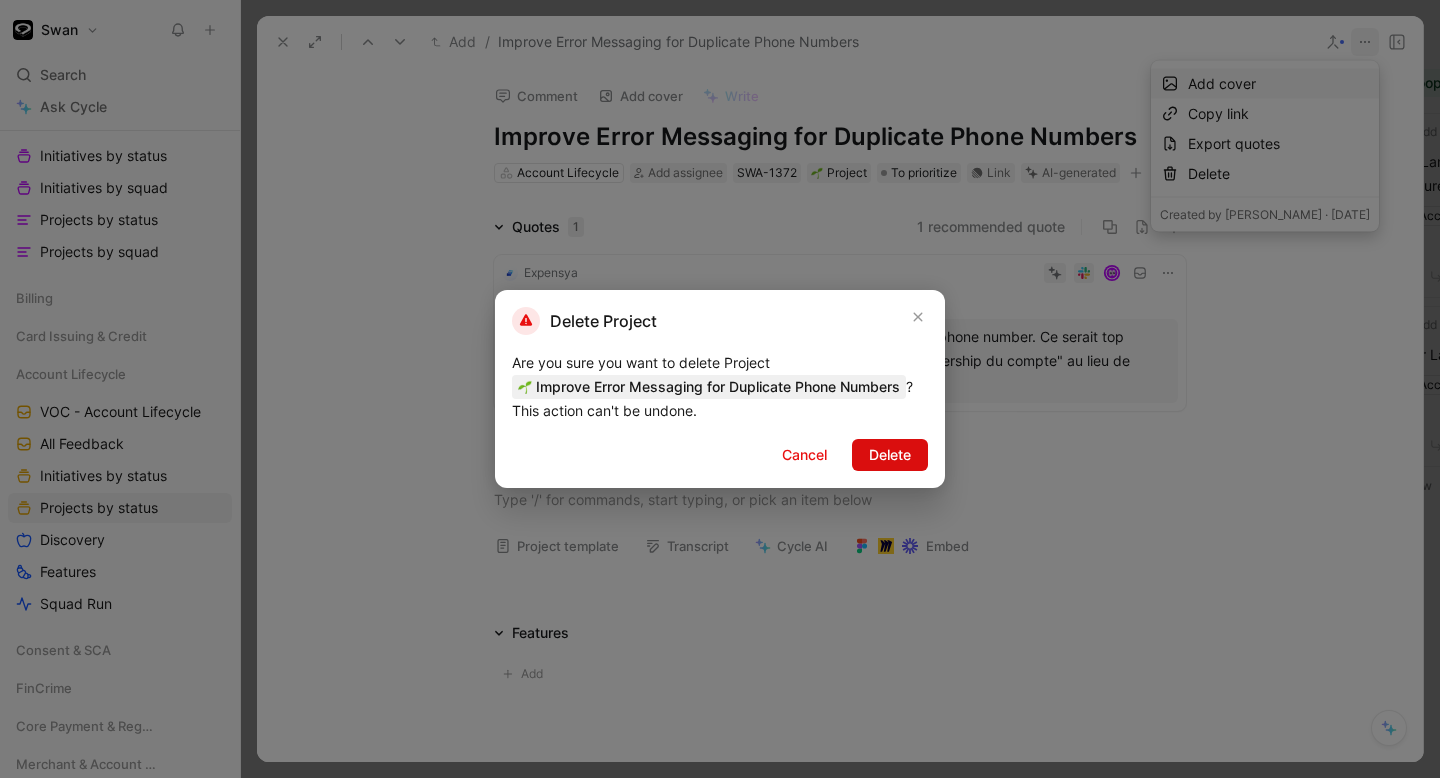 click on "Delete" at bounding box center [890, 455] 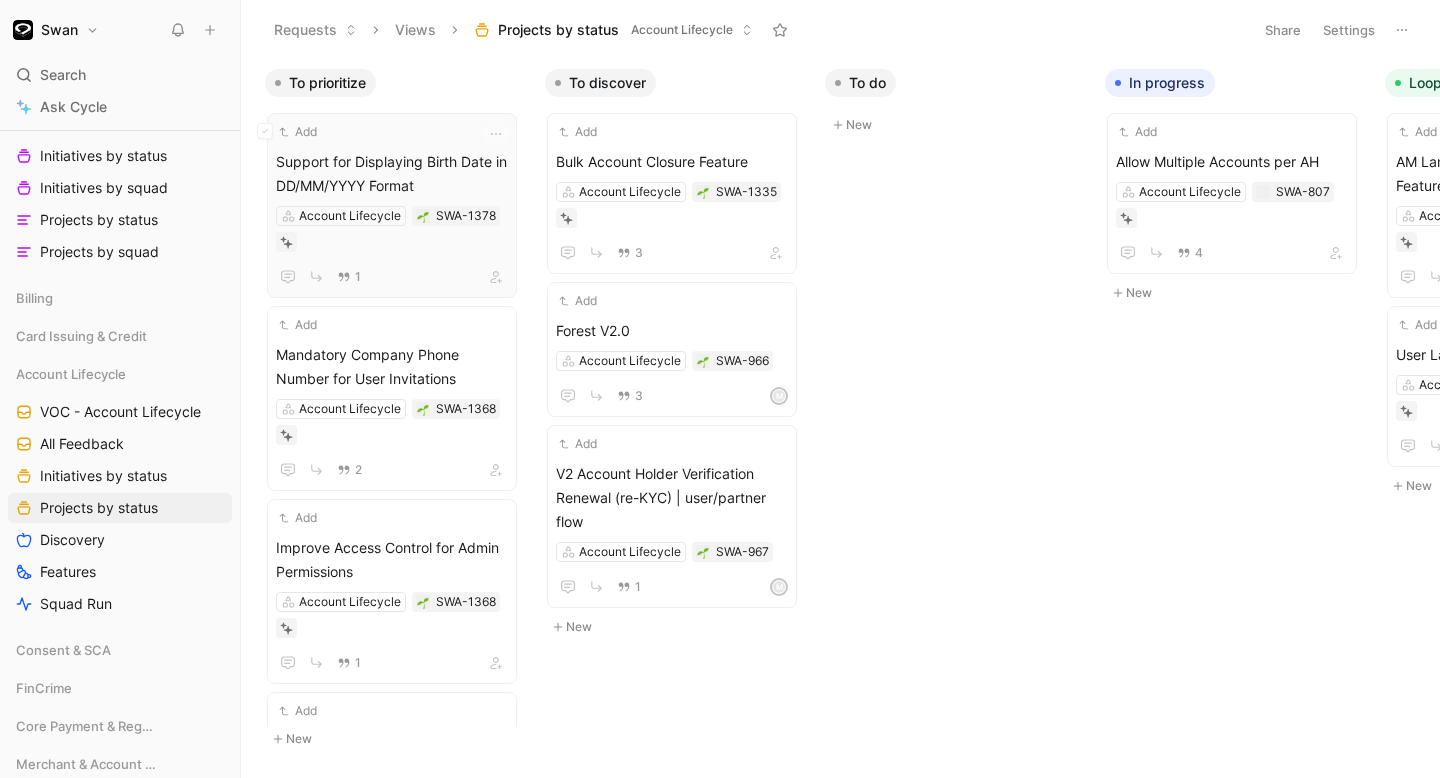 click on "Support for Displaying Birth Date in DD/MM/YYYY Format" at bounding box center [392, 174] 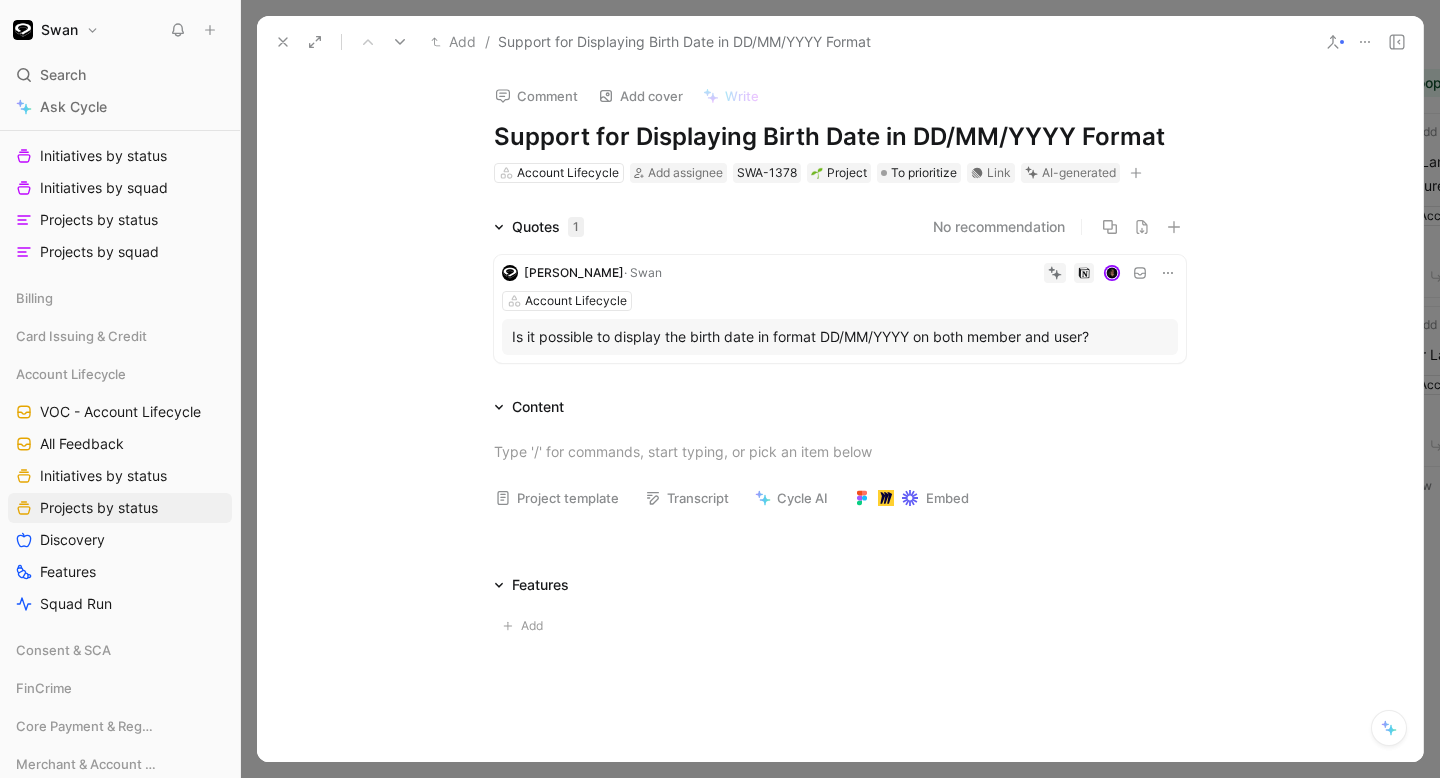click 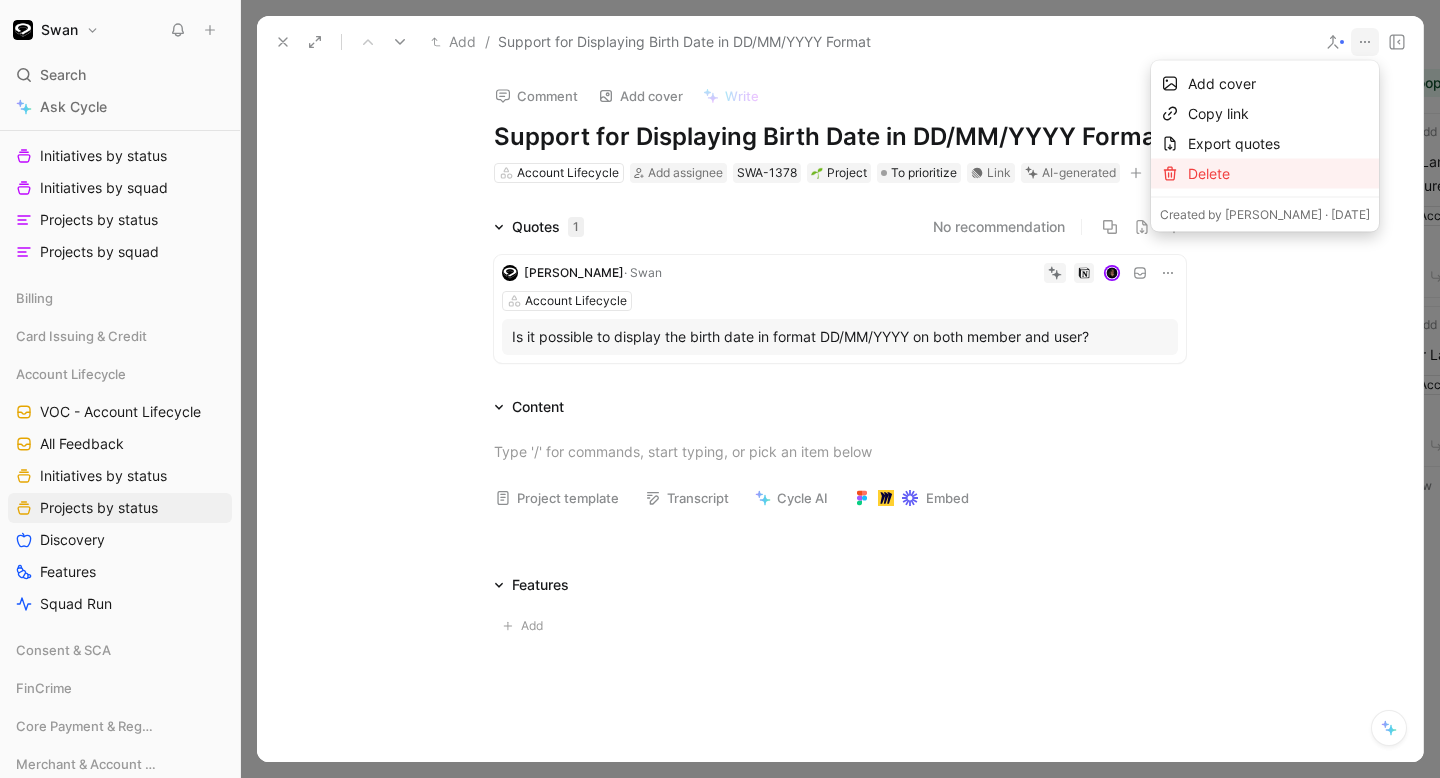 click on "Delete" at bounding box center [1279, 174] 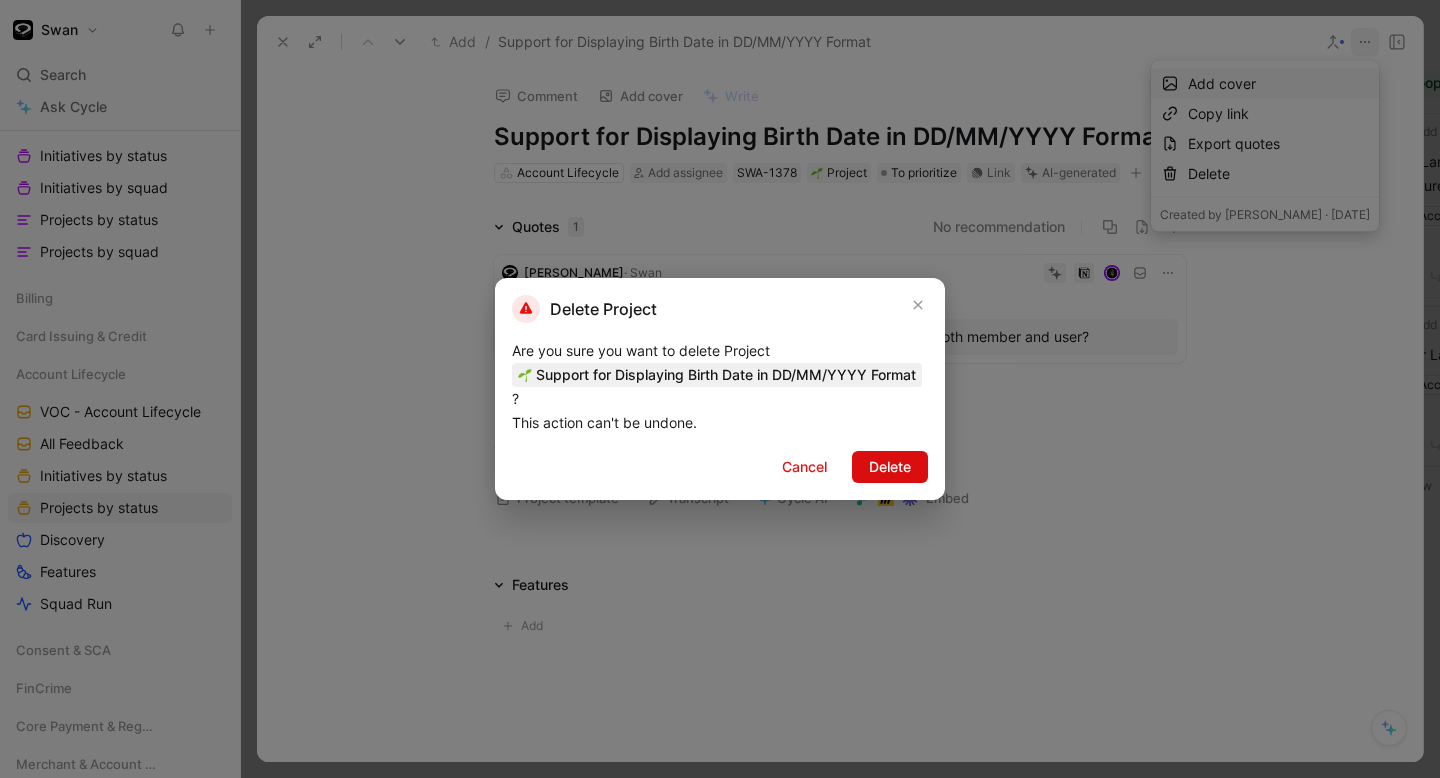 click on "Delete" at bounding box center (890, 467) 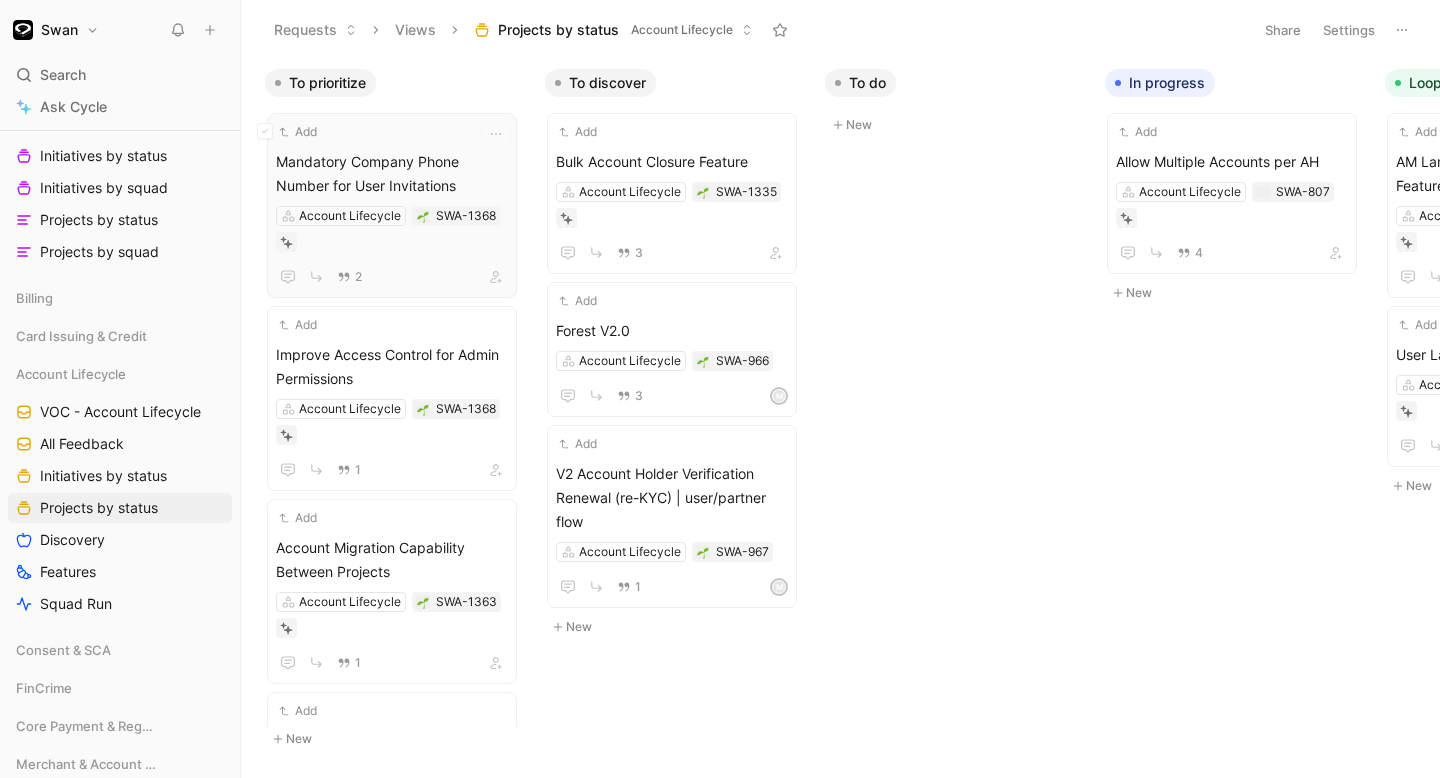 click on "Mandatory Company Phone Number for User Invitations" at bounding box center [392, 174] 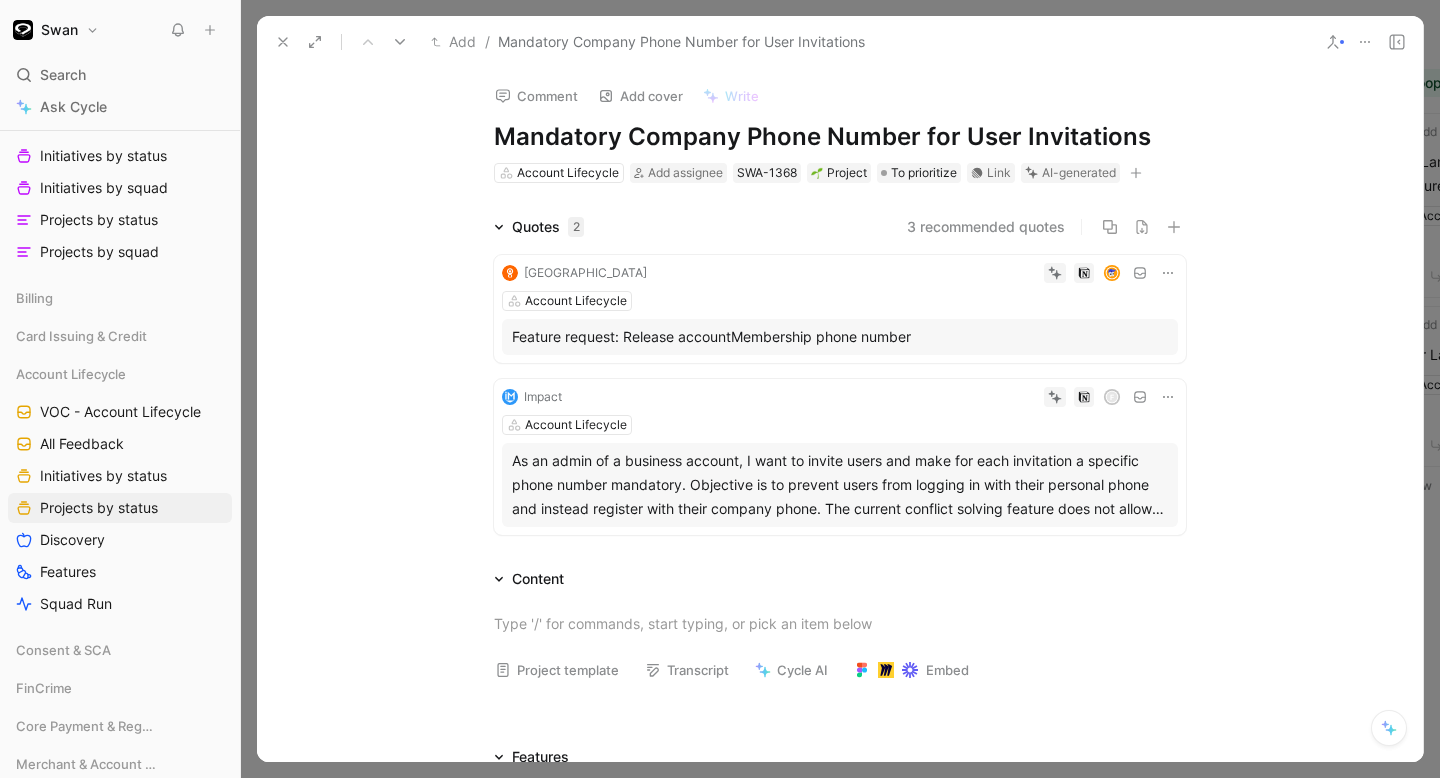 click 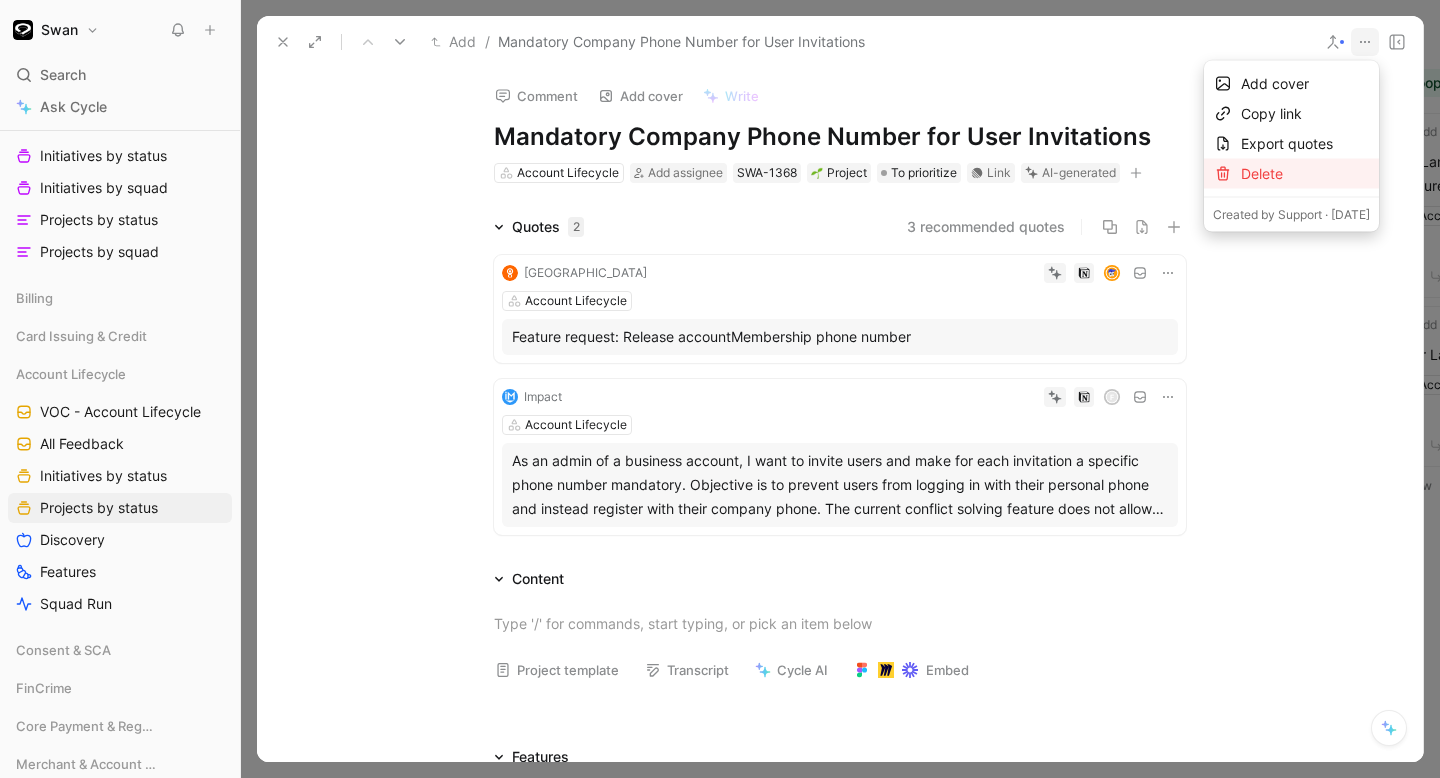 click on "Delete" at bounding box center (1305, 174) 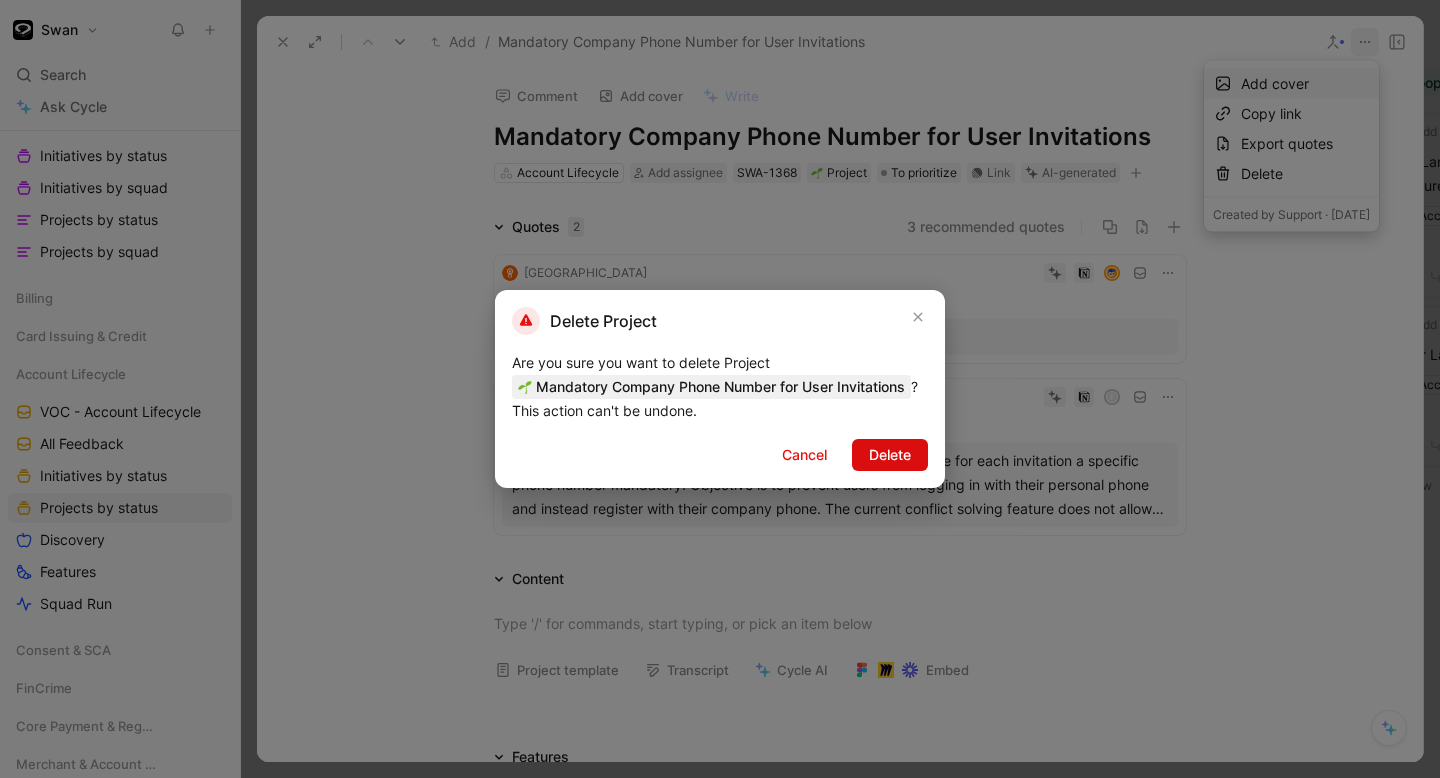 click on "Delete" at bounding box center (890, 455) 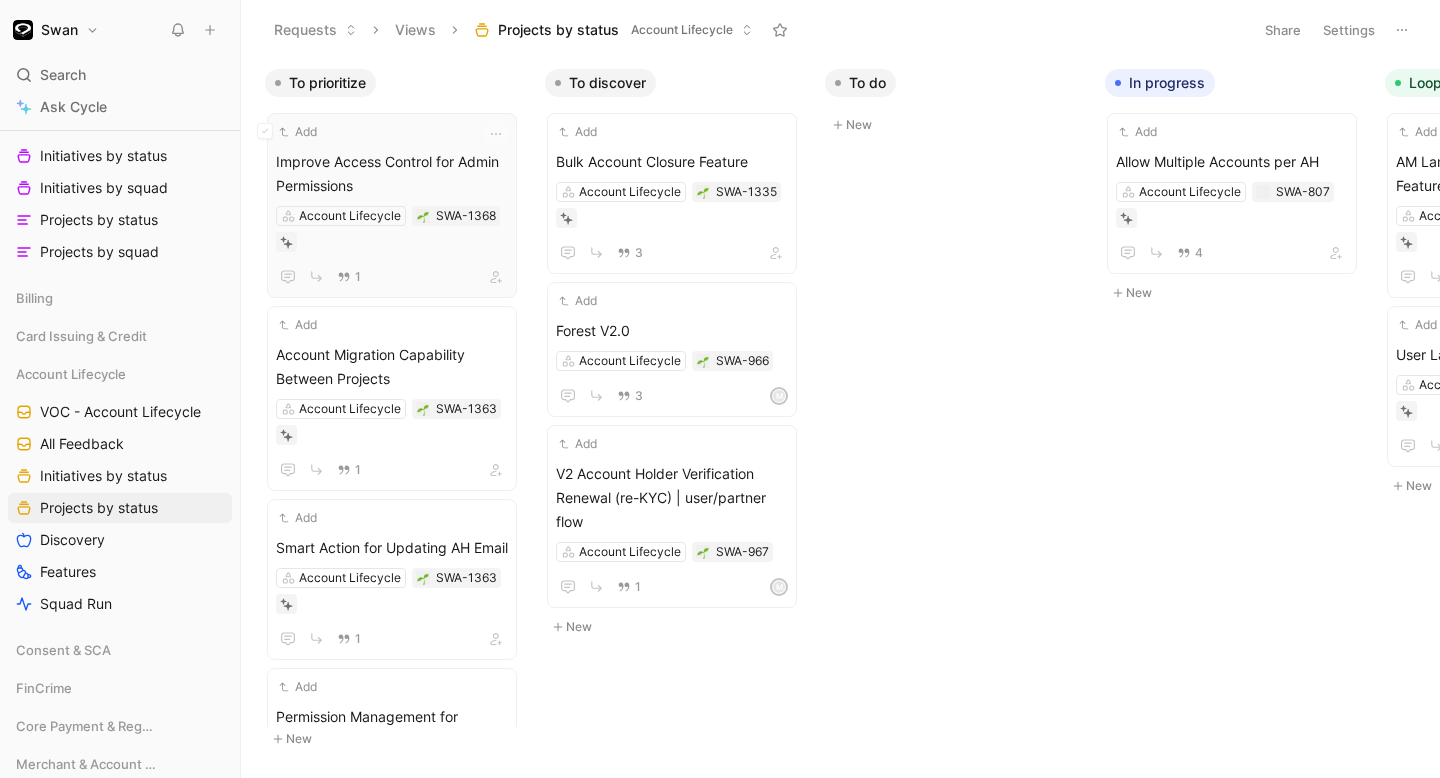 click on "Improve Access Control for Admin Permissions" at bounding box center (392, 174) 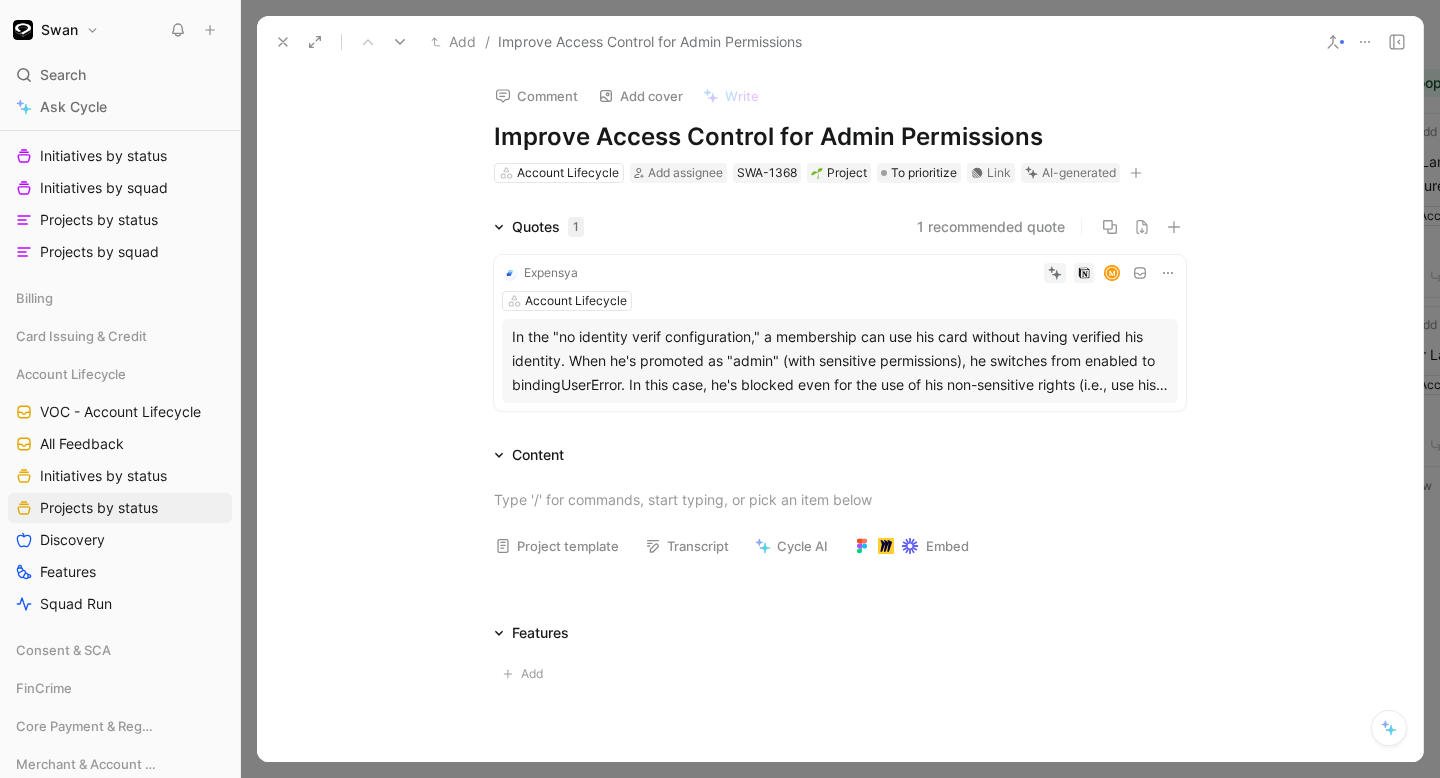 click 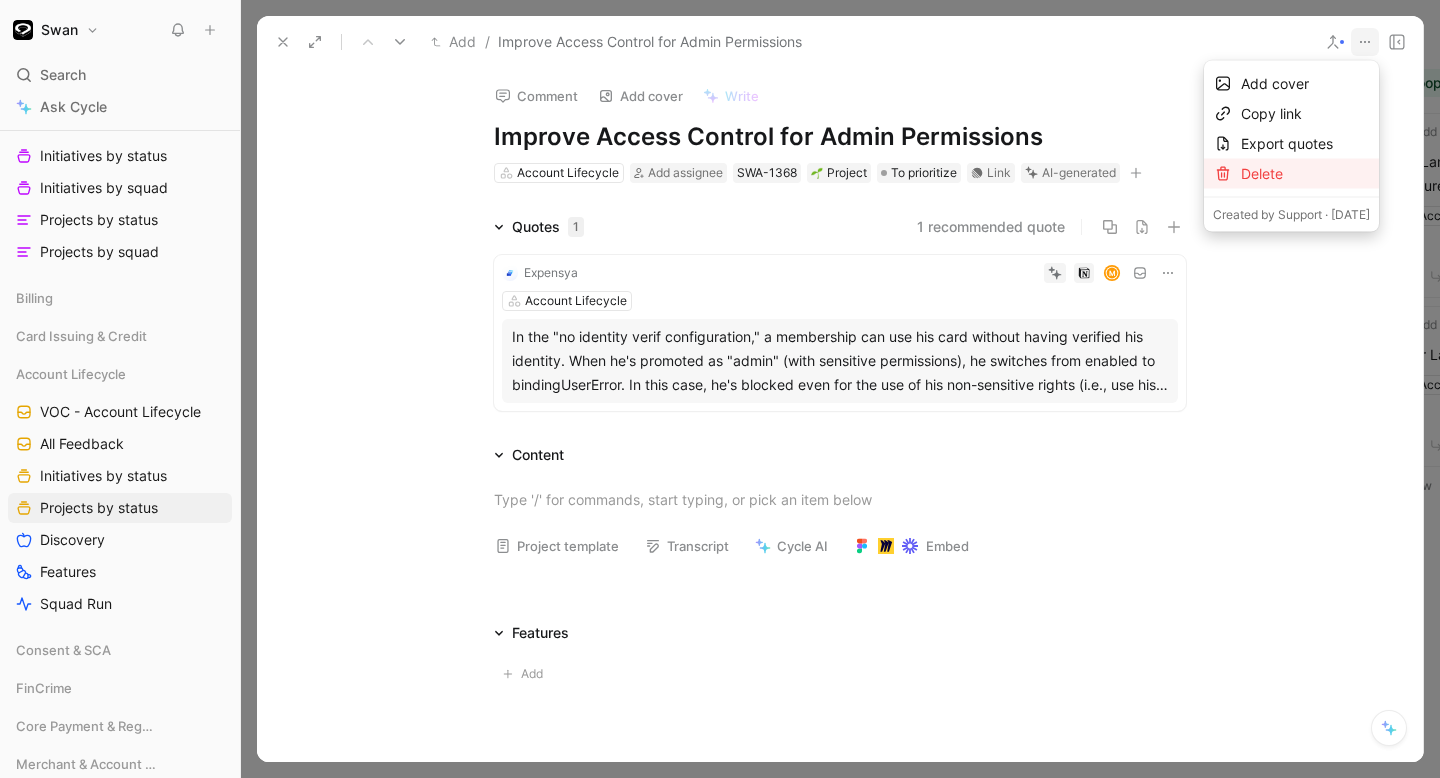click on "Delete" at bounding box center (1305, 174) 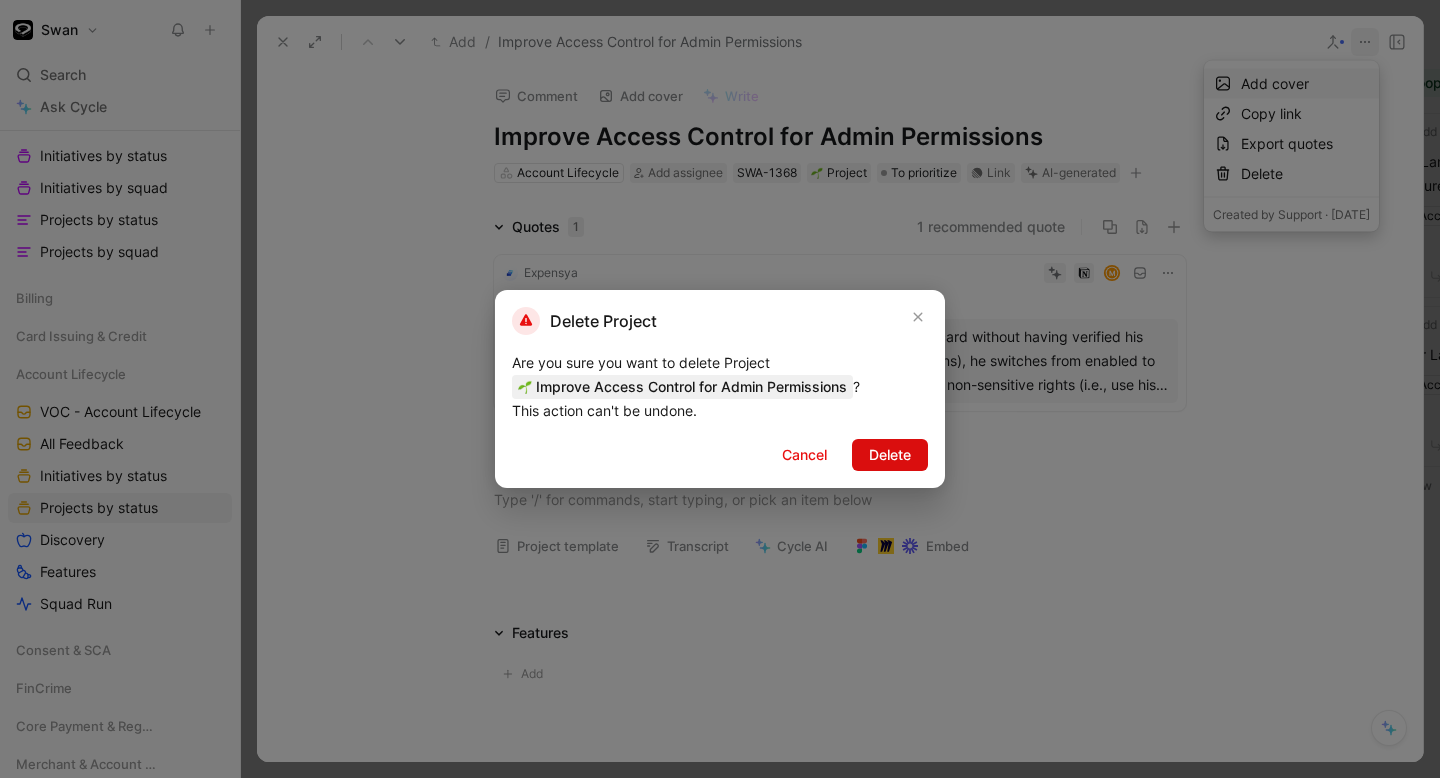 click on "Delete" at bounding box center (890, 455) 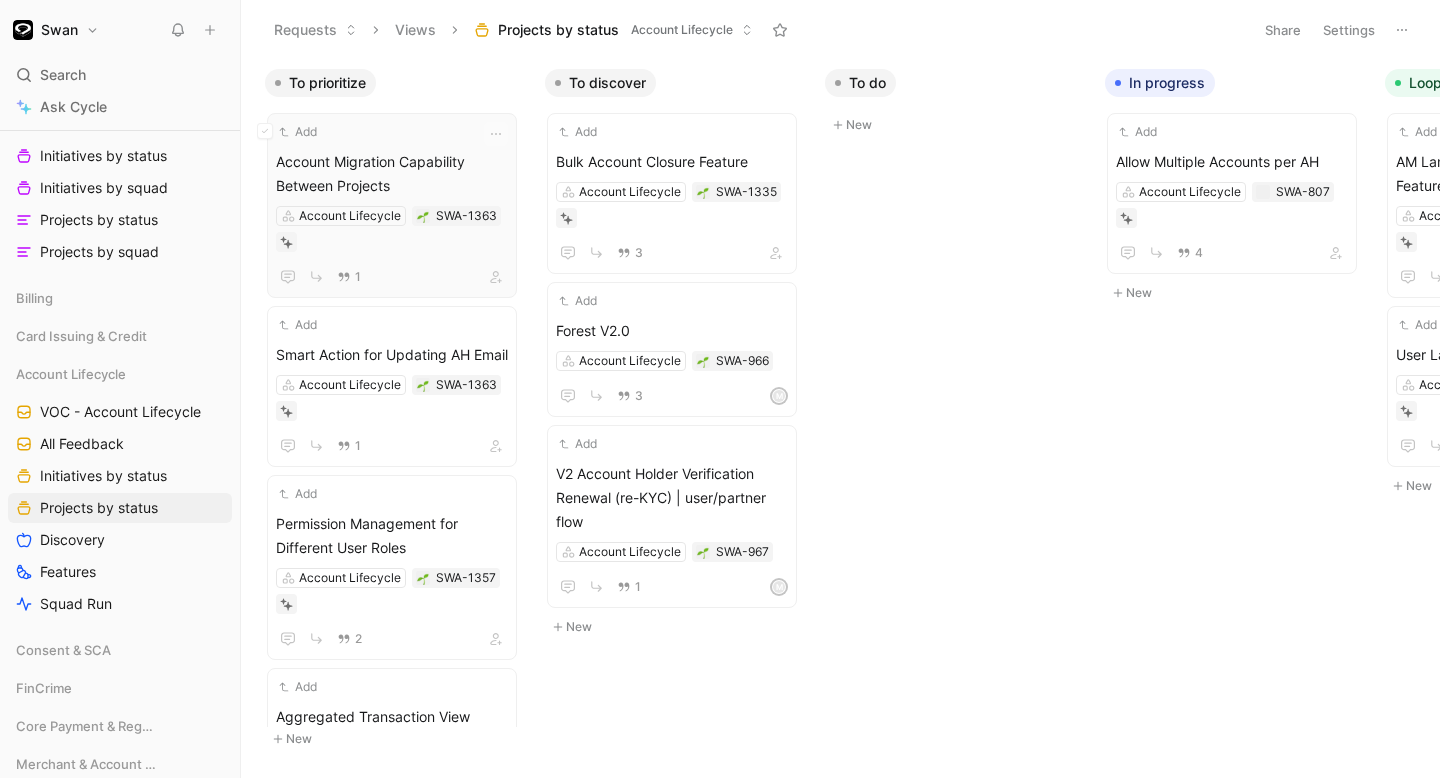 click on "Account Migration Capability Between Projects" at bounding box center [392, 174] 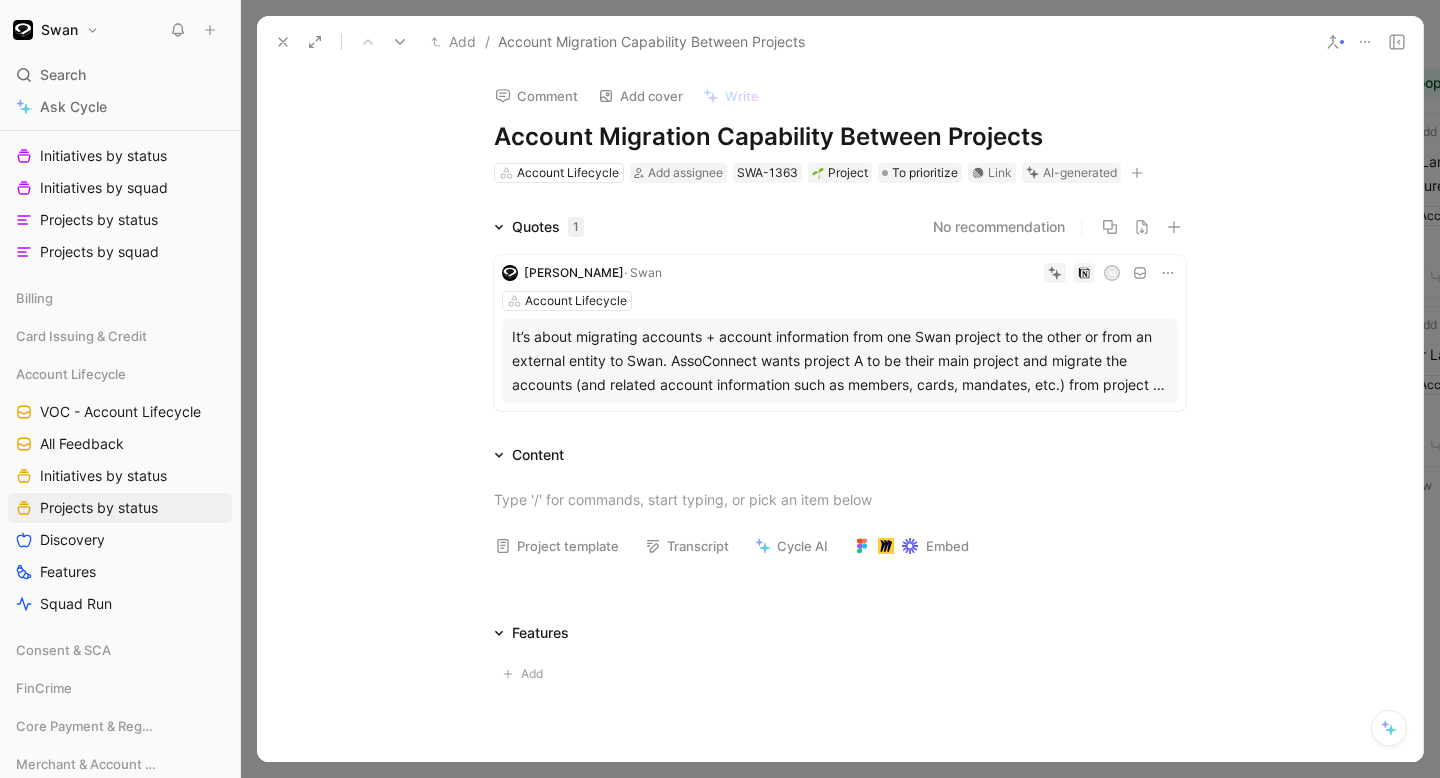 click 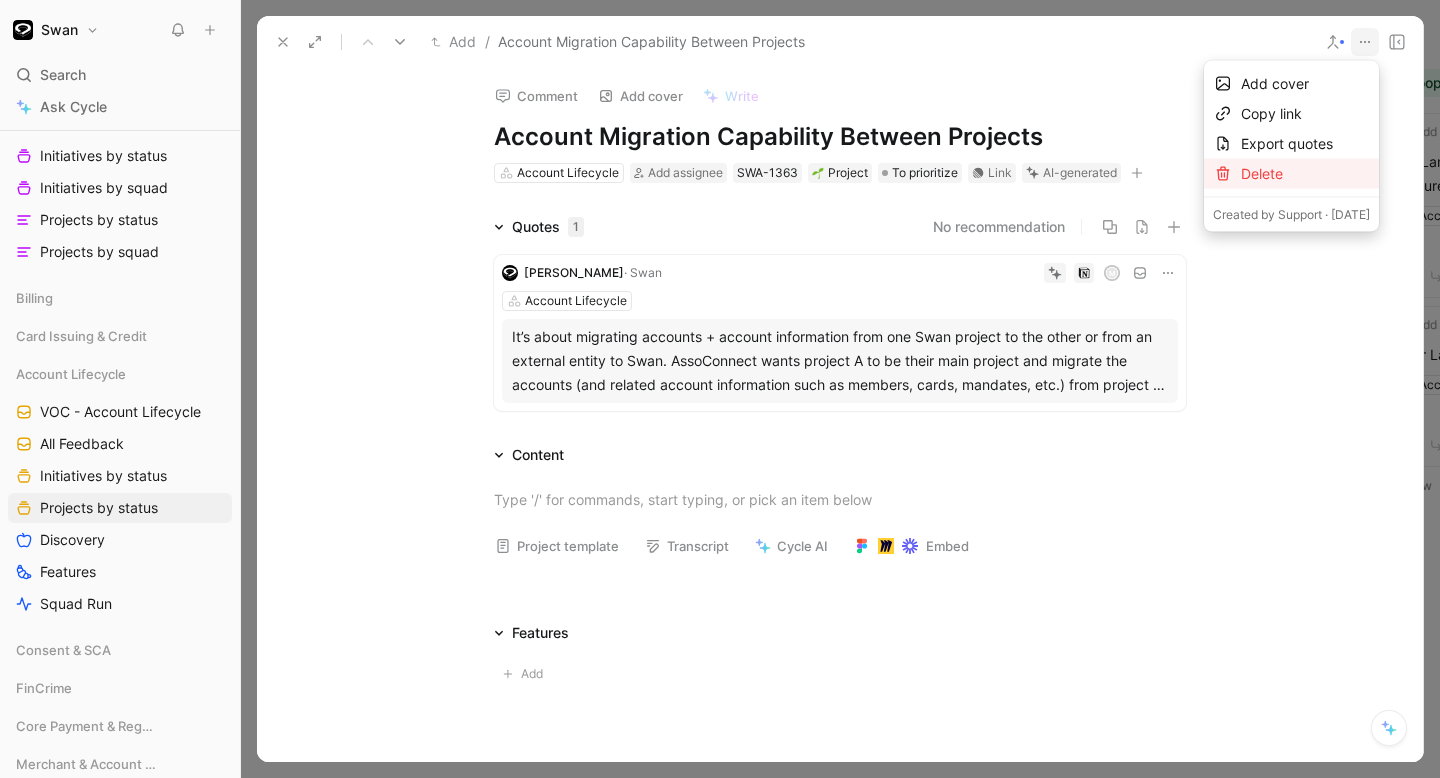 click on "Delete" at bounding box center (1305, 174) 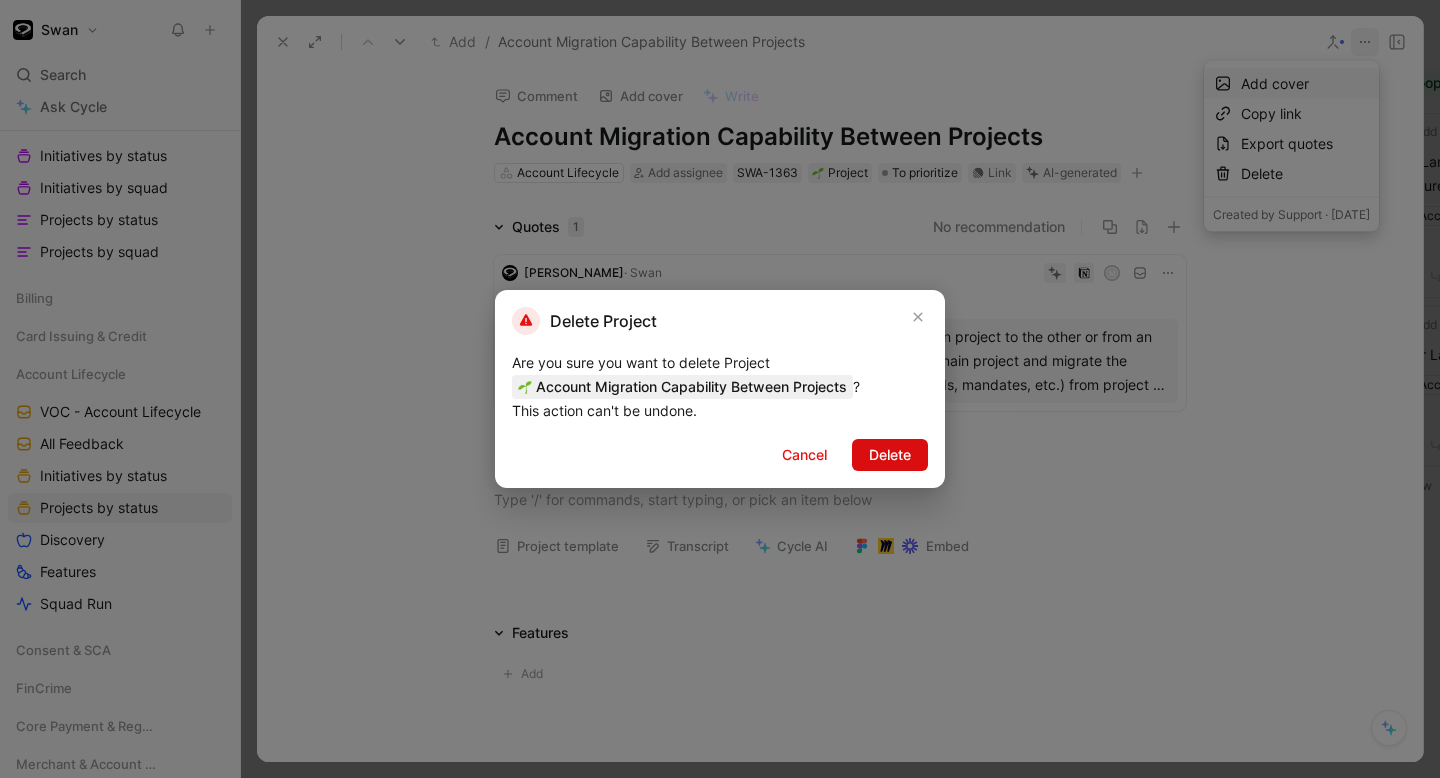 click on "Delete" at bounding box center (890, 455) 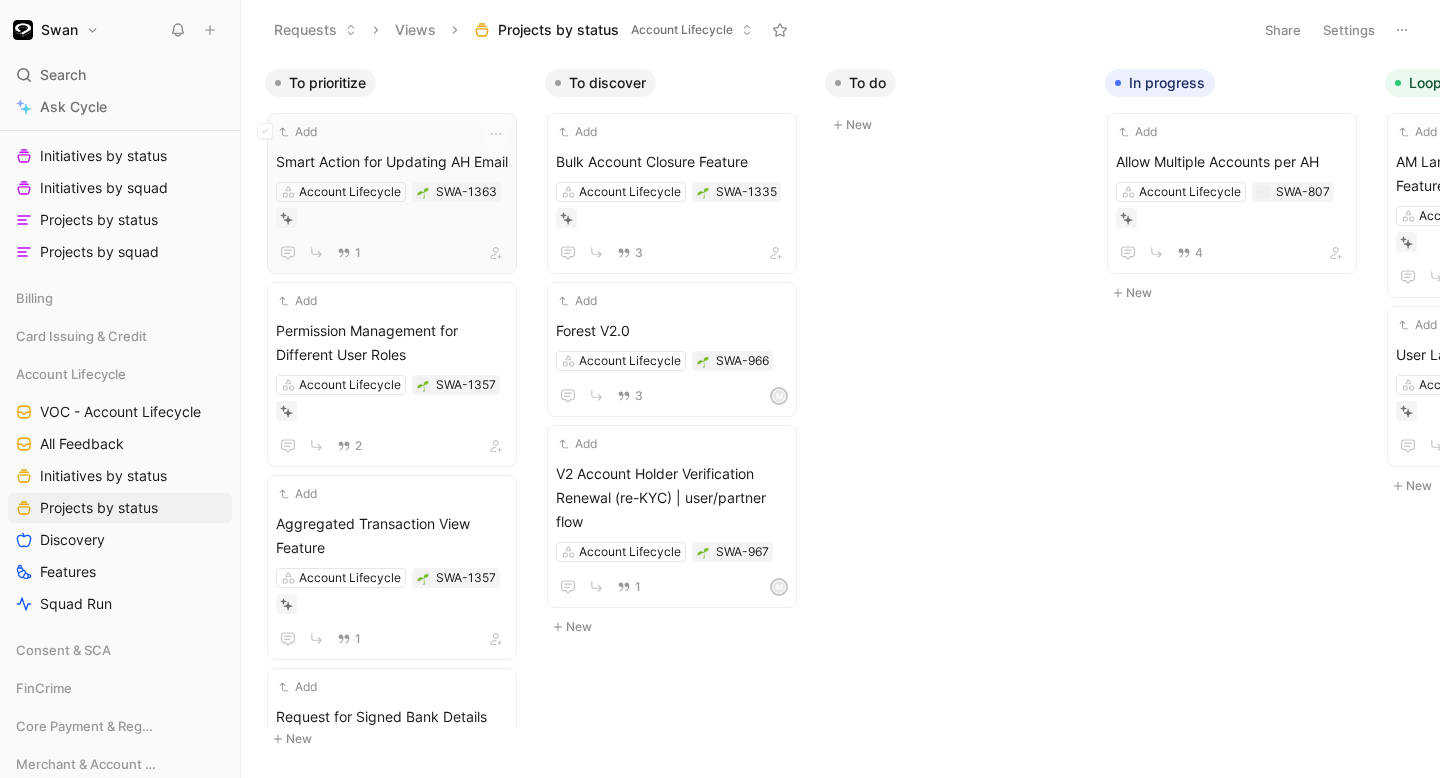 click on "Smart Action for Updating AH Email" at bounding box center [392, 162] 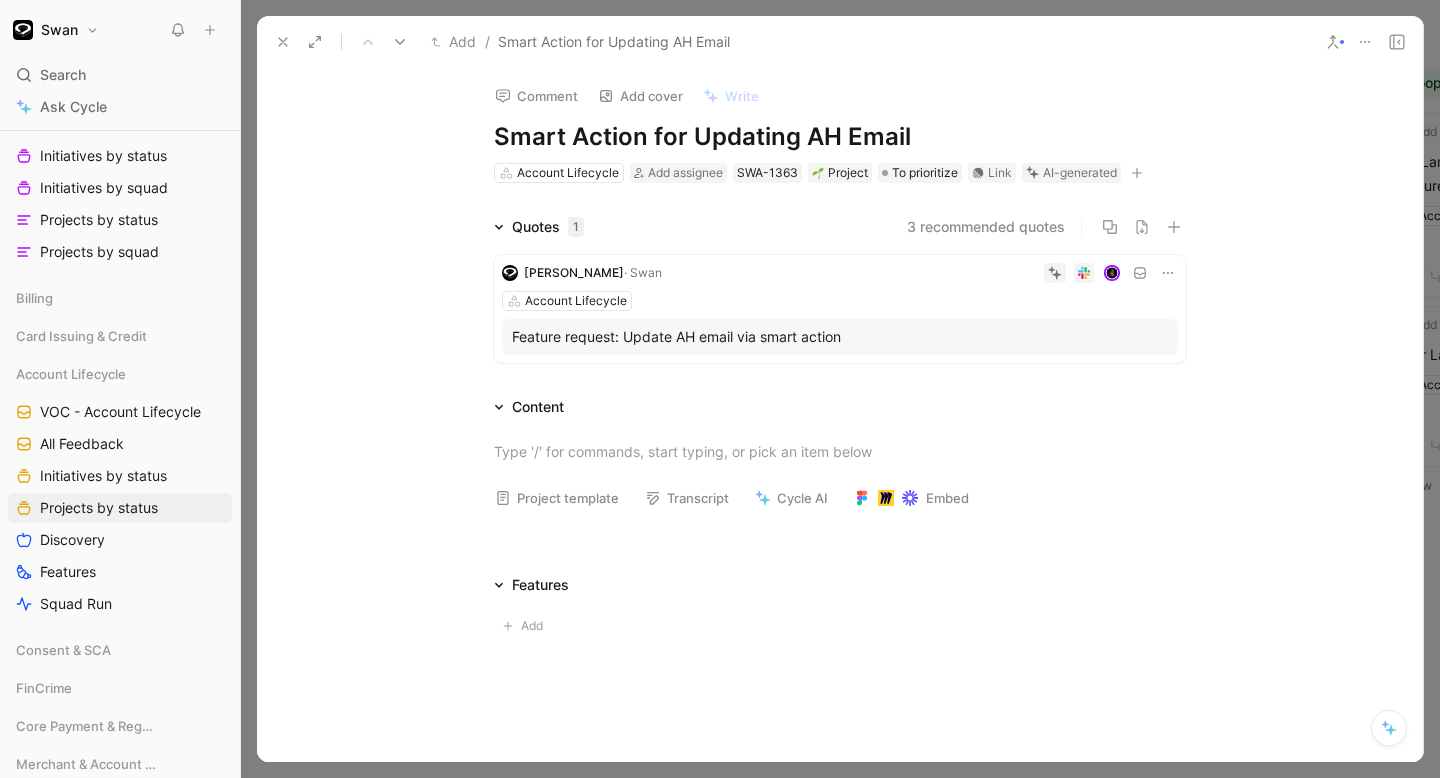 click 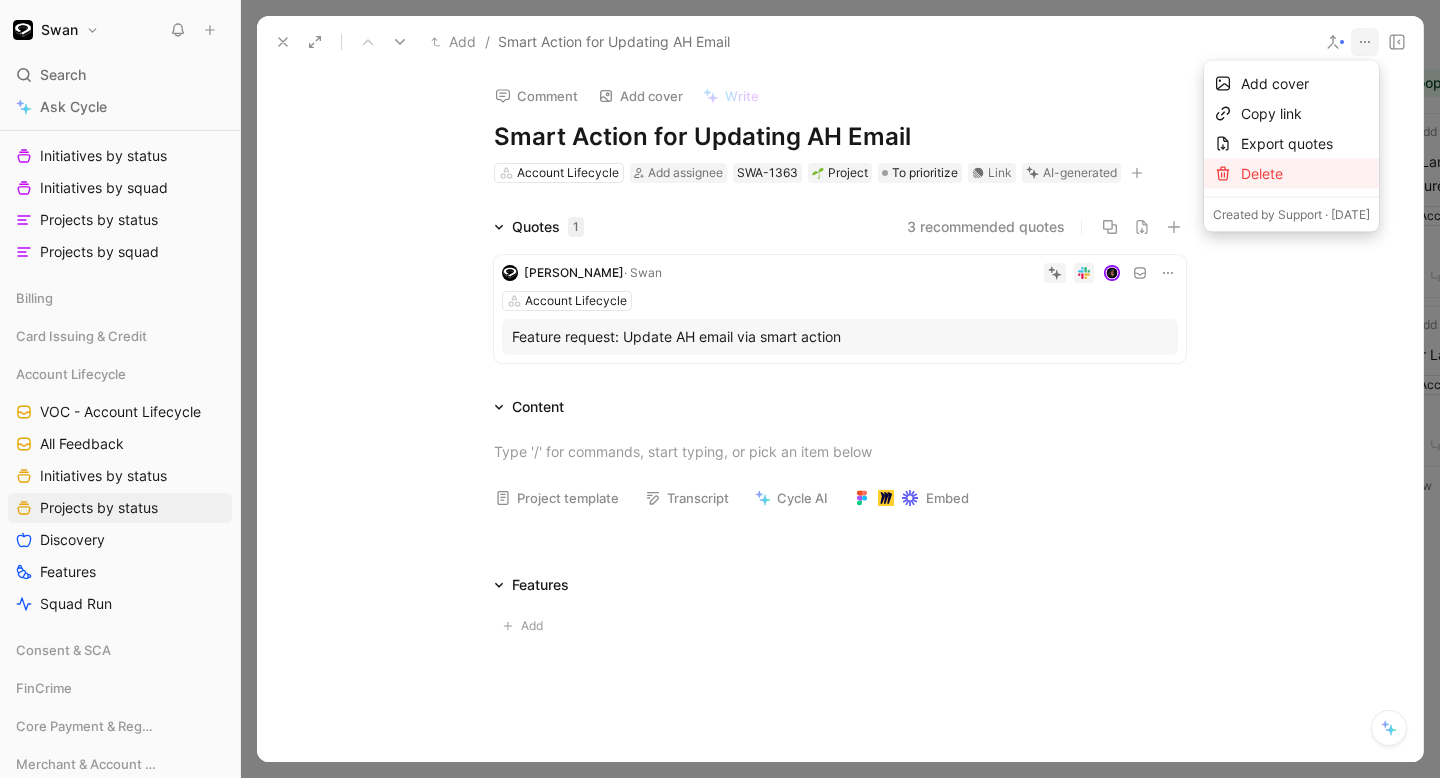 click on "Delete" at bounding box center (1305, 174) 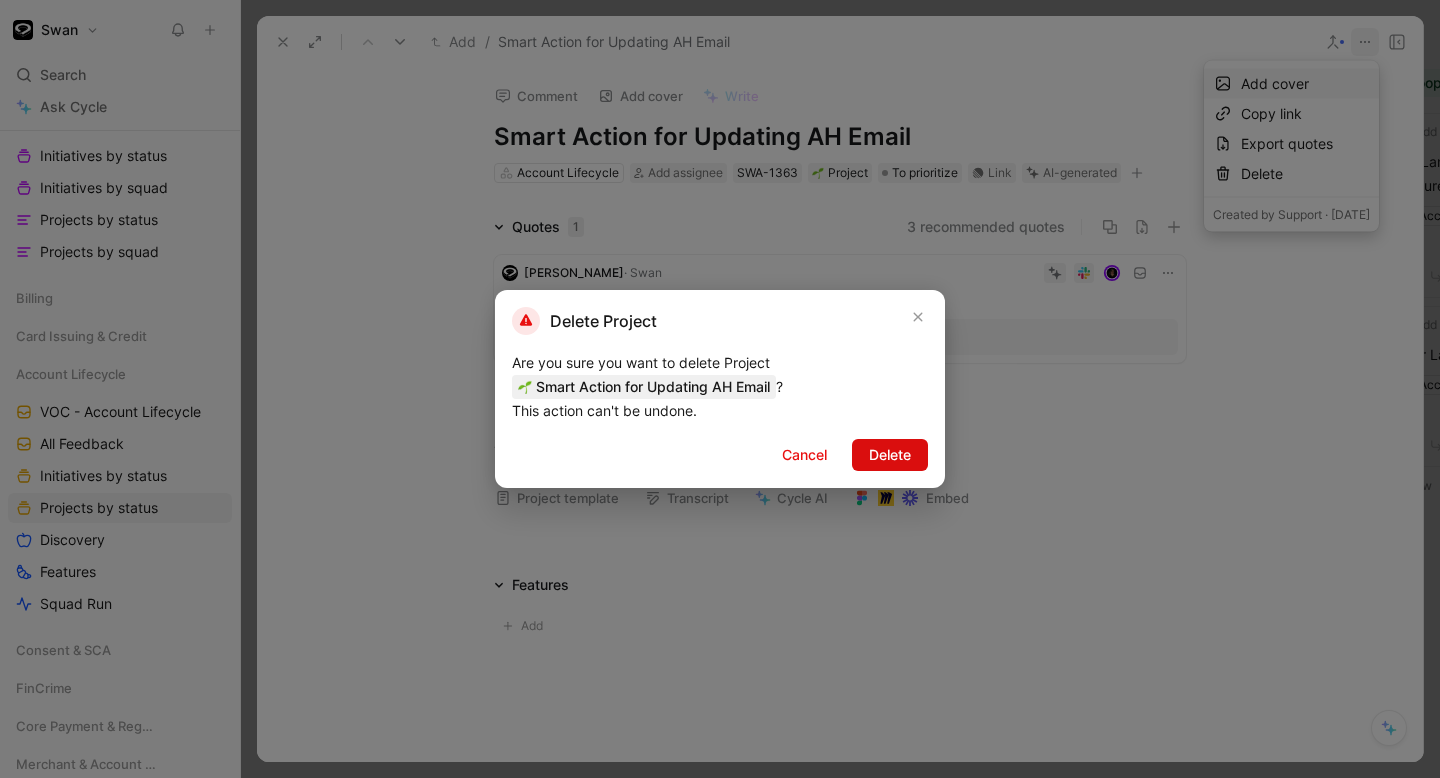 click on "Delete" at bounding box center (890, 455) 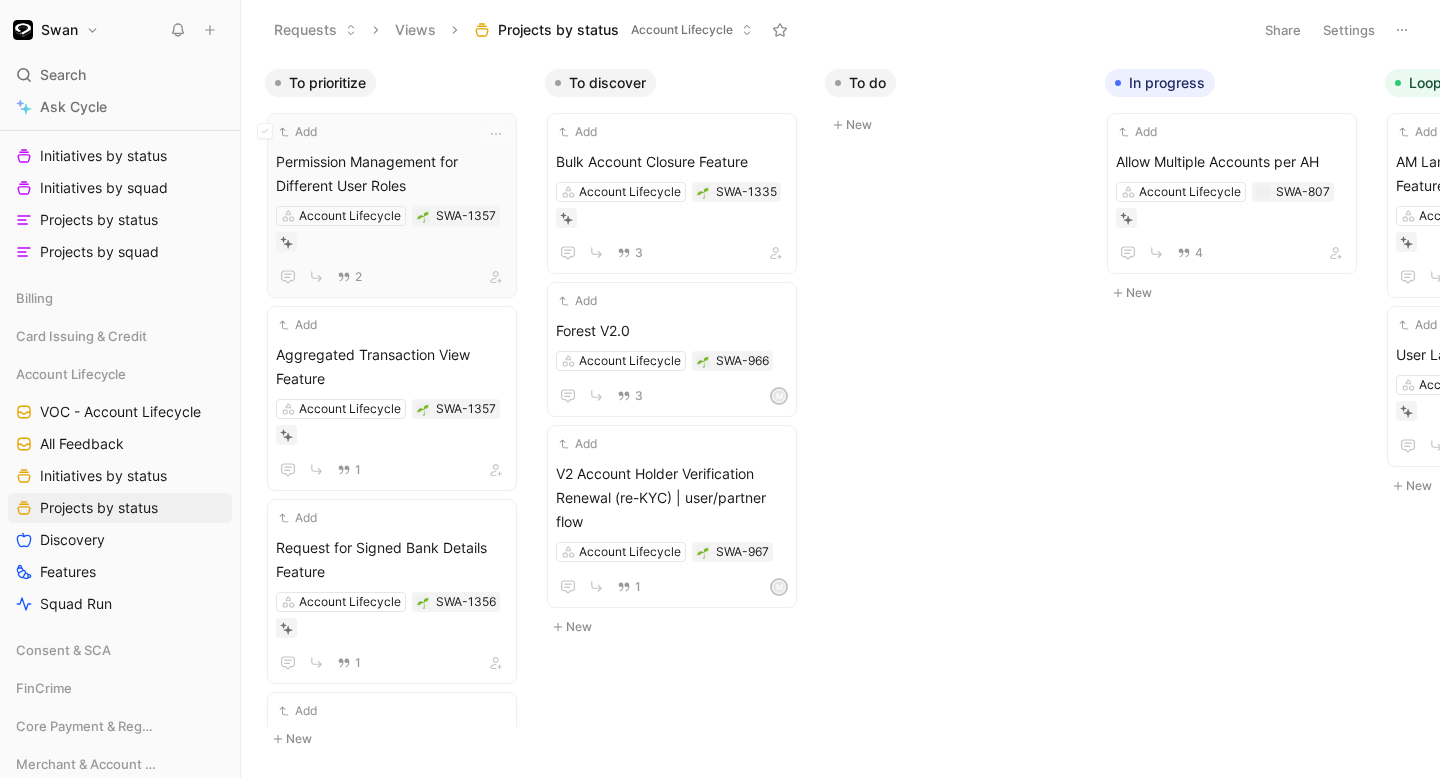 click on "Permission Management for Different User Roles" at bounding box center [392, 174] 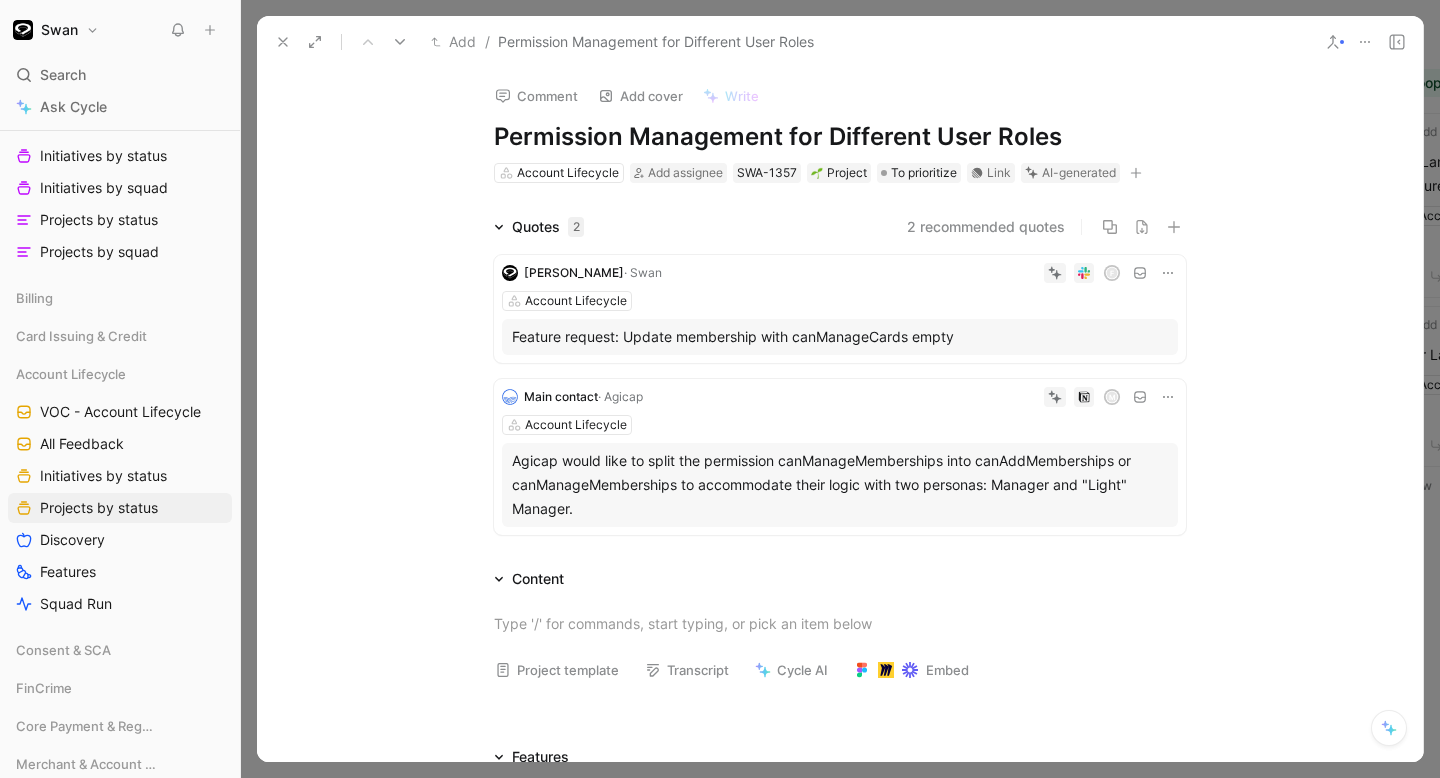 click 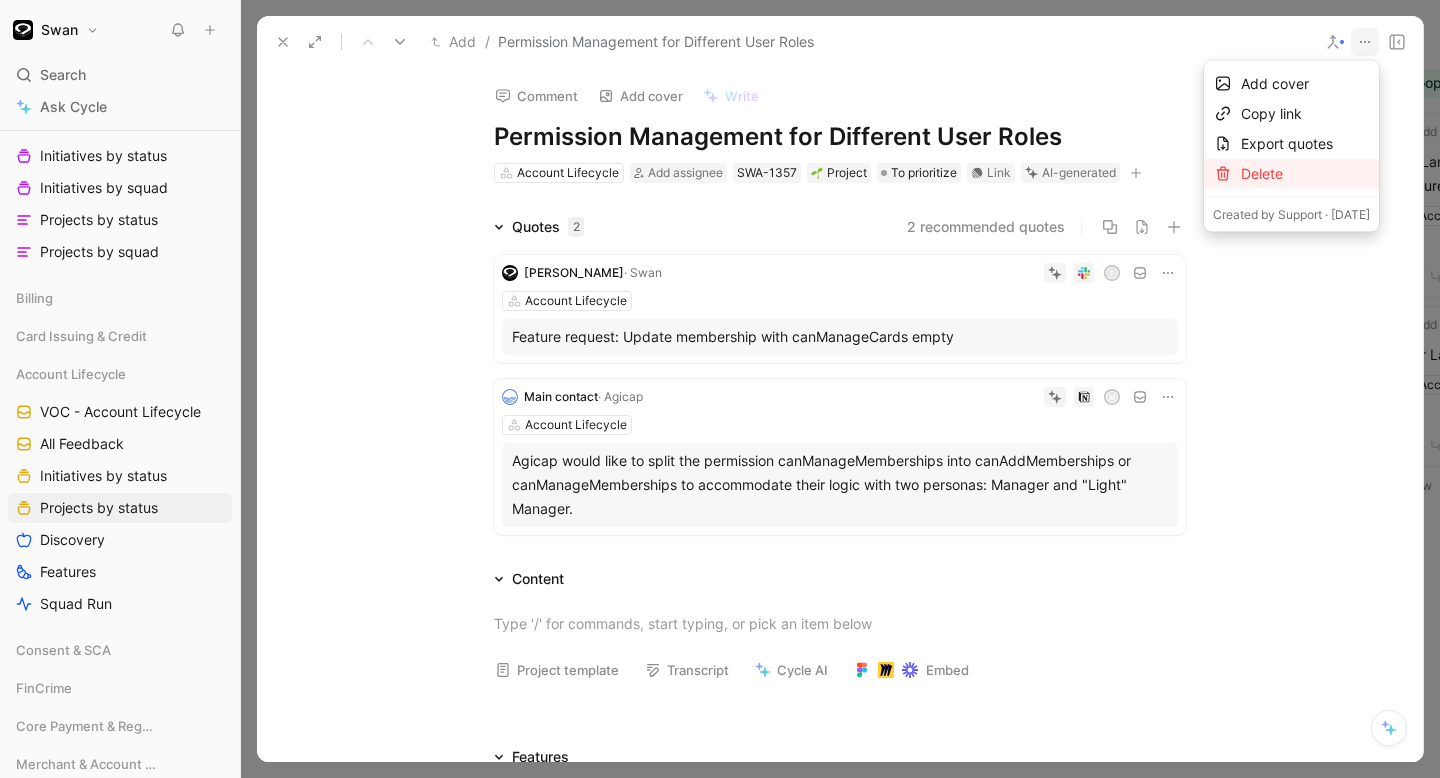 click on "Delete" at bounding box center [1291, 174] 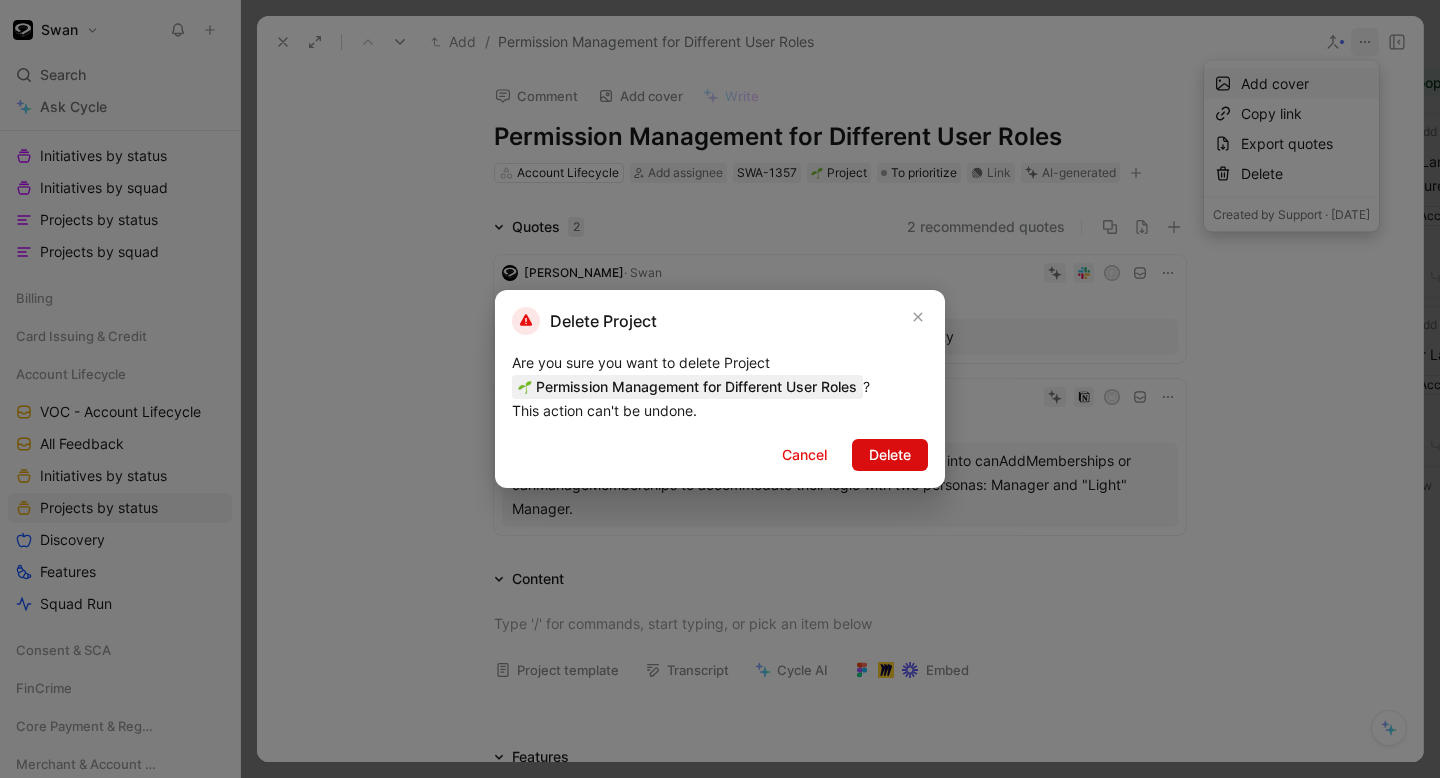 click on "Delete" at bounding box center (890, 455) 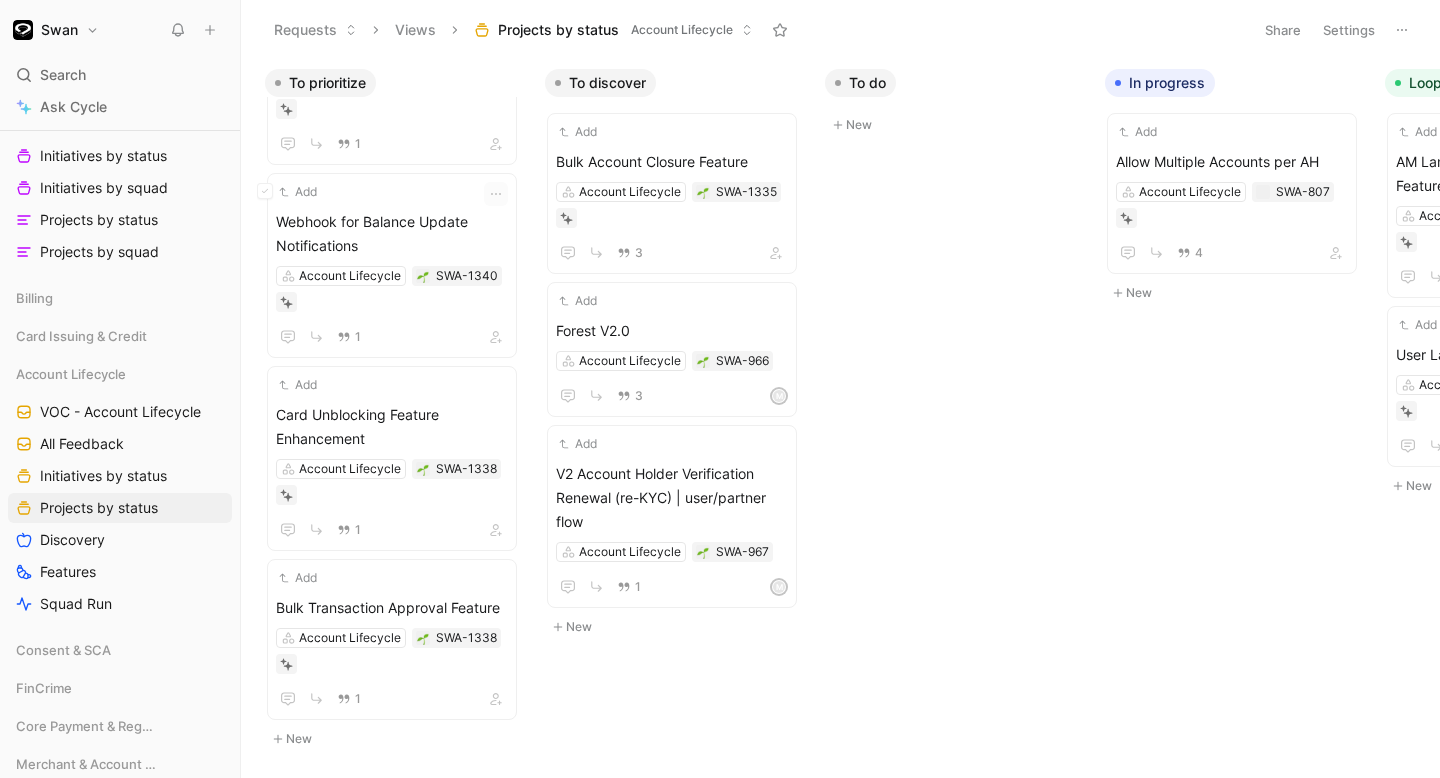 scroll, scrollTop: 0, scrollLeft: 0, axis: both 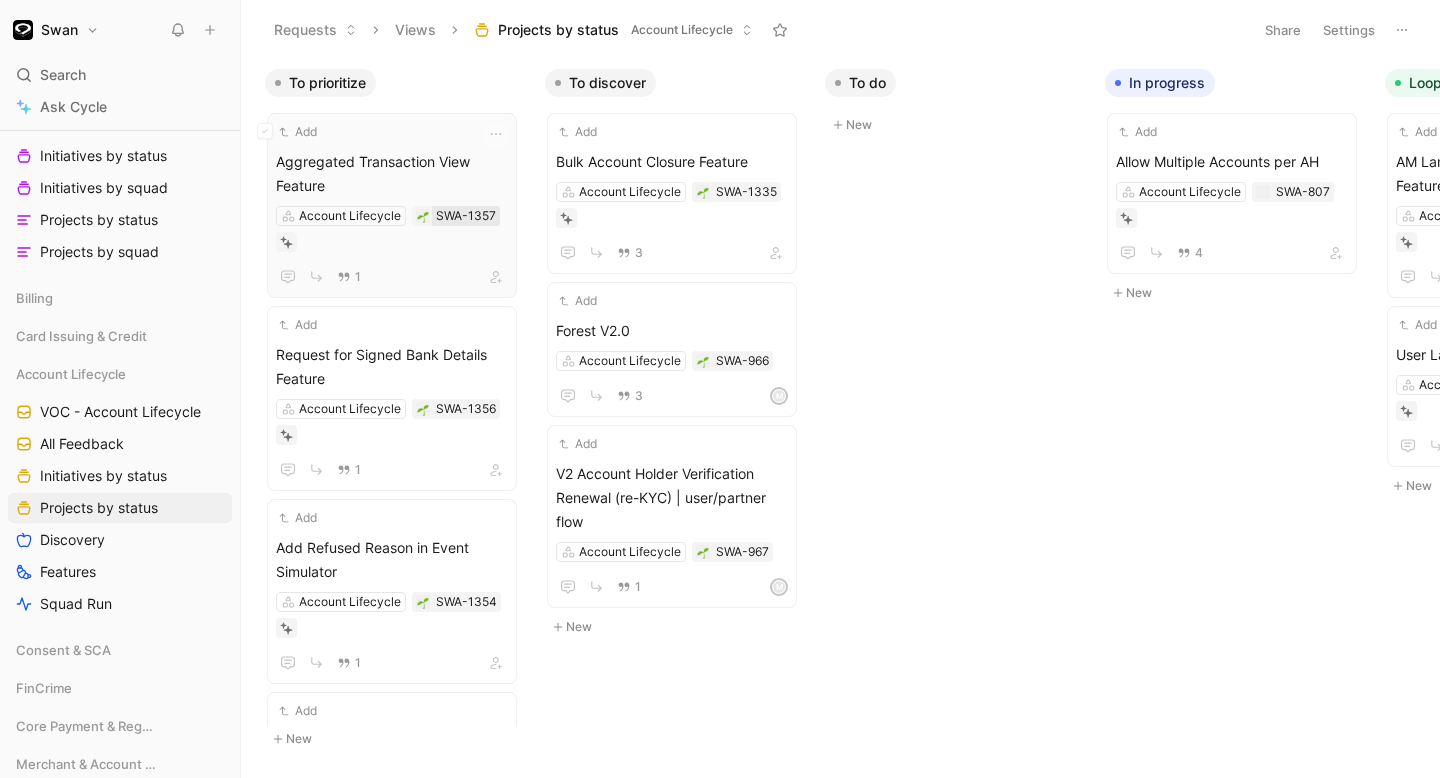 click on "SWA-1357" at bounding box center (466, 216) 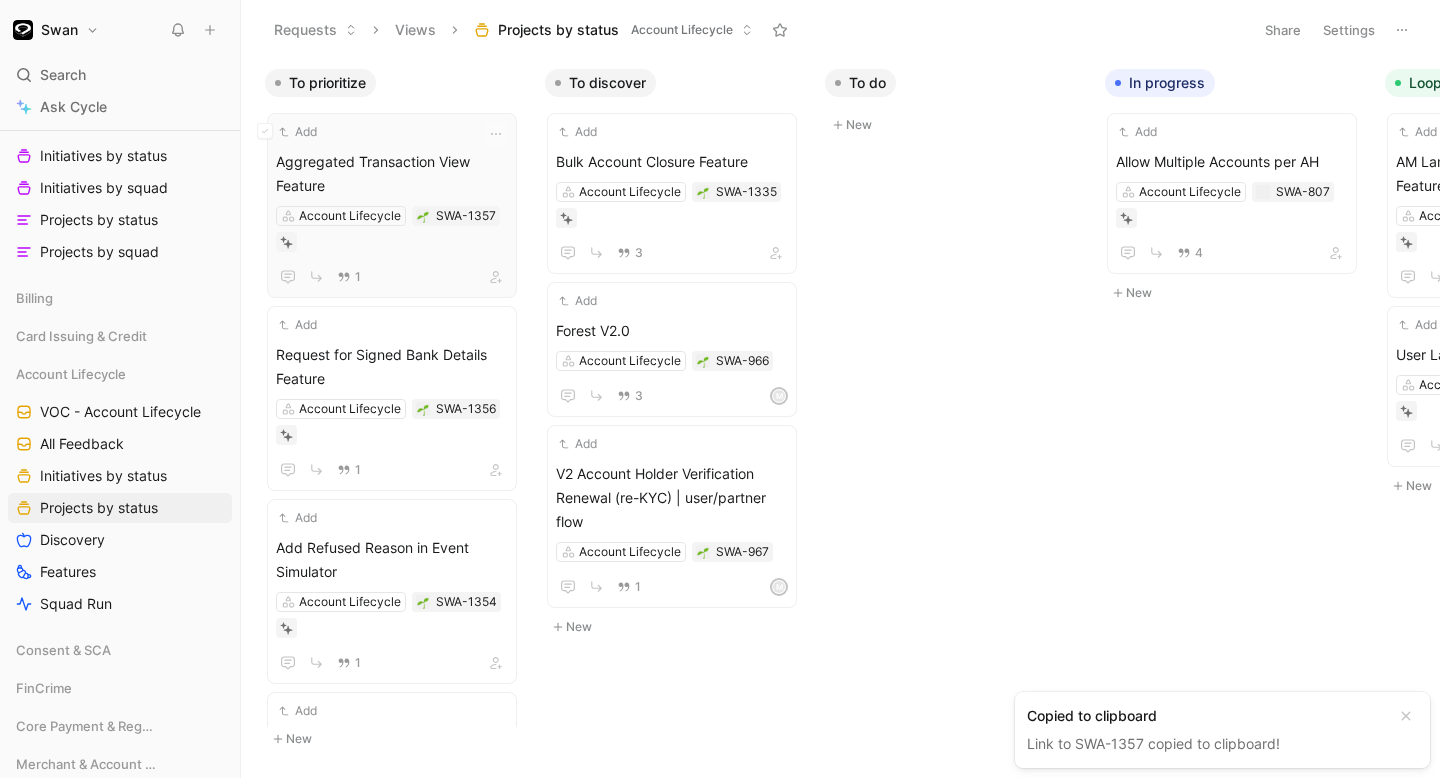click on "Aggregated Transaction View Feature" at bounding box center [392, 174] 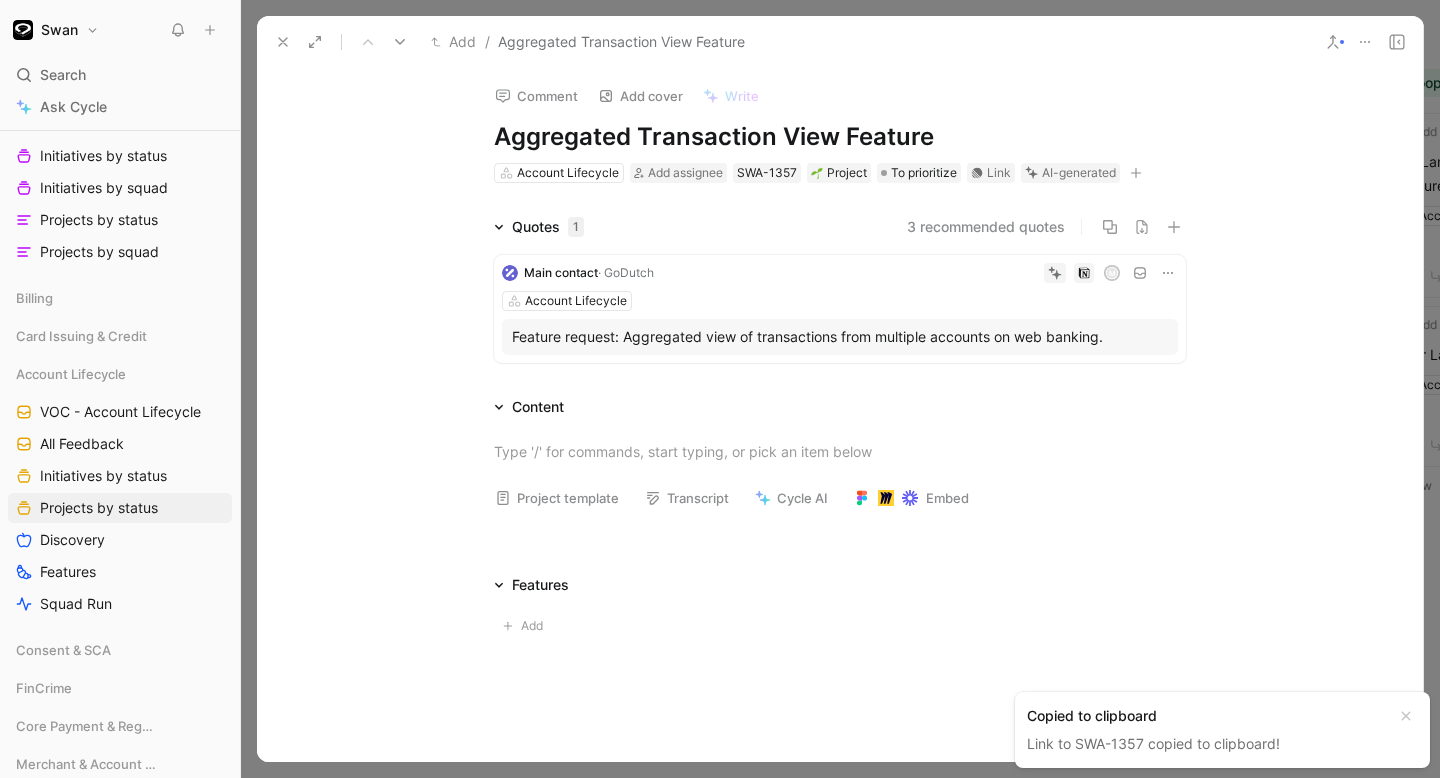 click at bounding box center (1365, 42) 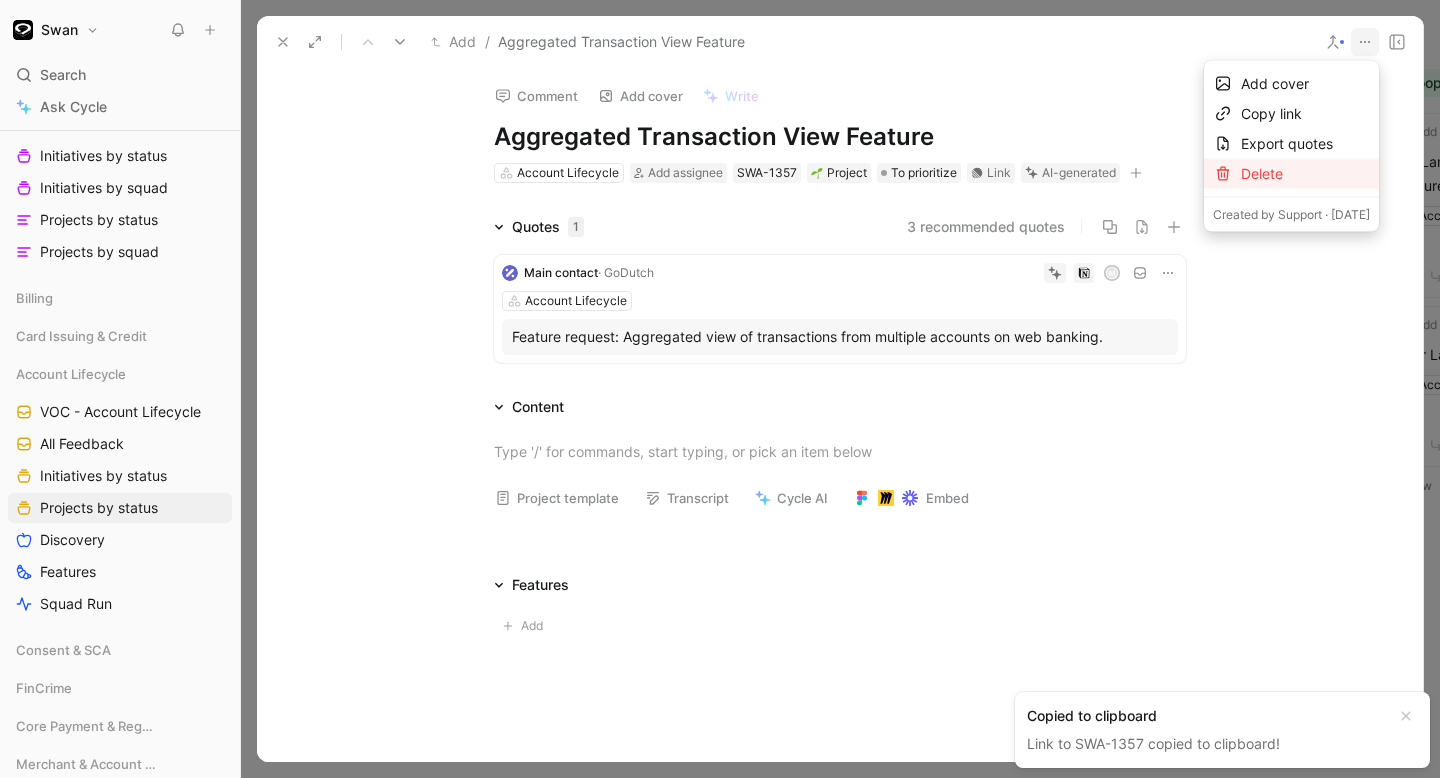 click on "Delete" at bounding box center [1305, 174] 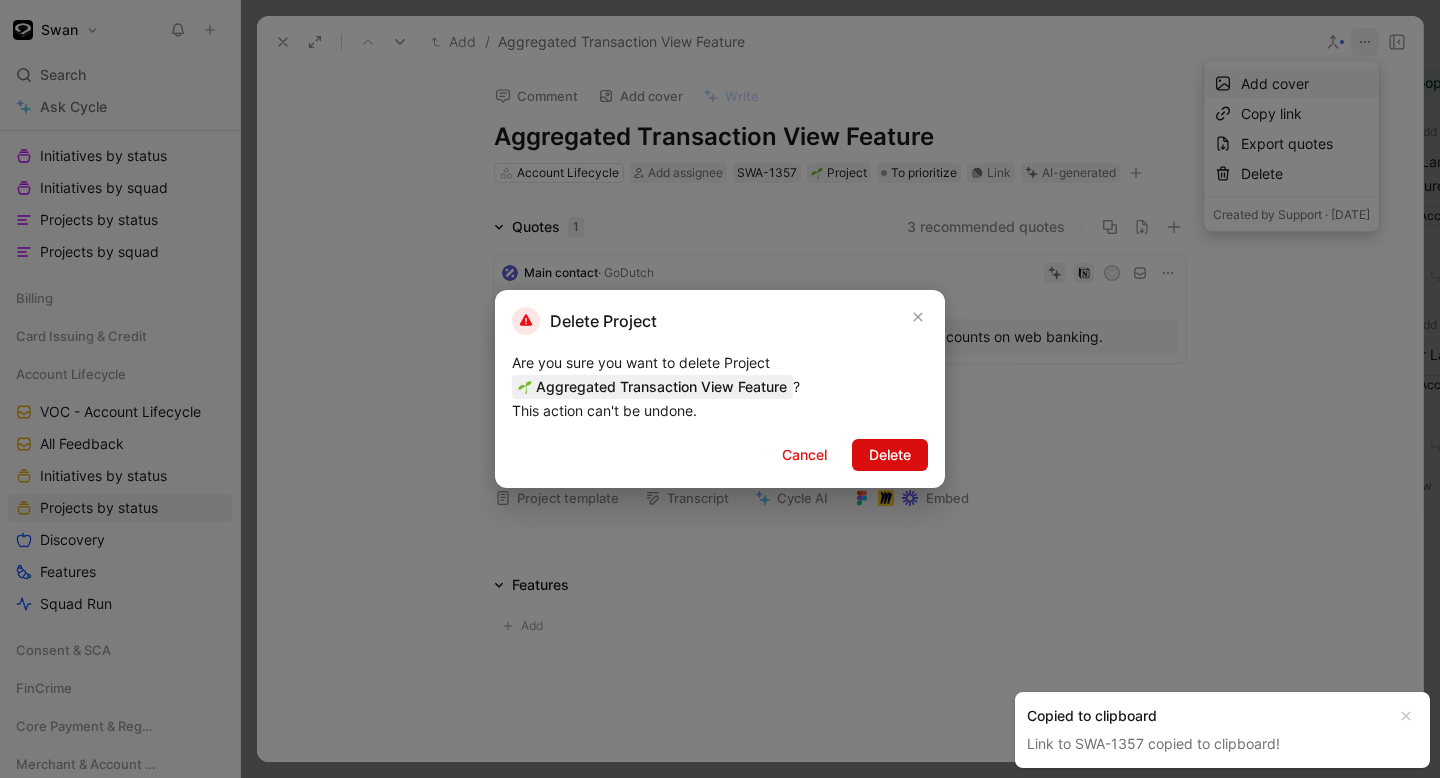 click on "Delete" at bounding box center [890, 455] 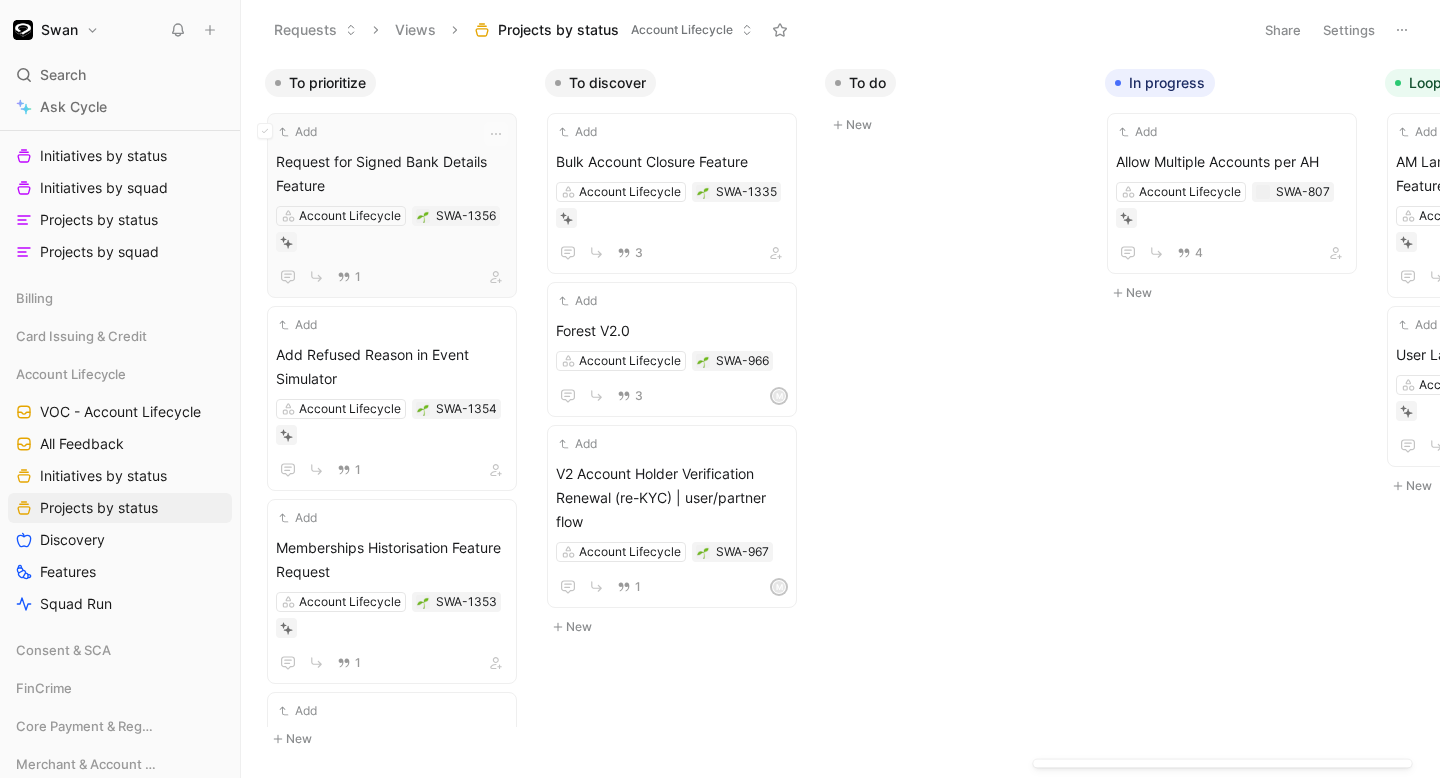 click on "Add" at bounding box center [379, 132] 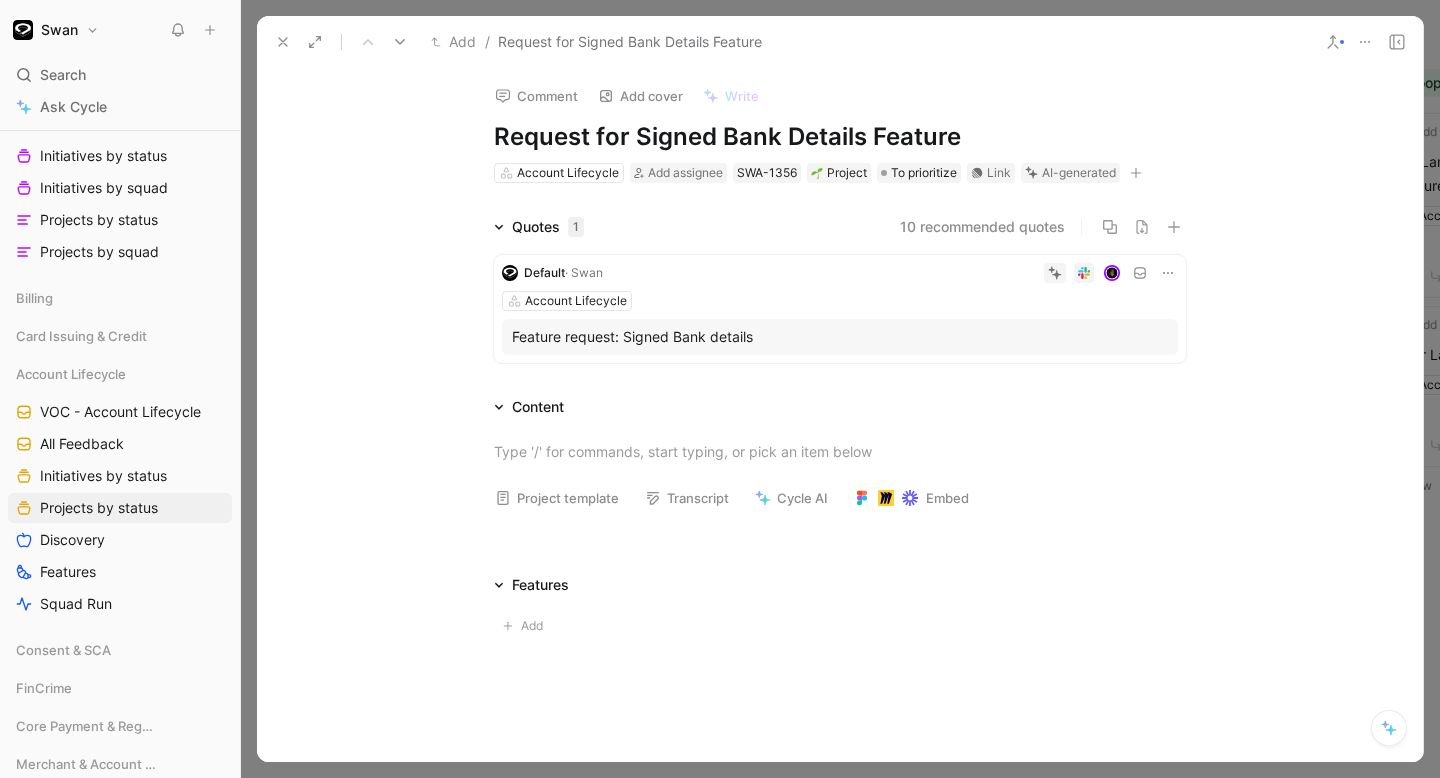click 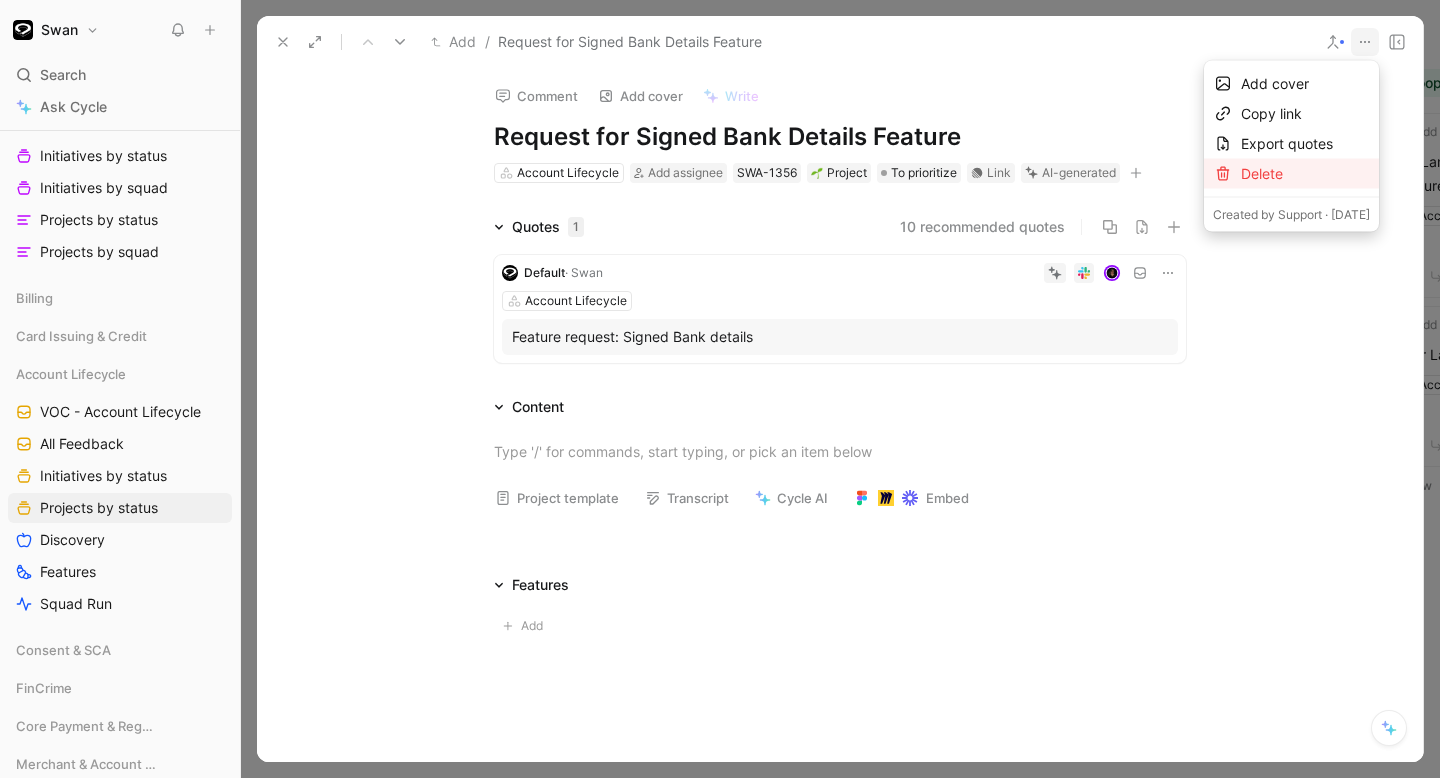 click on "Delete" at bounding box center (1305, 174) 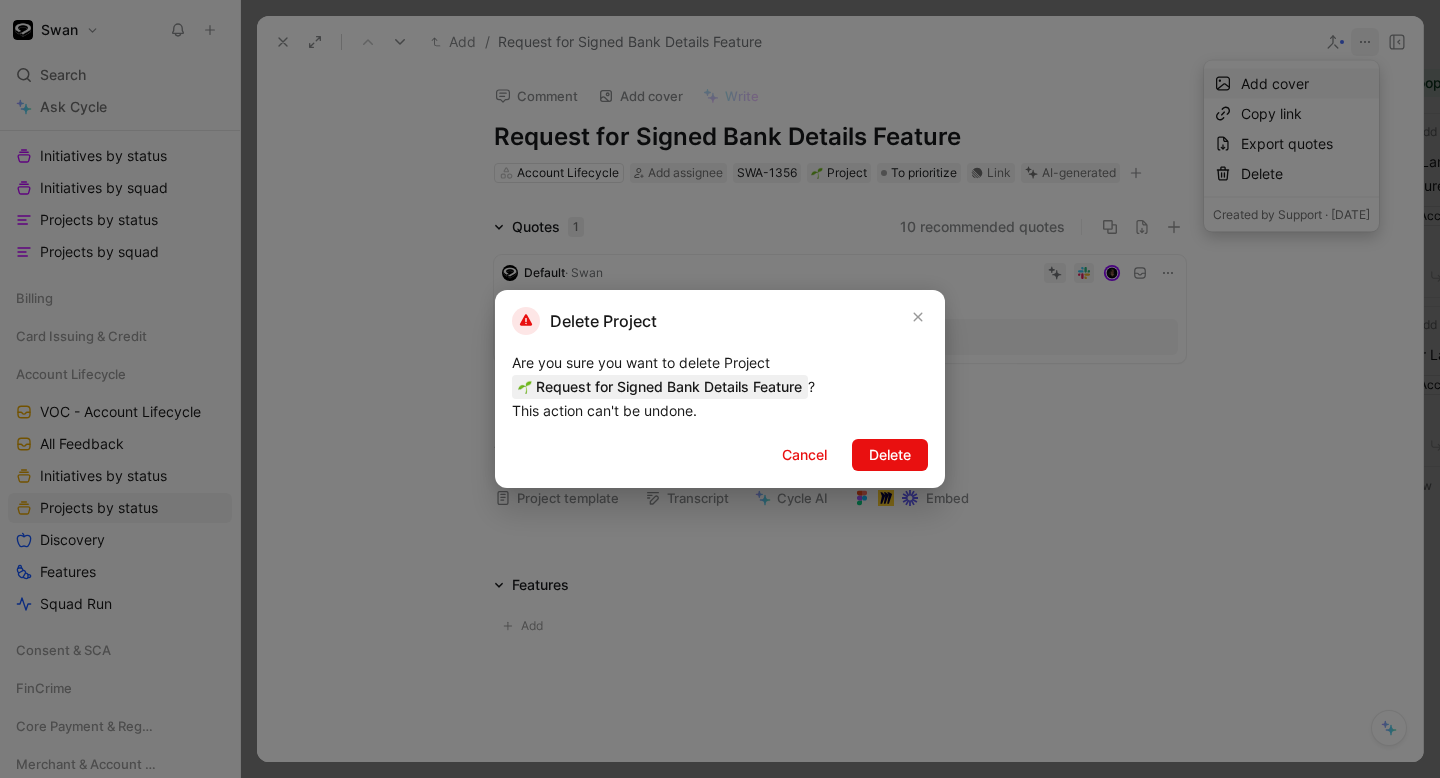 click on "Delete Project Are you sure you want to delete Project  Request for Signed Bank Details Feature  ? This action can't be undone. Cancel Delete" at bounding box center (720, 389) 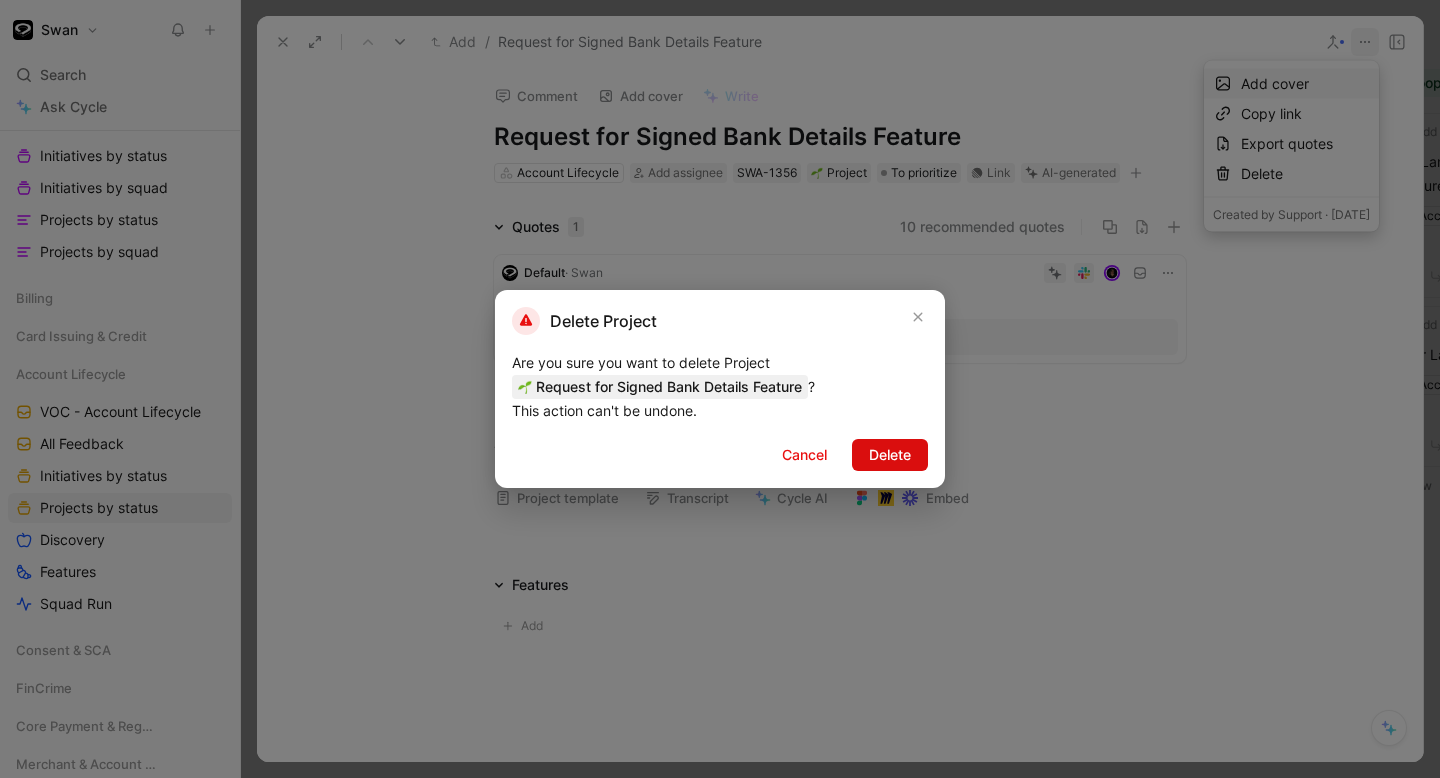 click on "Delete" at bounding box center (890, 455) 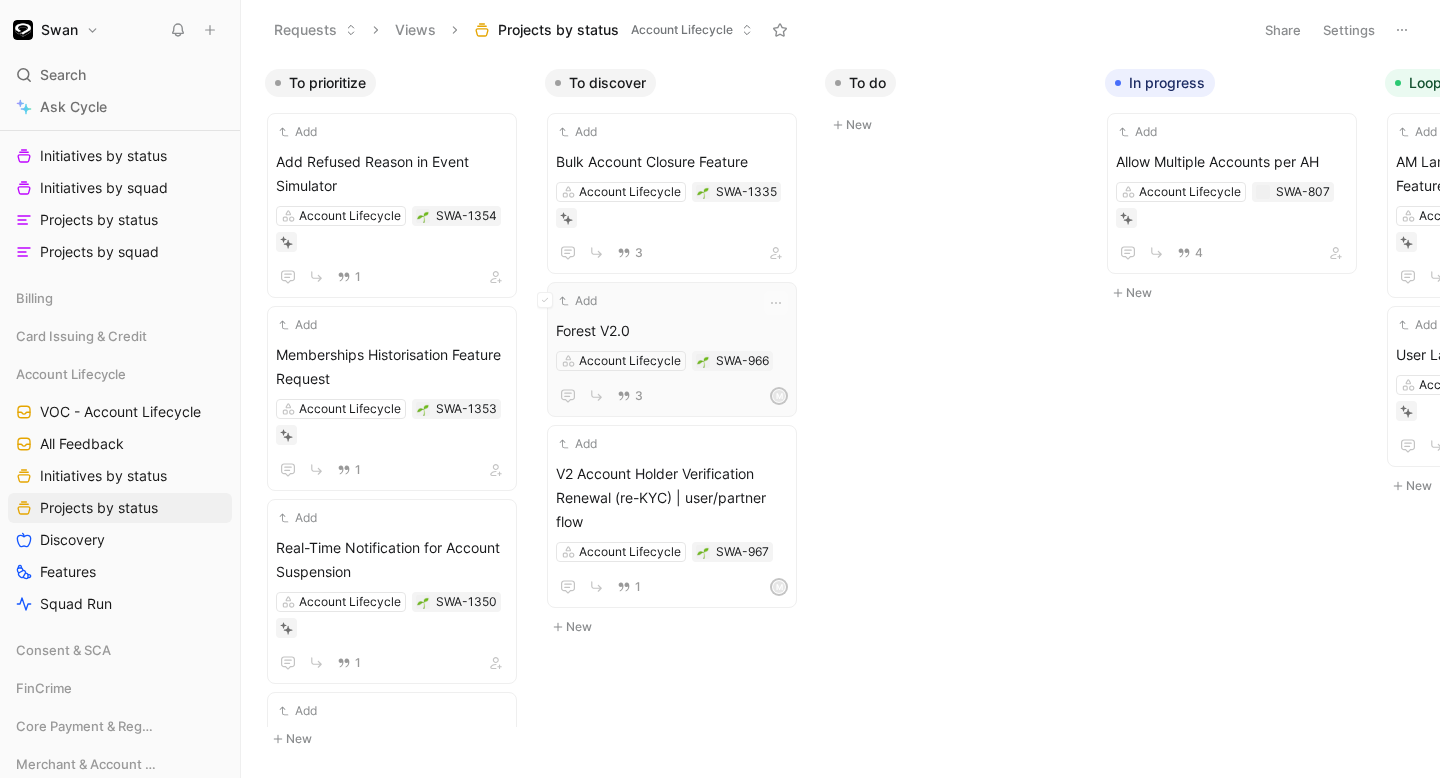 click on "Forest V2.0" at bounding box center (672, 331) 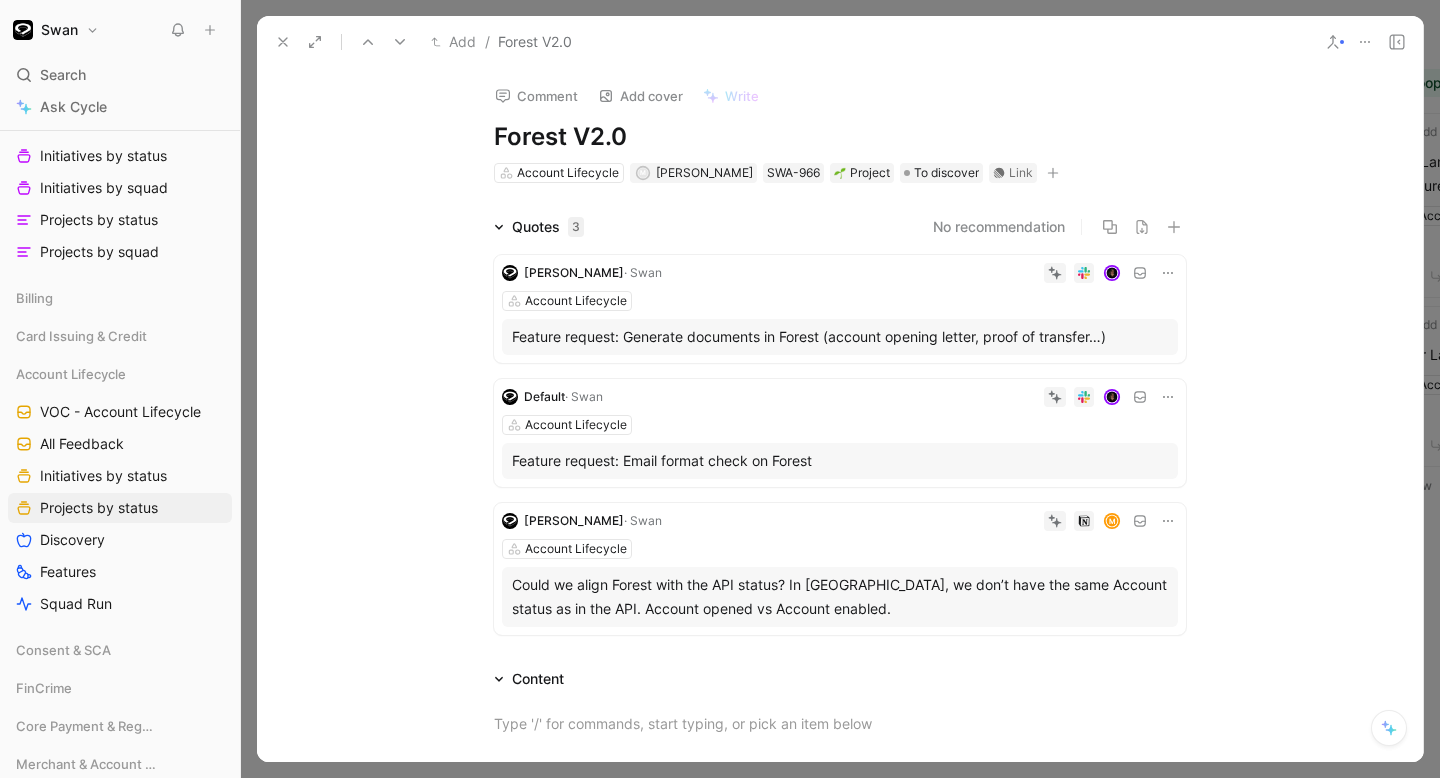 click 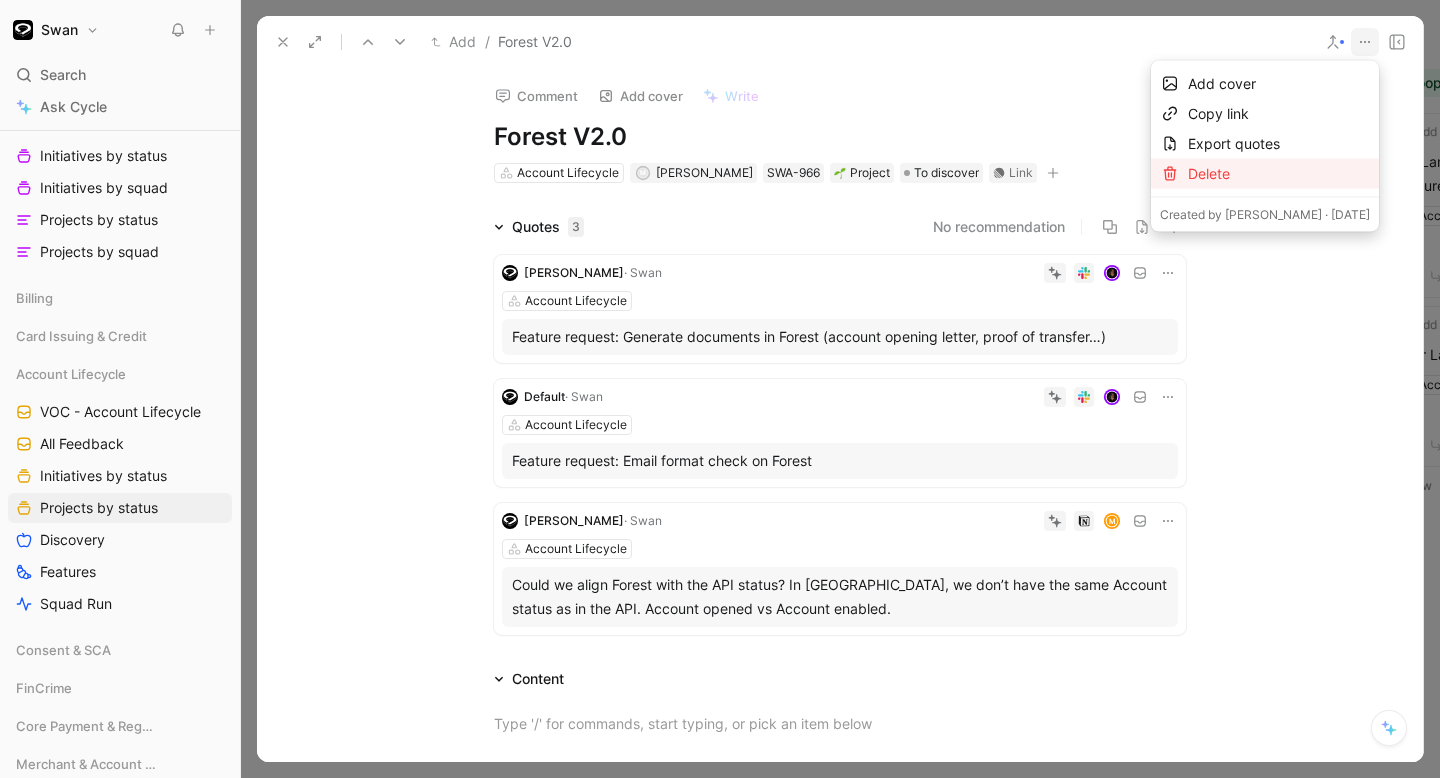 click on "Delete" at bounding box center [1279, 174] 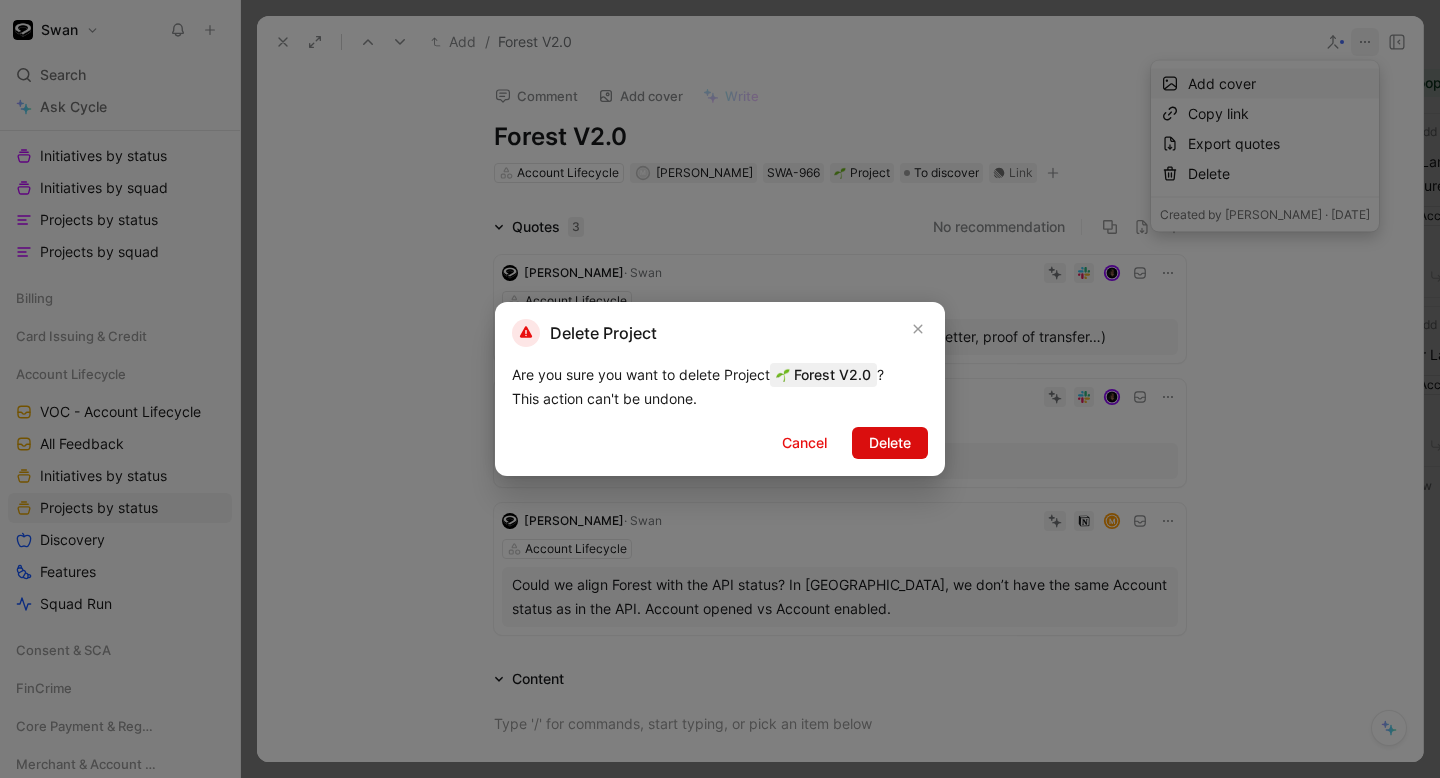 click on "Delete" at bounding box center [890, 443] 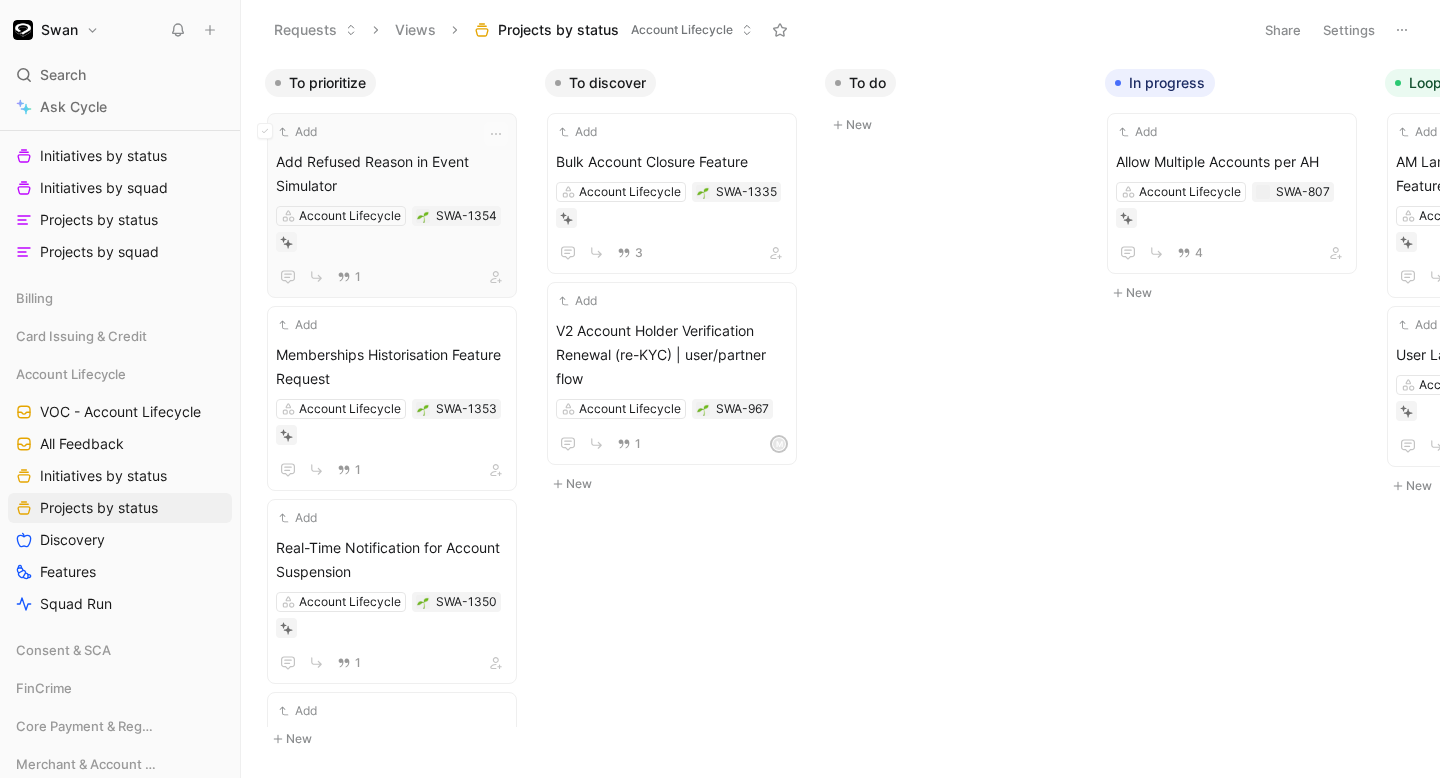 click on "Add Refused Reason in Event Simulator" at bounding box center (392, 174) 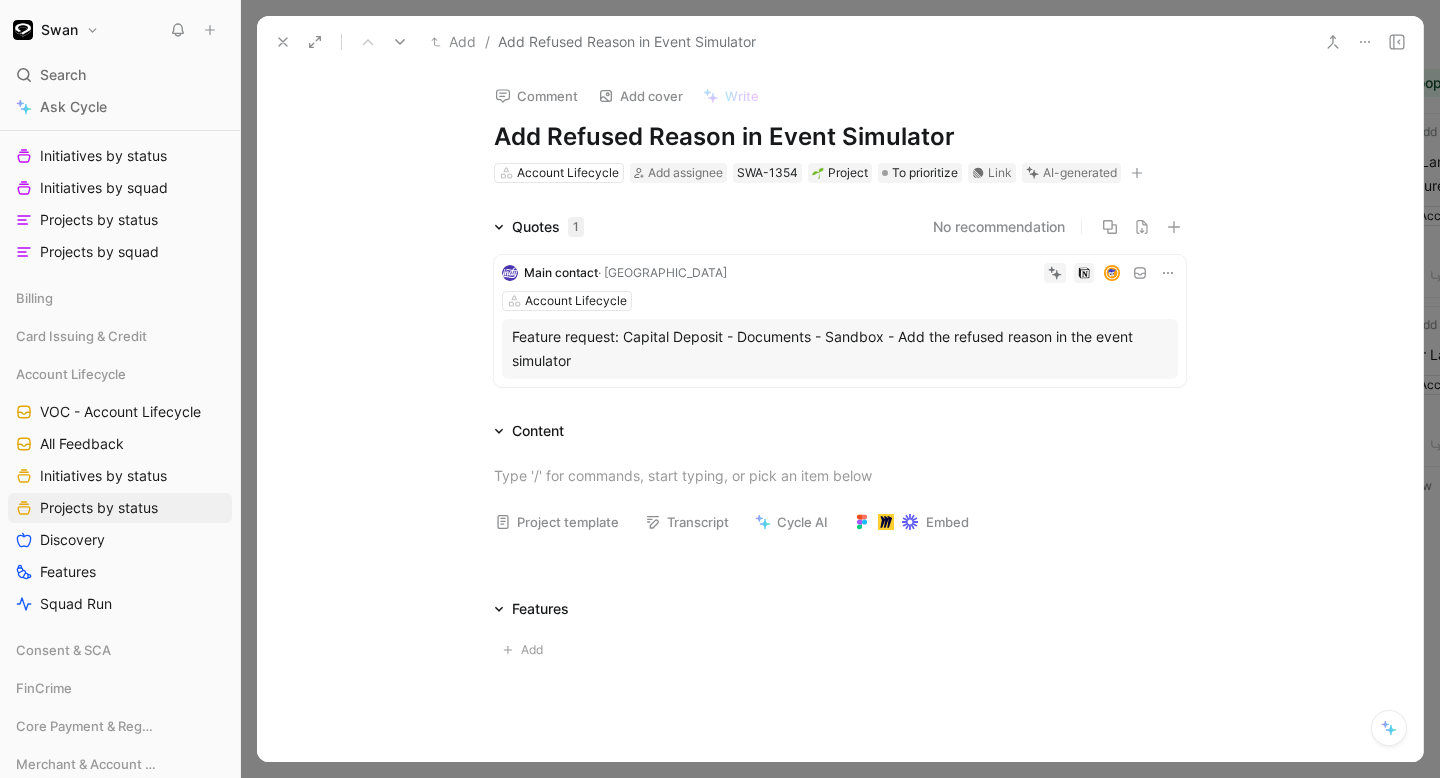 click 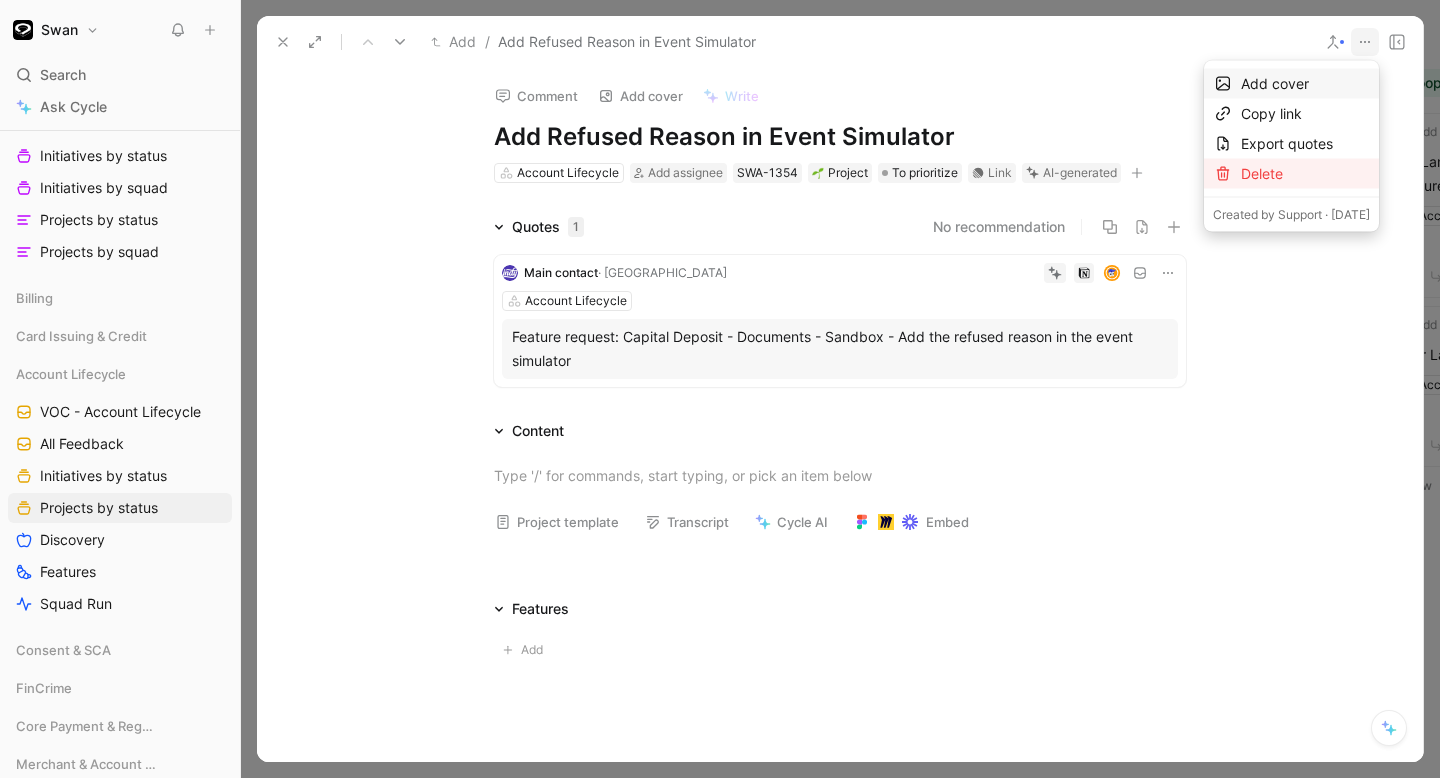 click on "Delete" at bounding box center [1305, 174] 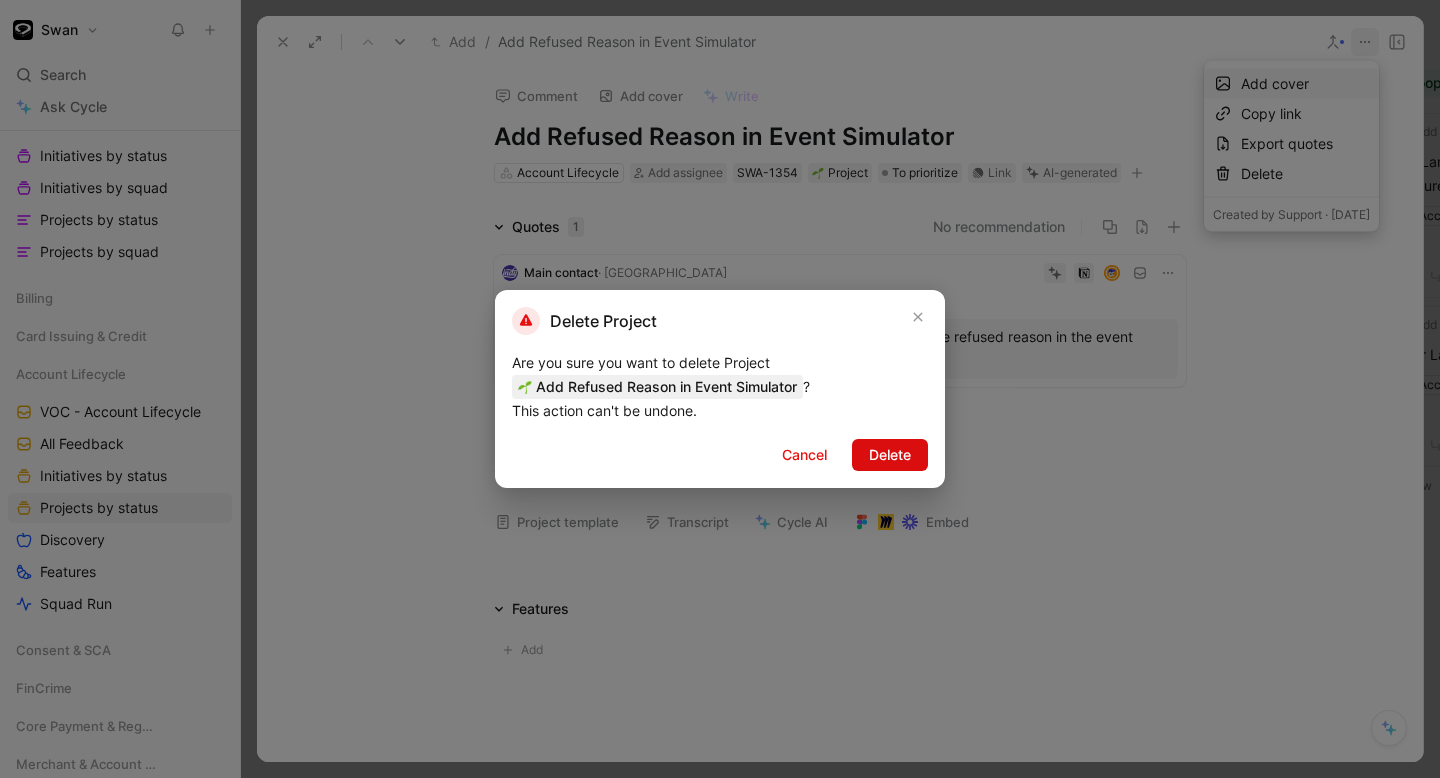 click on "Delete" at bounding box center (890, 455) 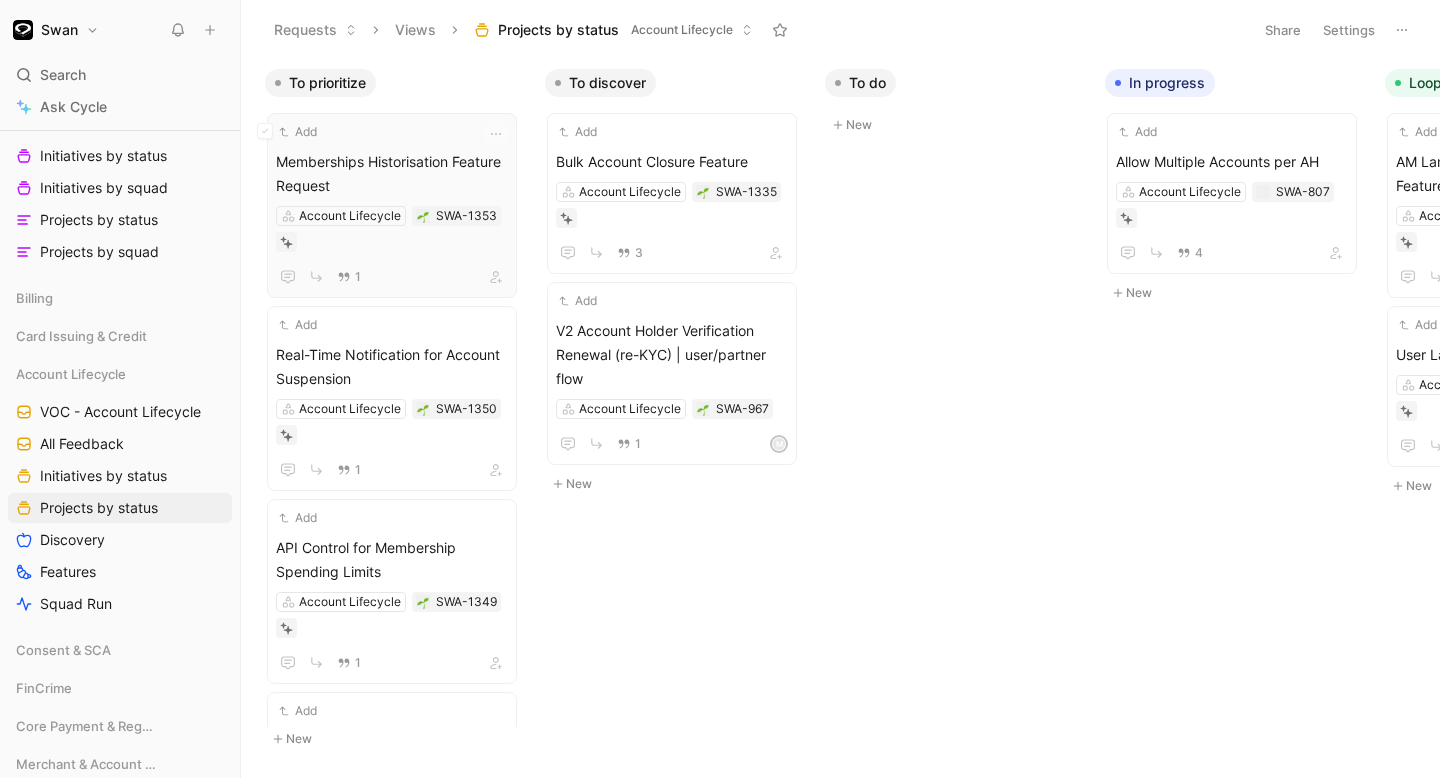 click on "Add" at bounding box center [379, 132] 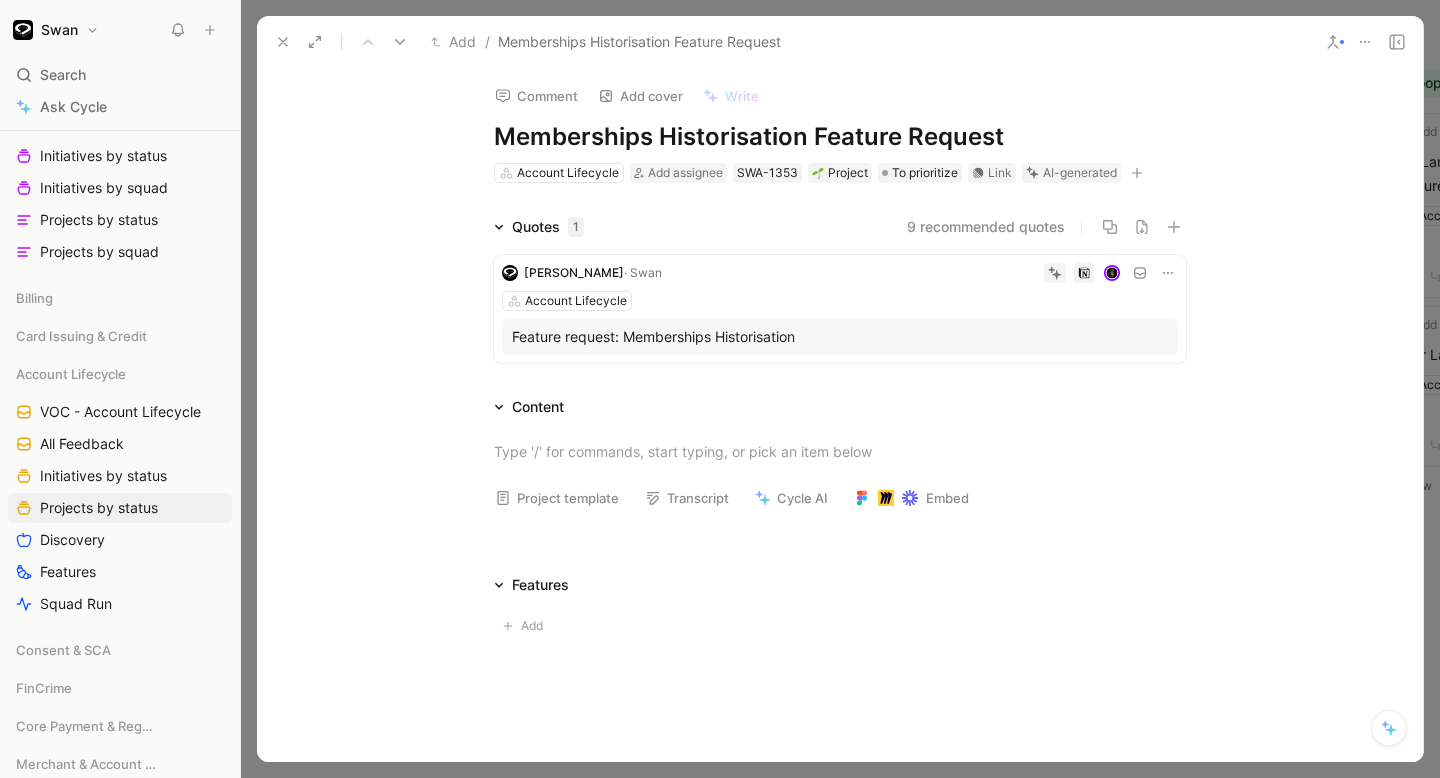 click 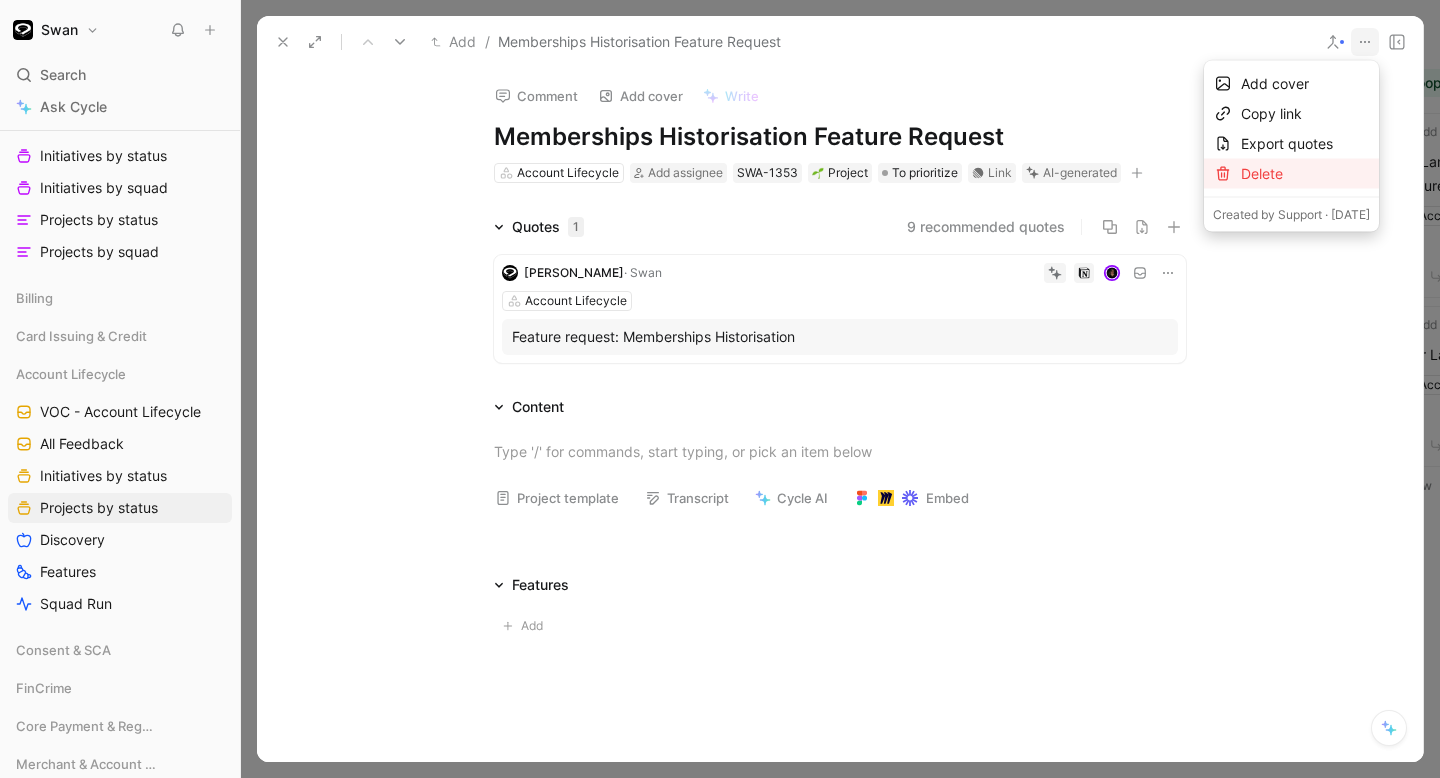click on "Delete" at bounding box center [1305, 174] 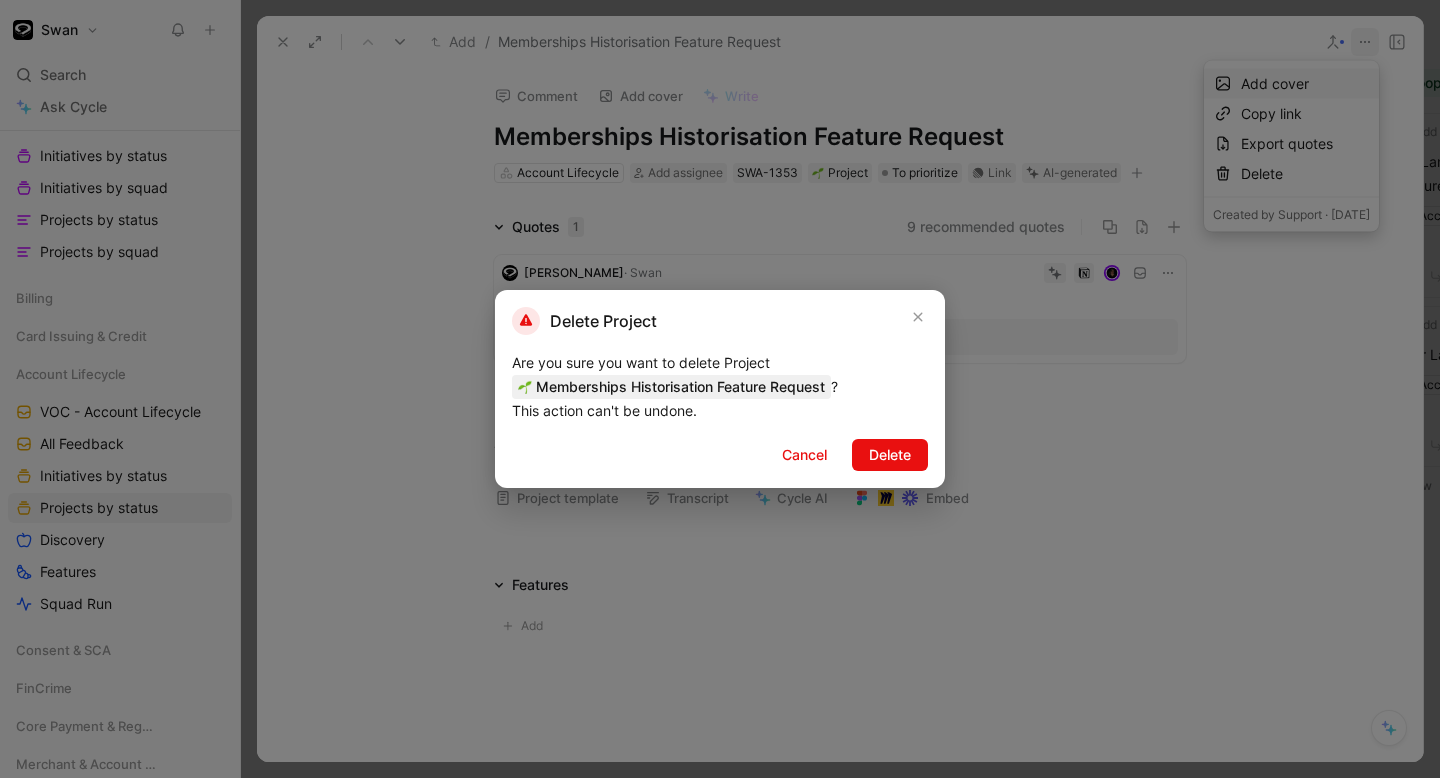 click on "Are you sure you want to delete Project  Memberships Historisation Feature Request  ? This action can't be undone." at bounding box center [720, 387] 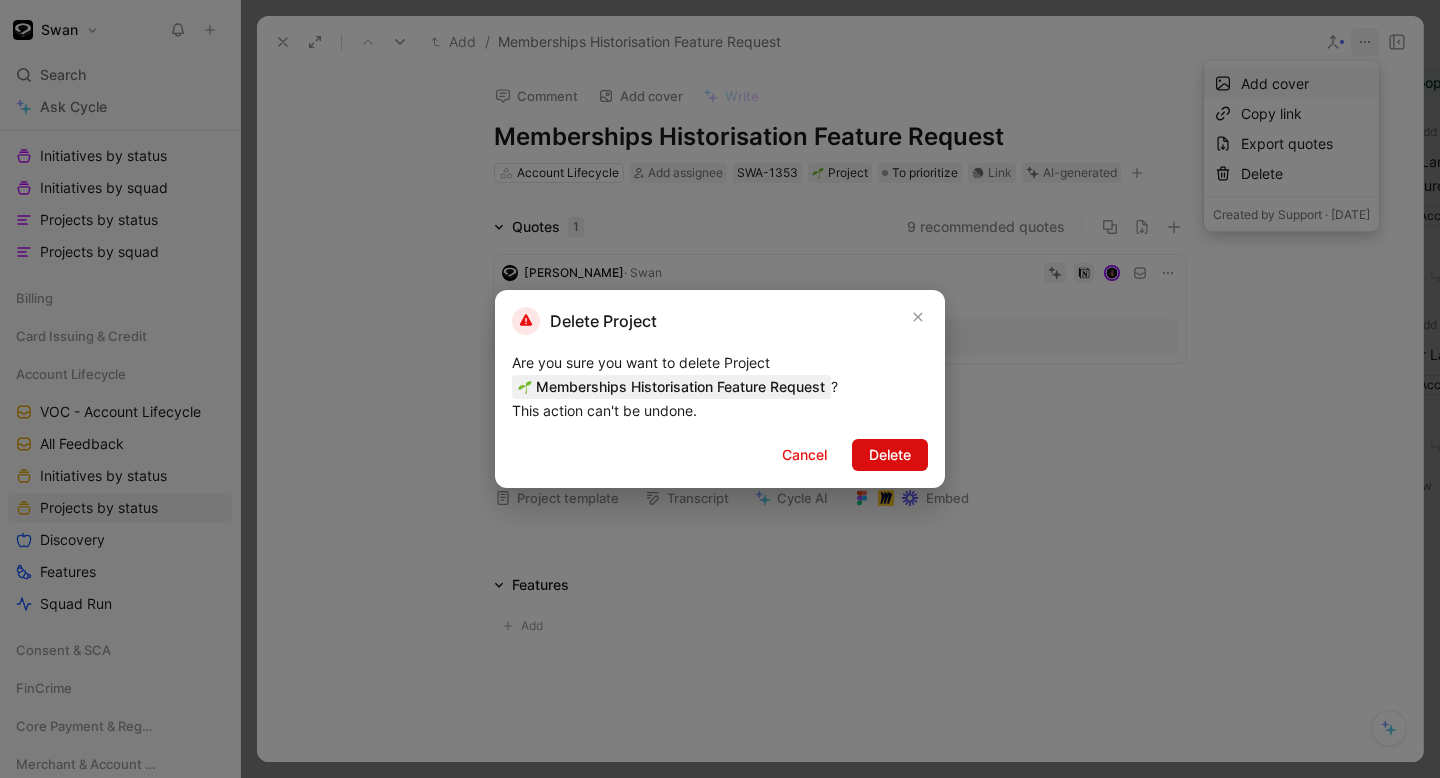 click on "Delete" at bounding box center [890, 455] 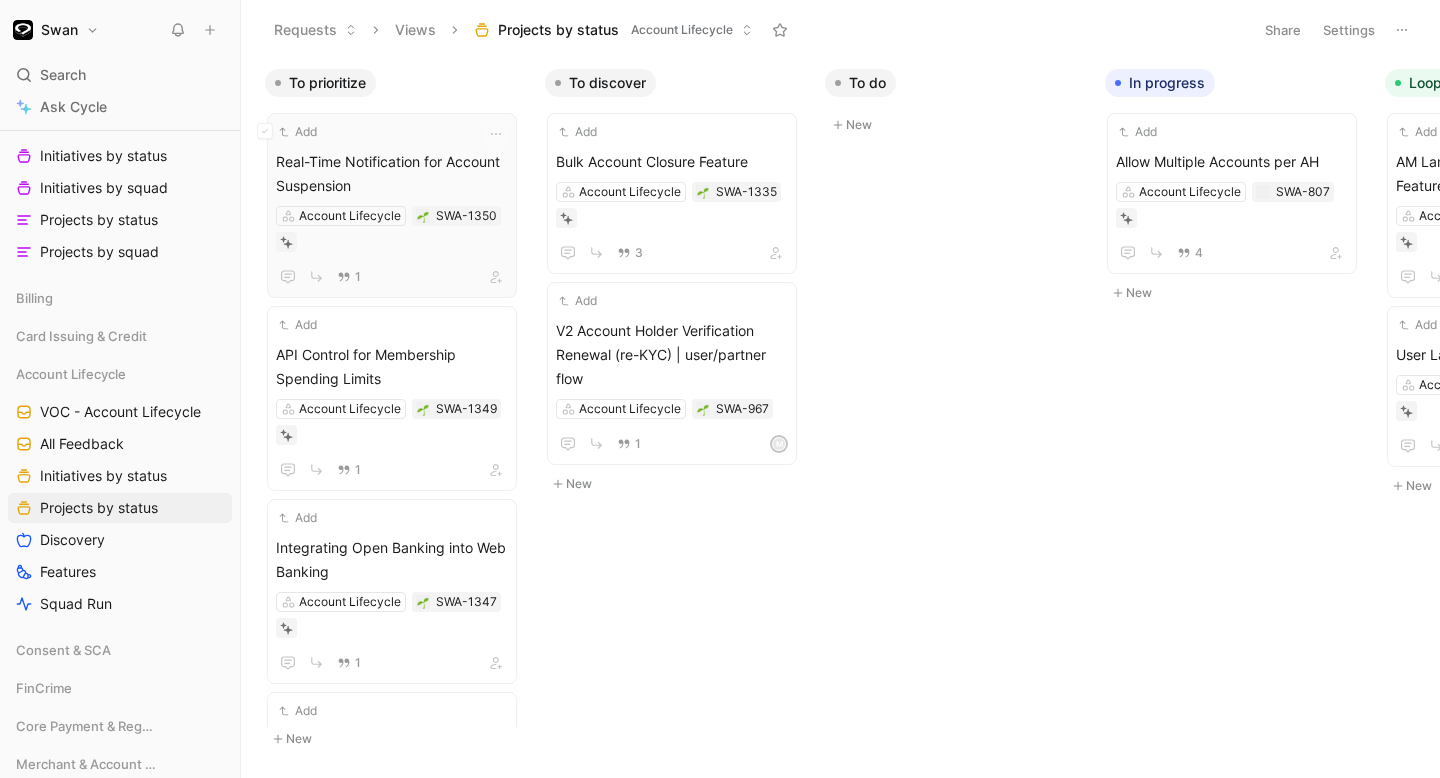 click on "Real-Time Notification for Account Suspension" at bounding box center [392, 174] 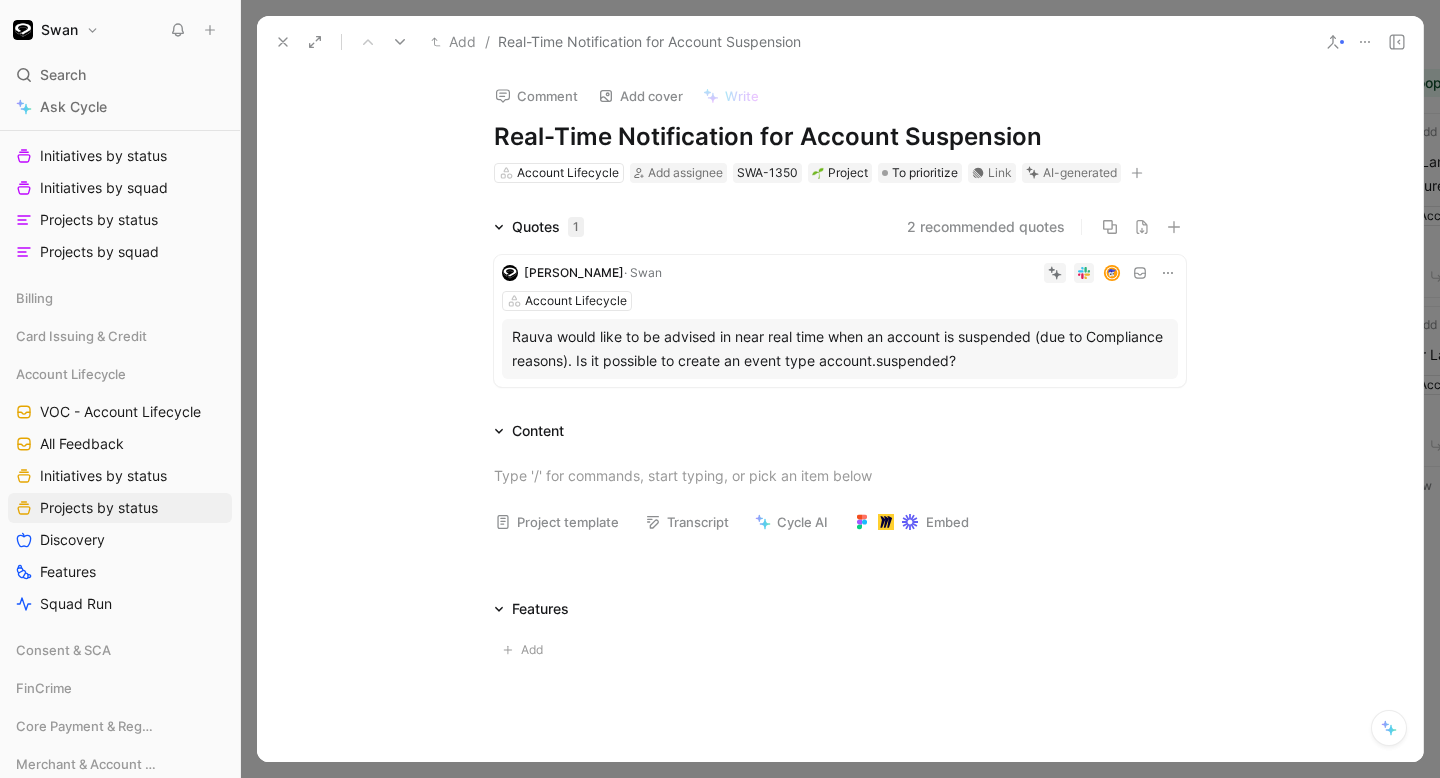 click 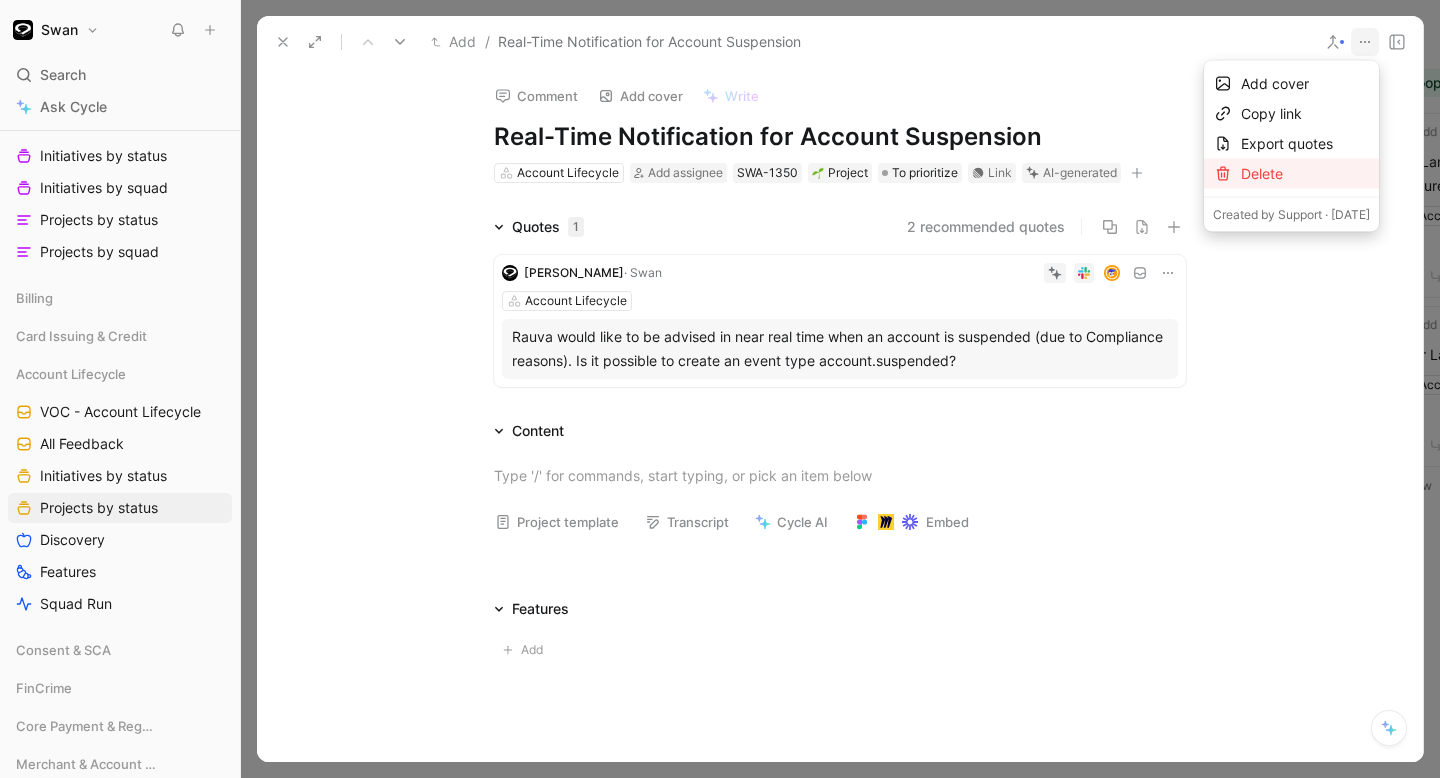 click on "Delete" at bounding box center [1305, 174] 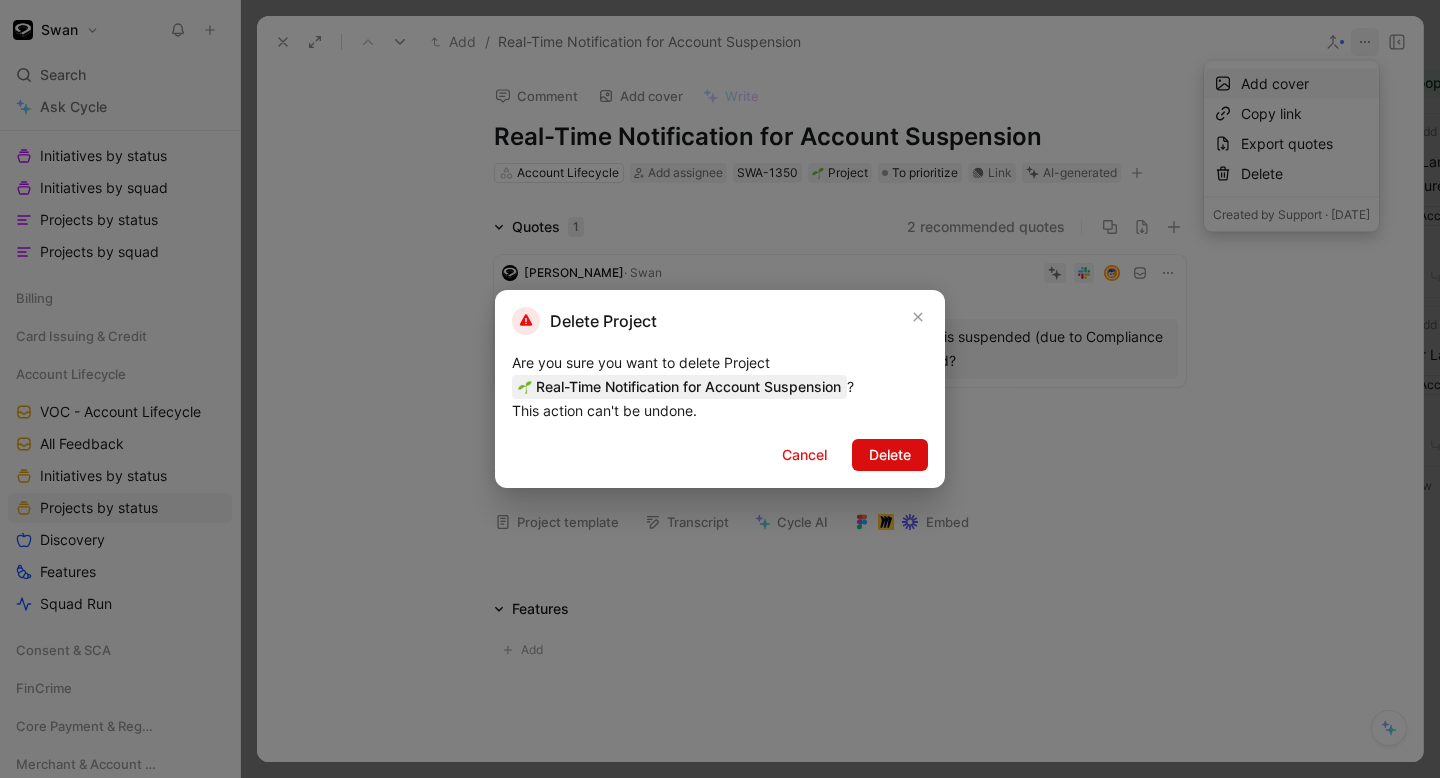 click on "Delete" at bounding box center [890, 455] 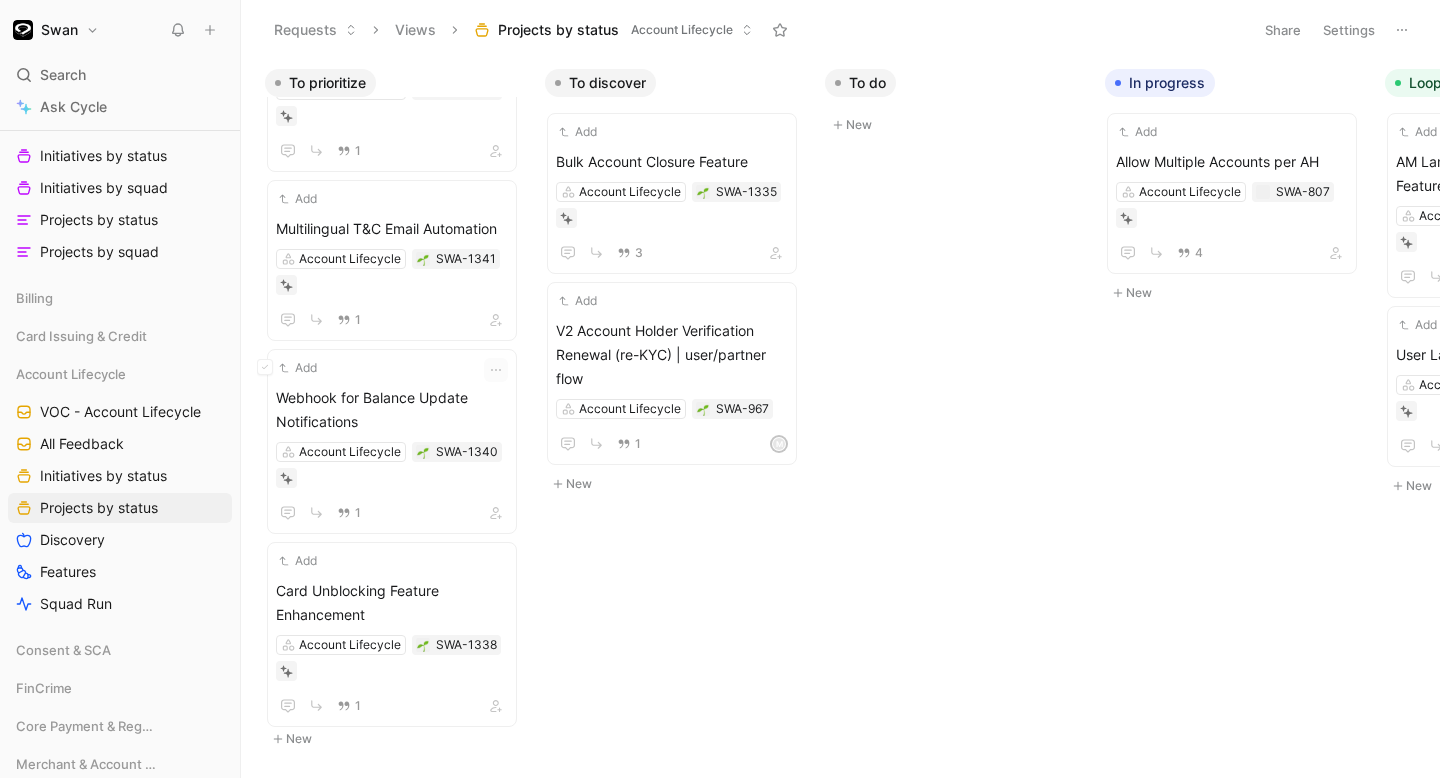scroll, scrollTop: 1336, scrollLeft: 0, axis: vertical 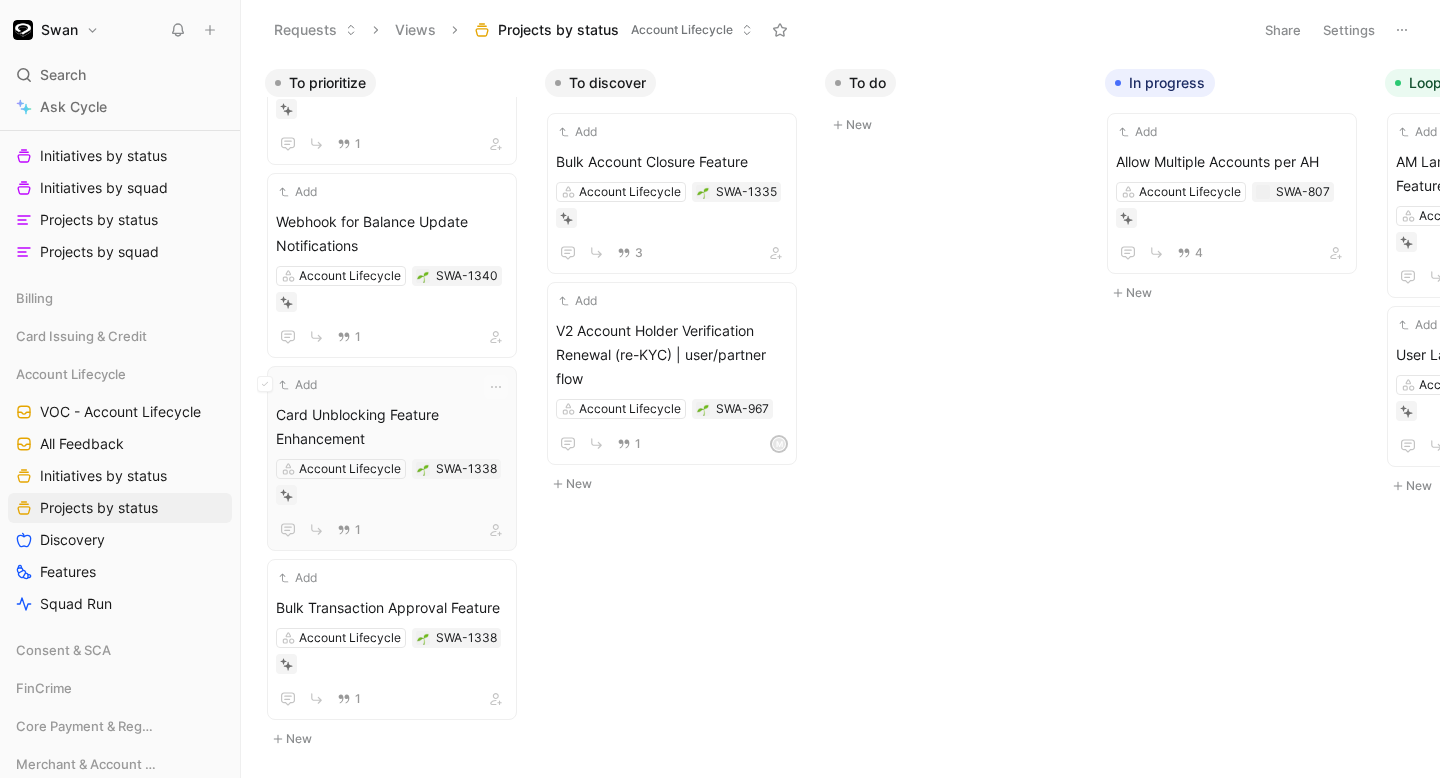 click on "Card Unblocking Feature Enhancement" at bounding box center [392, 427] 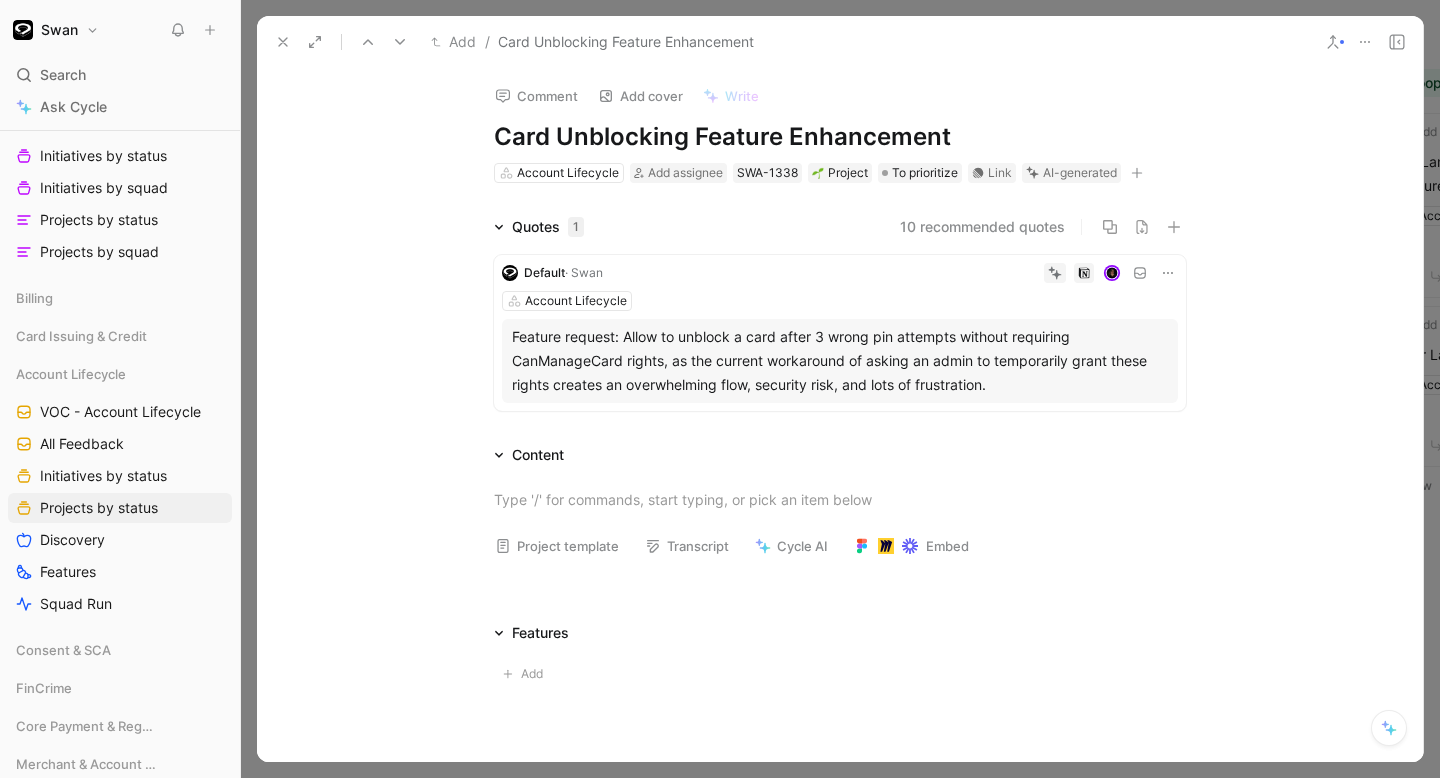 click 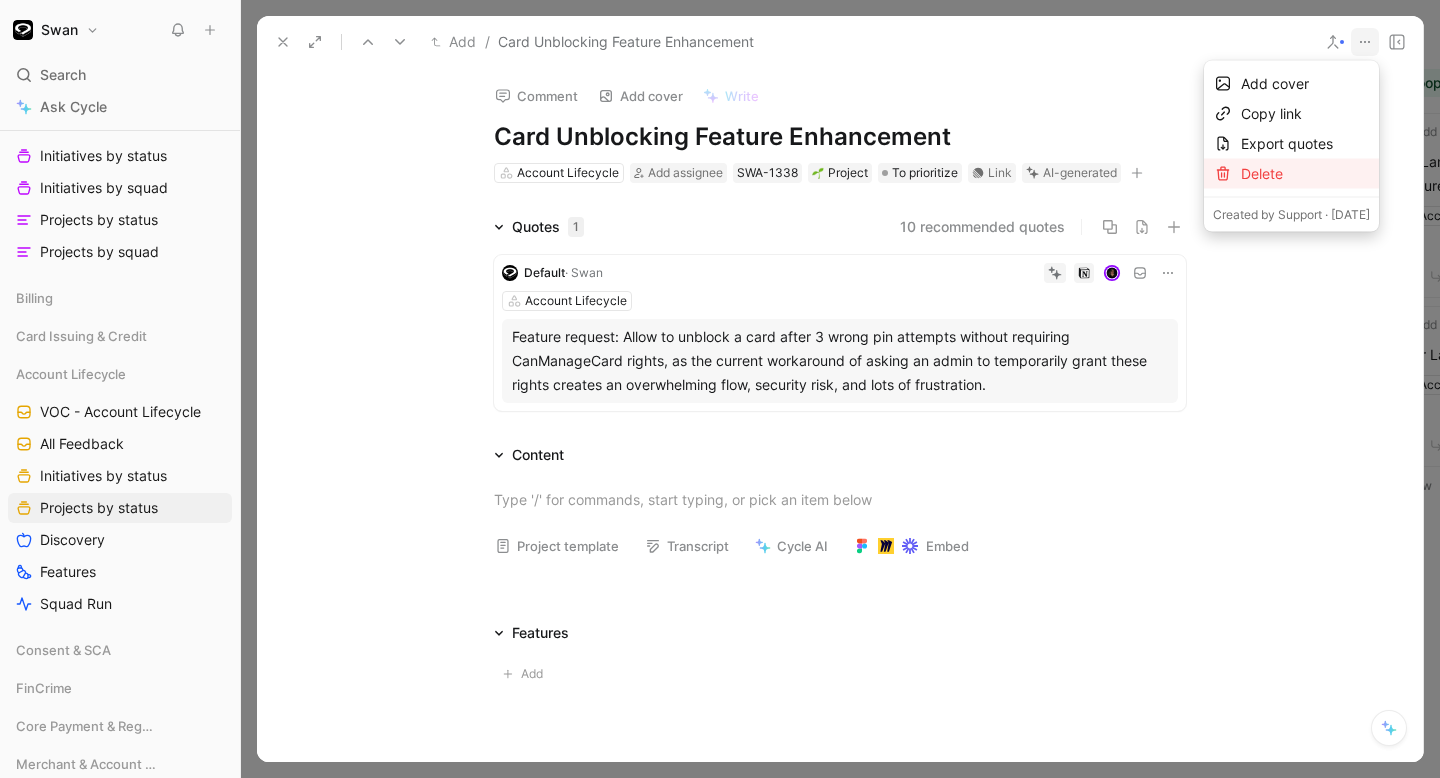 click on "Delete" at bounding box center (1305, 174) 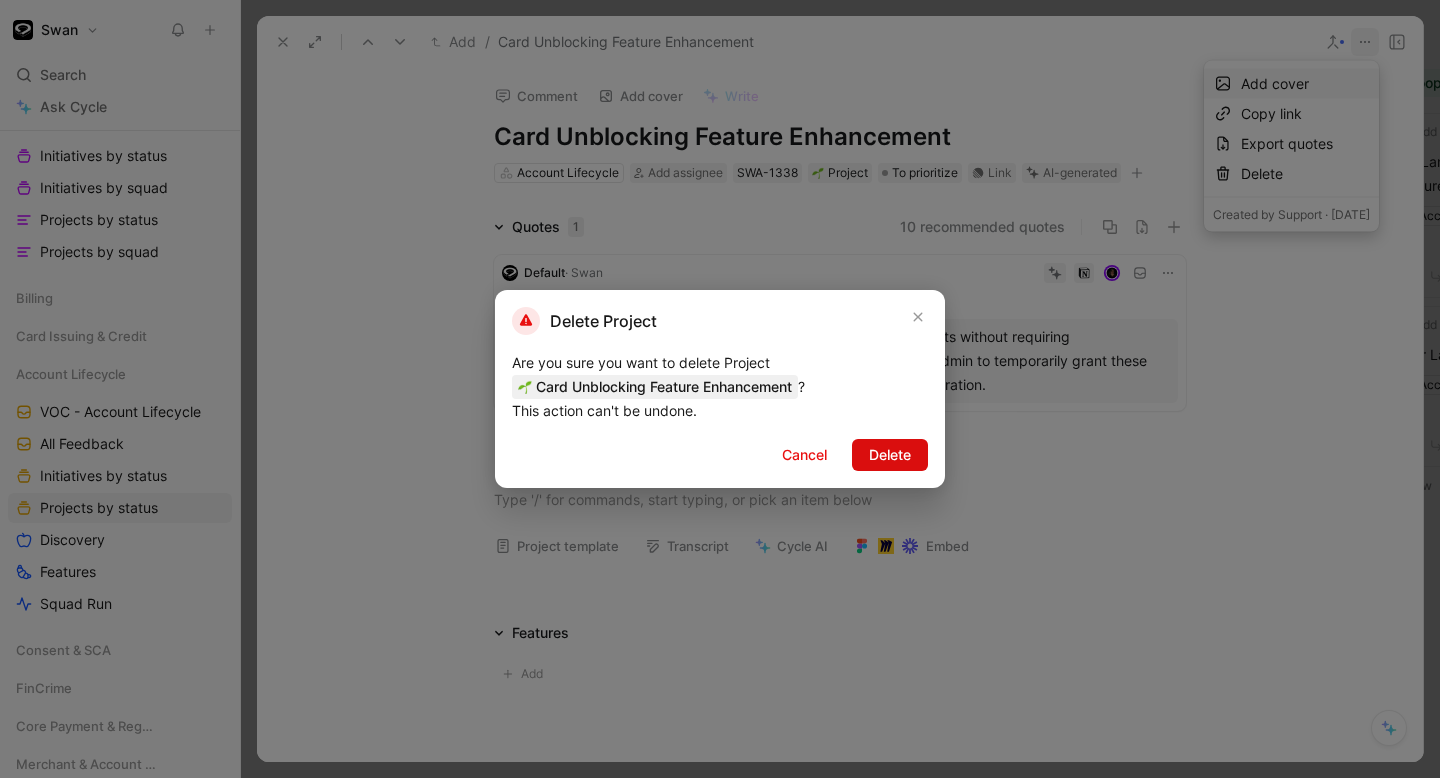 click on "Delete" at bounding box center [890, 455] 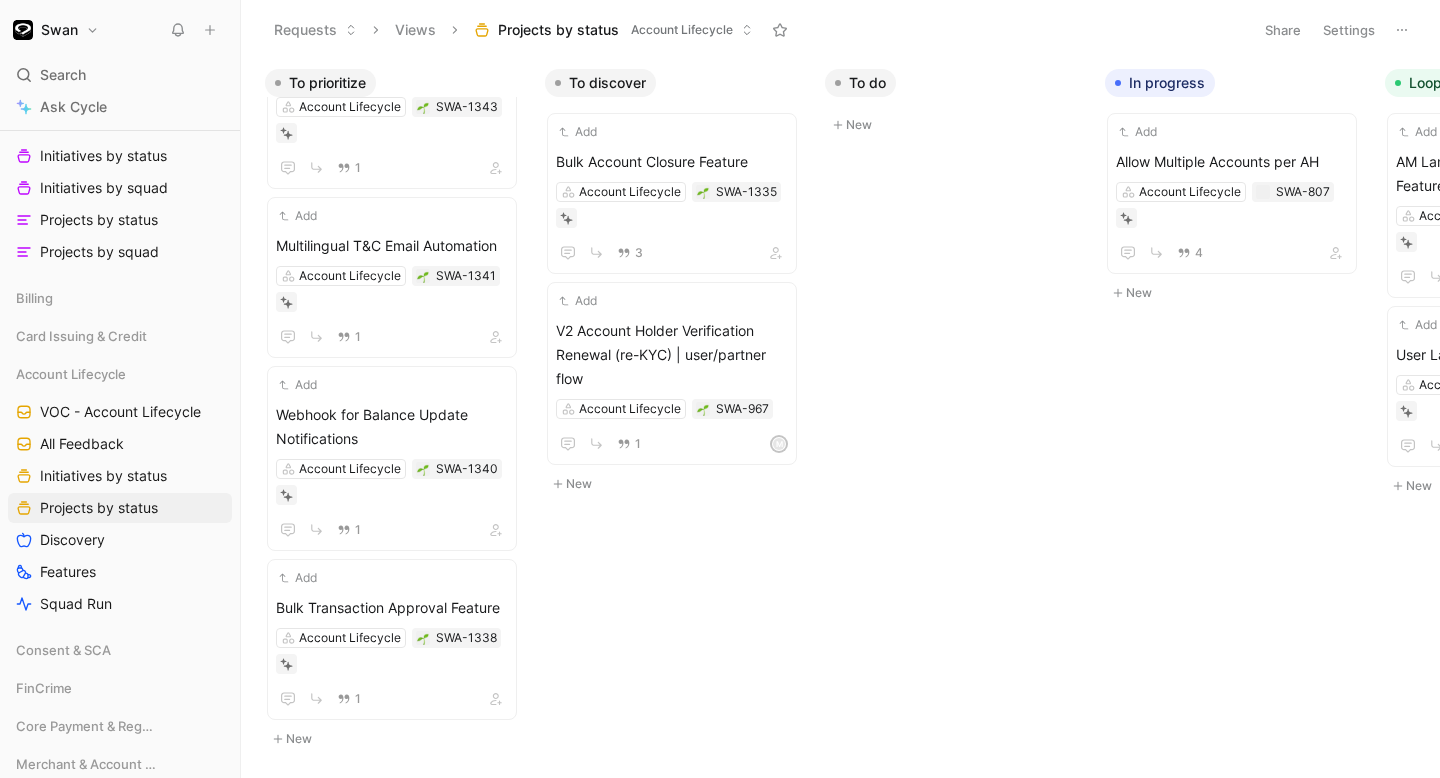 scroll, scrollTop: 1143, scrollLeft: 0, axis: vertical 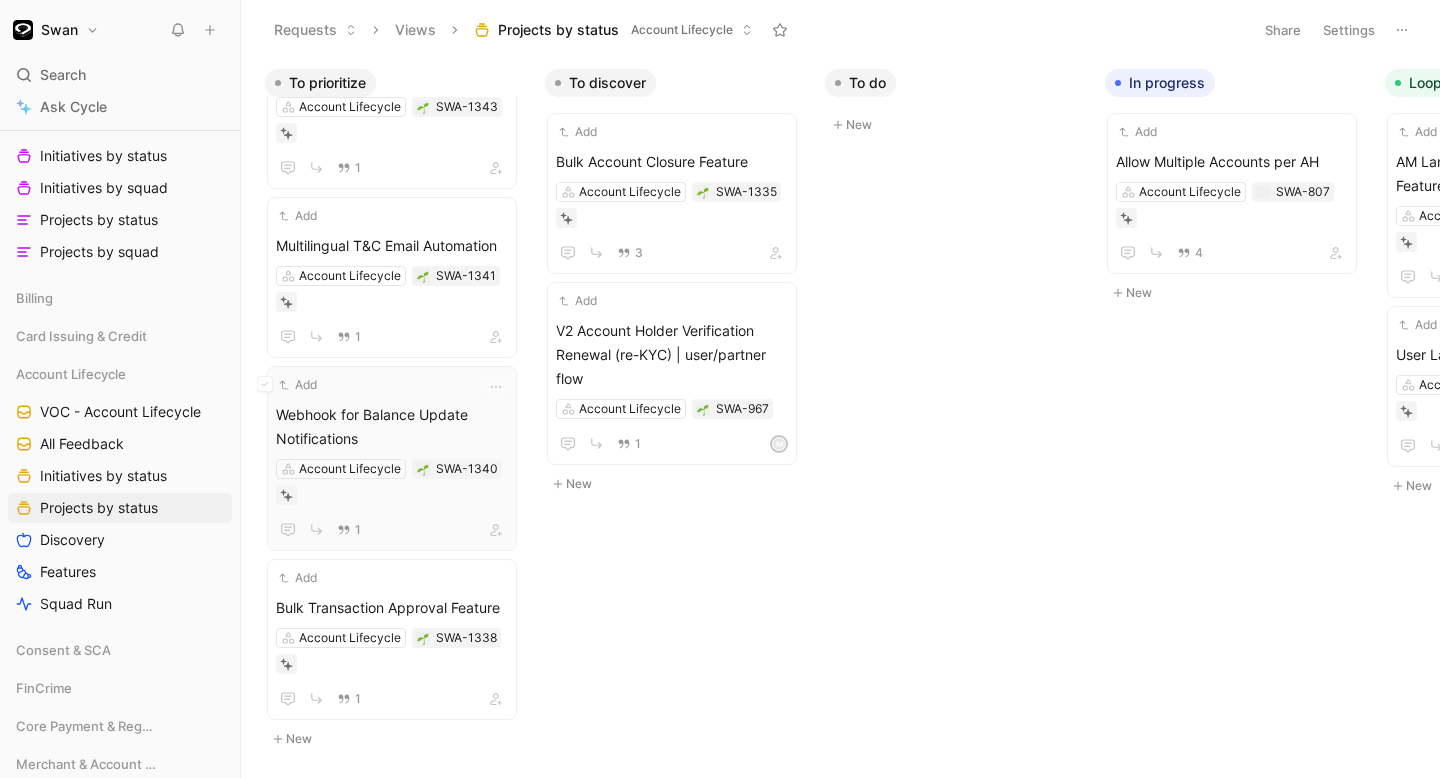 click on "Webhook for Balance Update Notifications" at bounding box center [392, 427] 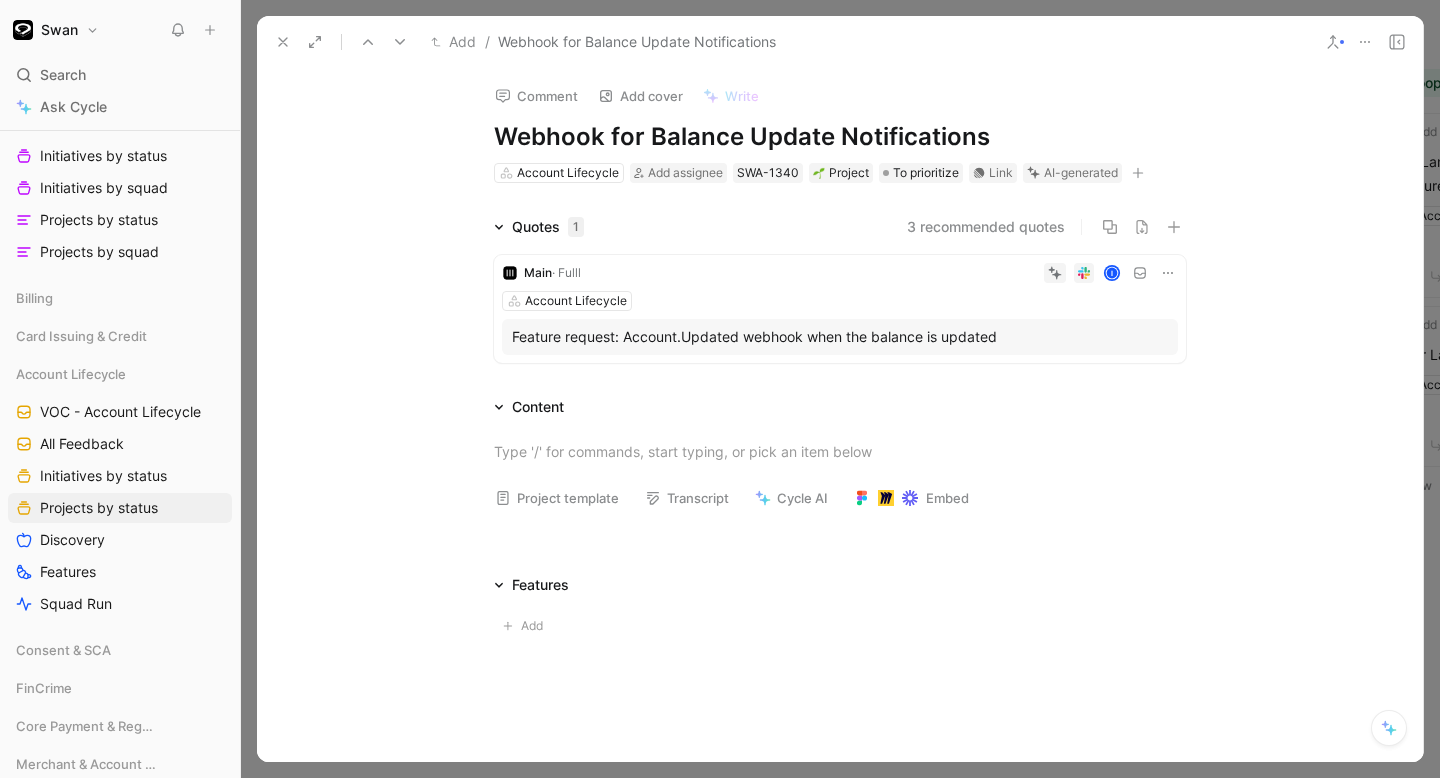 click 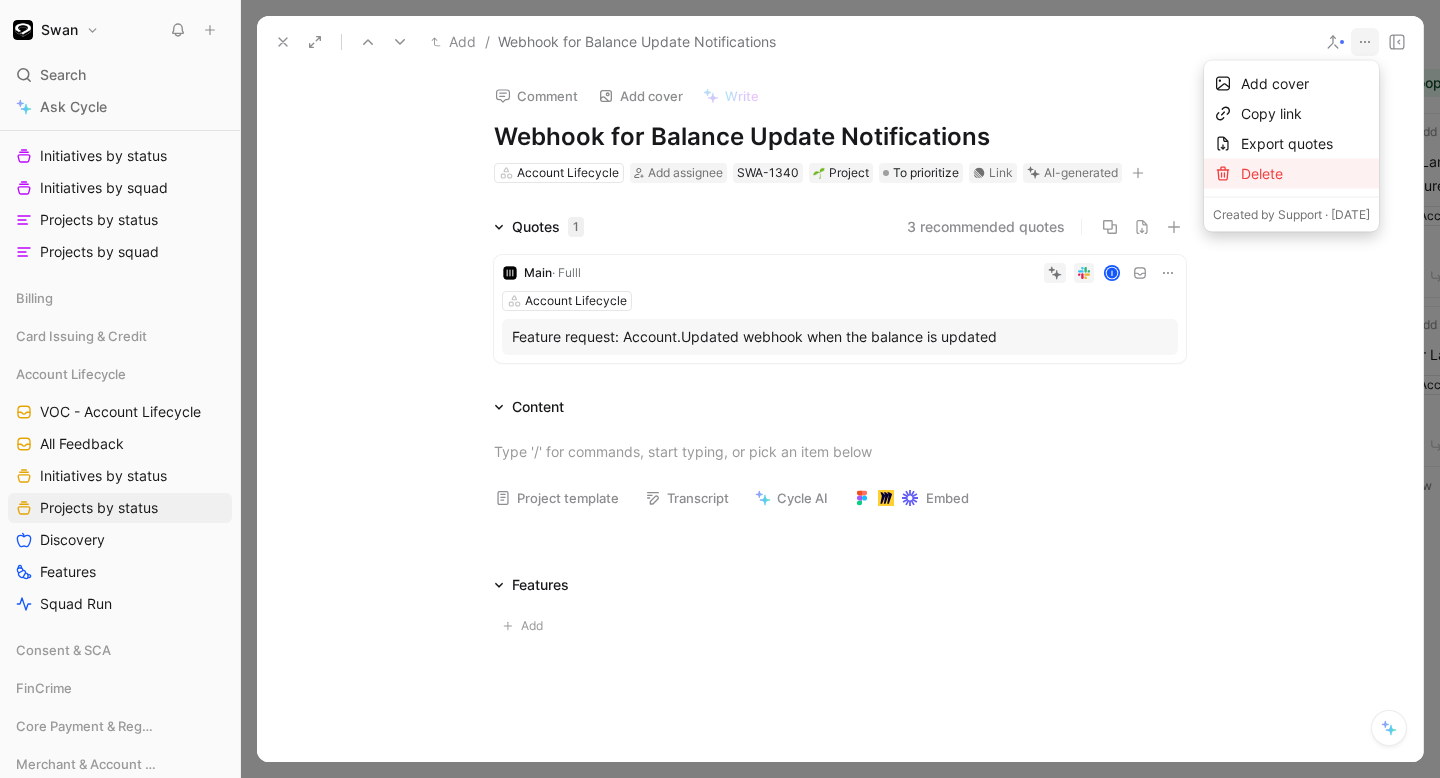 click on "Delete" at bounding box center (1305, 174) 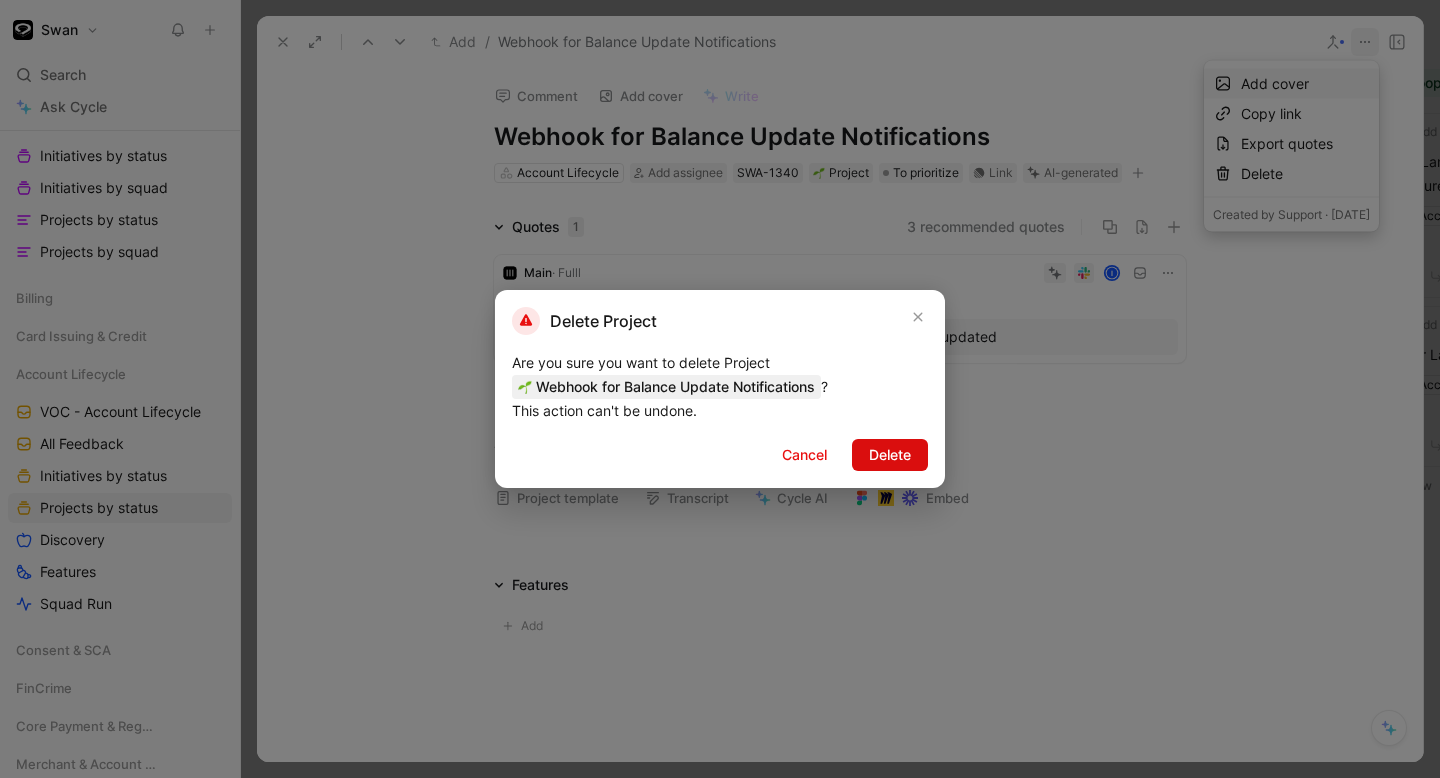 click on "Delete" at bounding box center [890, 455] 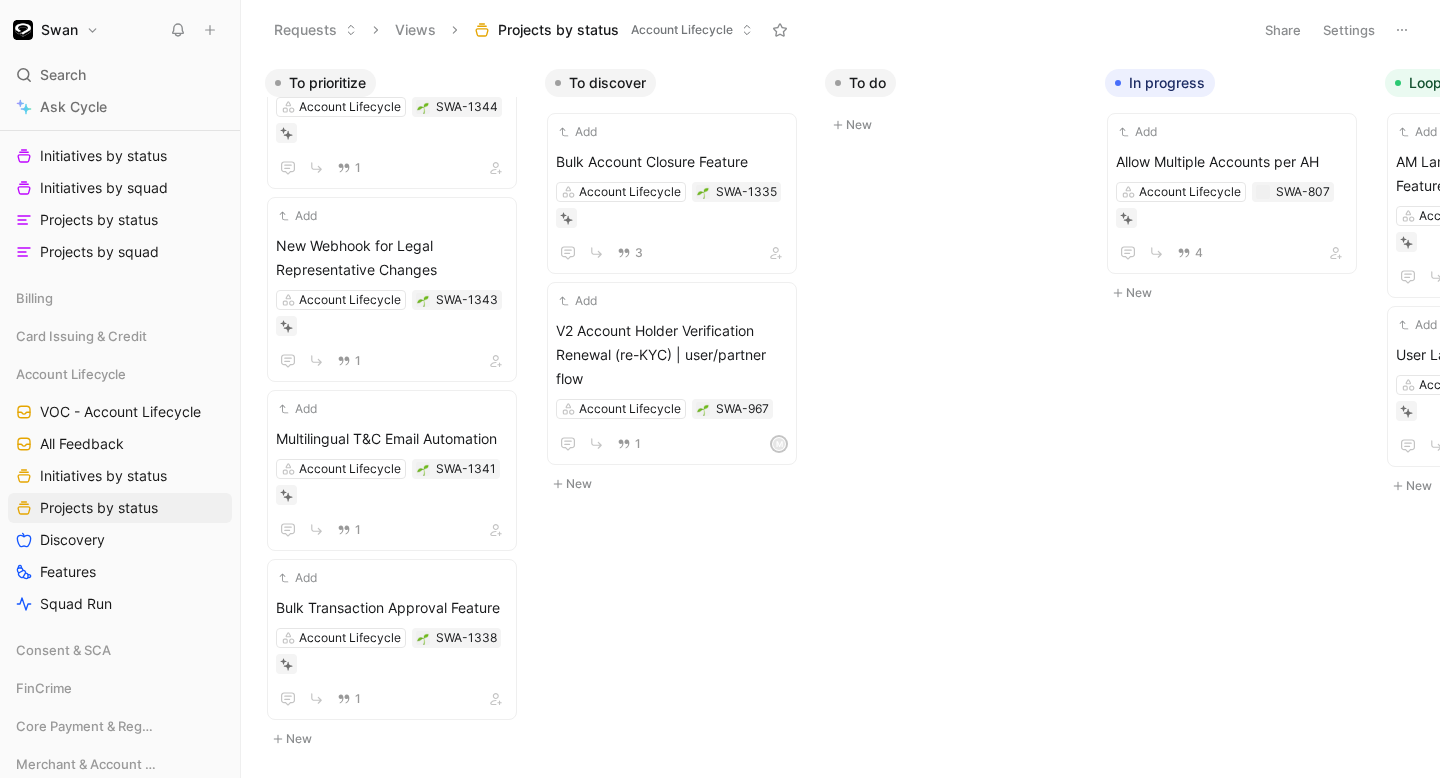 scroll, scrollTop: 950, scrollLeft: 0, axis: vertical 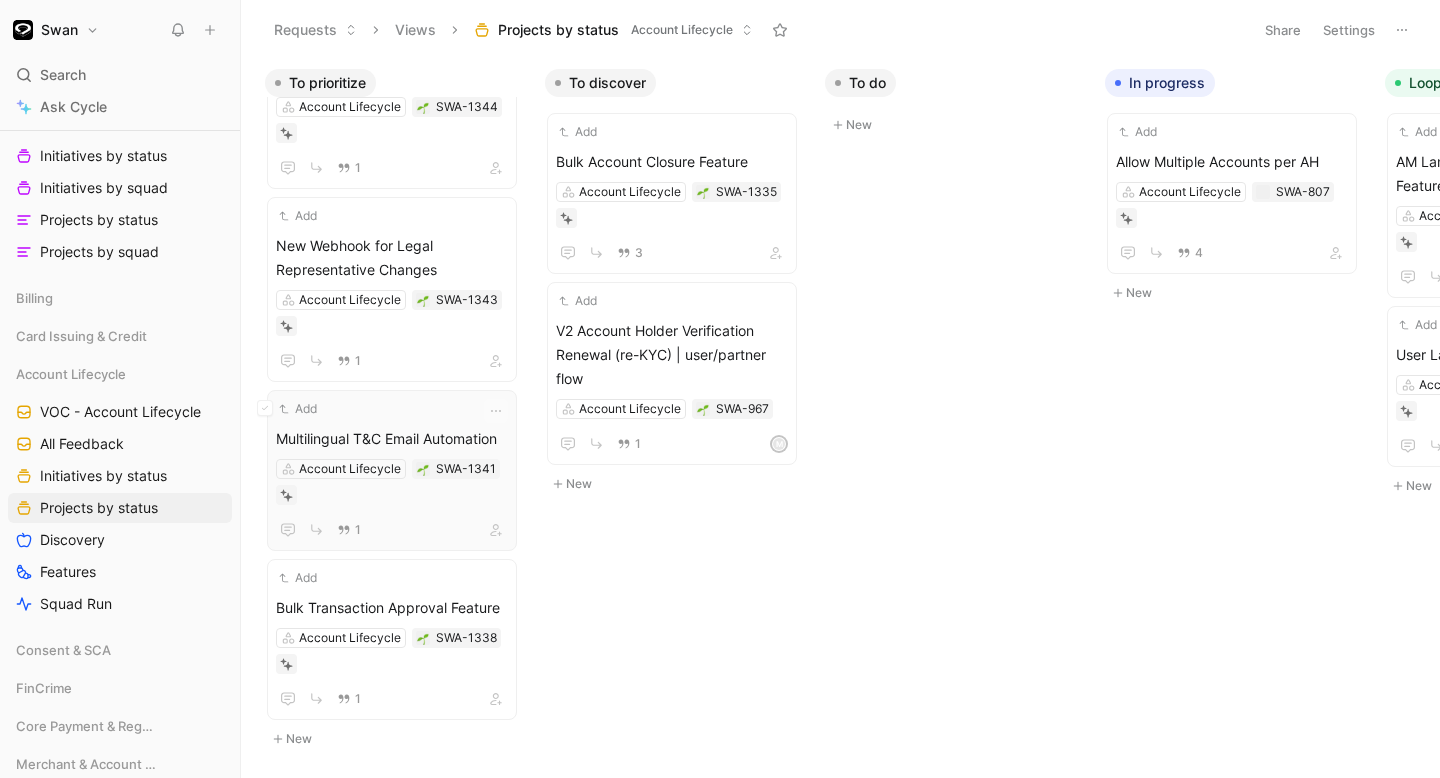 click on "Multilingual T&C Email Automation" at bounding box center [392, 439] 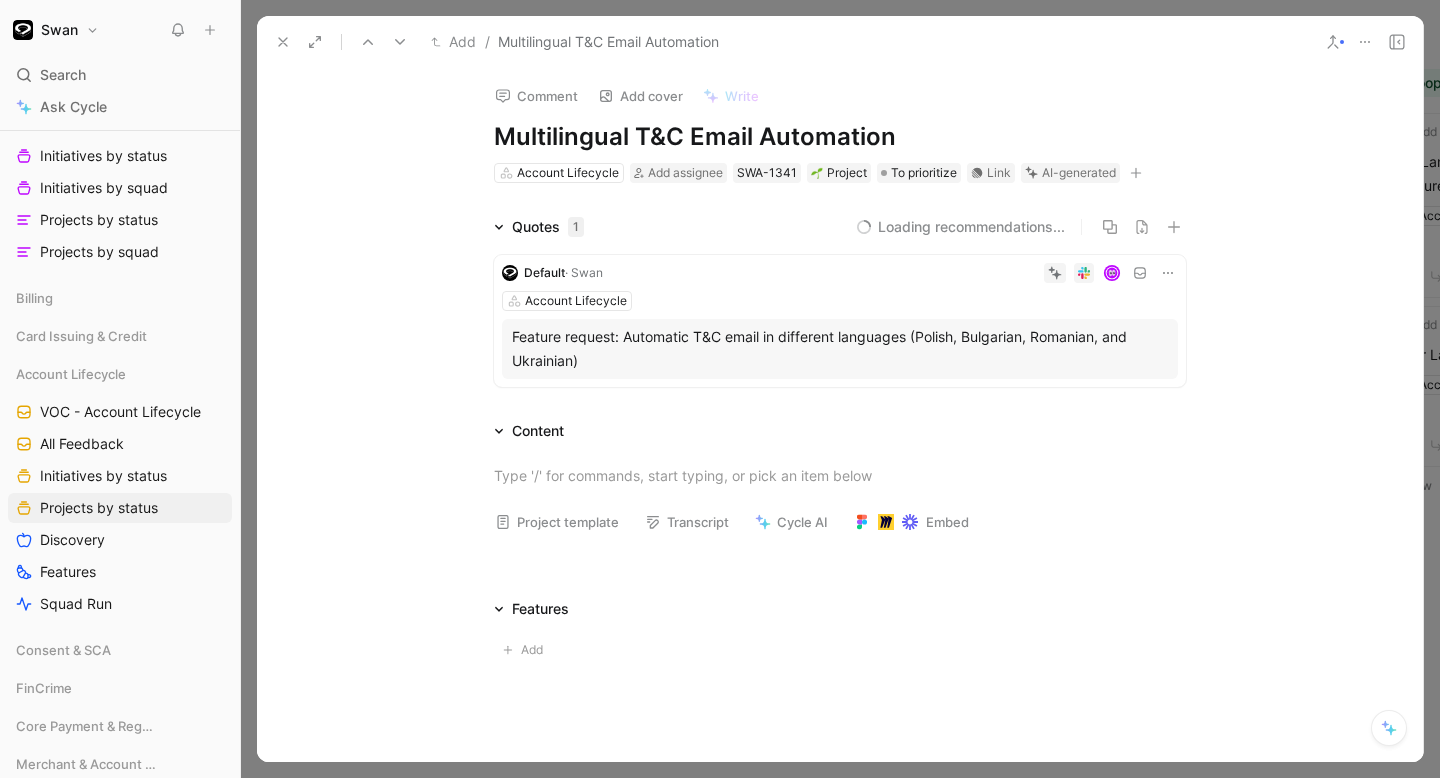 click 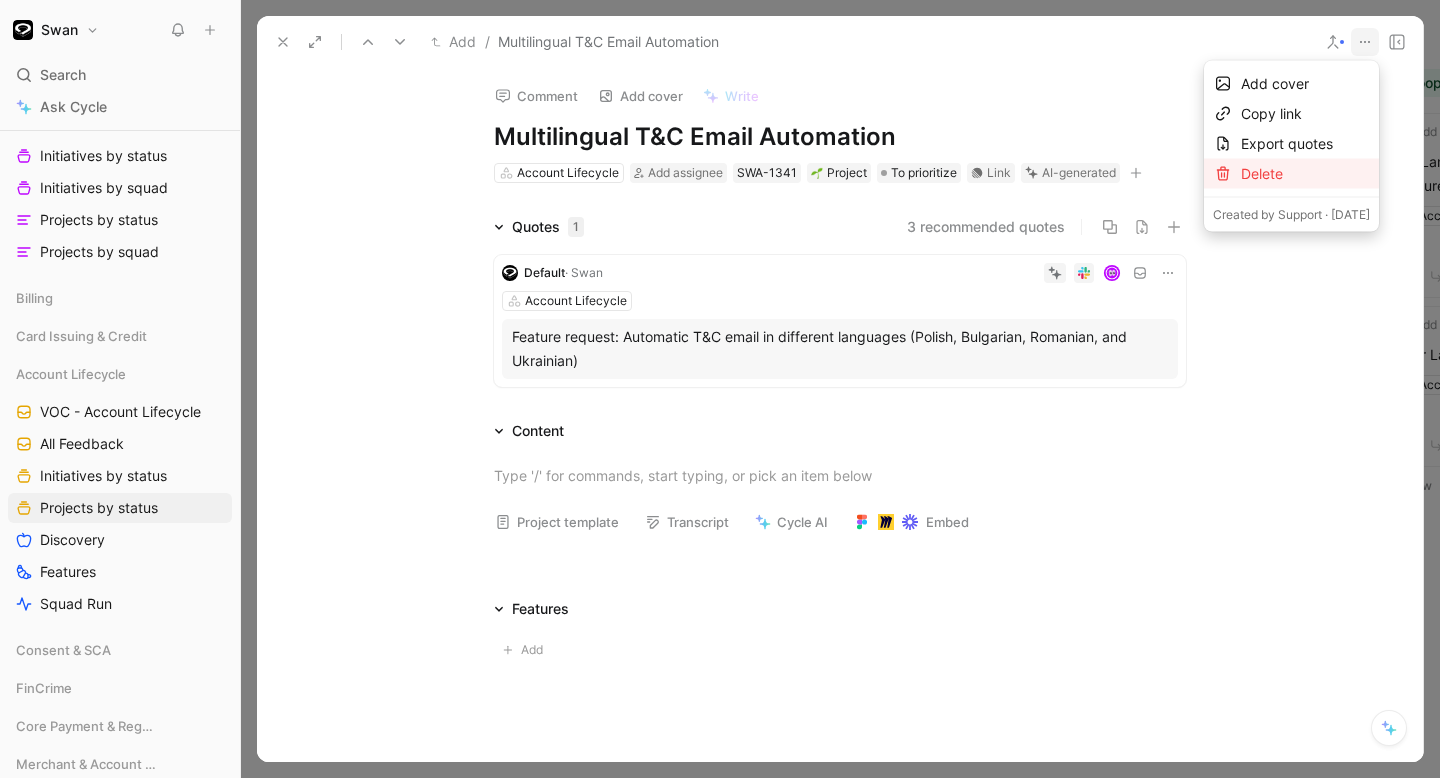 click on "Delete" at bounding box center (1305, 174) 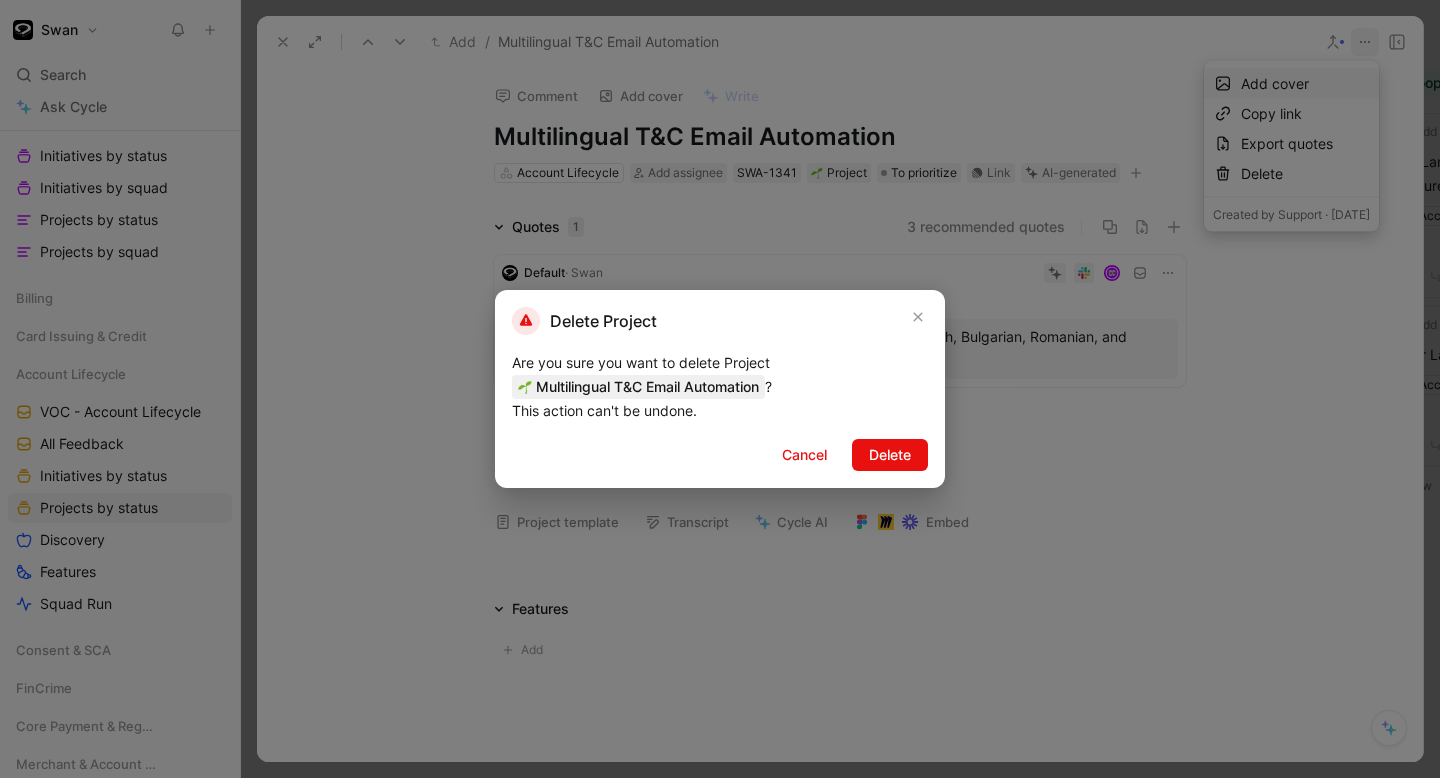 click on "Delete Project Are you sure you want to delete Project  Multilingual T&C Email Automation  ? This action can't be undone. Cancel Delete" at bounding box center (720, 389) 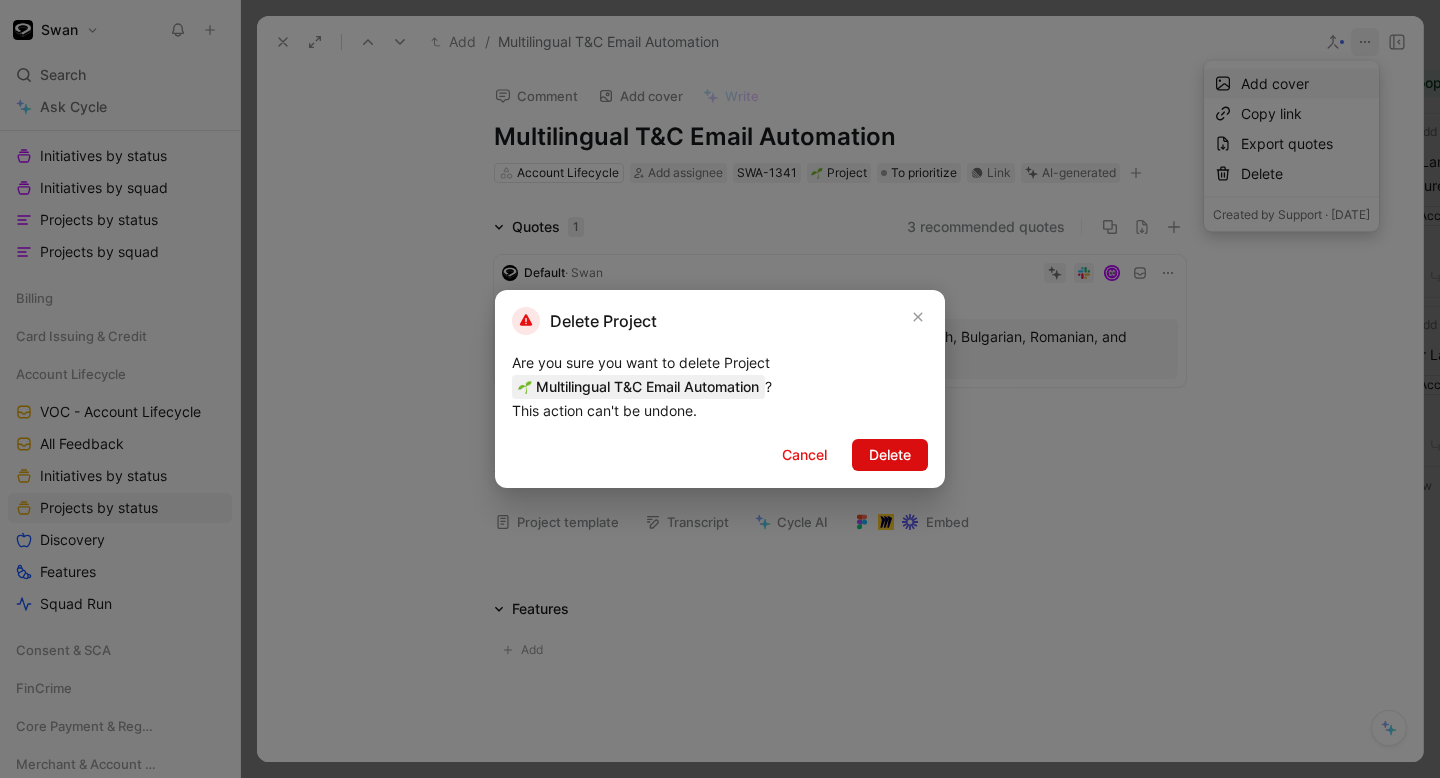 click on "Delete" at bounding box center [890, 455] 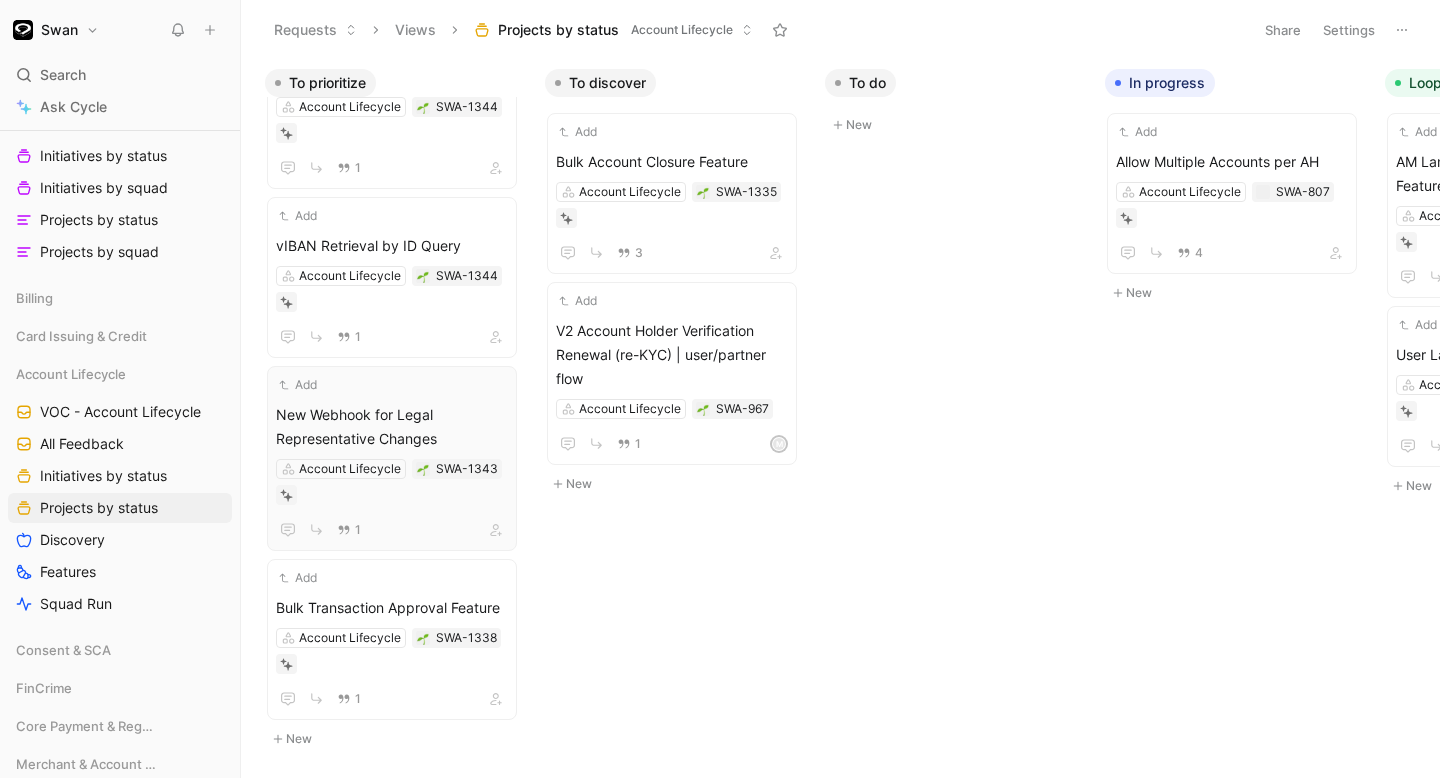 scroll, scrollTop: 781, scrollLeft: 0, axis: vertical 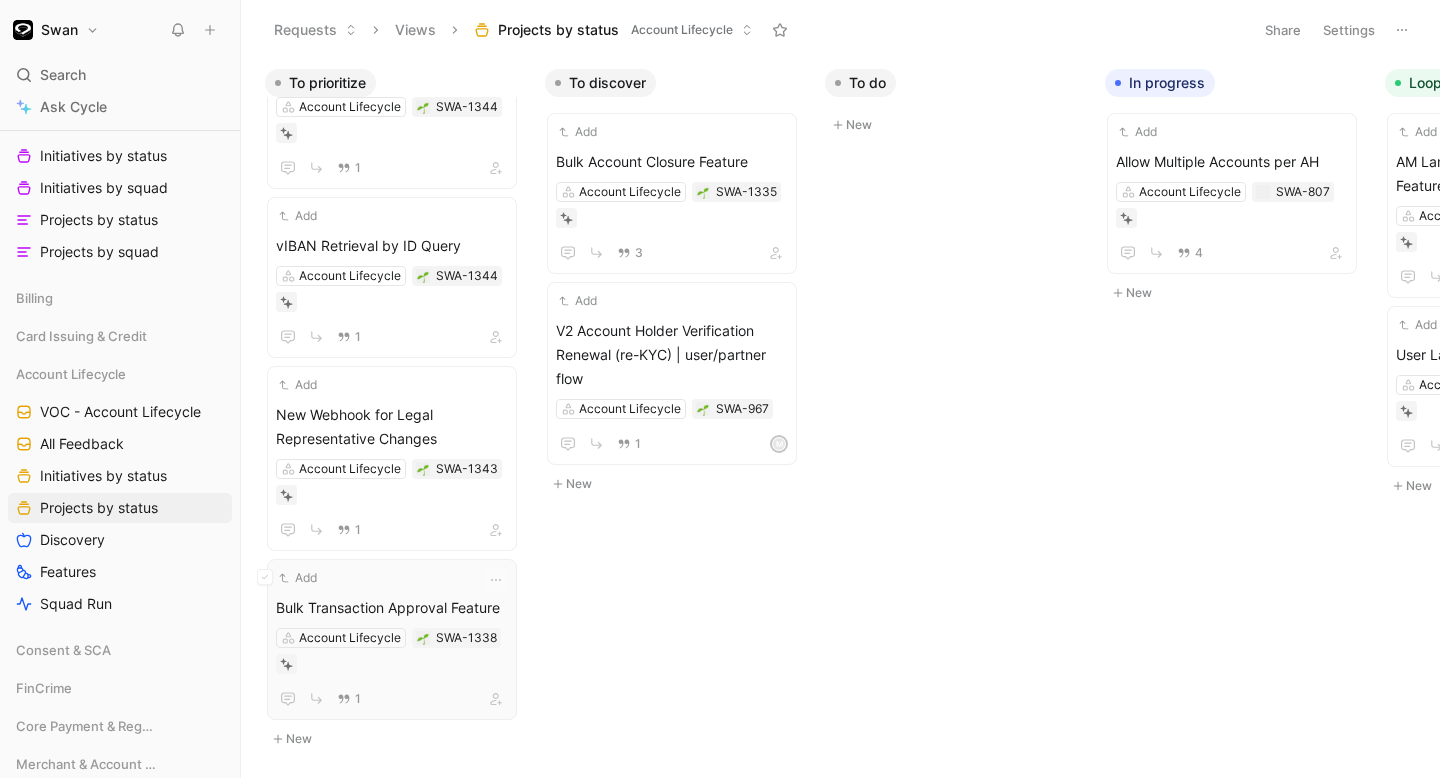 click on "Add Bulk Transaction Approval Feature Account Lifecycle SWA-1338 1" at bounding box center [392, 639] 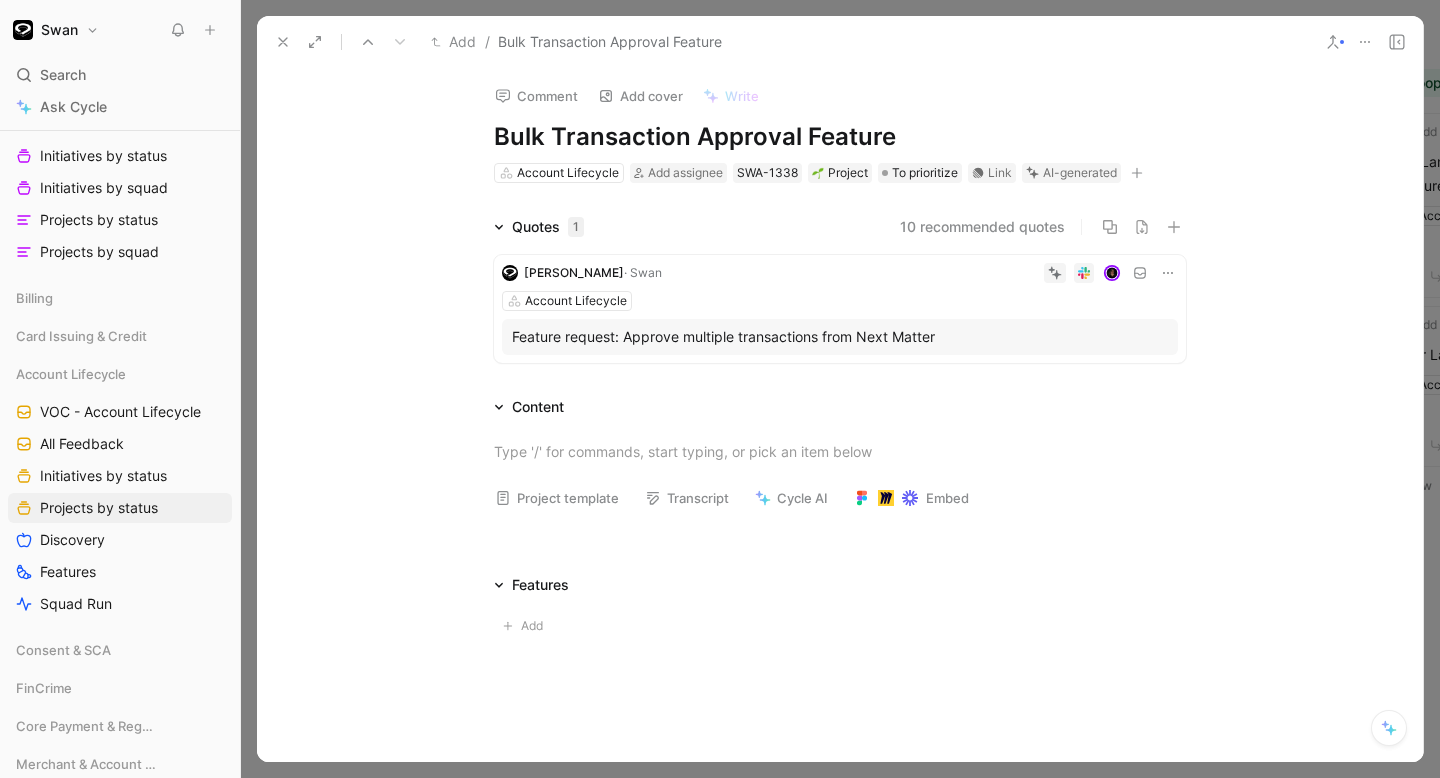 click 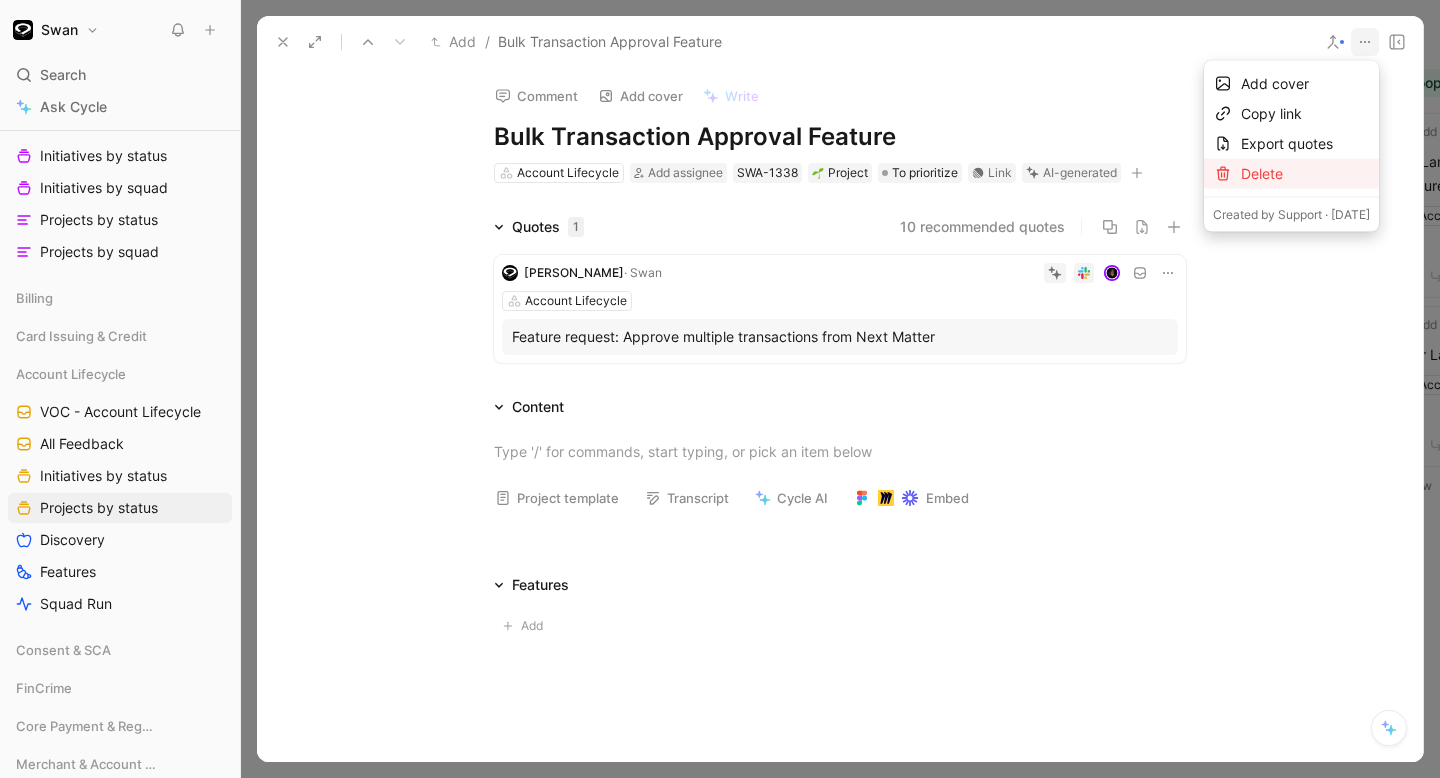 click on "Delete" at bounding box center [1305, 174] 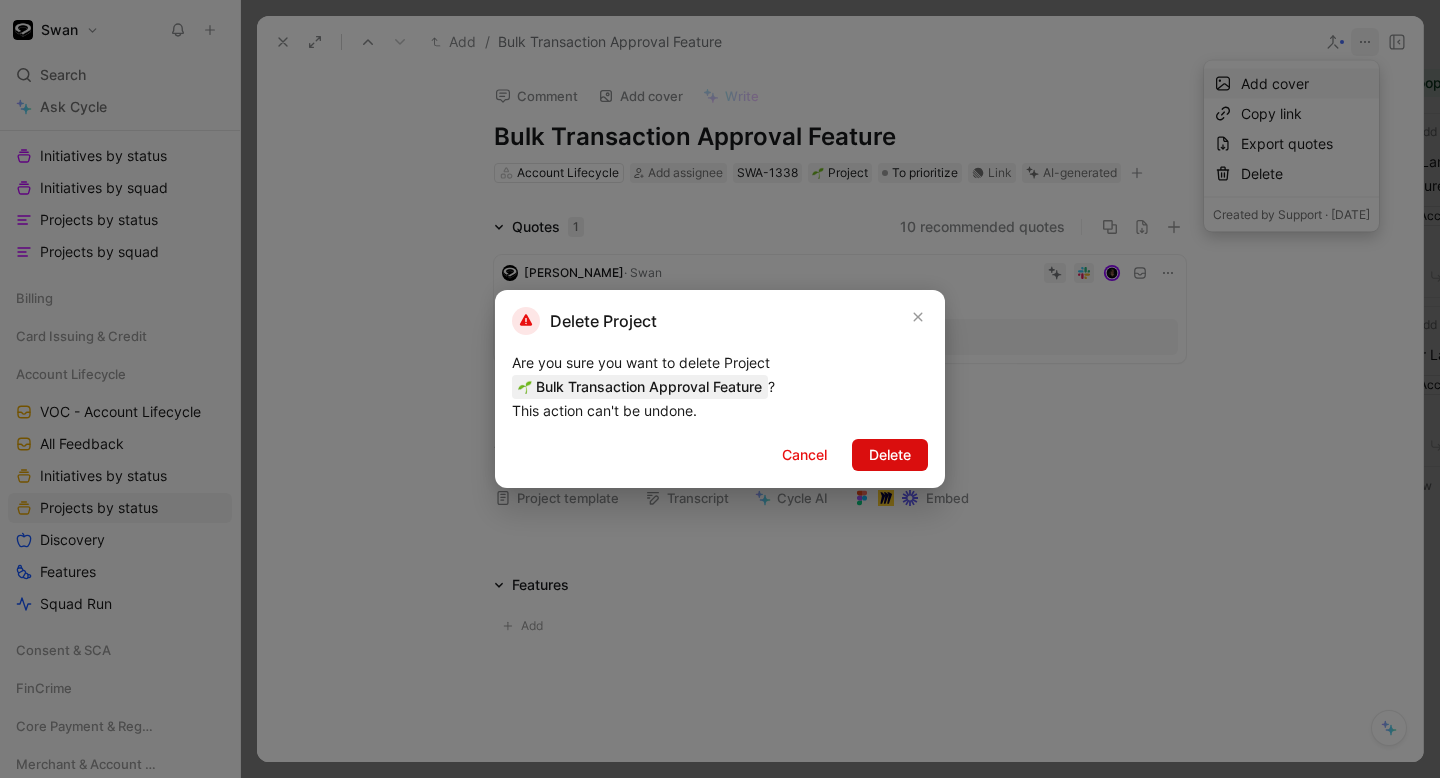 click on "Delete" at bounding box center (890, 455) 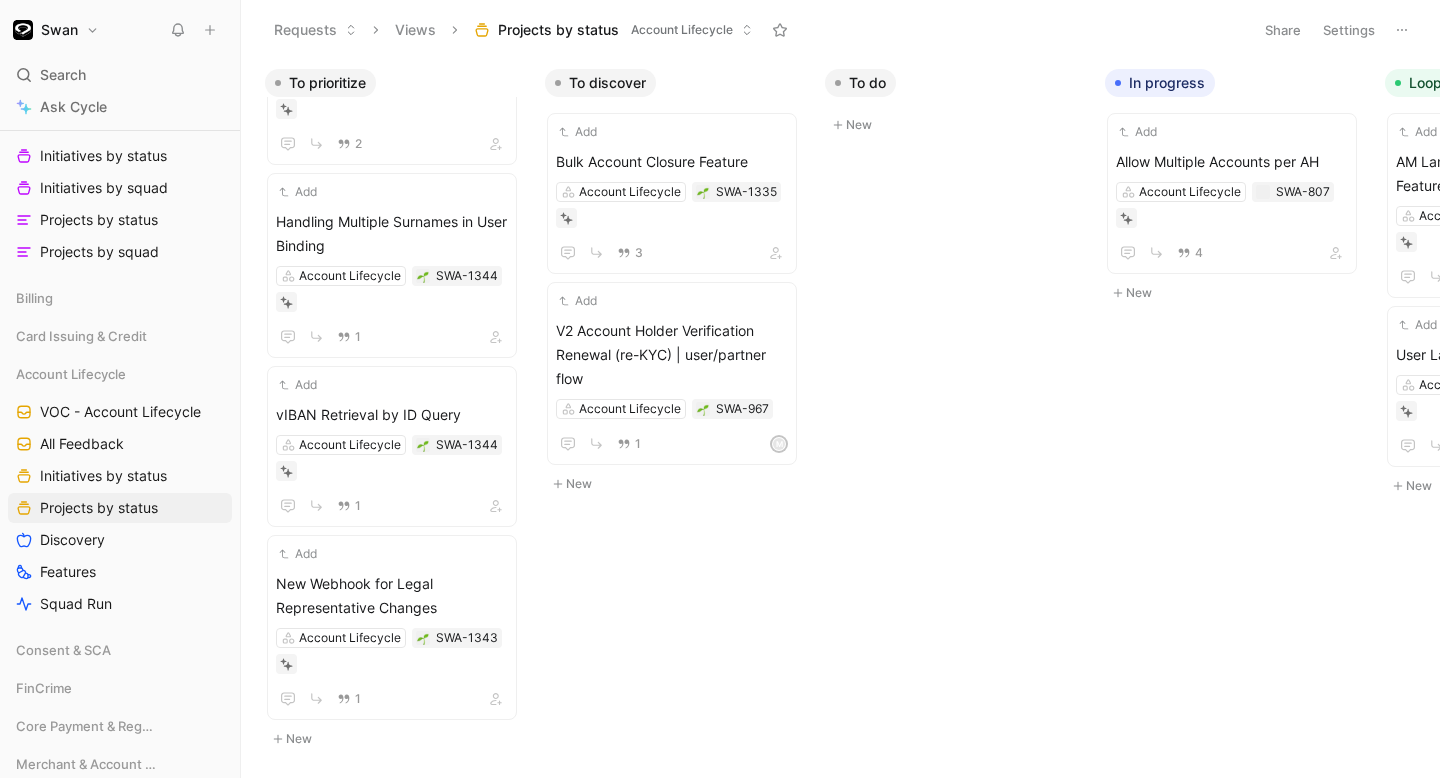 scroll, scrollTop: 612, scrollLeft: 0, axis: vertical 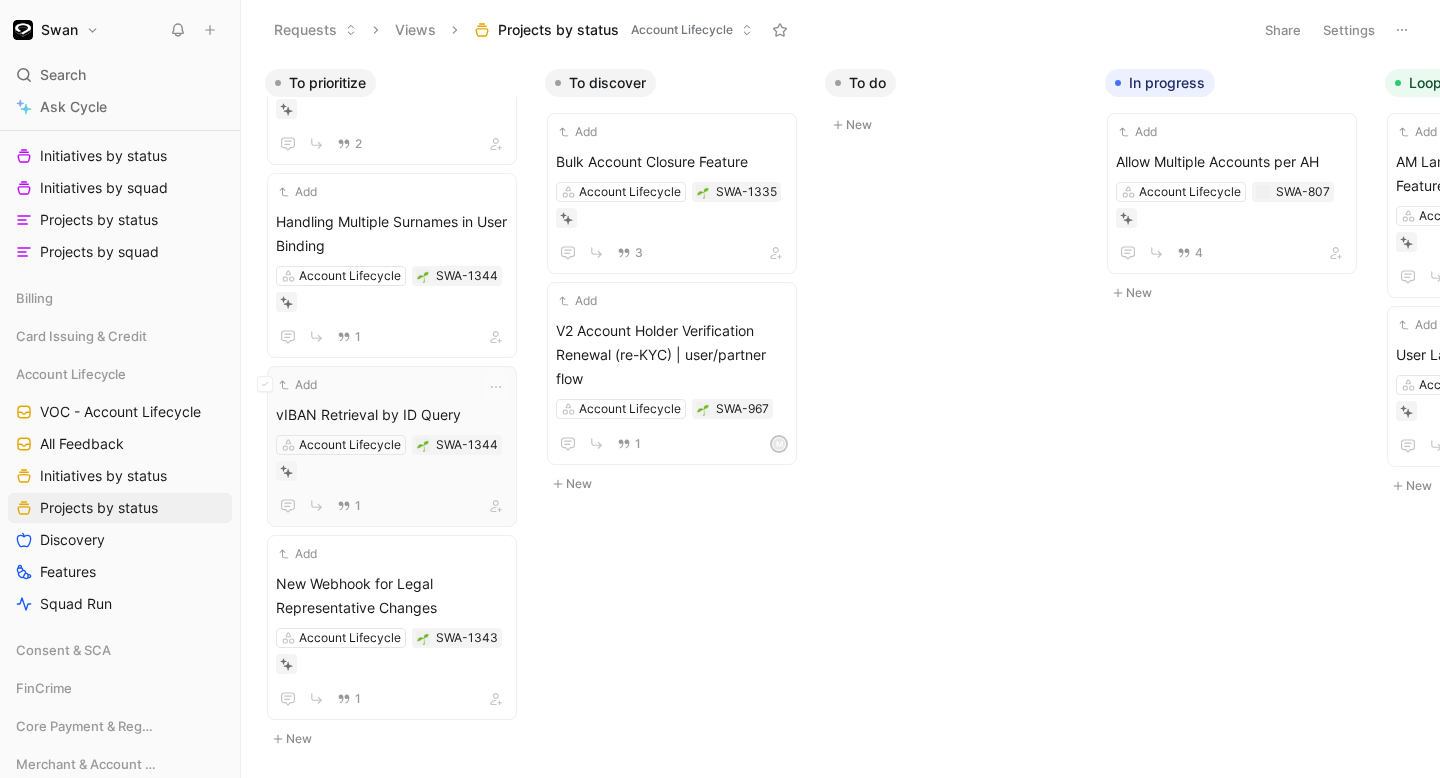 click on "Add vIBAN Retrieval by ID Query Account Lifecycle SWA-1344 1" at bounding box center (392, 446) 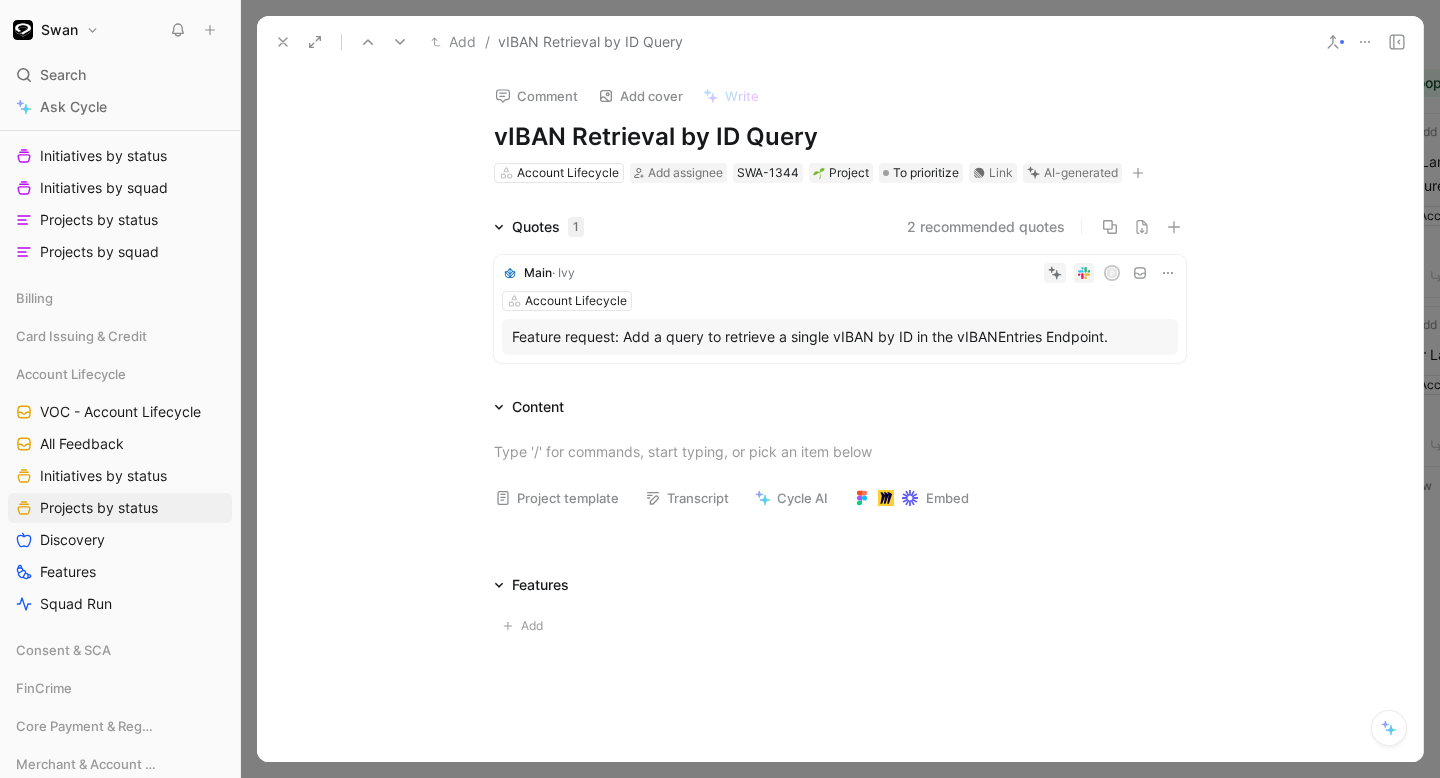 click 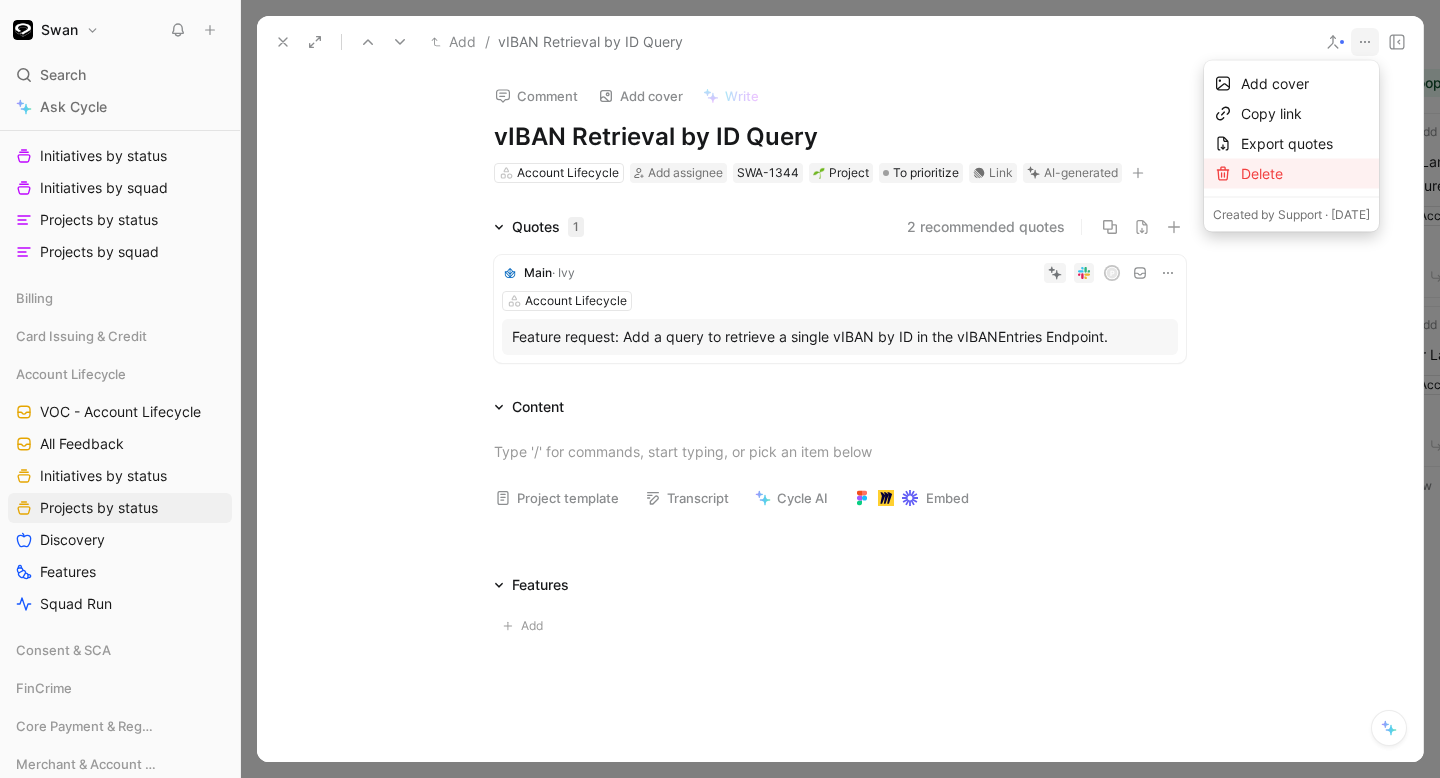 click on "Delete" at bounding box center (1305, 174) 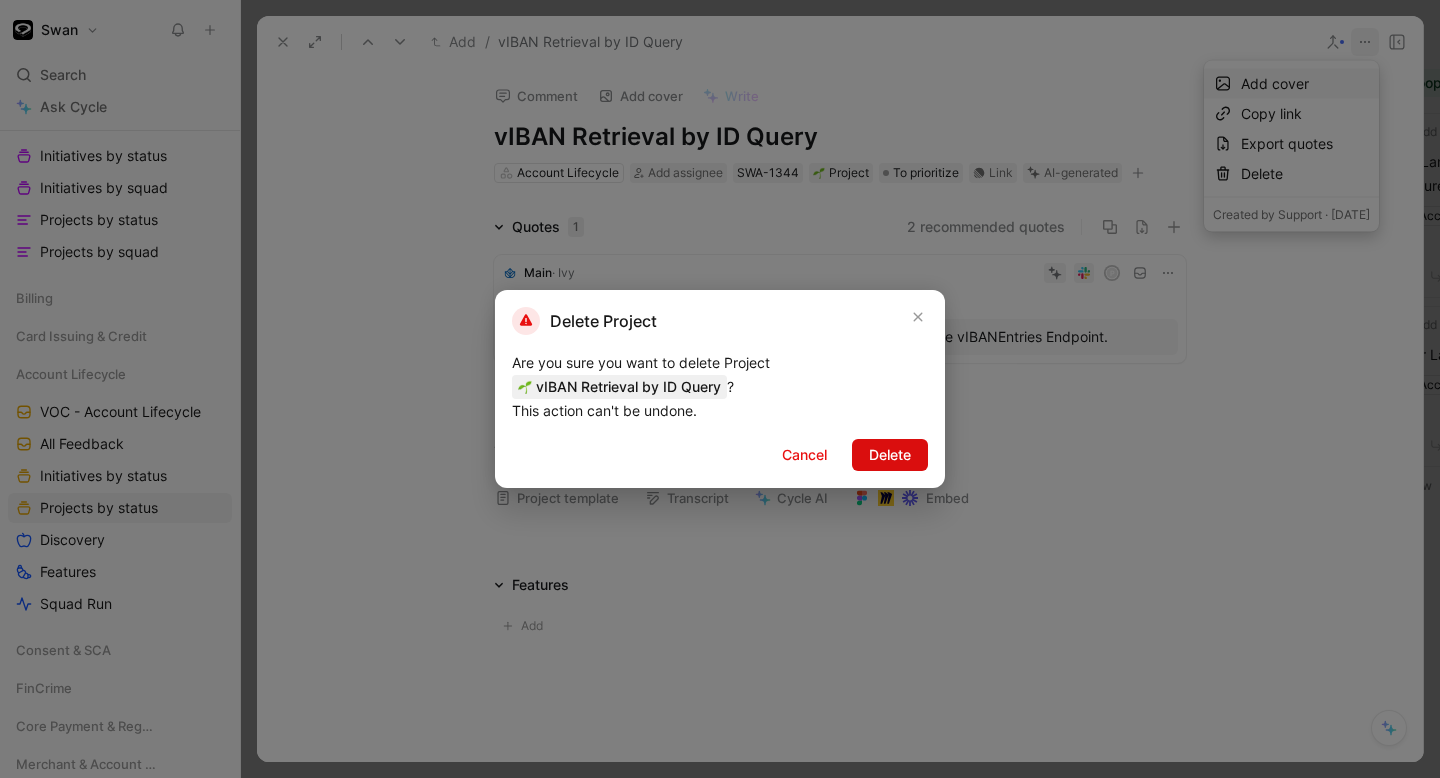 click on "Delete" at bounding box center (890, 455) 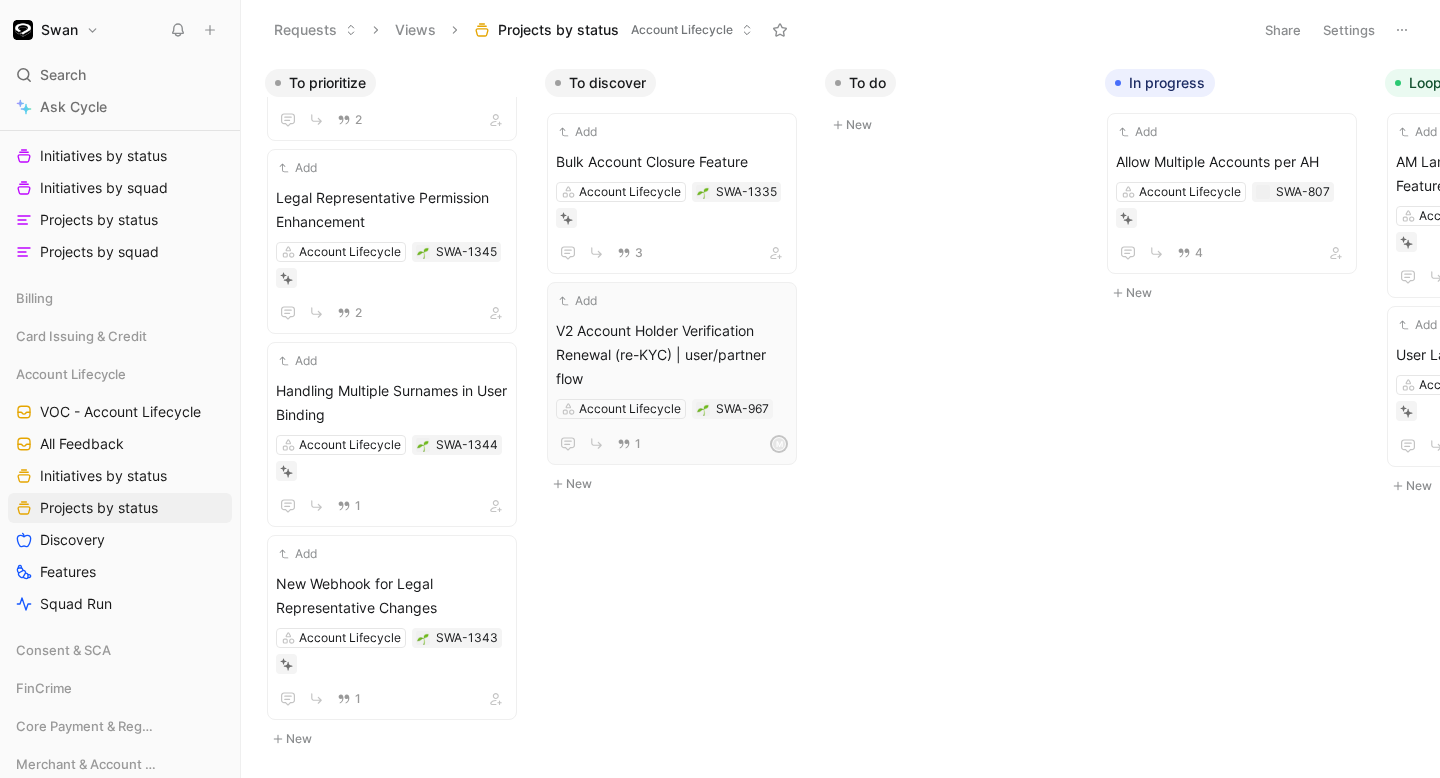 scroll, scrollTop: 543, scrollLeft: 0, axis: vertical 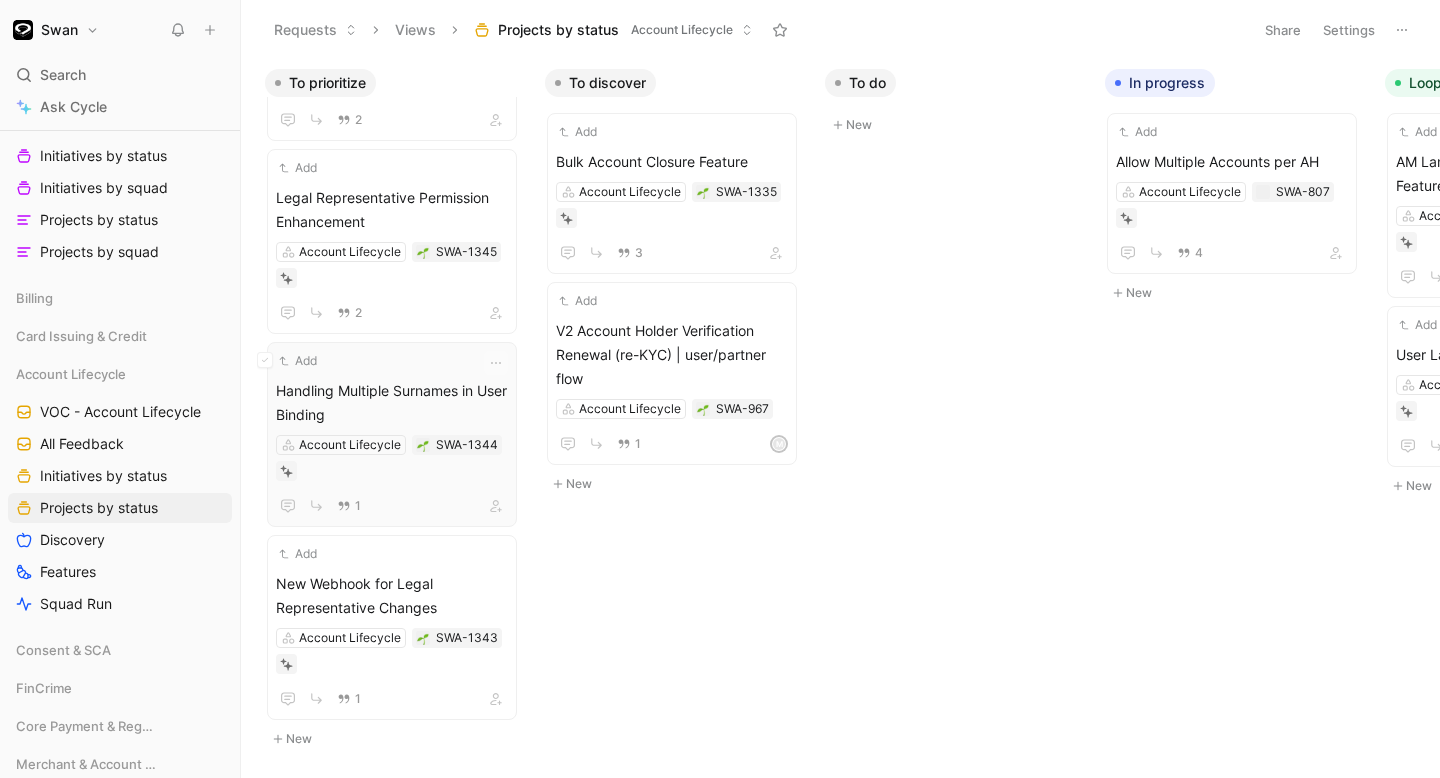 click on "Handling Multiple Surnames in User Binding" at bounding box center (392, 403) 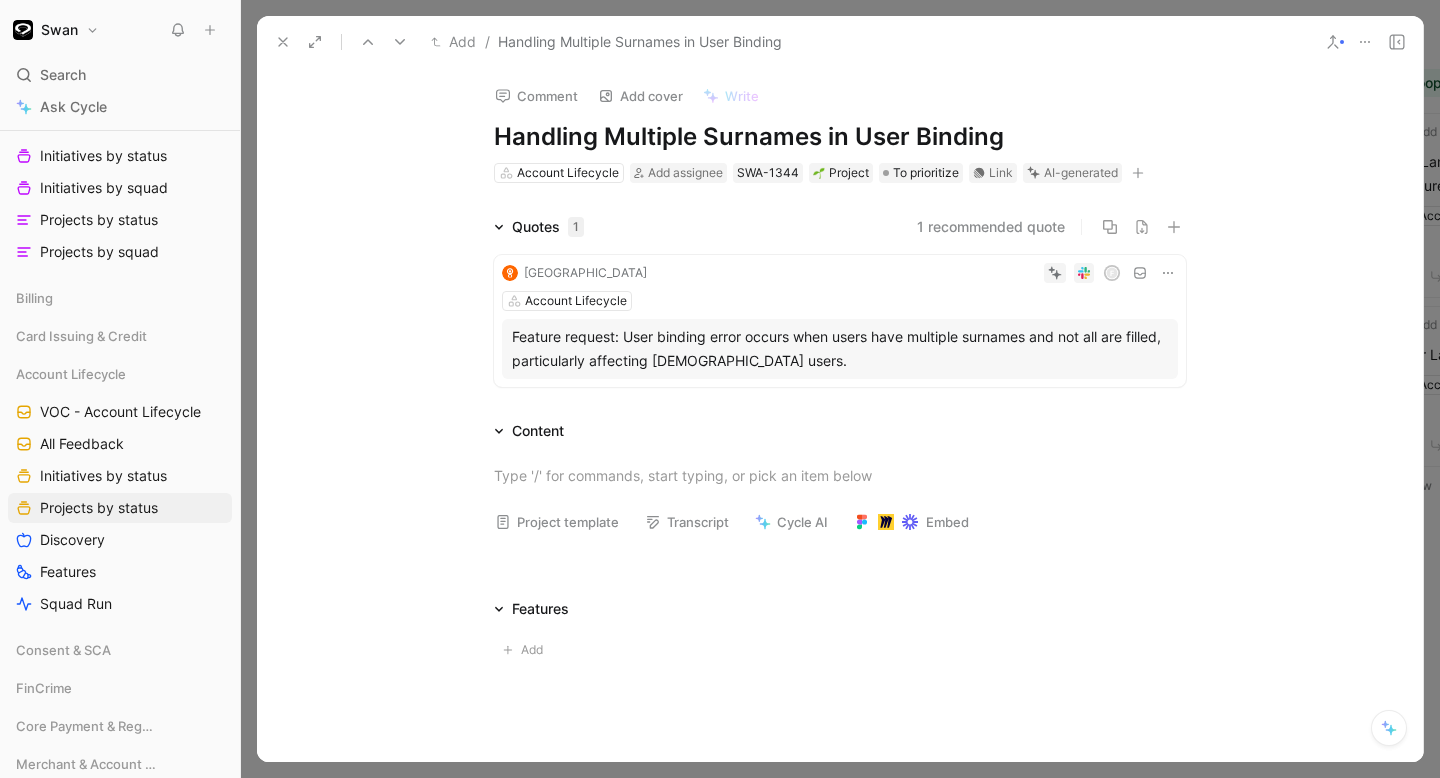 click 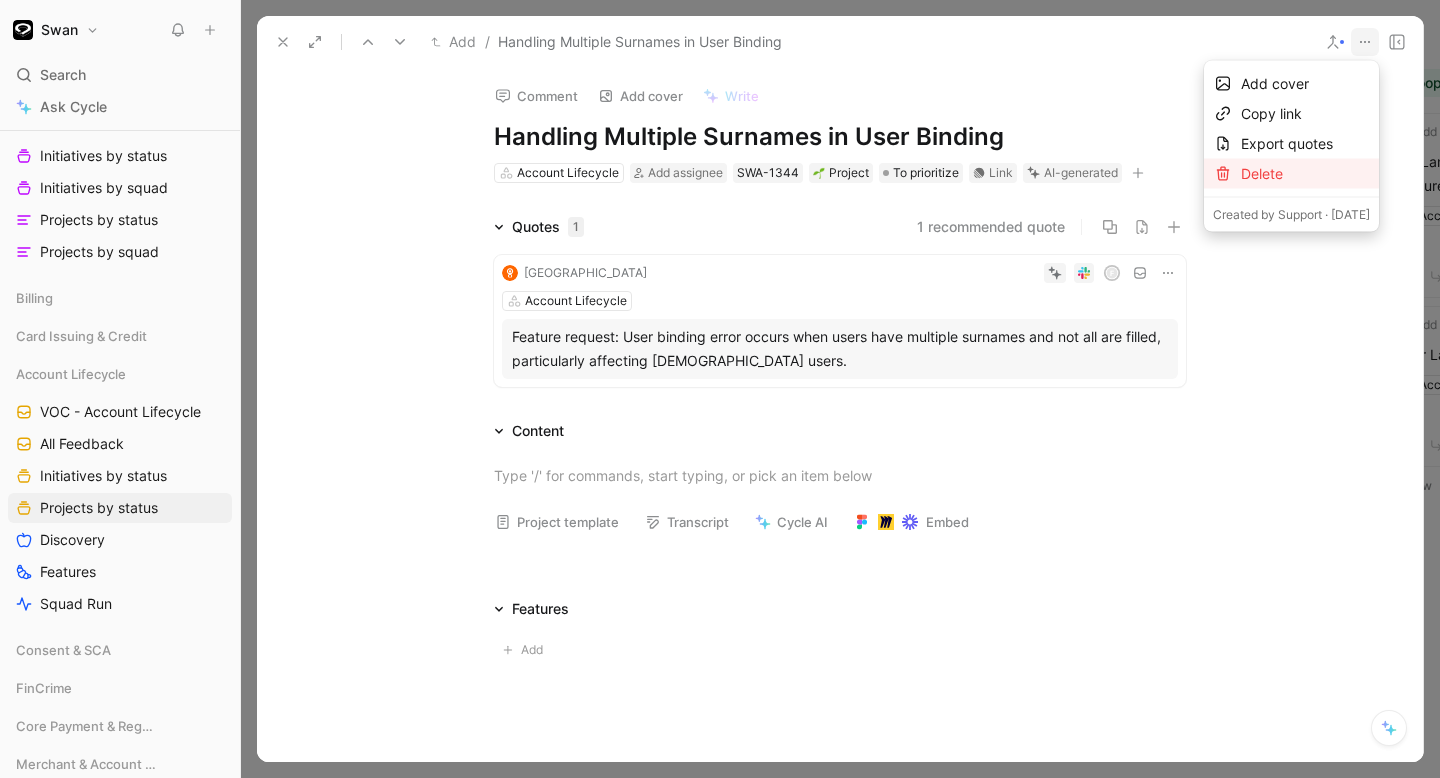 click on "Delete" at bounding box center (1305, 174) 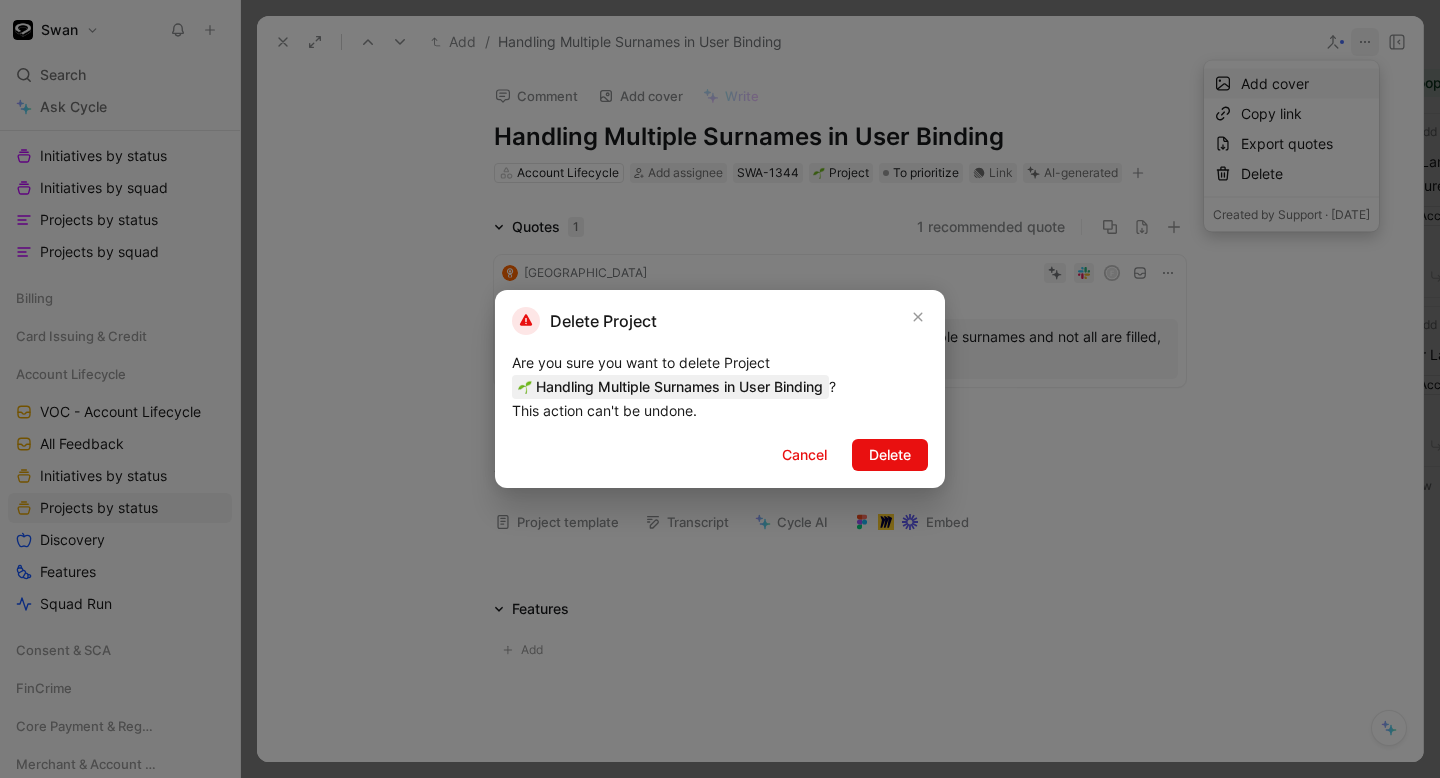 click on "Delete Project Are you sure you want to delete Project  Handling Multiple Surnames in User Binding  ? This action can't be undone. Cancel Delete" at bounding box center [720, 389] 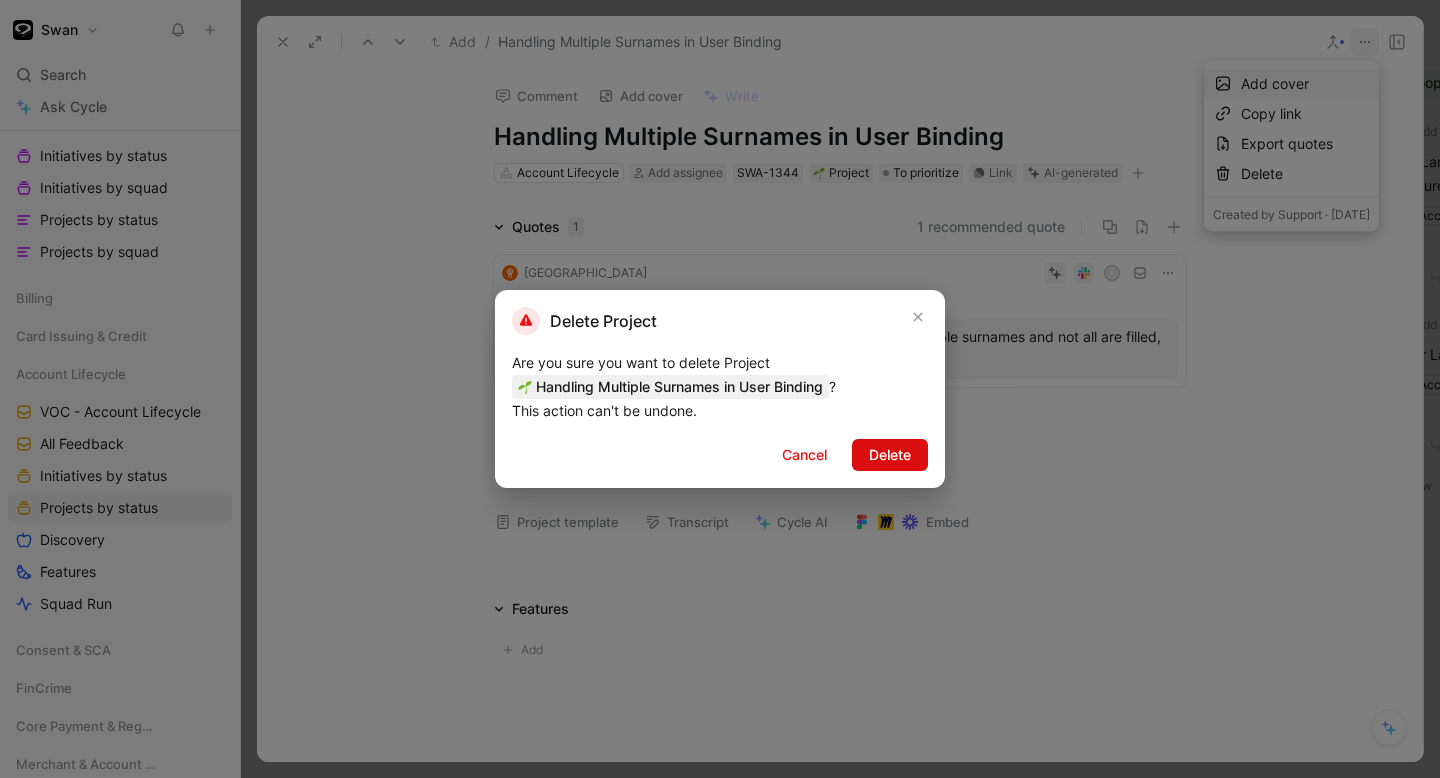 click on "Delete" at bounding box center [890, 455] 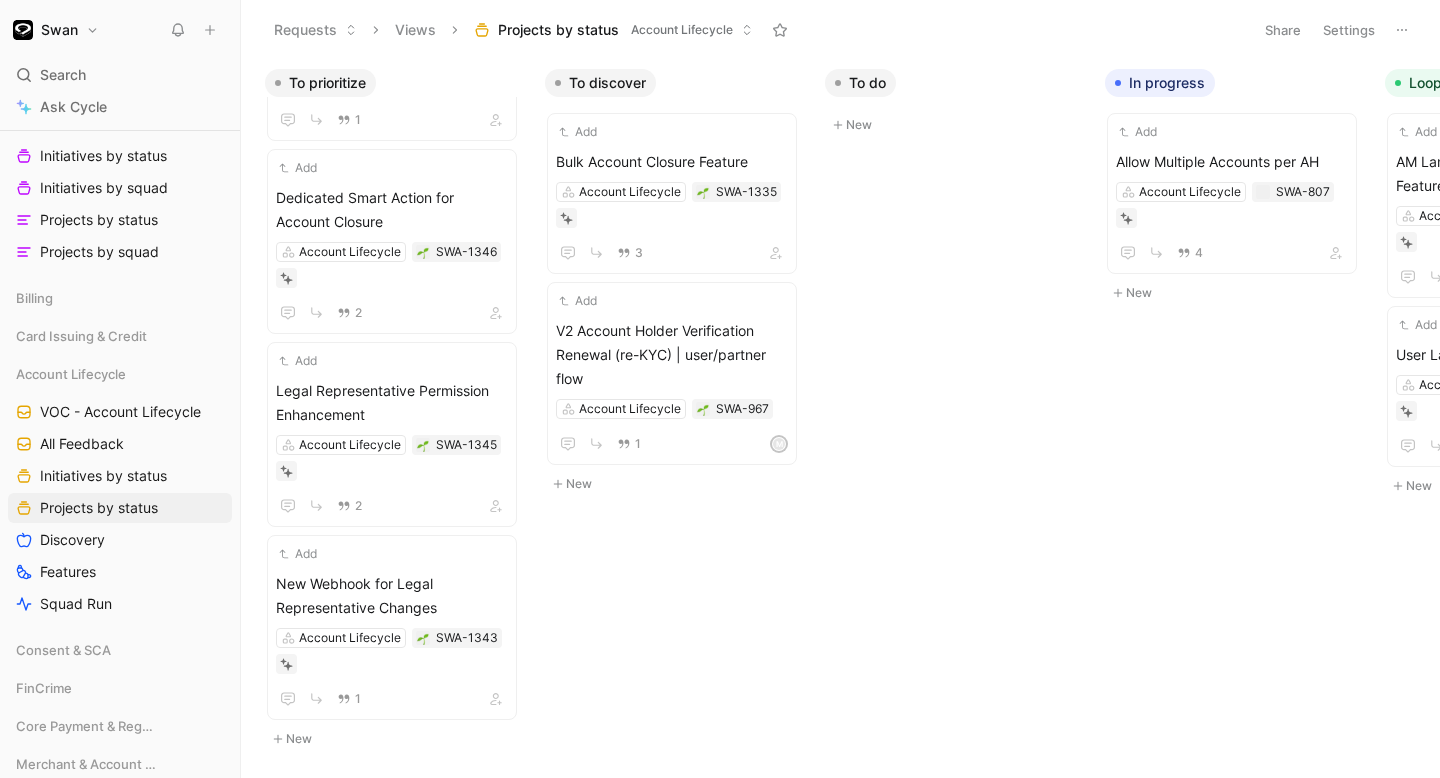 scroll, scrollTop: 350, scrollLeft: 0, axis: vertical 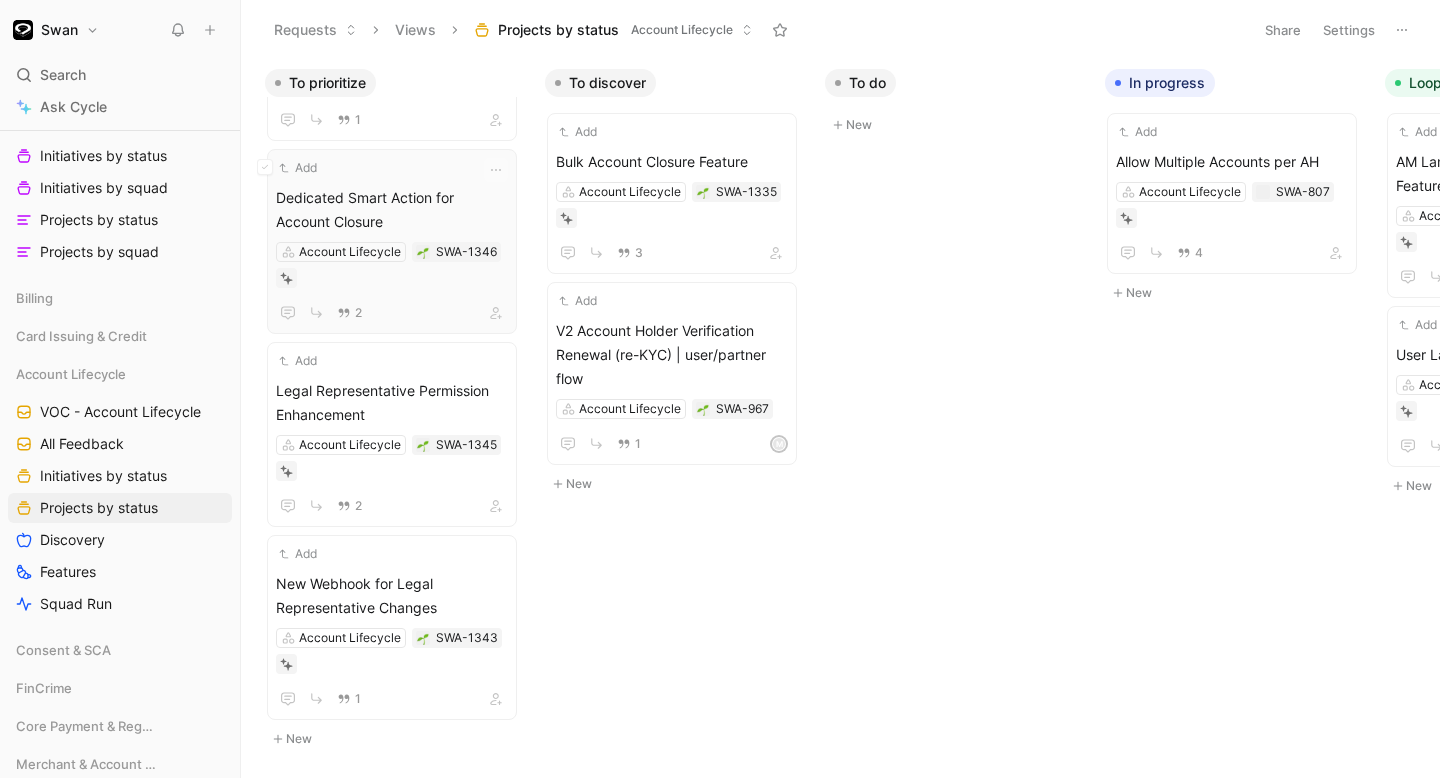 click on "Add Dedicated Smart Action for Account Closure Account Lifecycle SWA-1346 2" at bounding box center [392, 241] 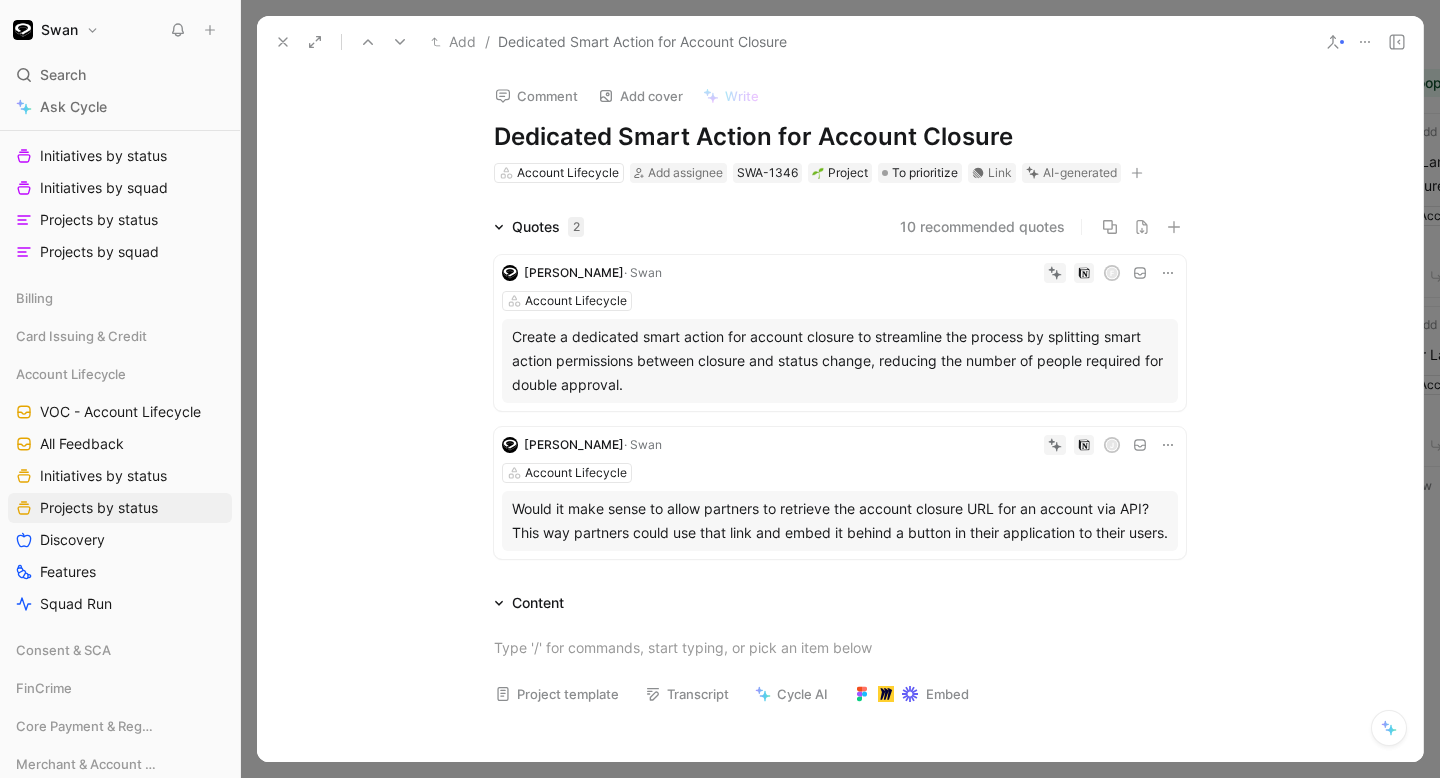 click 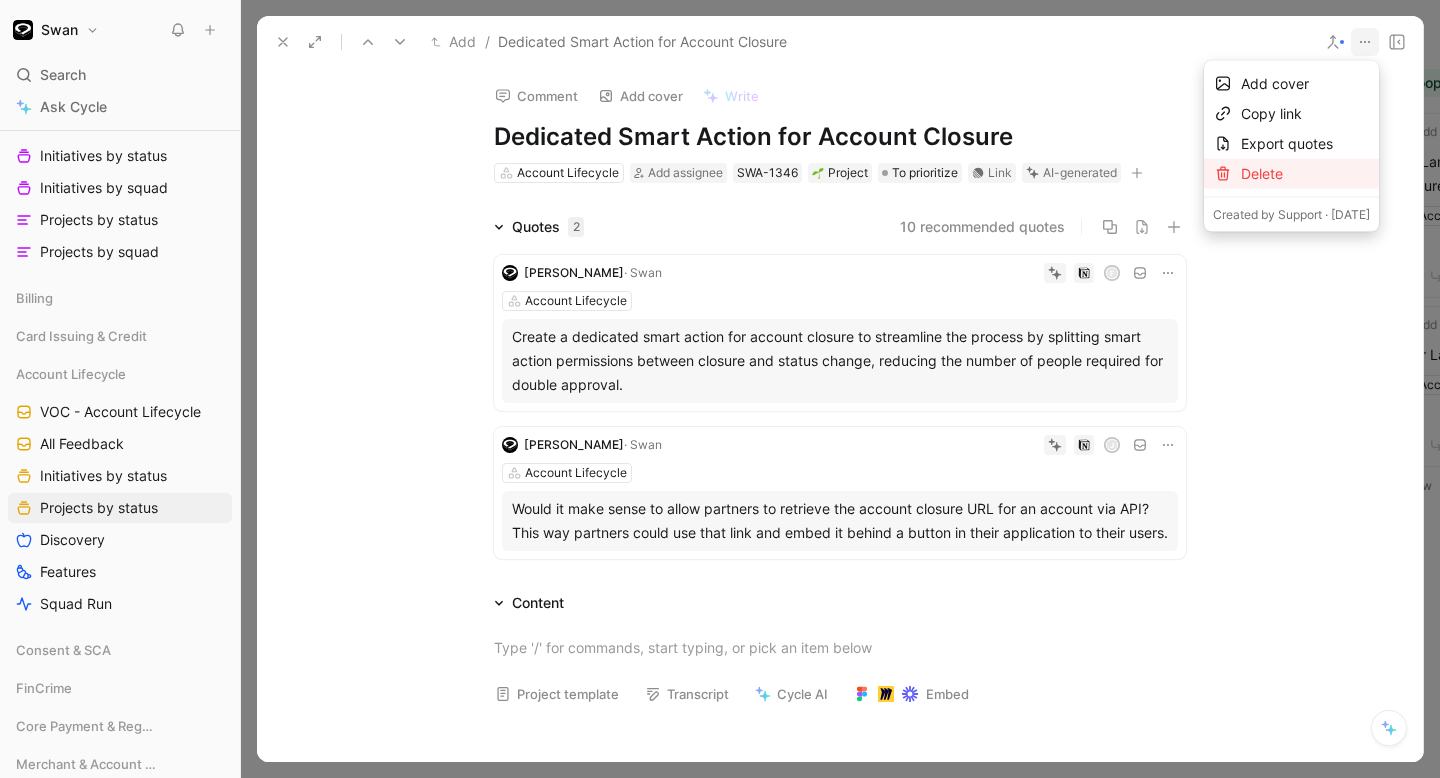 click on "Delete" at bounding box center (1305, 174) 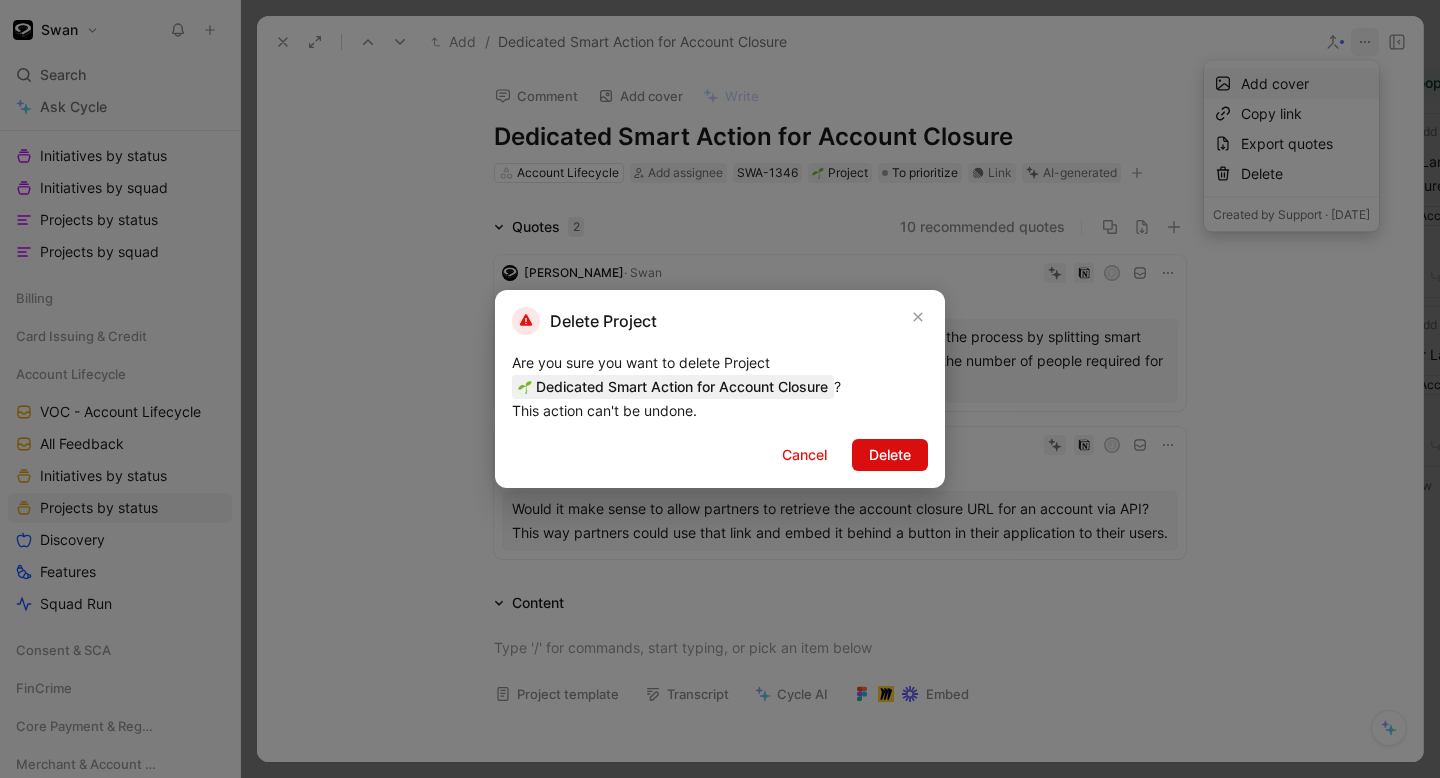 click on "Delete" at bounding box center [890, 455] 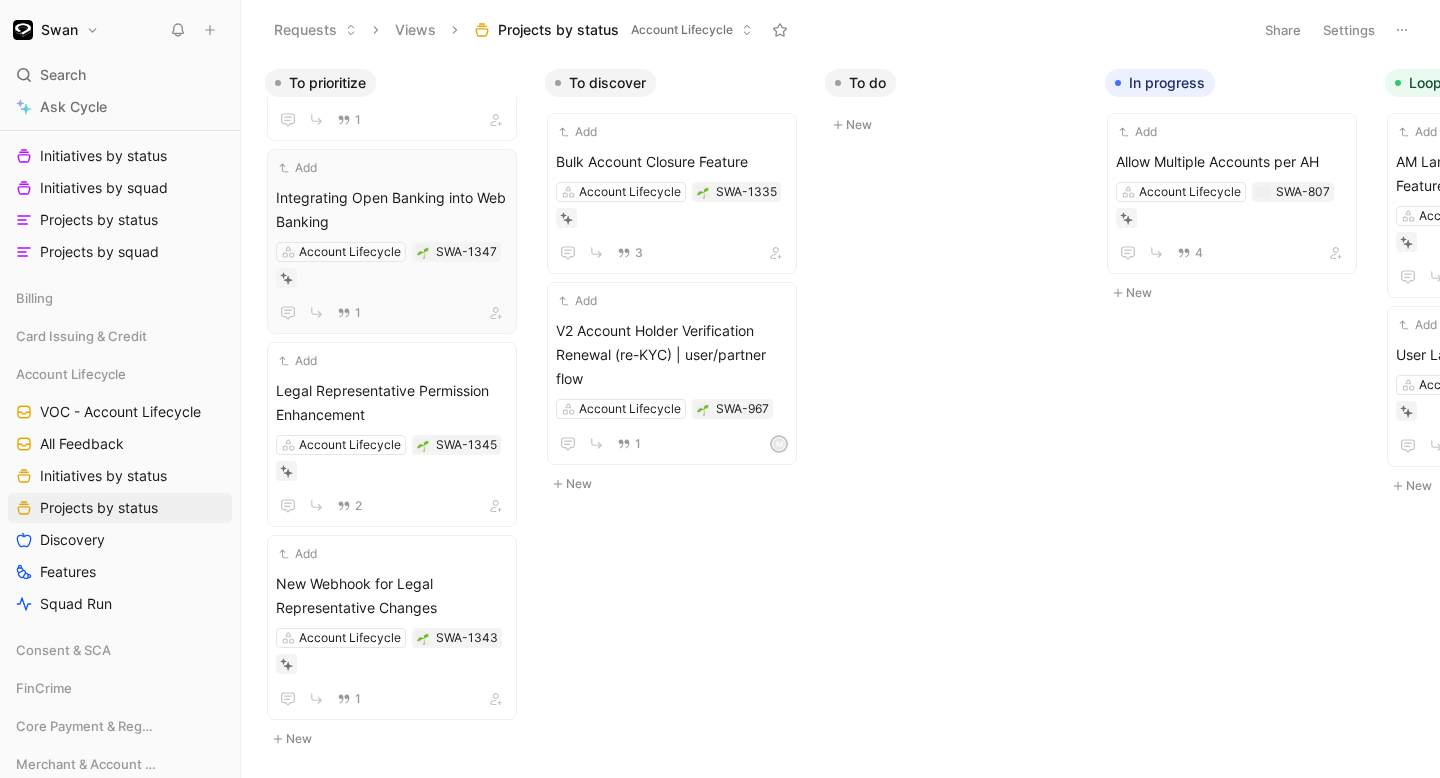 scroll, scrollTop: 157, scrollLeft: 0, axis: vertical 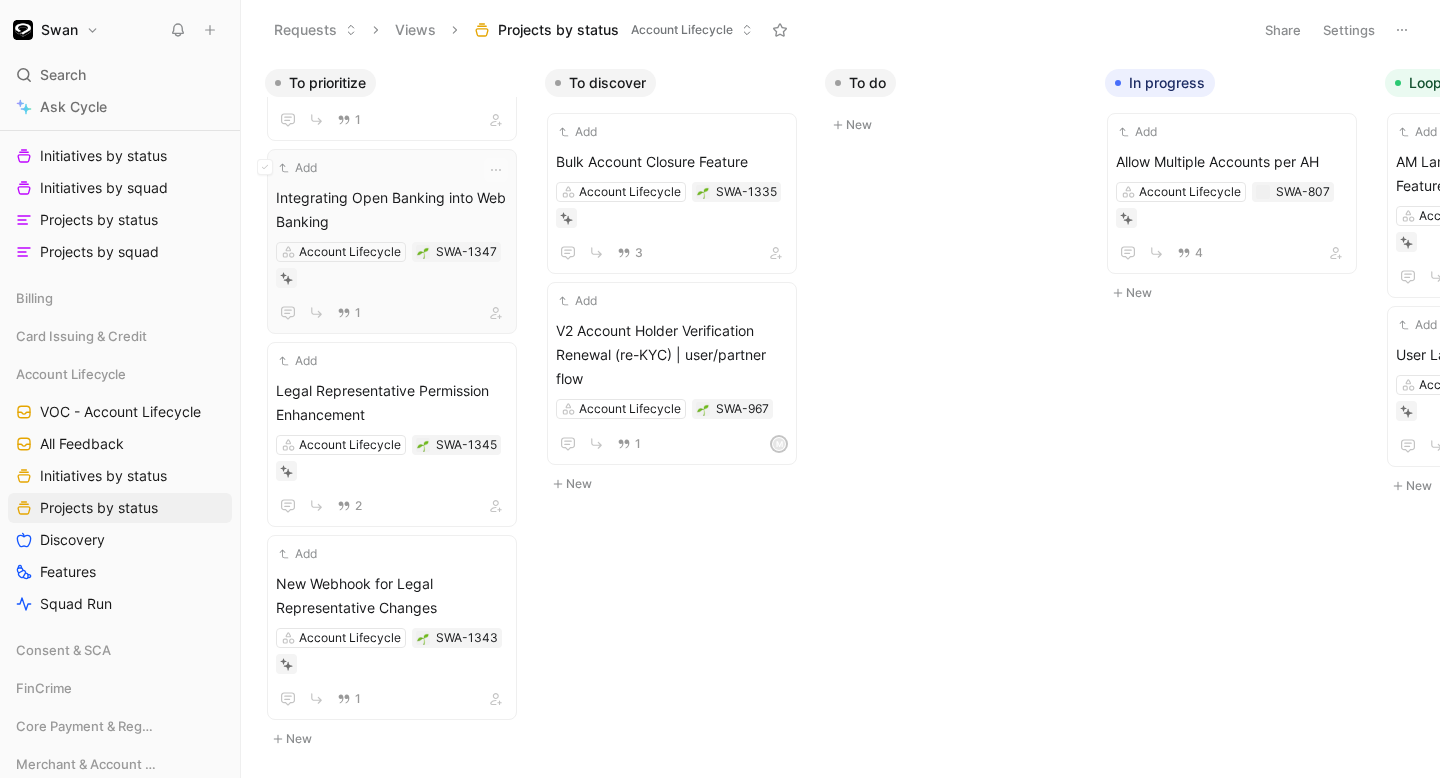 click on "Integrating Open Banking into Web Banking" at bounding box center [392, 210] 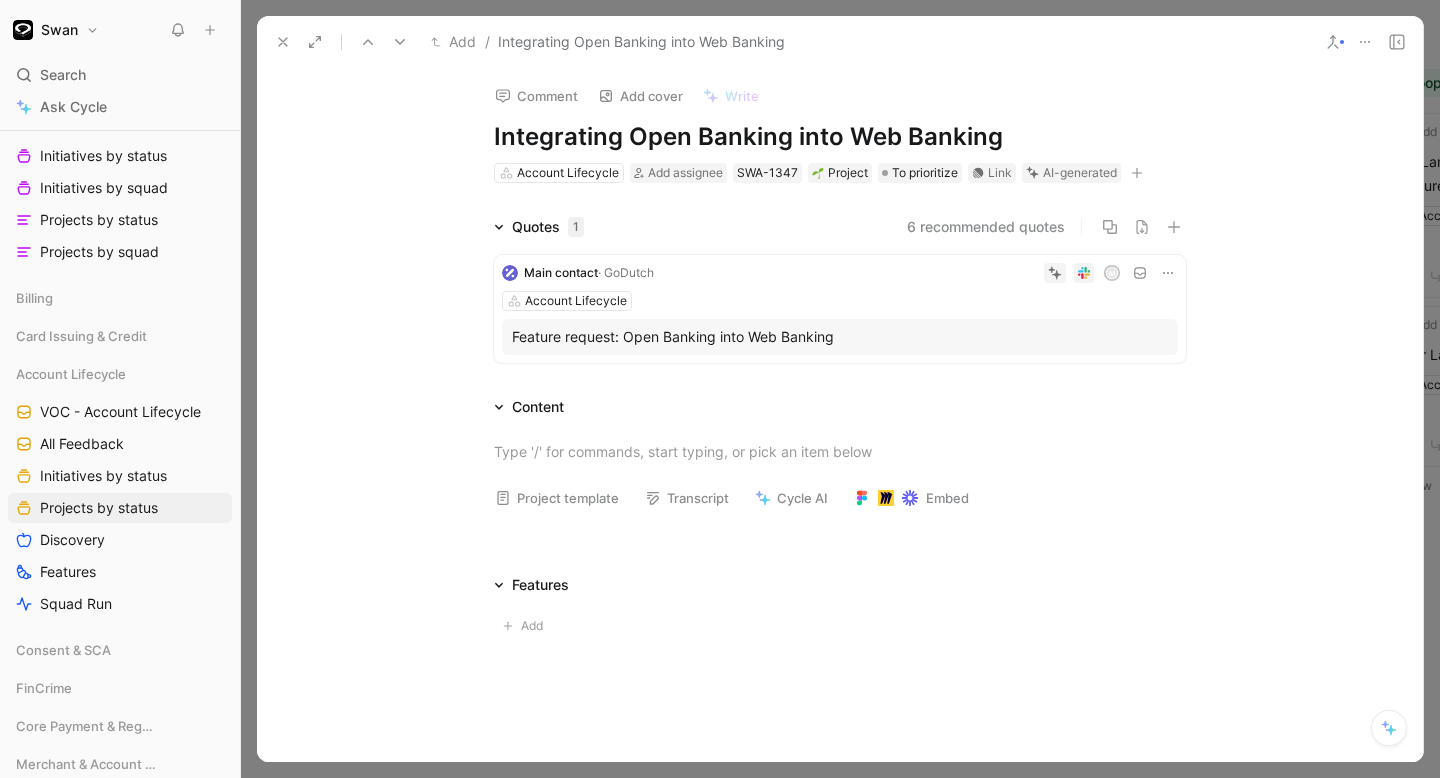 click 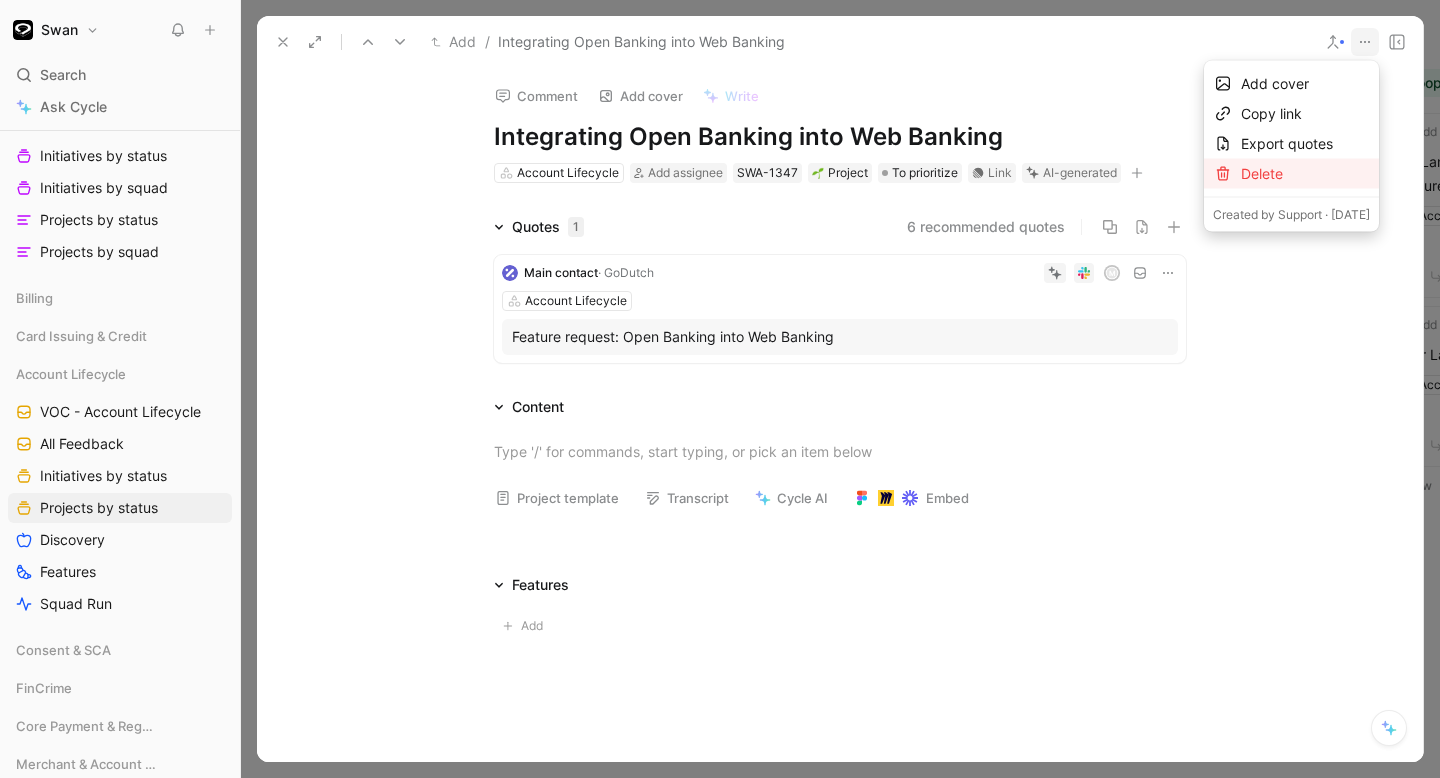 click on "Delete" at bounding box center (1305, 174) 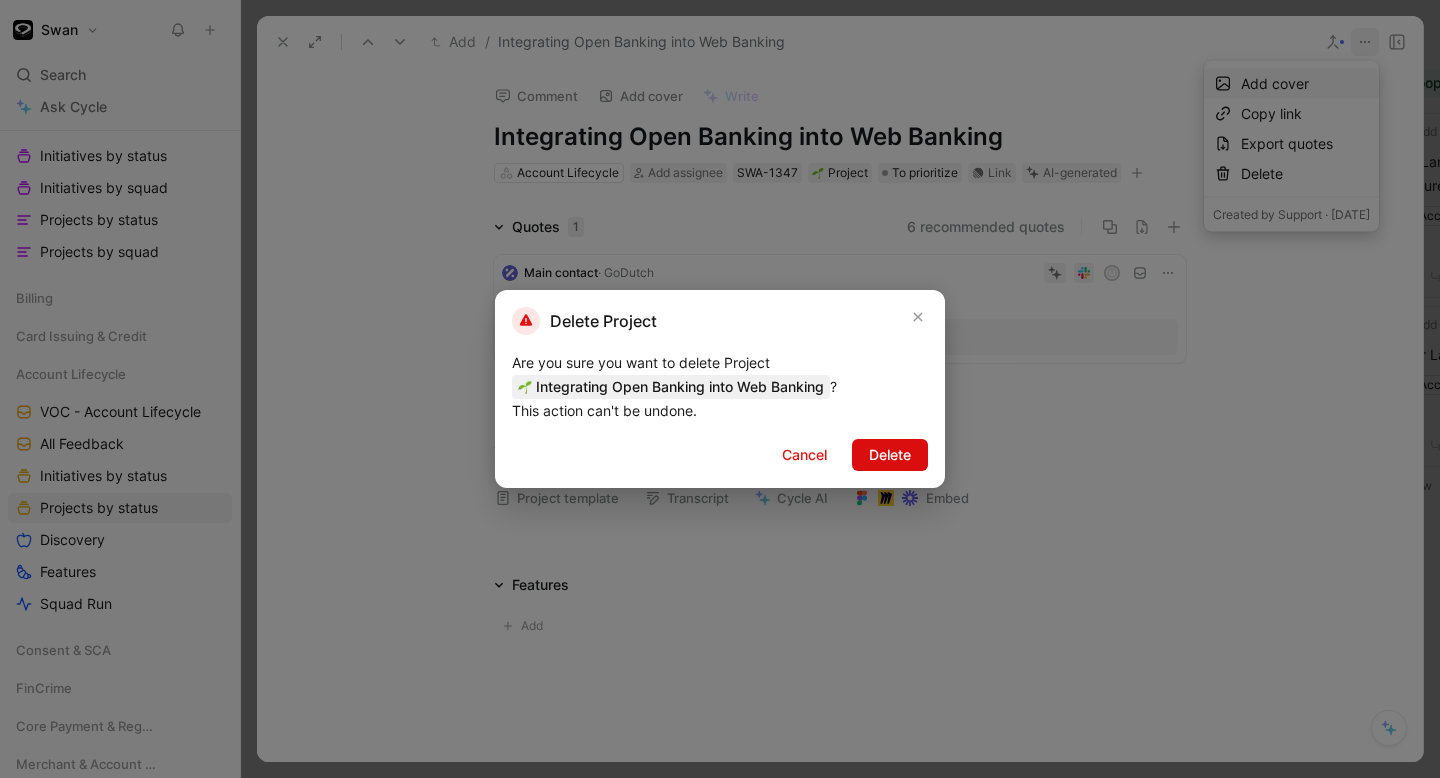 click on "Delete" at bounding box center [890, 455] 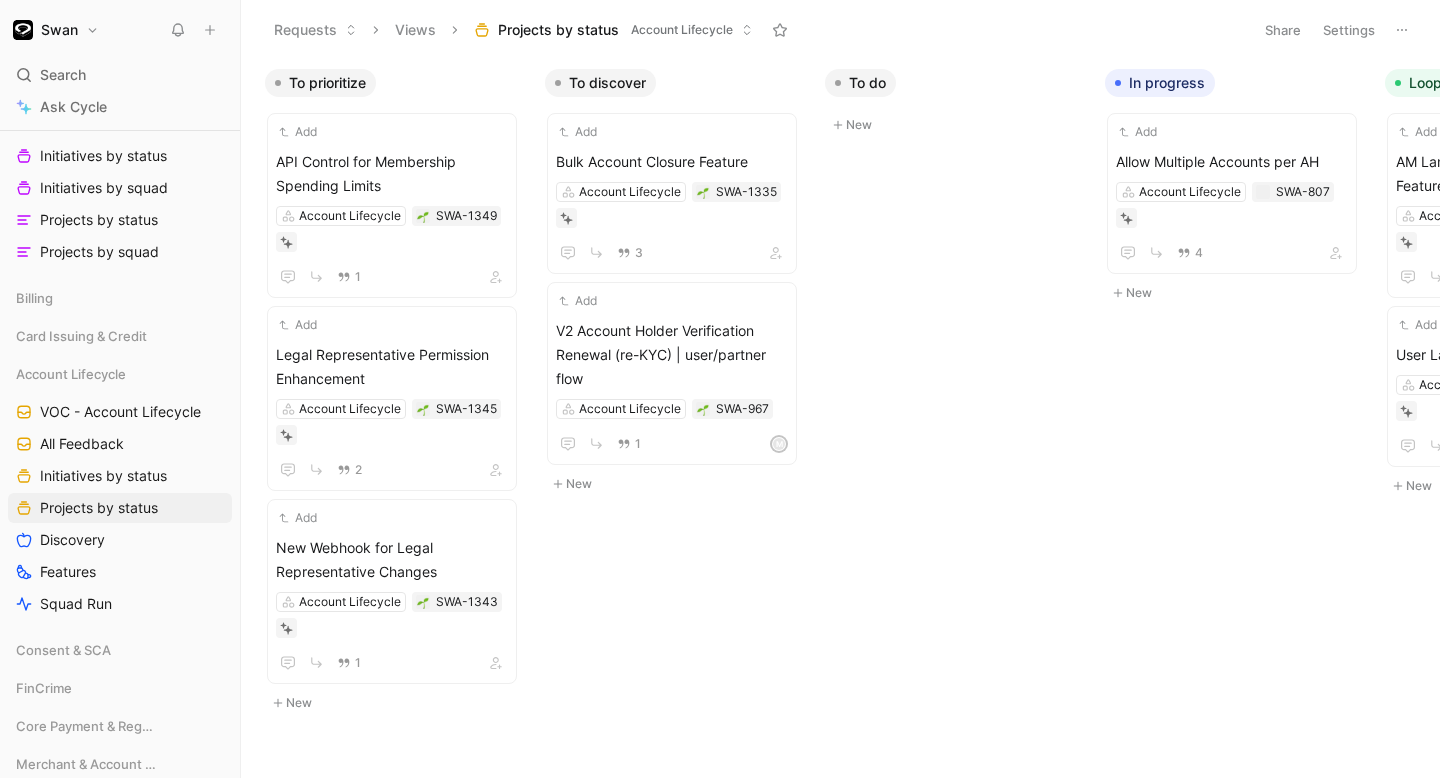 scroll, scrollTop: 0, scrollLeft: 0, axis: both 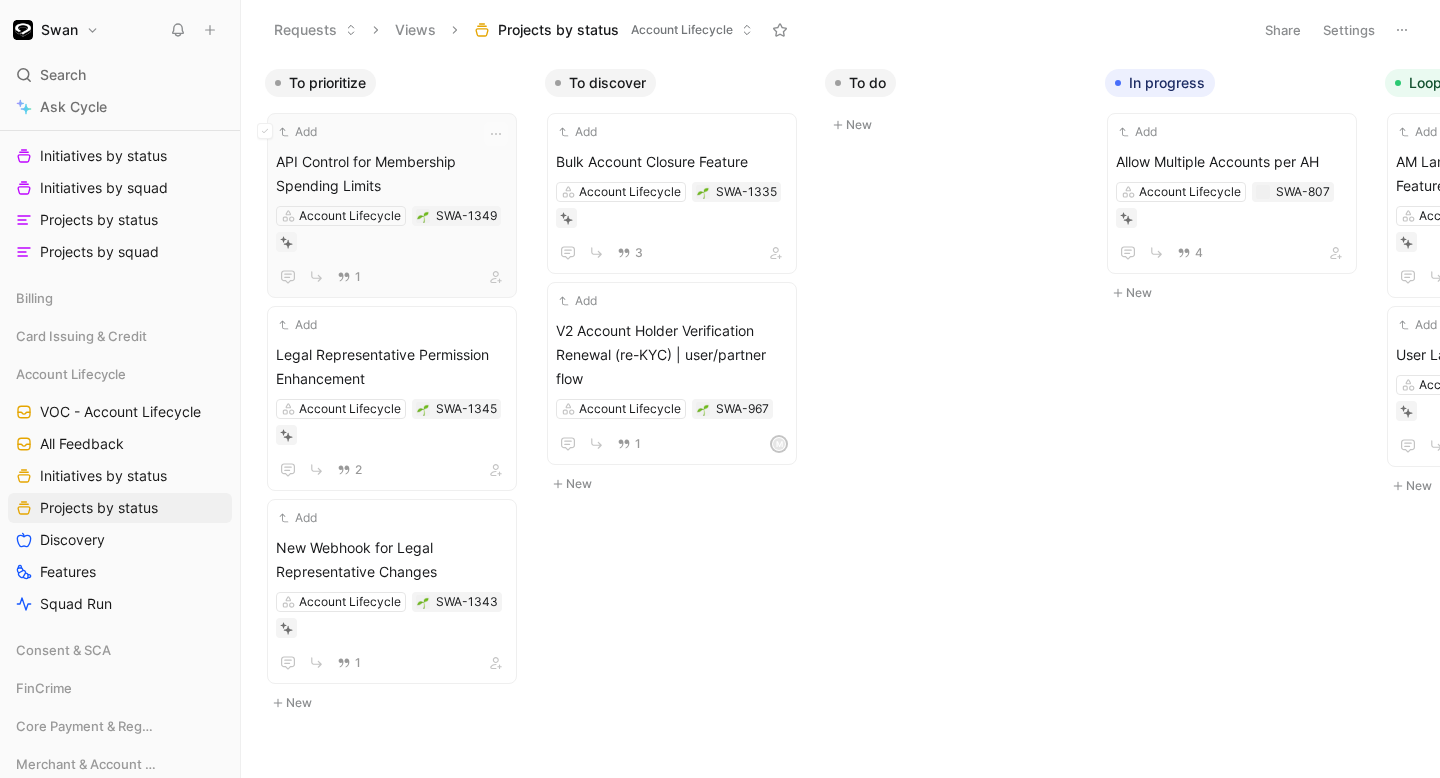 click on "API Control for Membership Spending Limits" at bounding box center (392, 174) 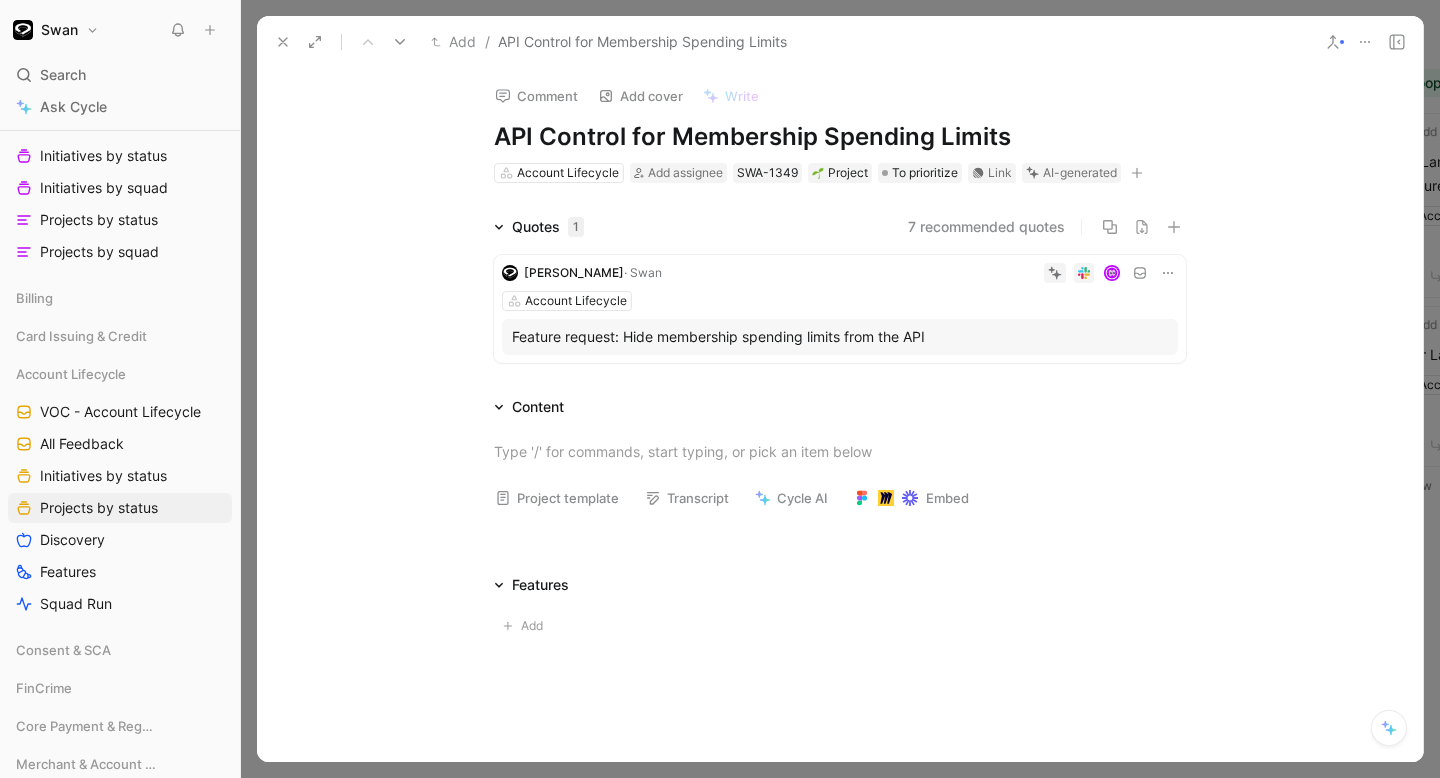 click at bounding box center [1365, 42] 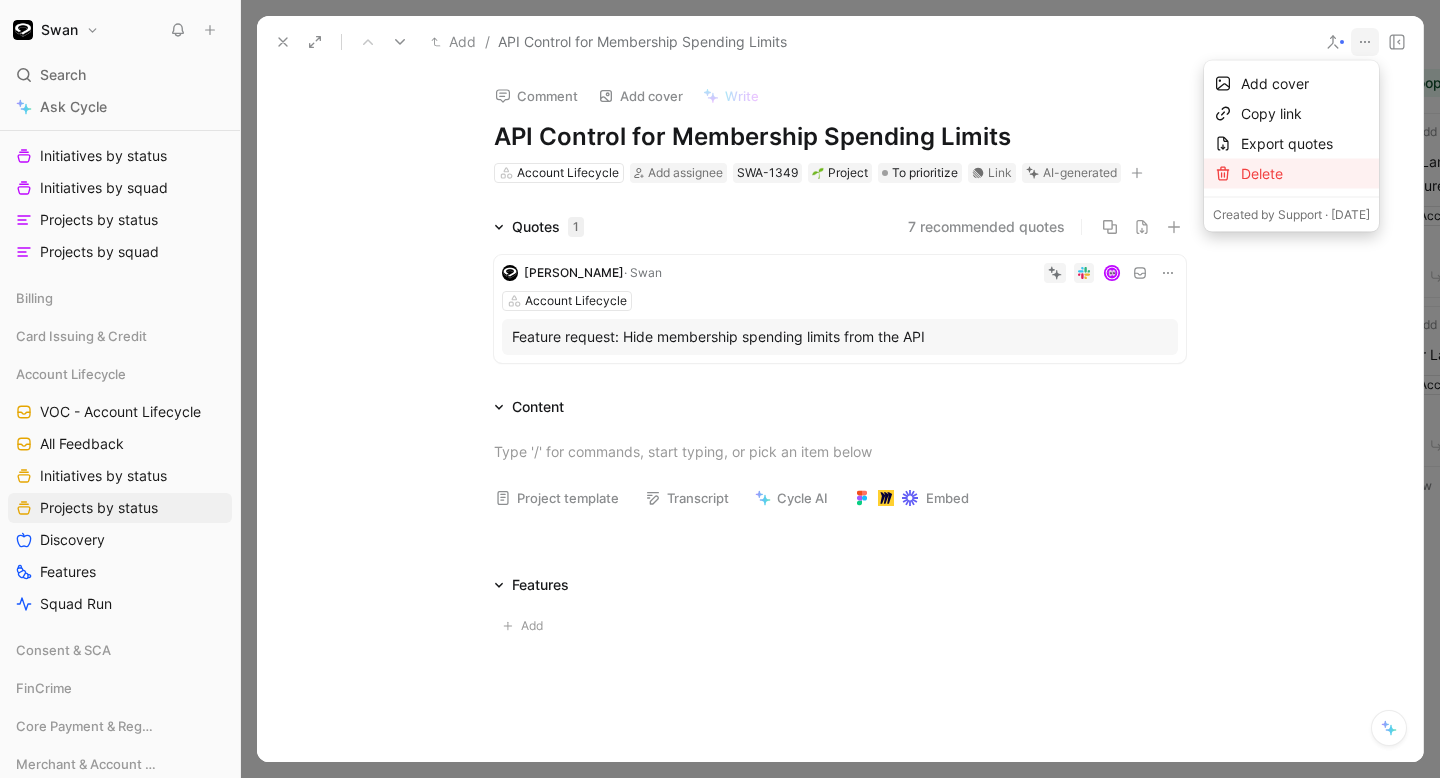click on "Delete" at bounding box center [1305, 174] 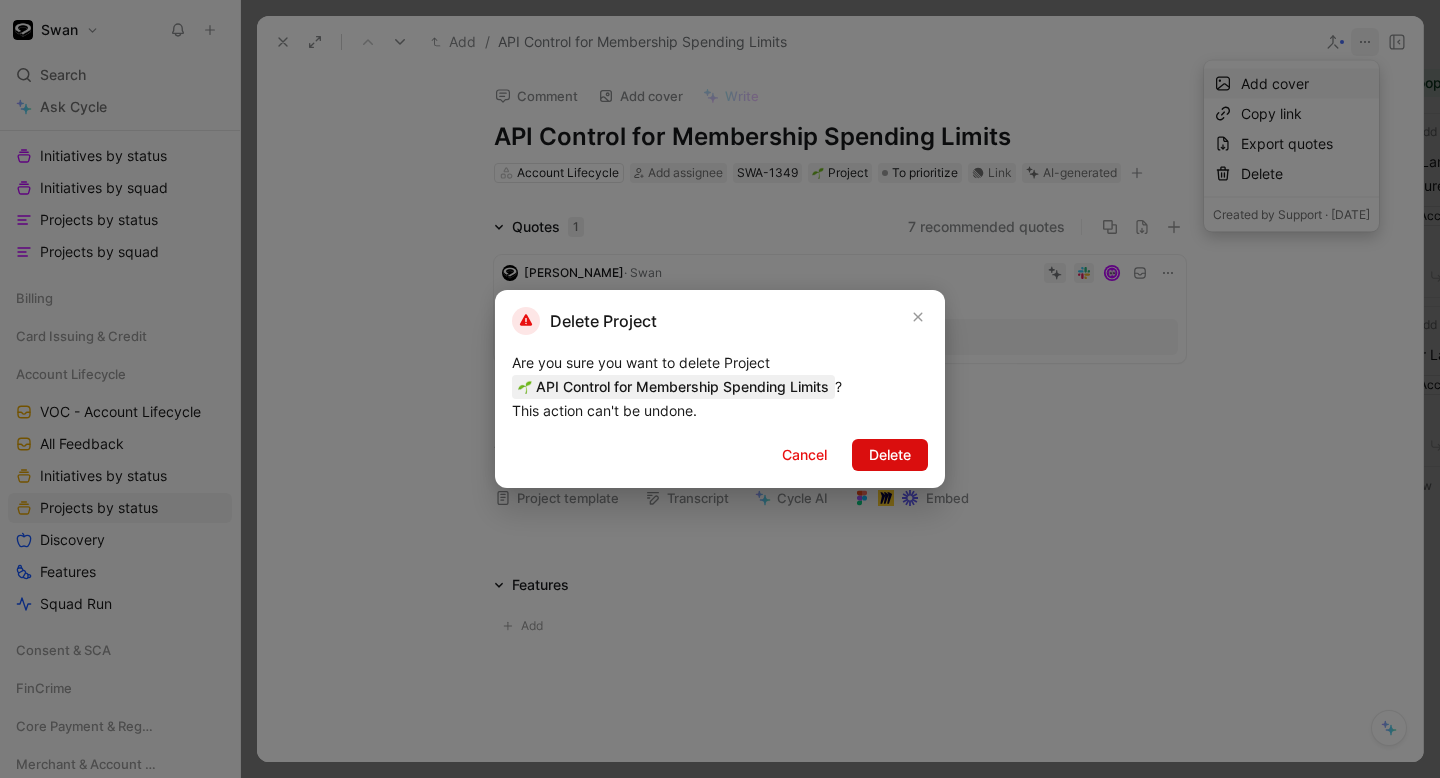 click on "Delete" at bounding box center [890, 455] 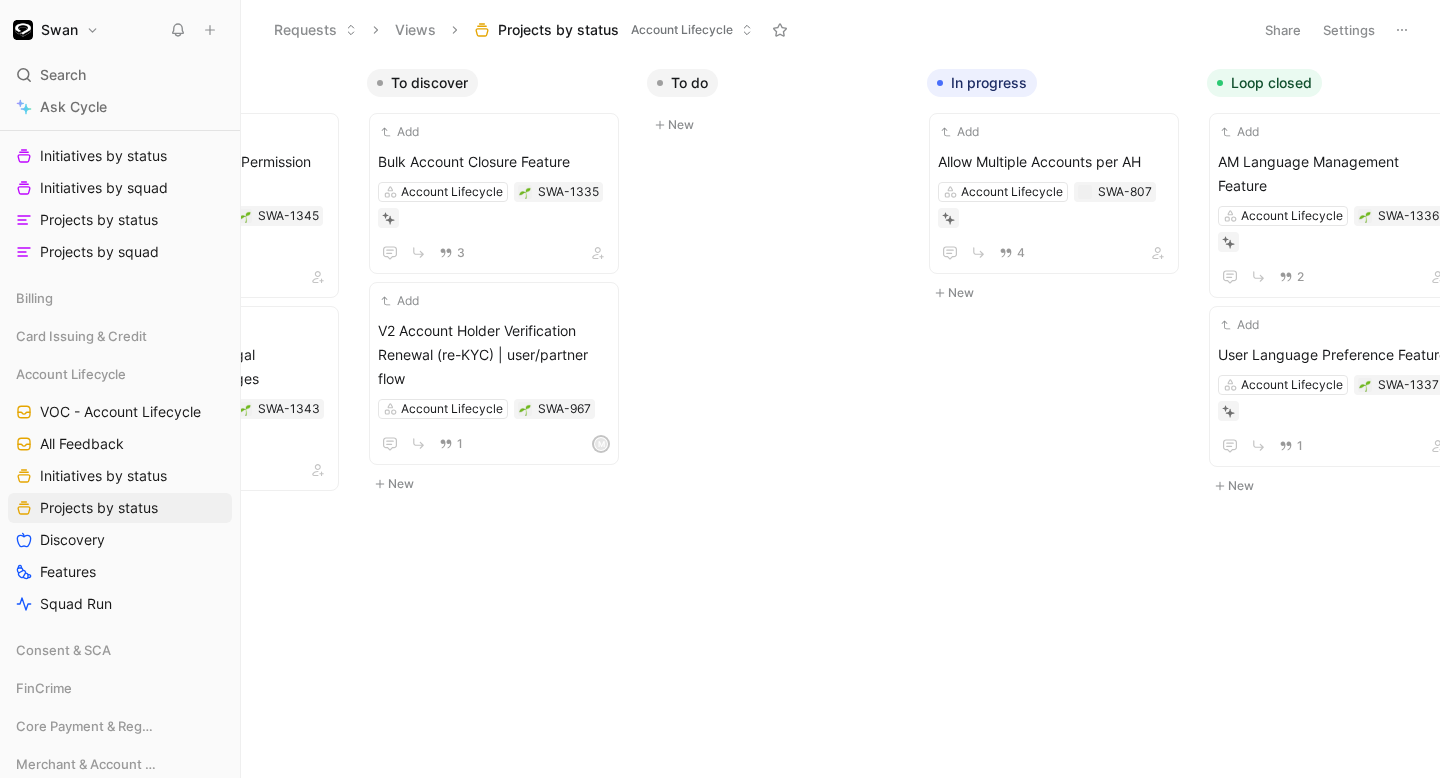 scroll, scrollTop: 0, scrollLeft: 769, axis: horizontal 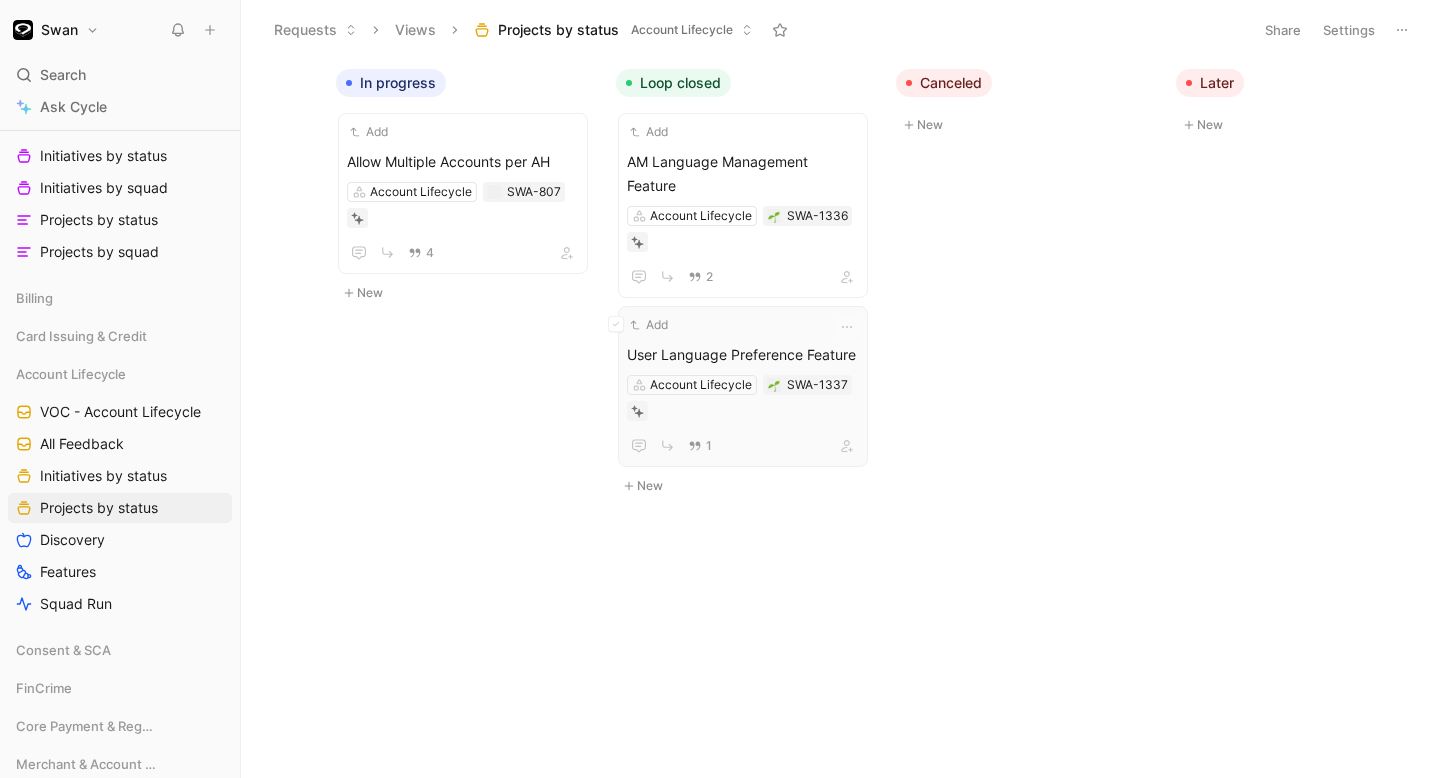 click on "Add" at bounding box center [730, 325] 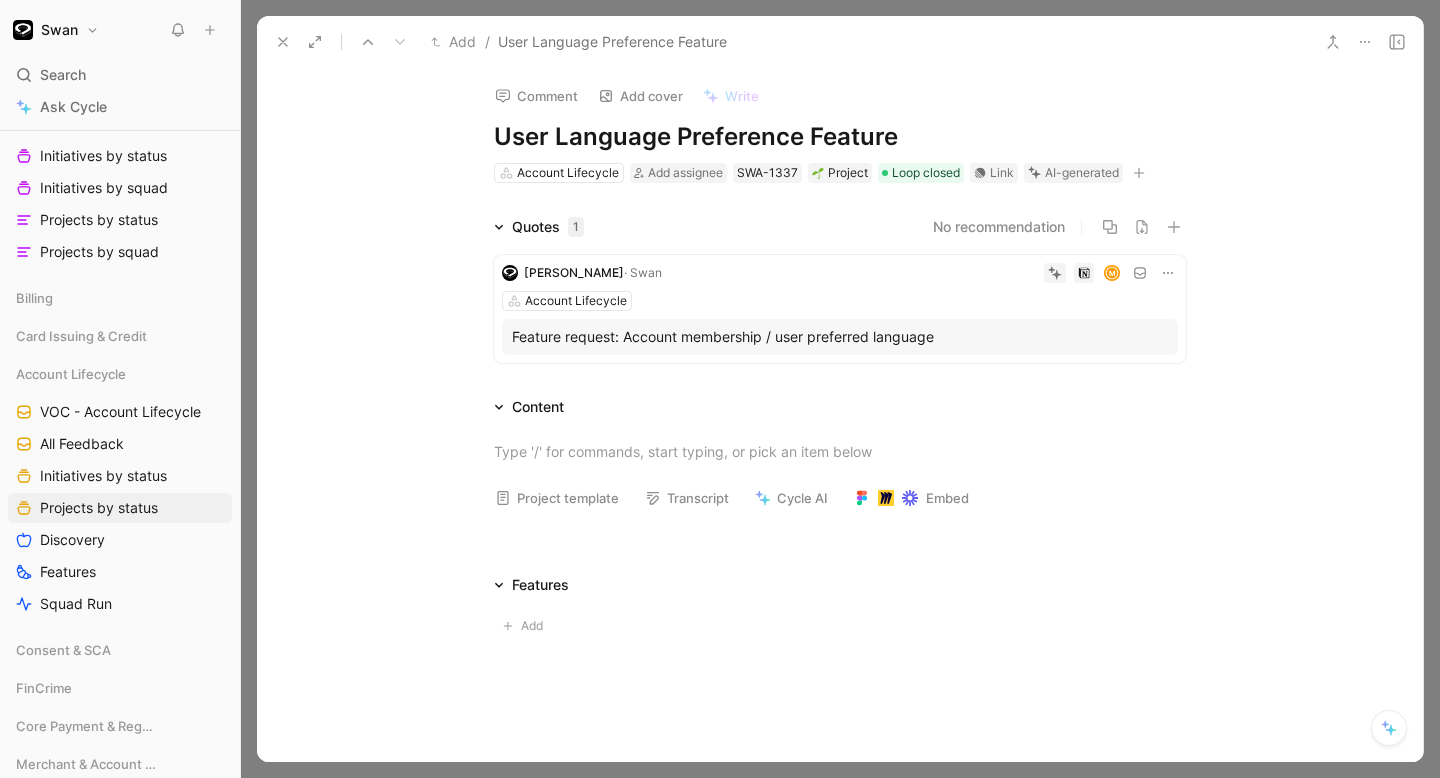 click 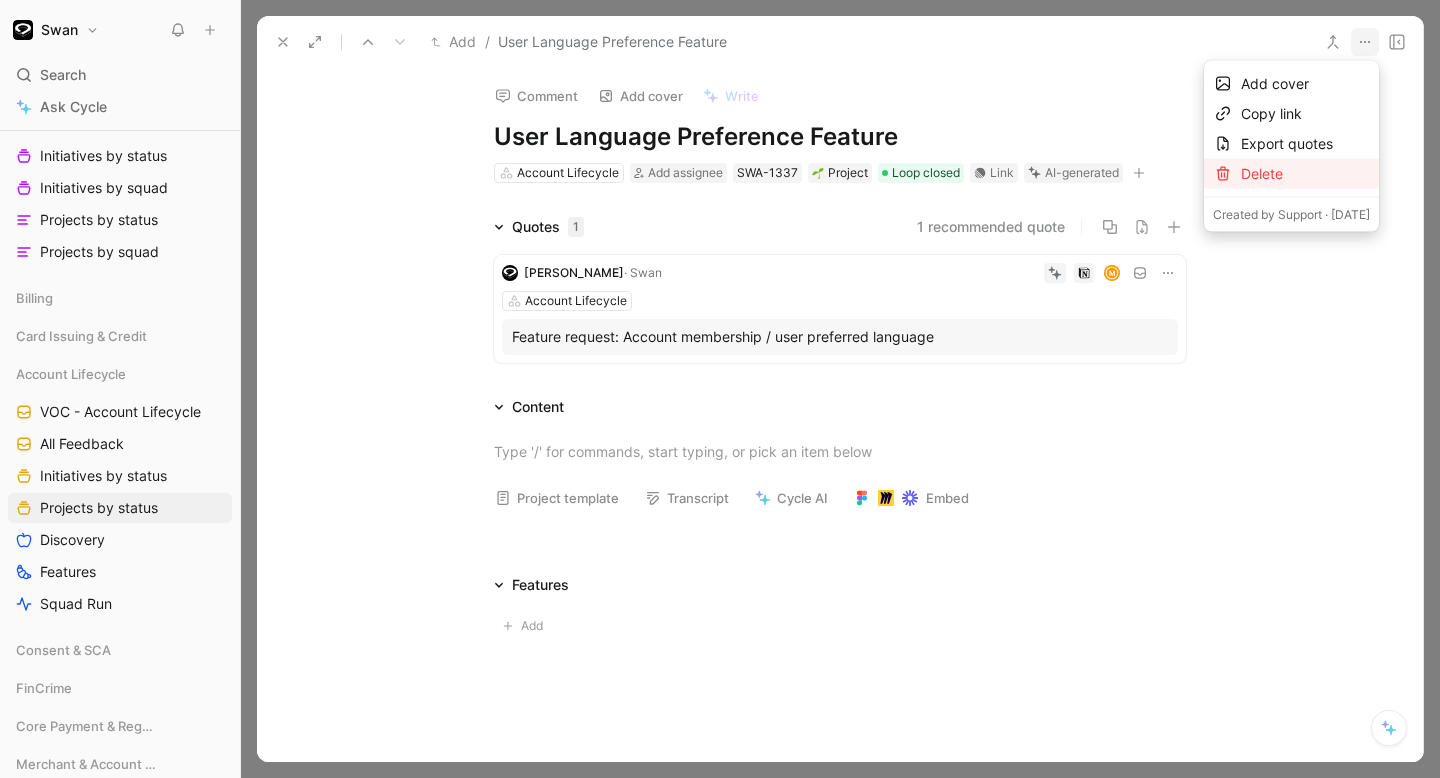 click on "Delete" at bounding box center [1305, 174] 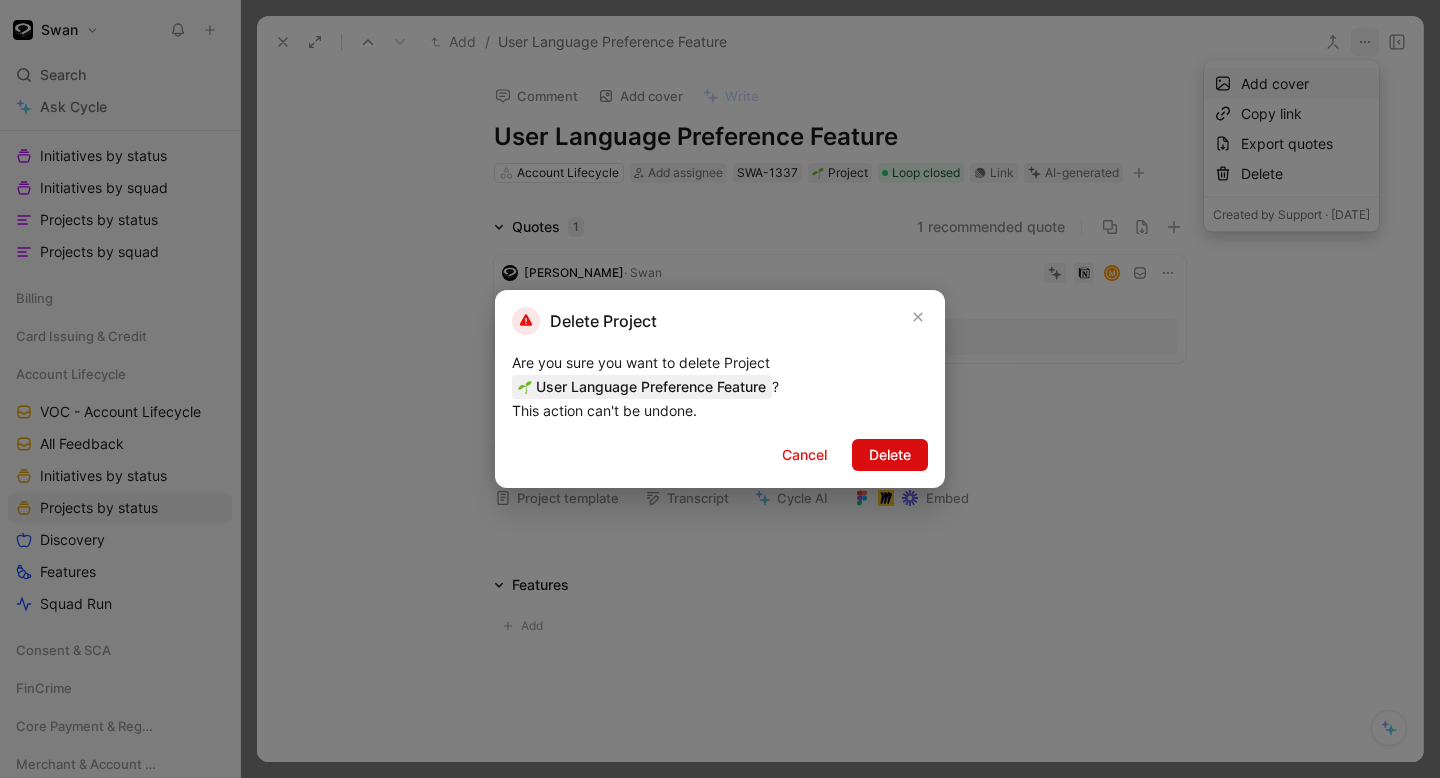click on "Delete" at bounding box center (890, 455) 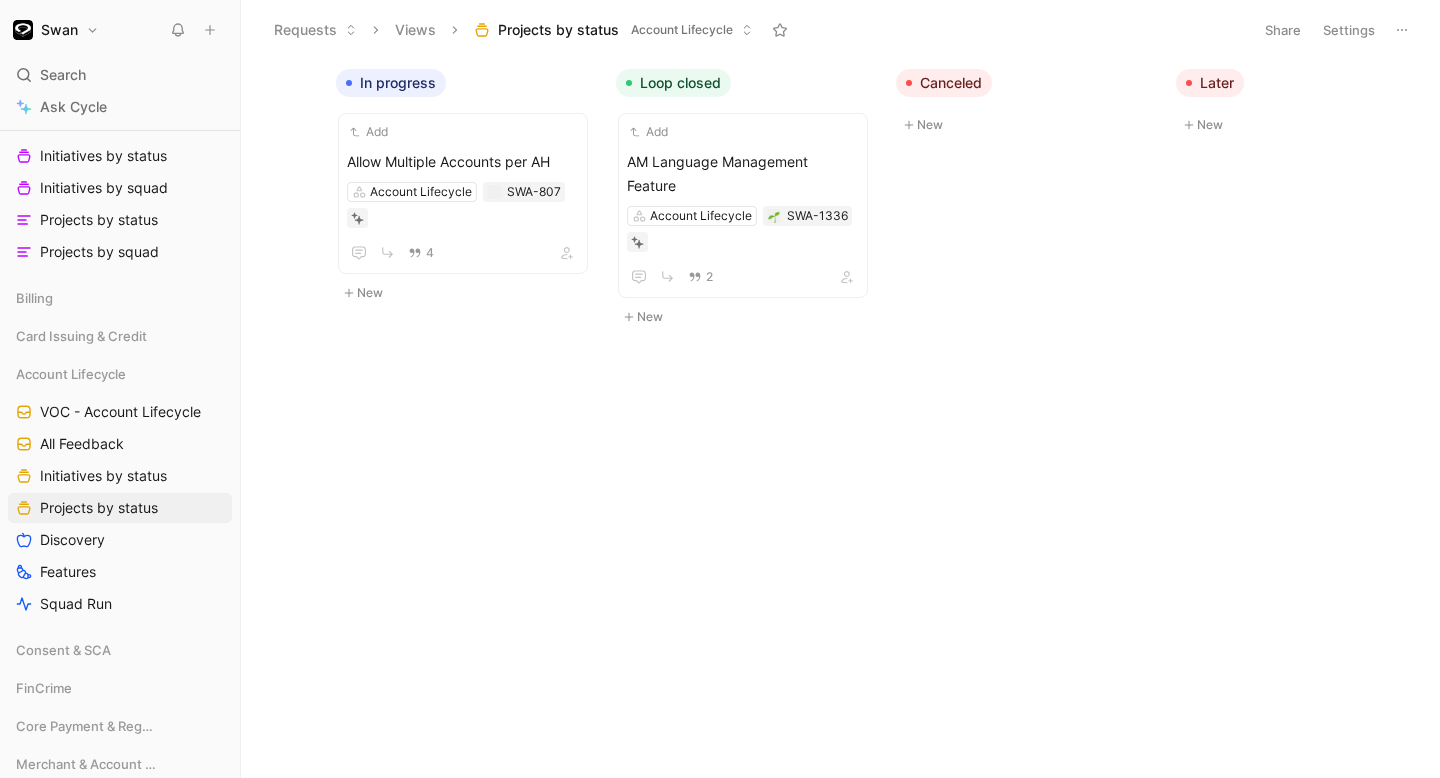scroll, scrollTop: 0, scrollLeft: 0, axis: both 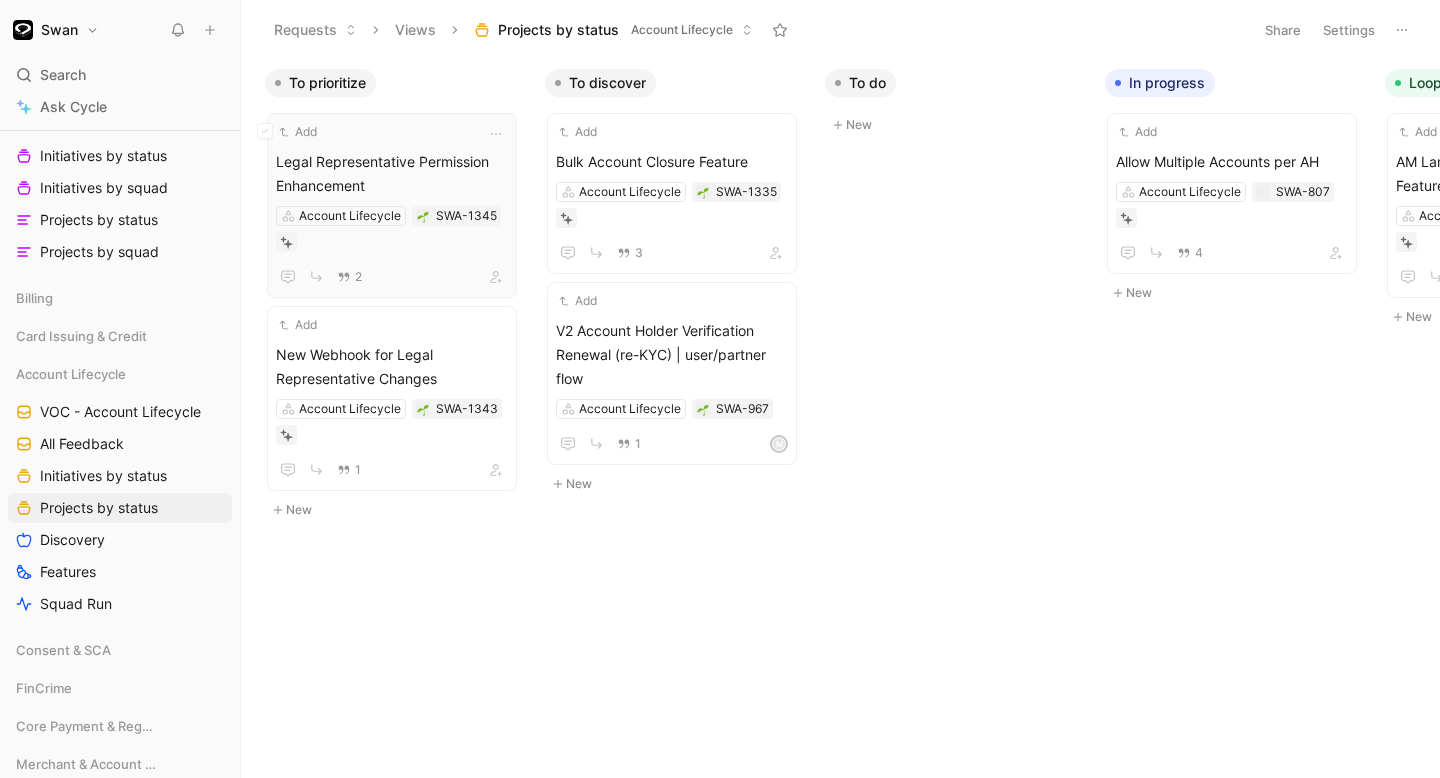 click on "Legal Representative Permission Enhancement" at bounding box center (392, 174) 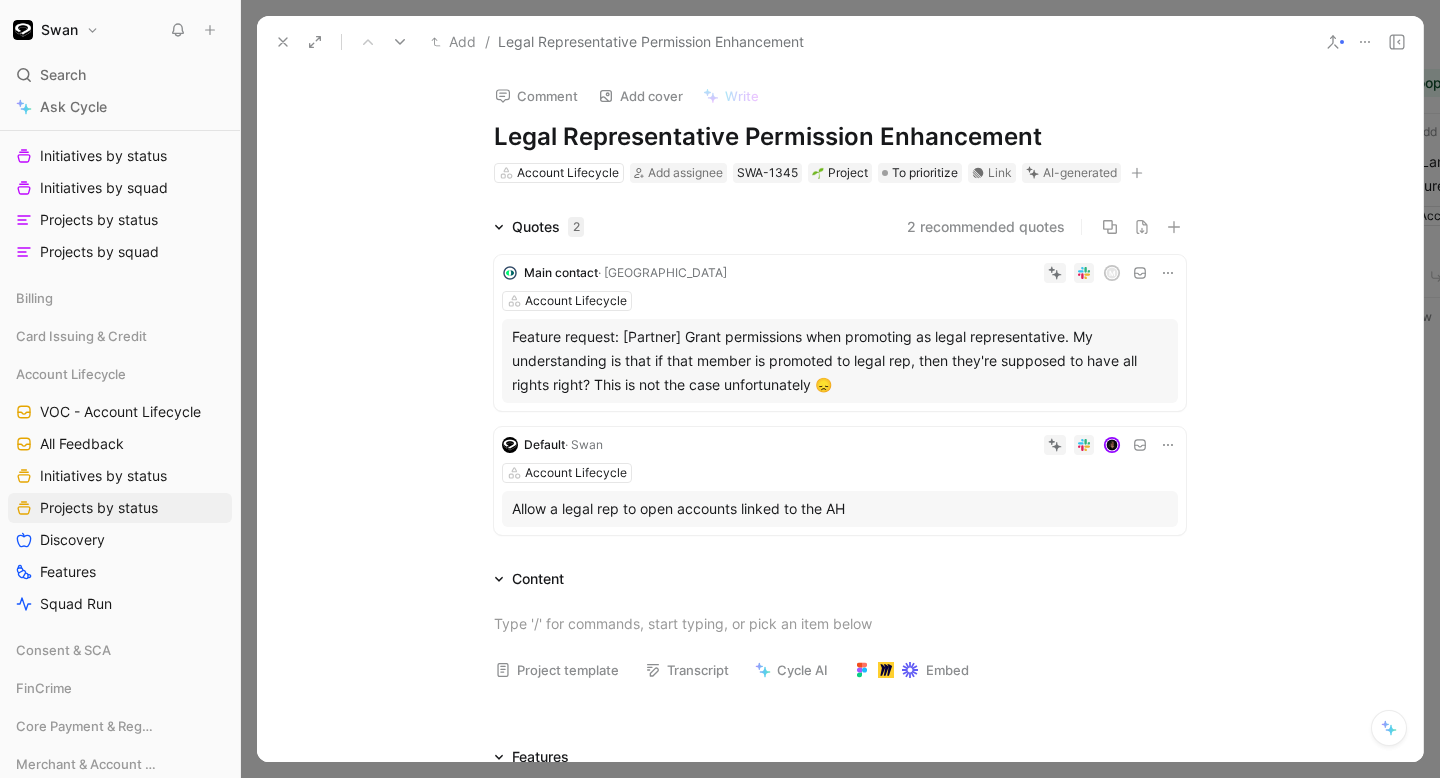 click 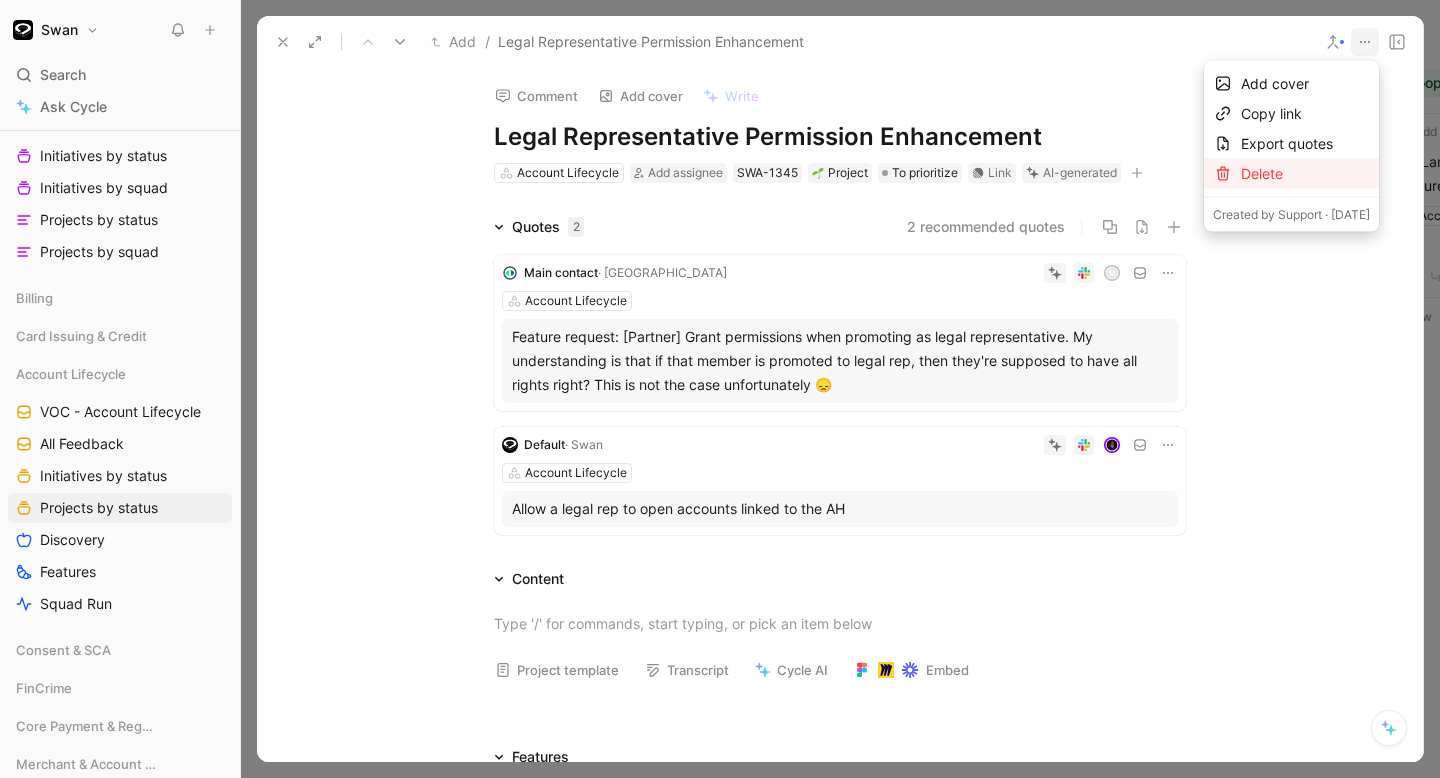 click on "Delete" at bounding box center [1305, 174] 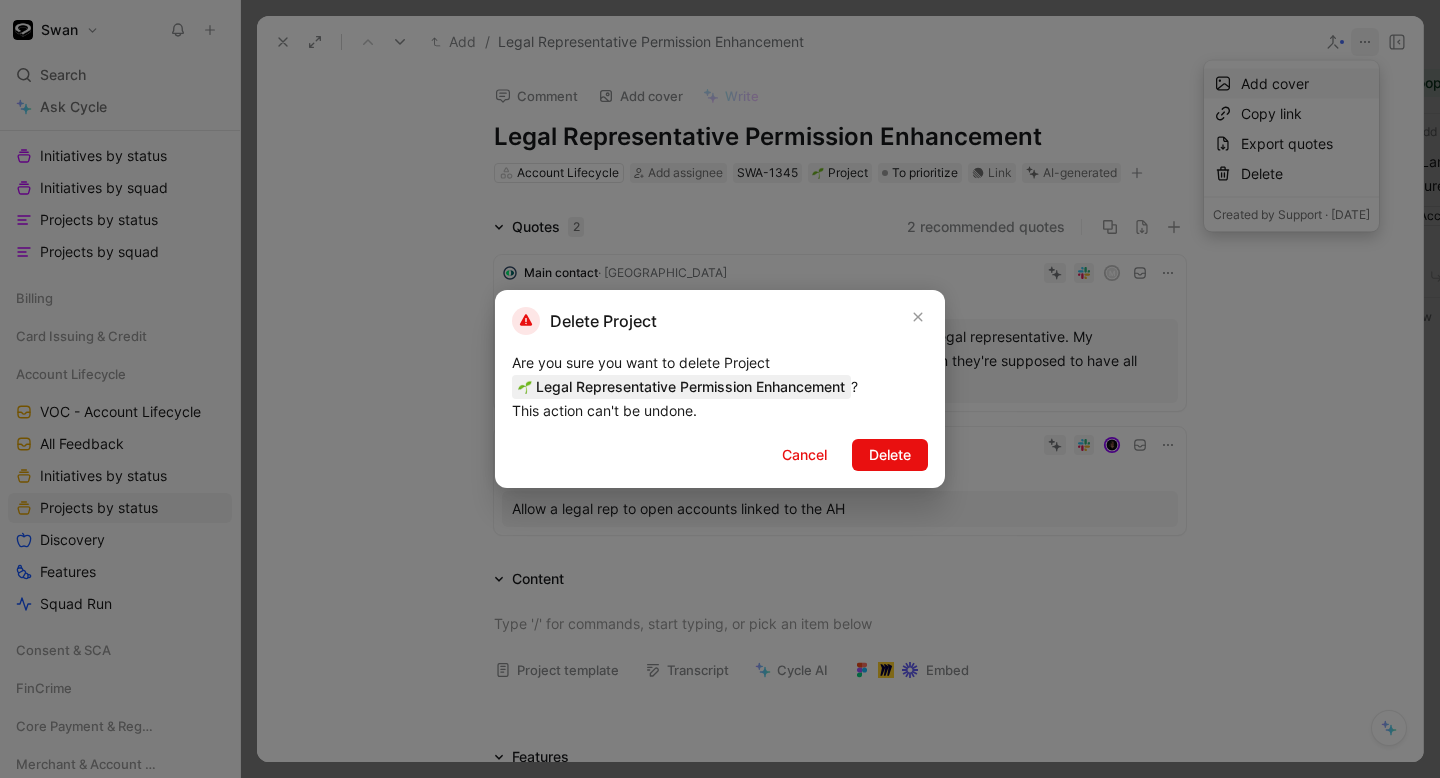 click on "Delete" at bounding box center (890, 455) 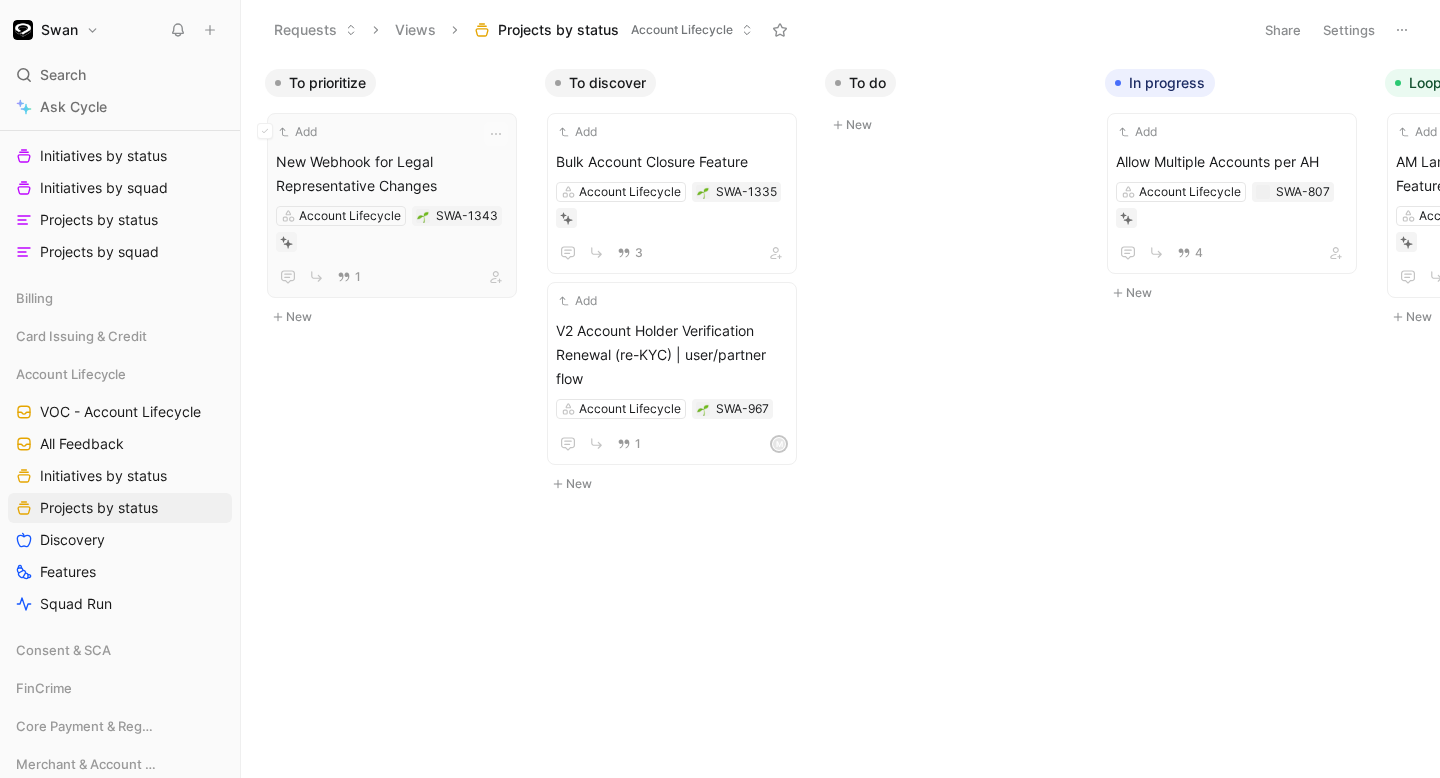 click on "New Webhook for Legal Representative Changes" at bounding box center (392, 174) 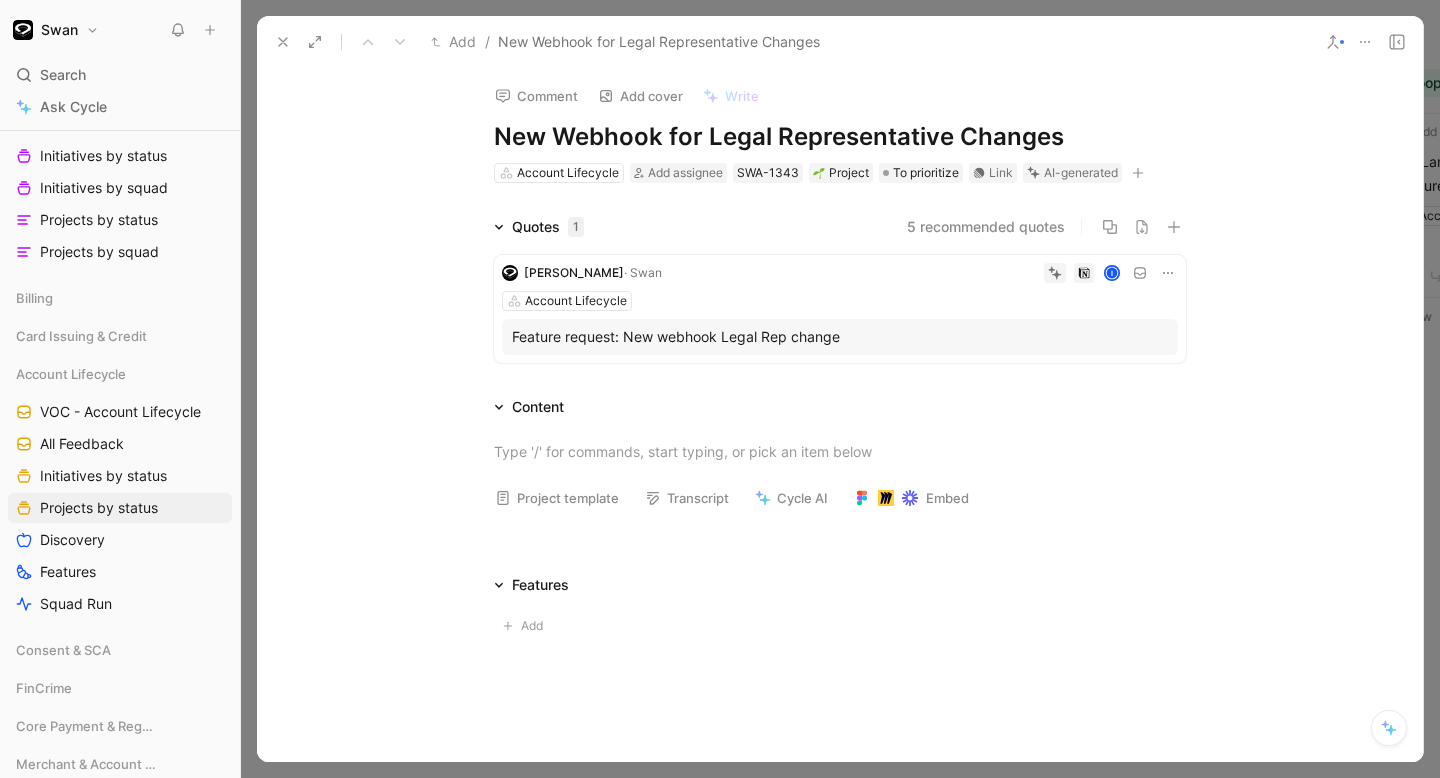 click at bounding box center [1365, 42] 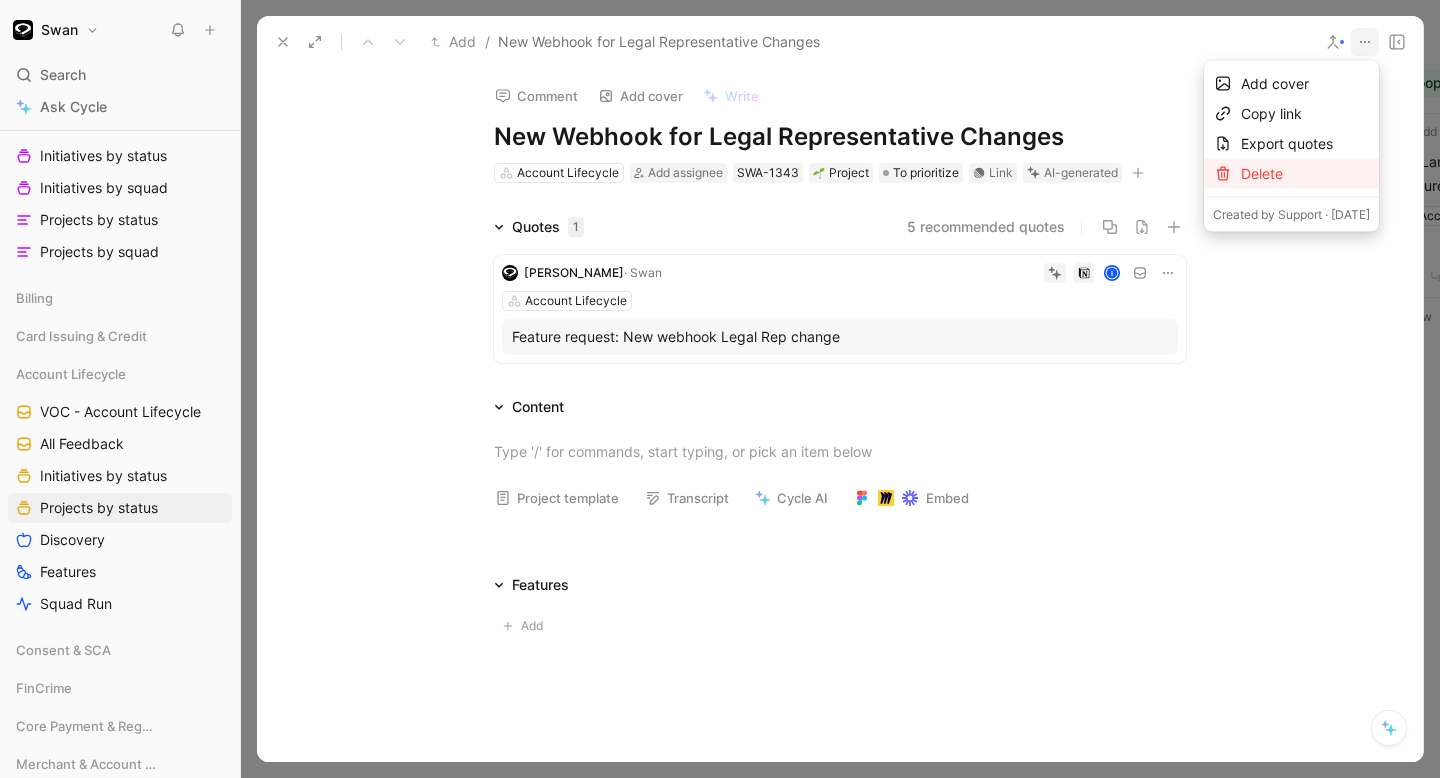 click on "Delete" at bounding box center (1305, 174) 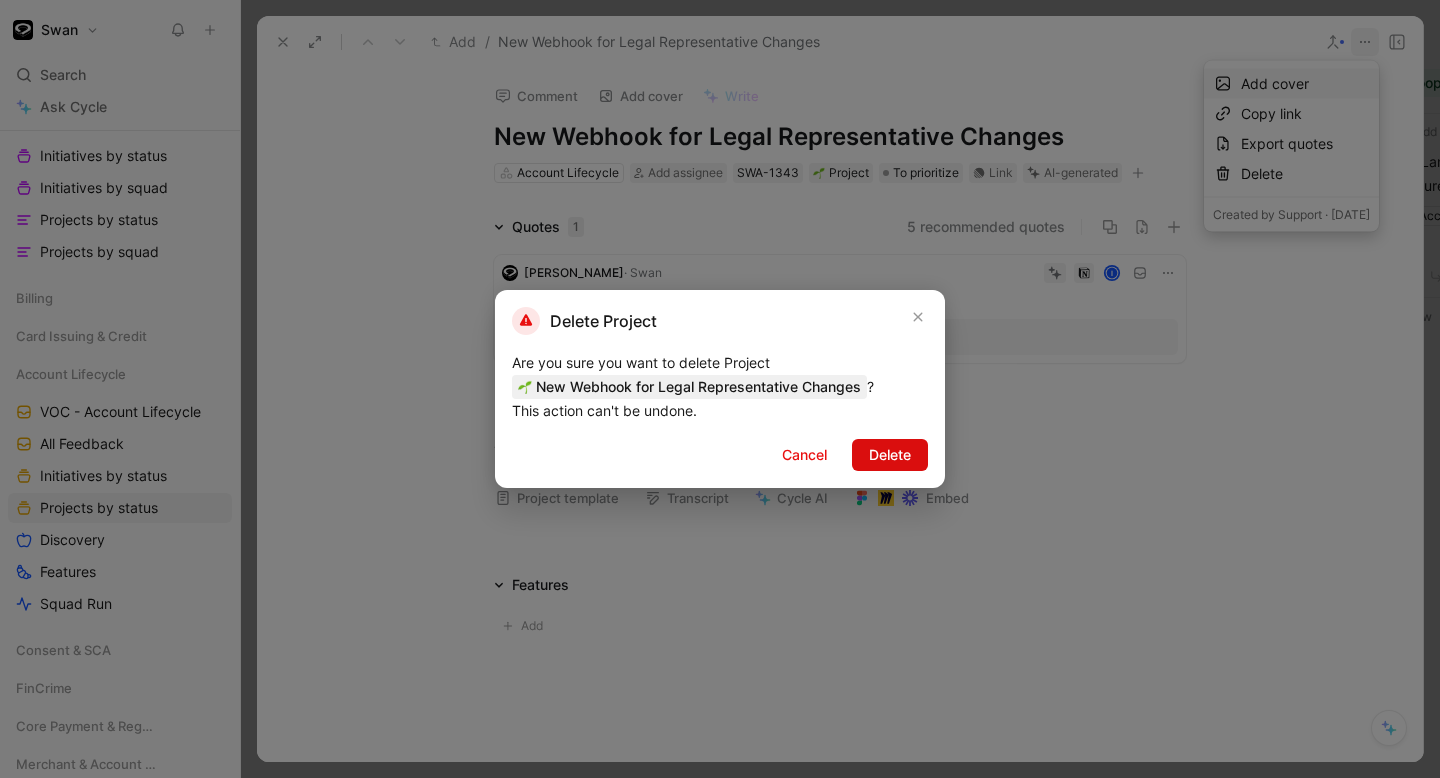 click on "Delete" at bounding box center [890, 455] 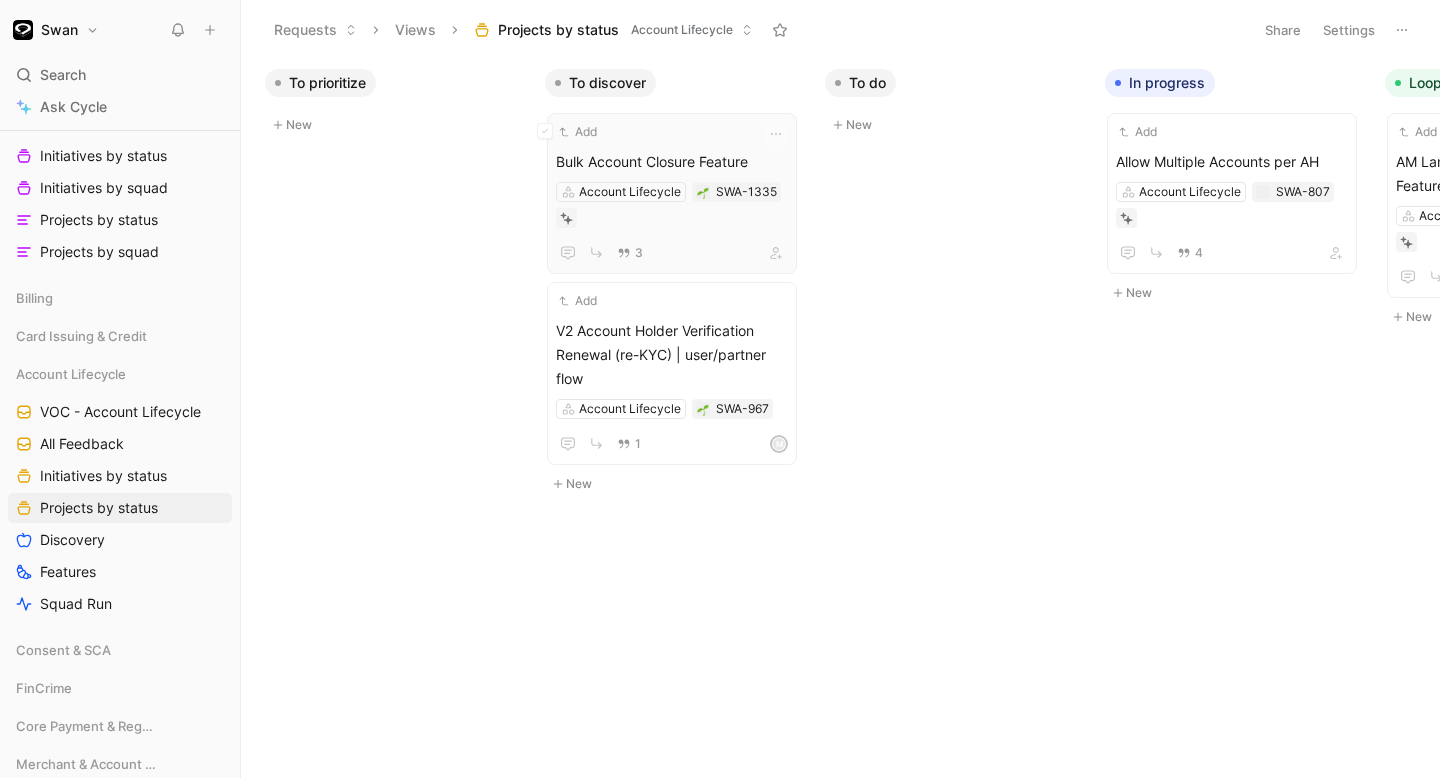 click on "Add Bulk Account Closure Feature Account Lifecycle SWA-1335 3" at bounding box center [672, 193] 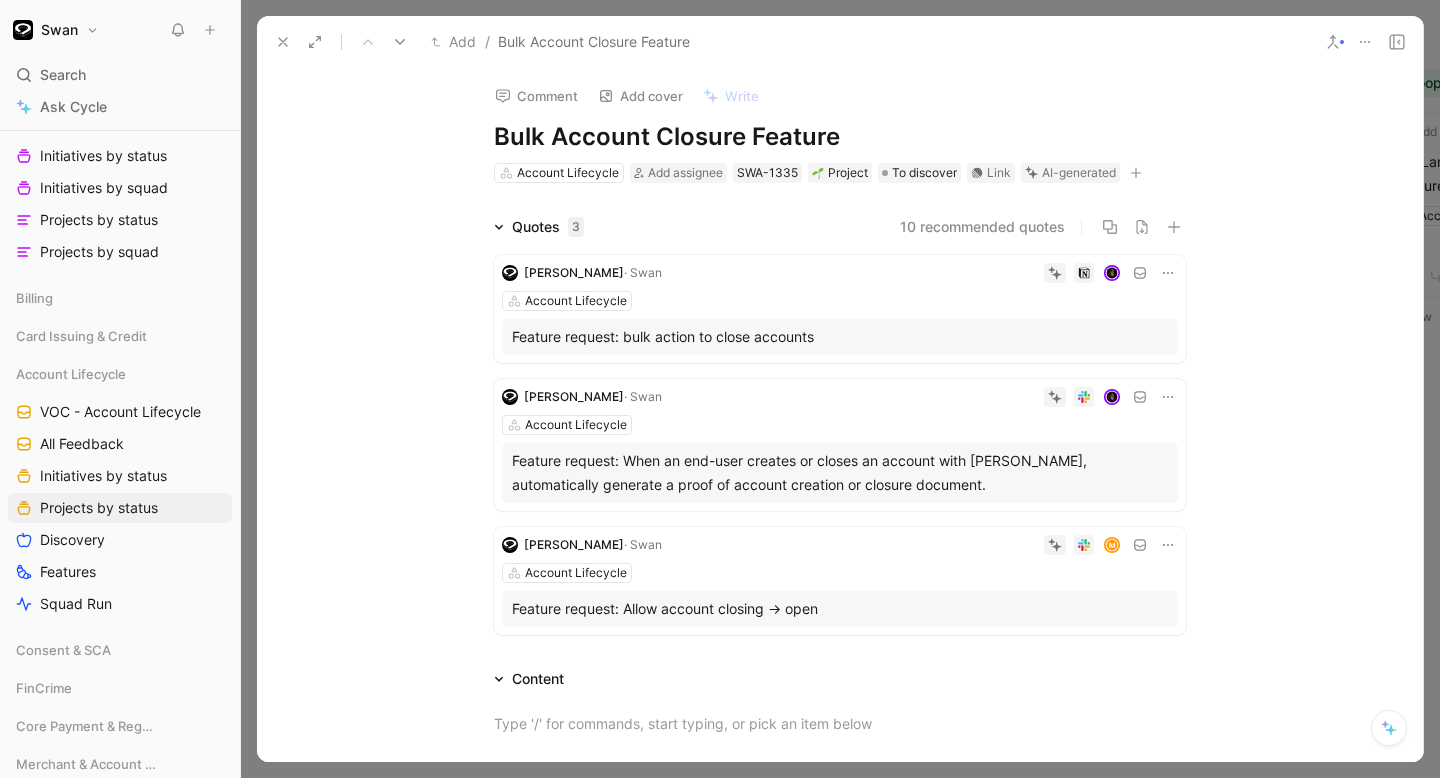 click 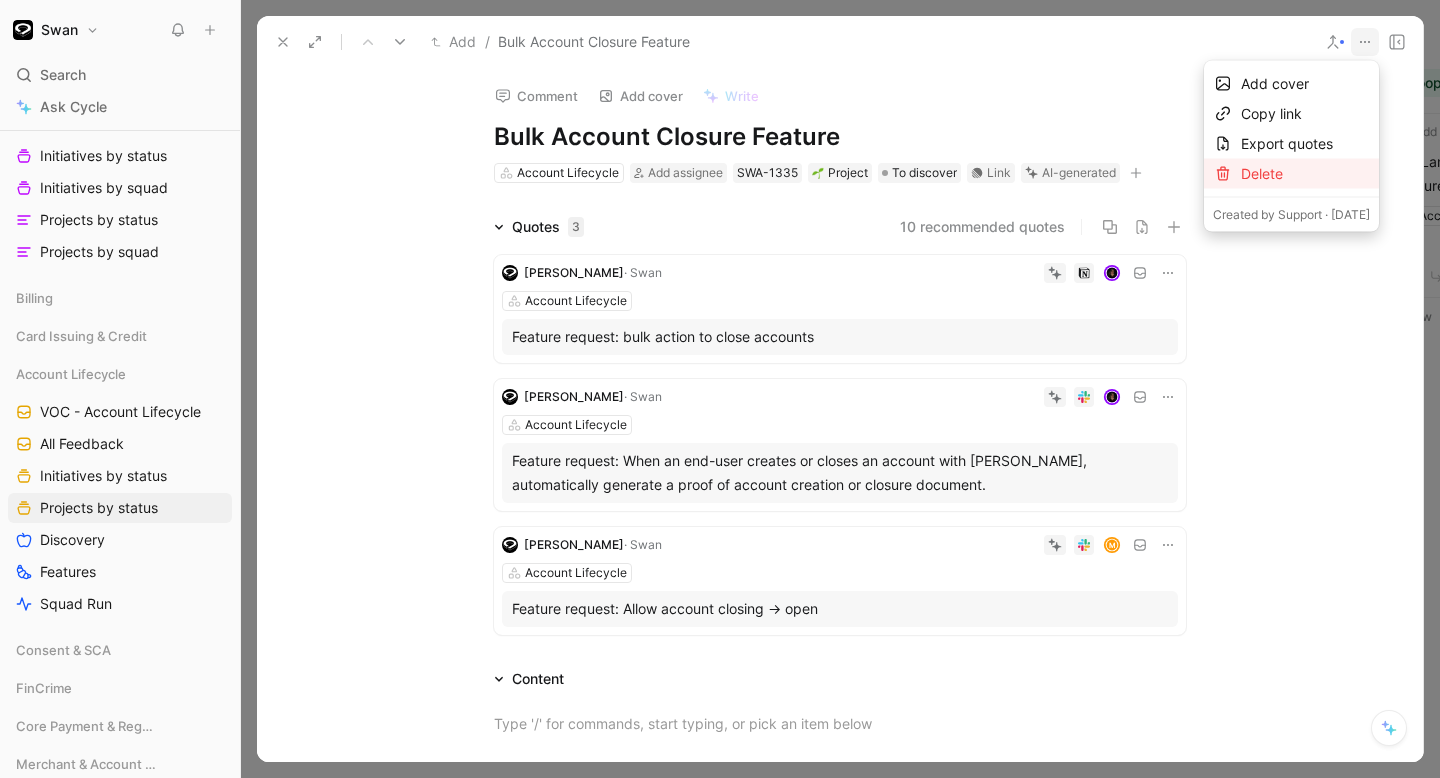 click on "Delete" at bounding box center [1305, 174] 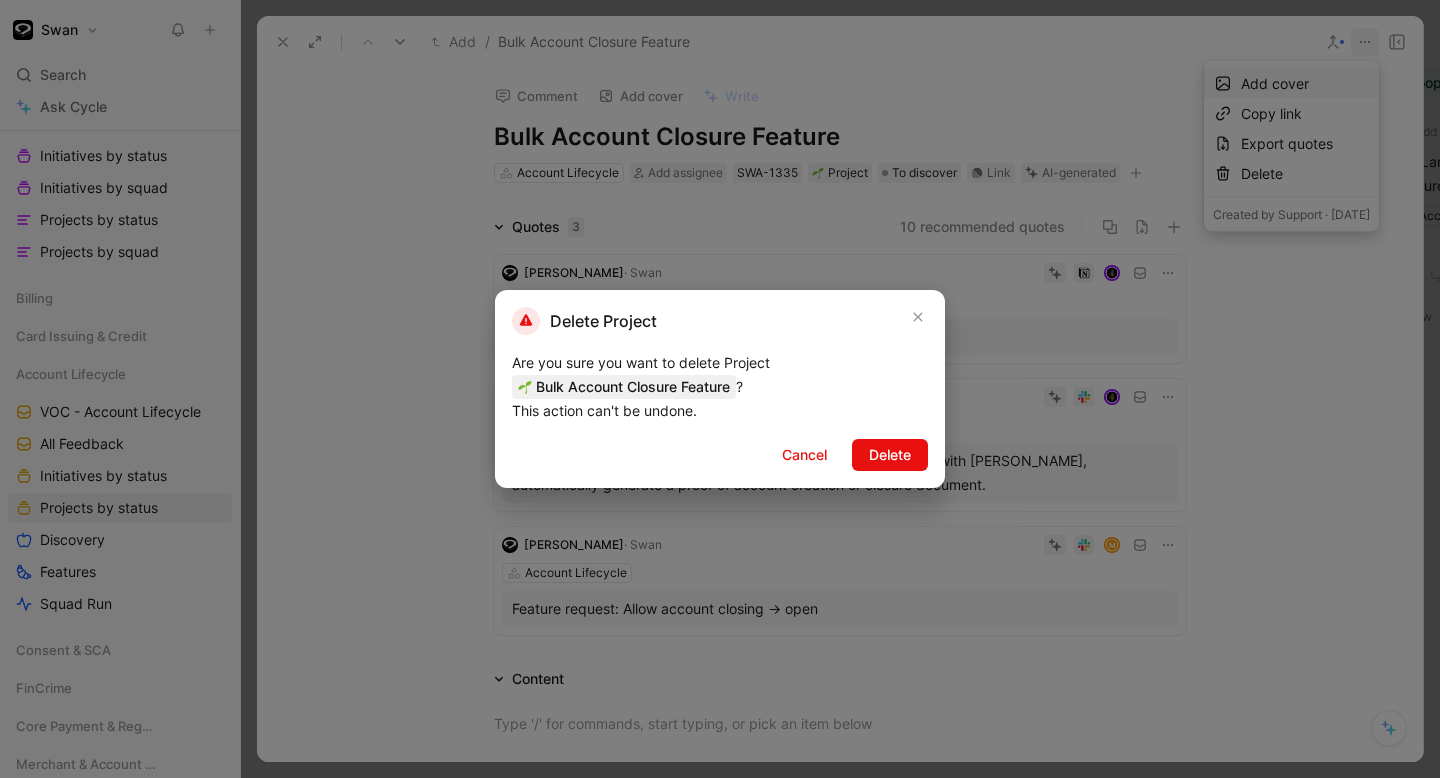 click on "Delete Project Are you sure you want to delete Project  Bulk Account Closure Feature  ? This action can't be undone. Cancel Delete" at bounding box center (720, 389) 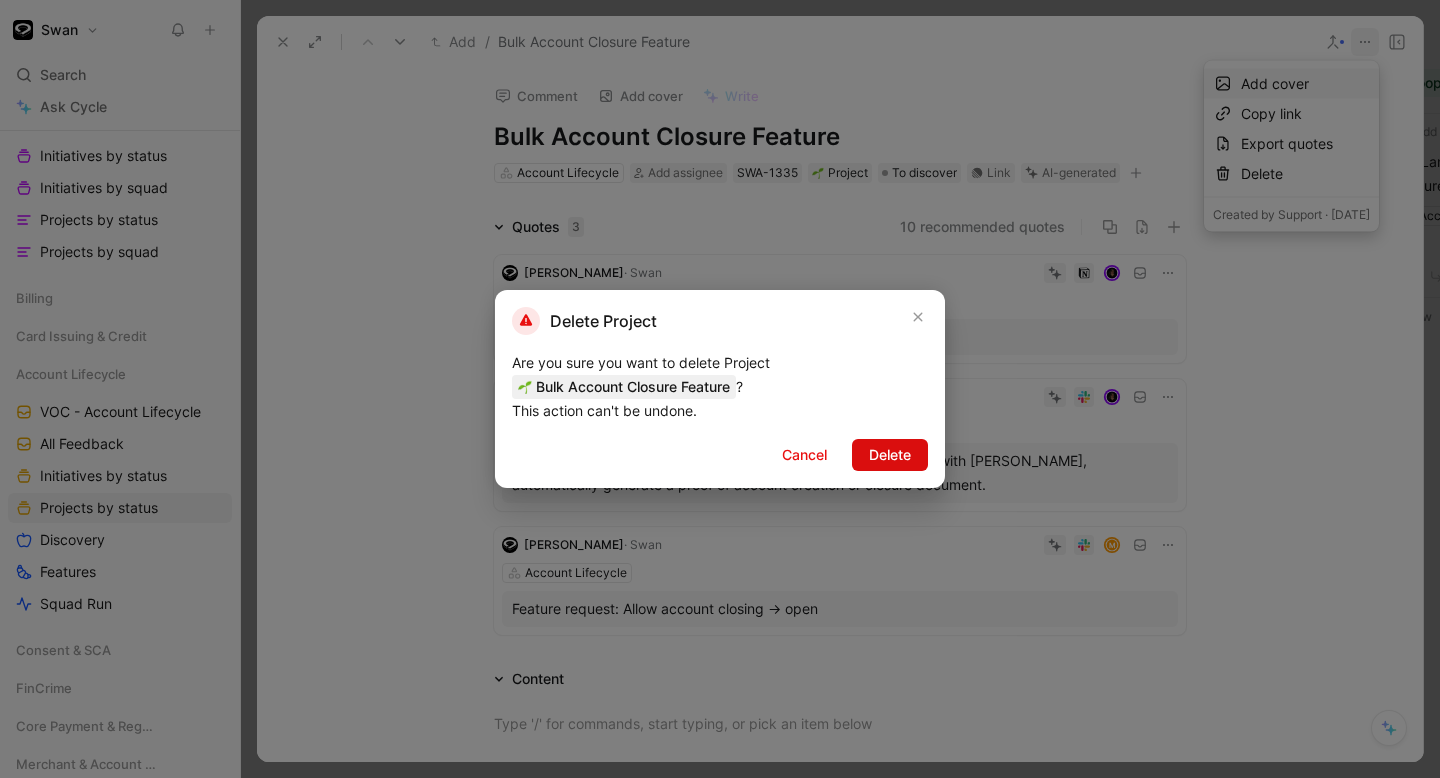 click on "Delete" at bounding box center [890, 455] 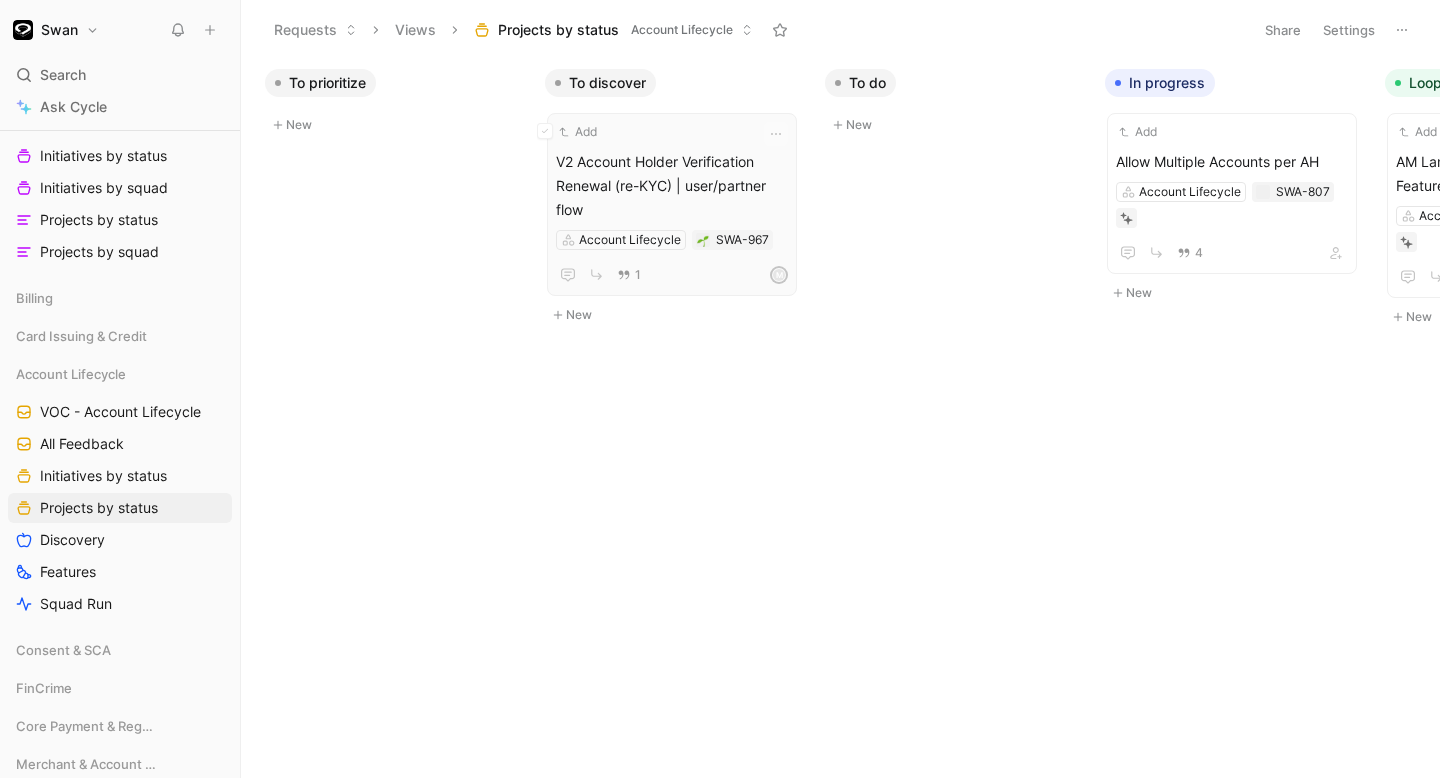 click on "V2 Account Holder Verification Renewal (re-KYC) | user/partner flow" at bounding box center [672, 186] 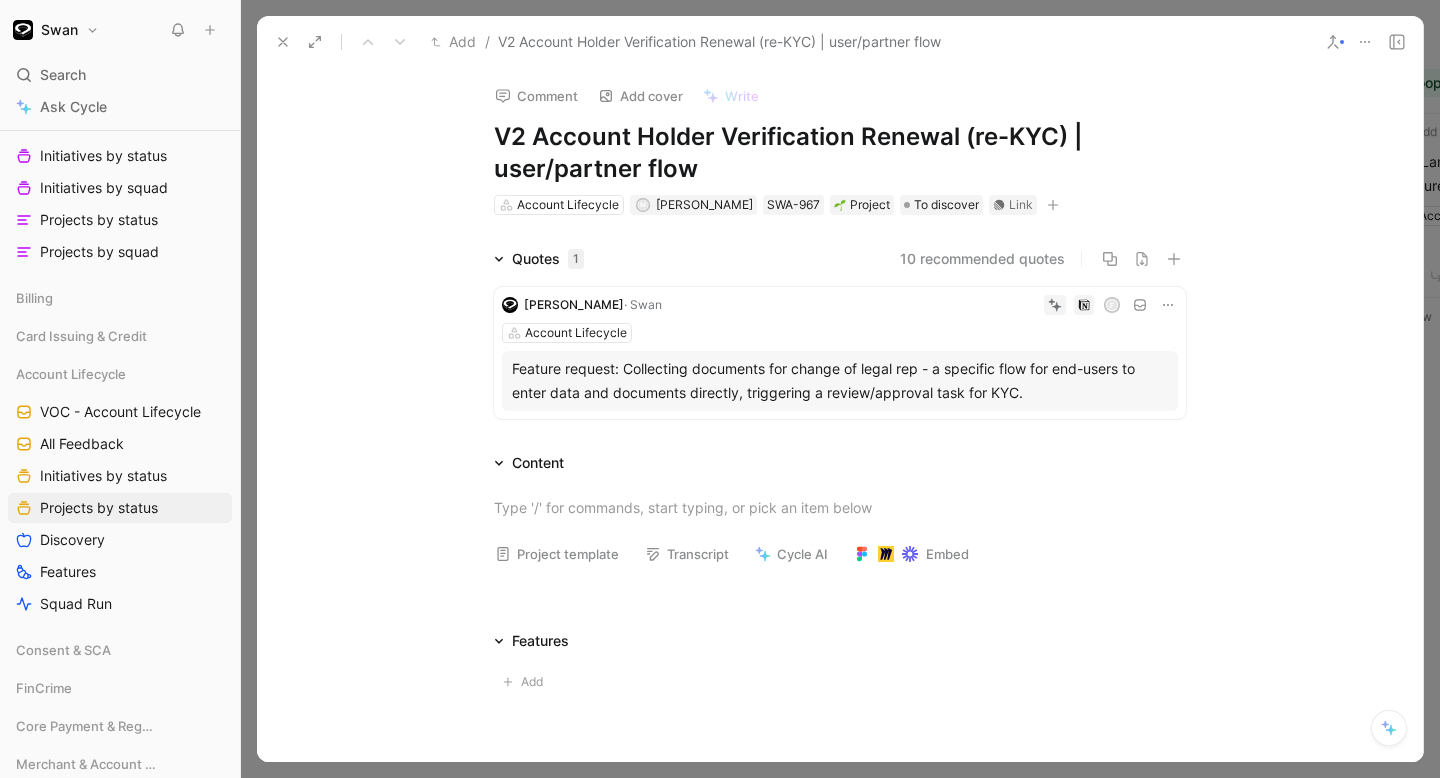 click at bounding box center (1365, 42) 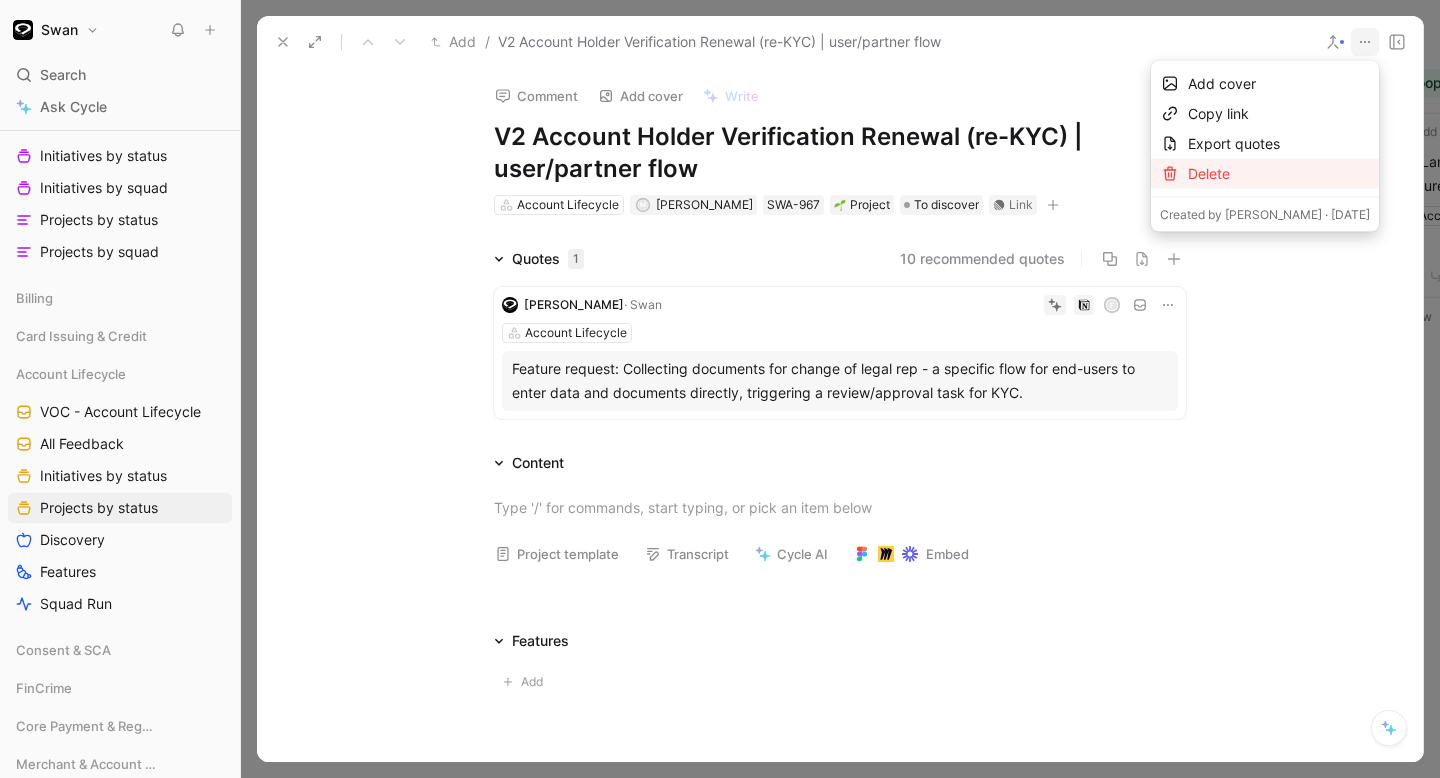 click on "Delete" at bounding box center [1279, 174] 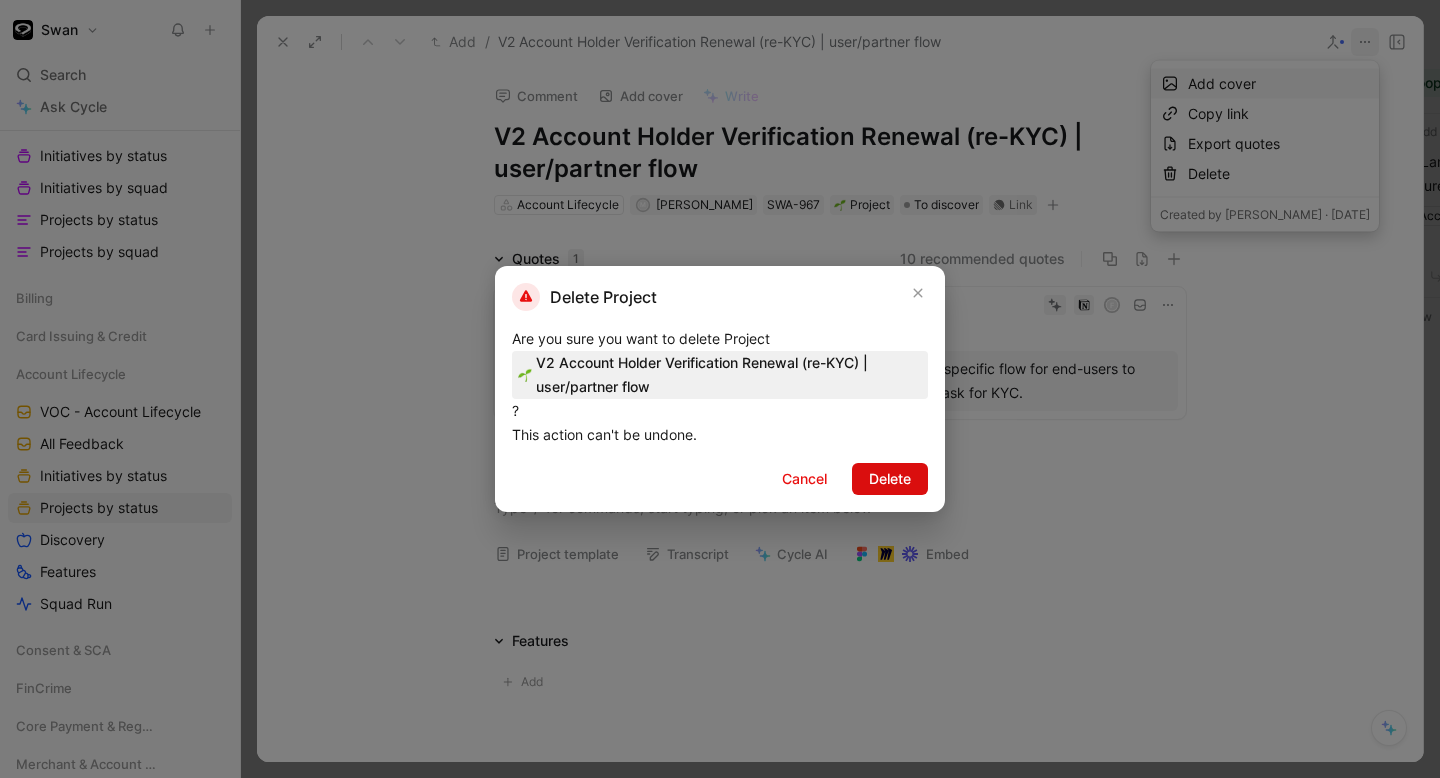 click on "Delete" at bounding box center (890, 479) 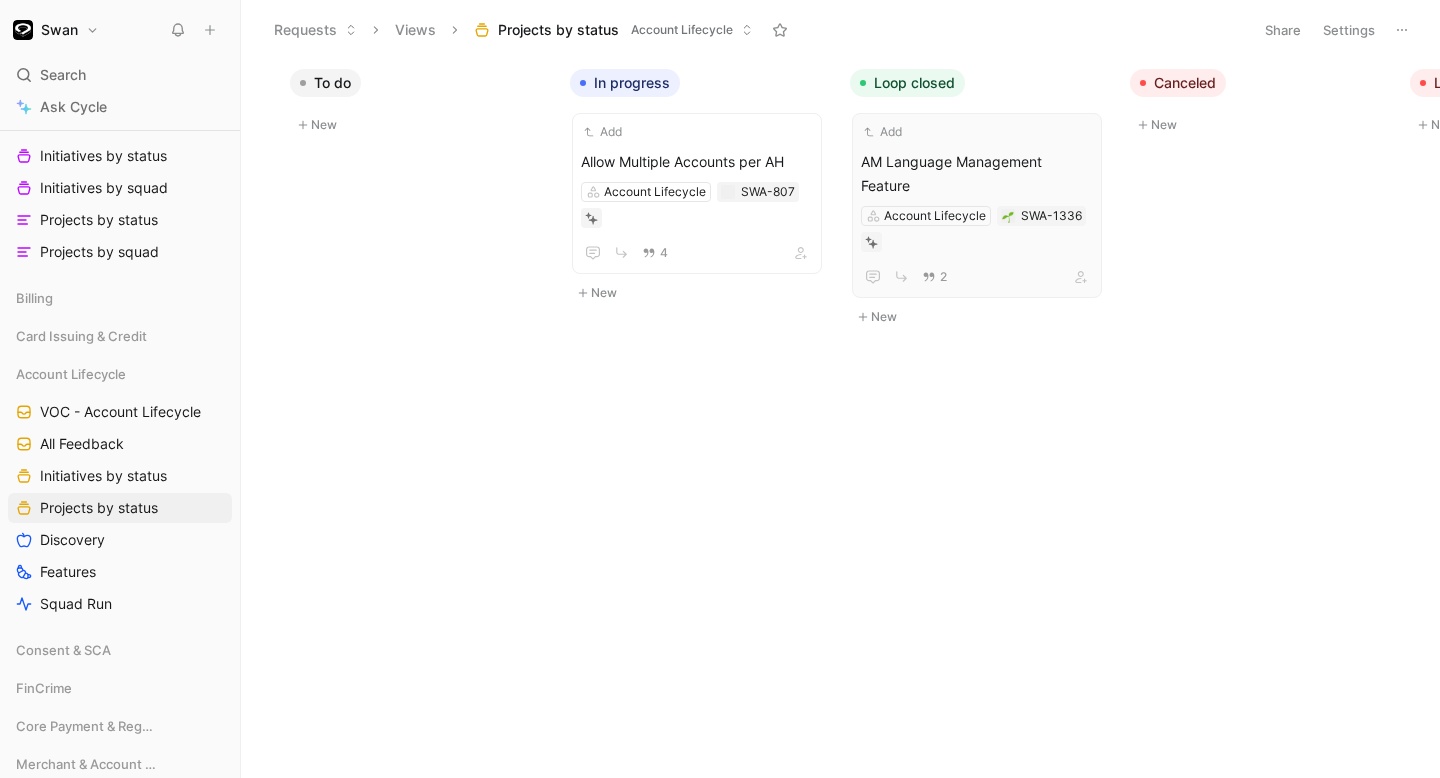 scroll, scrollTop: 0, scrollLeft: 768, axis: horizontal 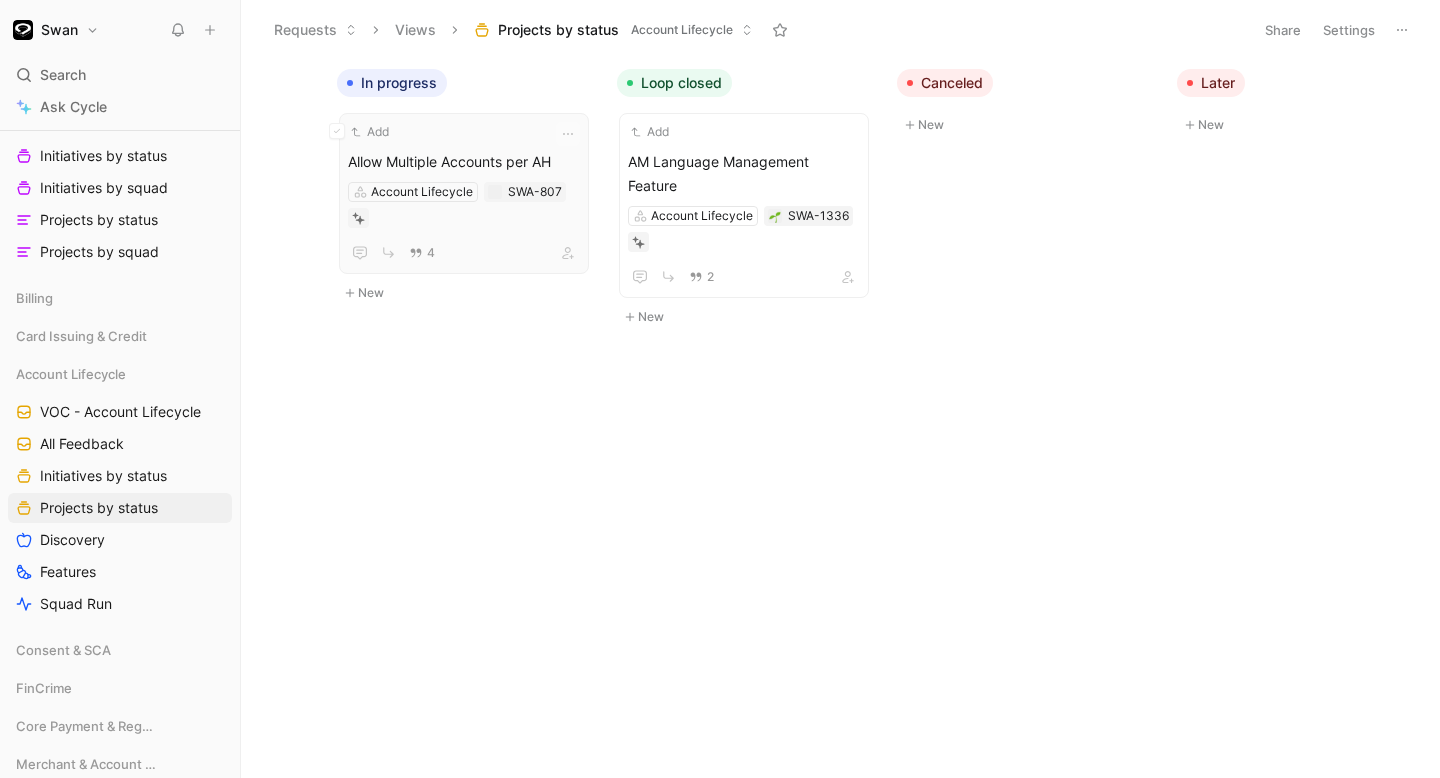 click on "Allow Multiple Accounts per AH" at bounding box center (464, 162) 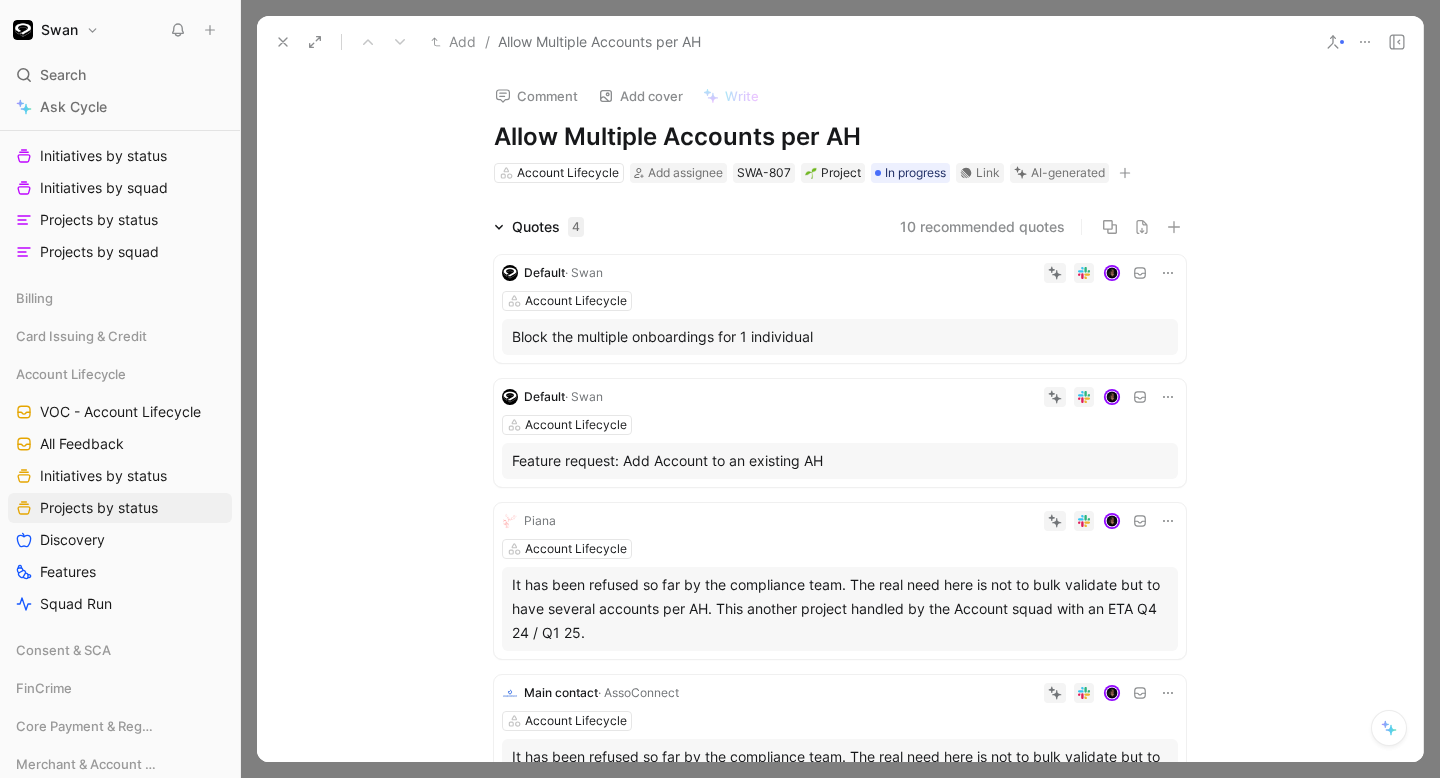 click at bounding box center (1365, 42) 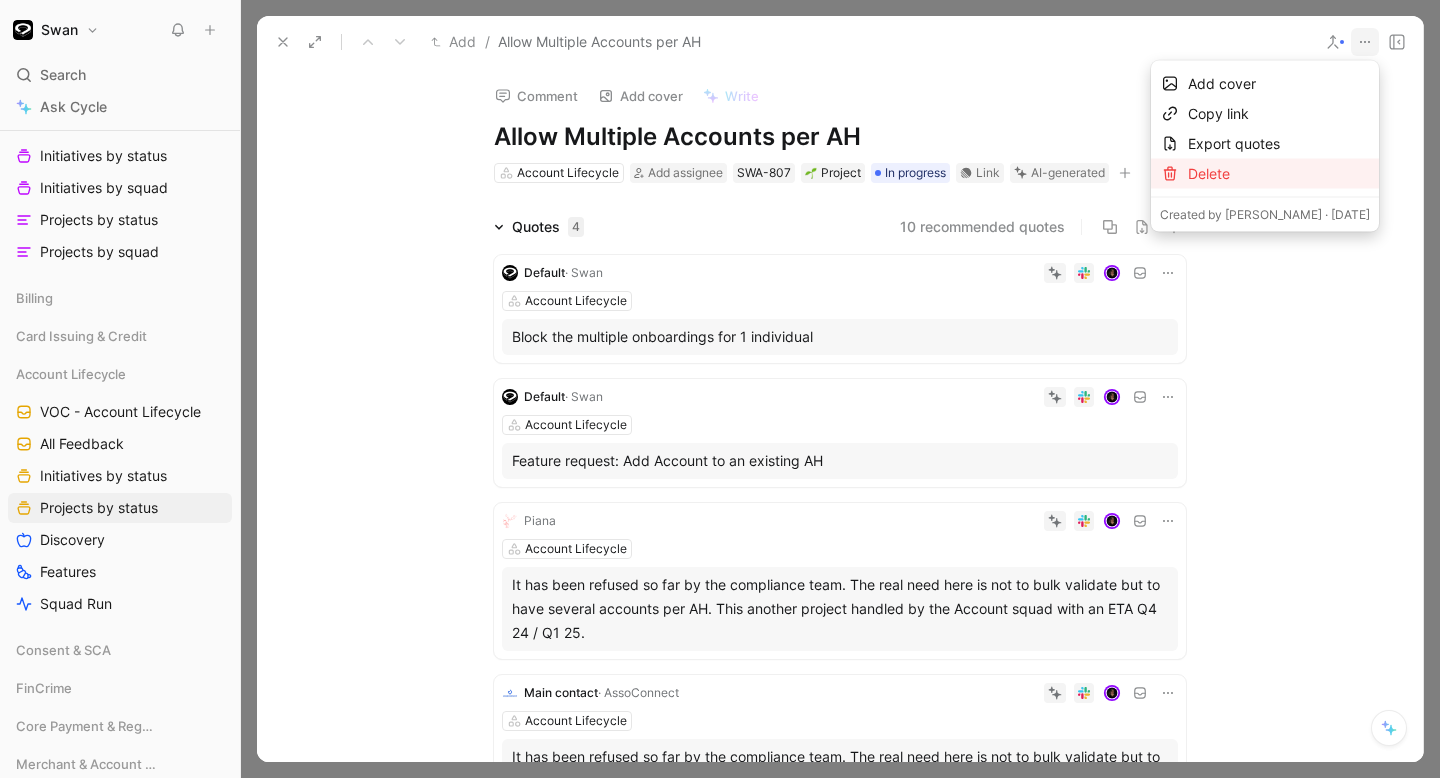 click on "Delete" at bounding box center [1279, 174] 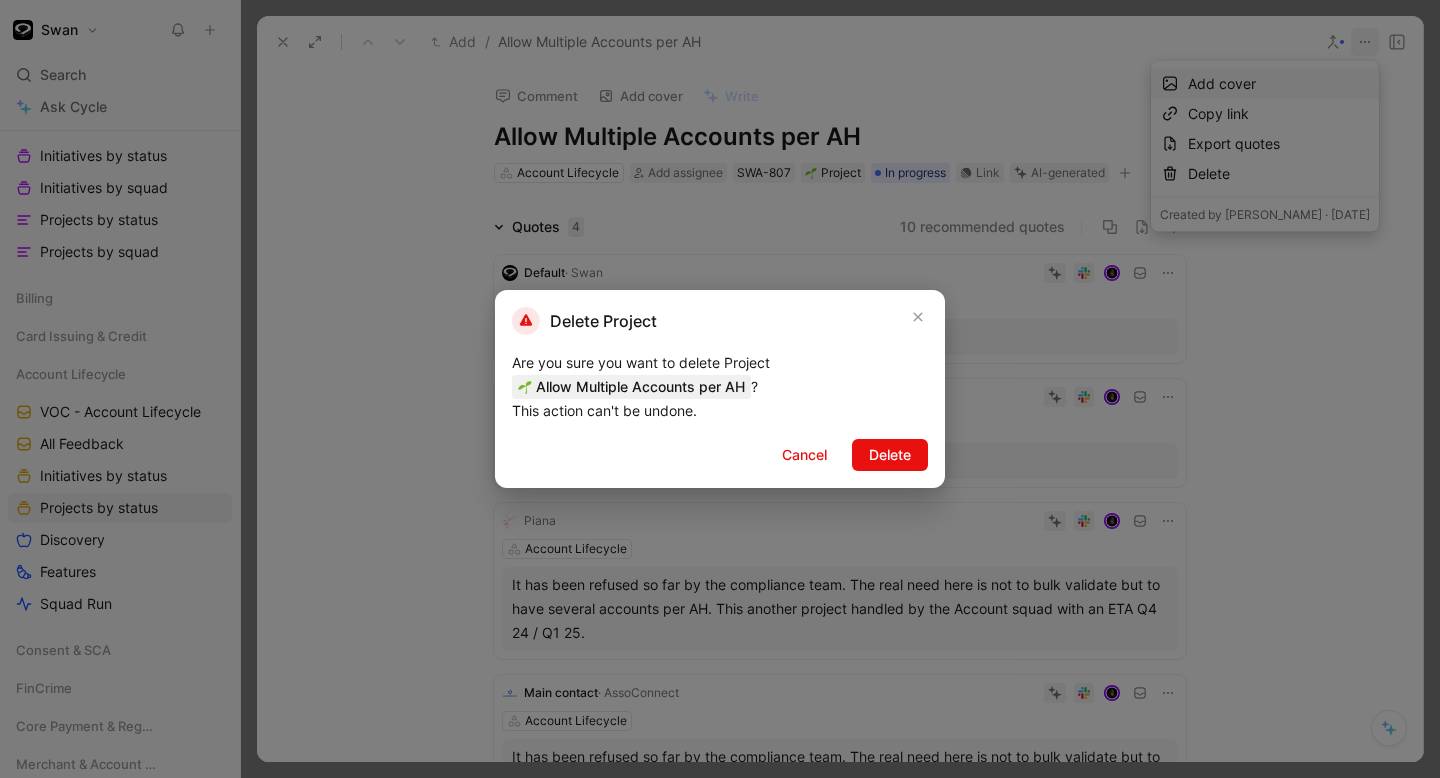 click on "Delete Project Are you sure you want to delete Project  Allow Multiple Accounts per AH  ? This action can't be undone. Cancel Delete" at bounding box center (720, 389) 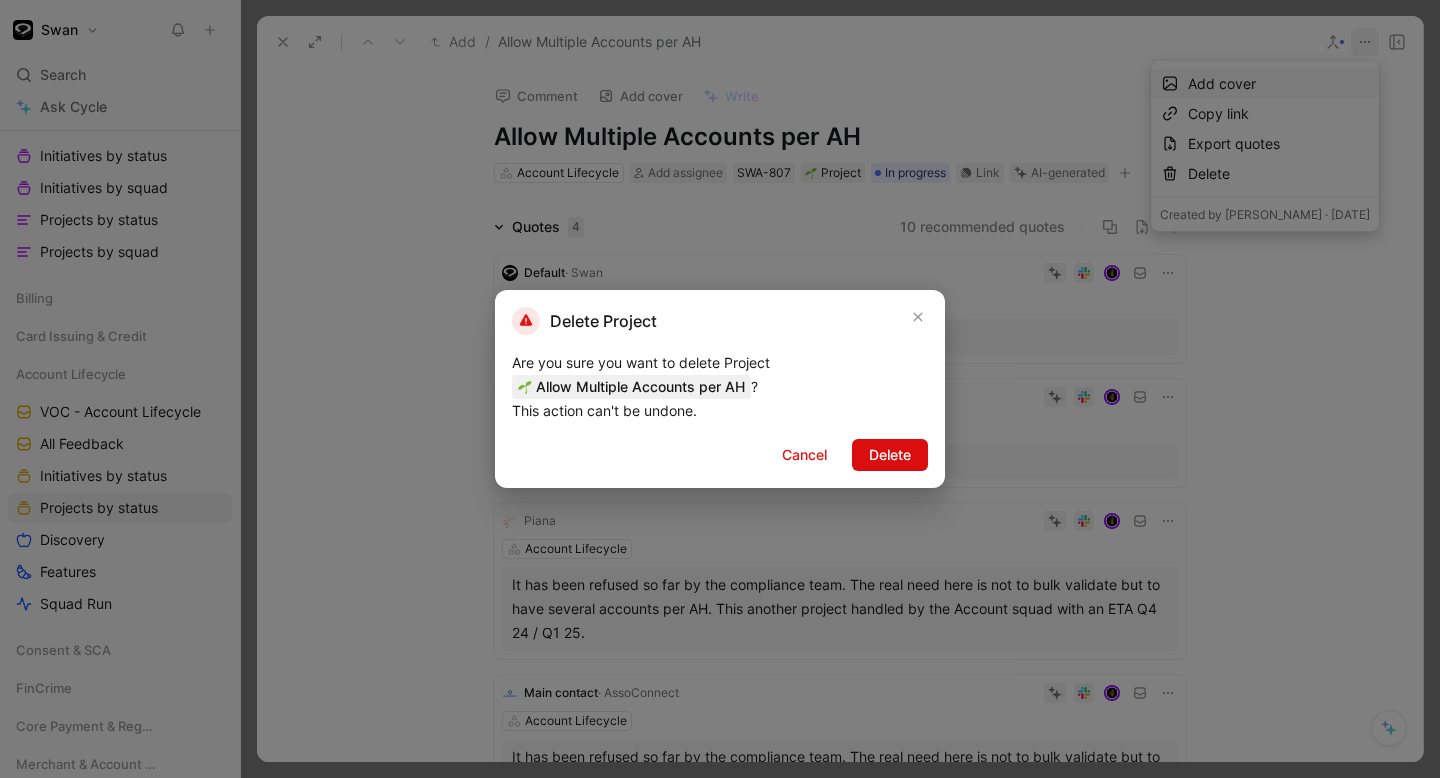 click on "Delete" at bounding box center [890, 455] 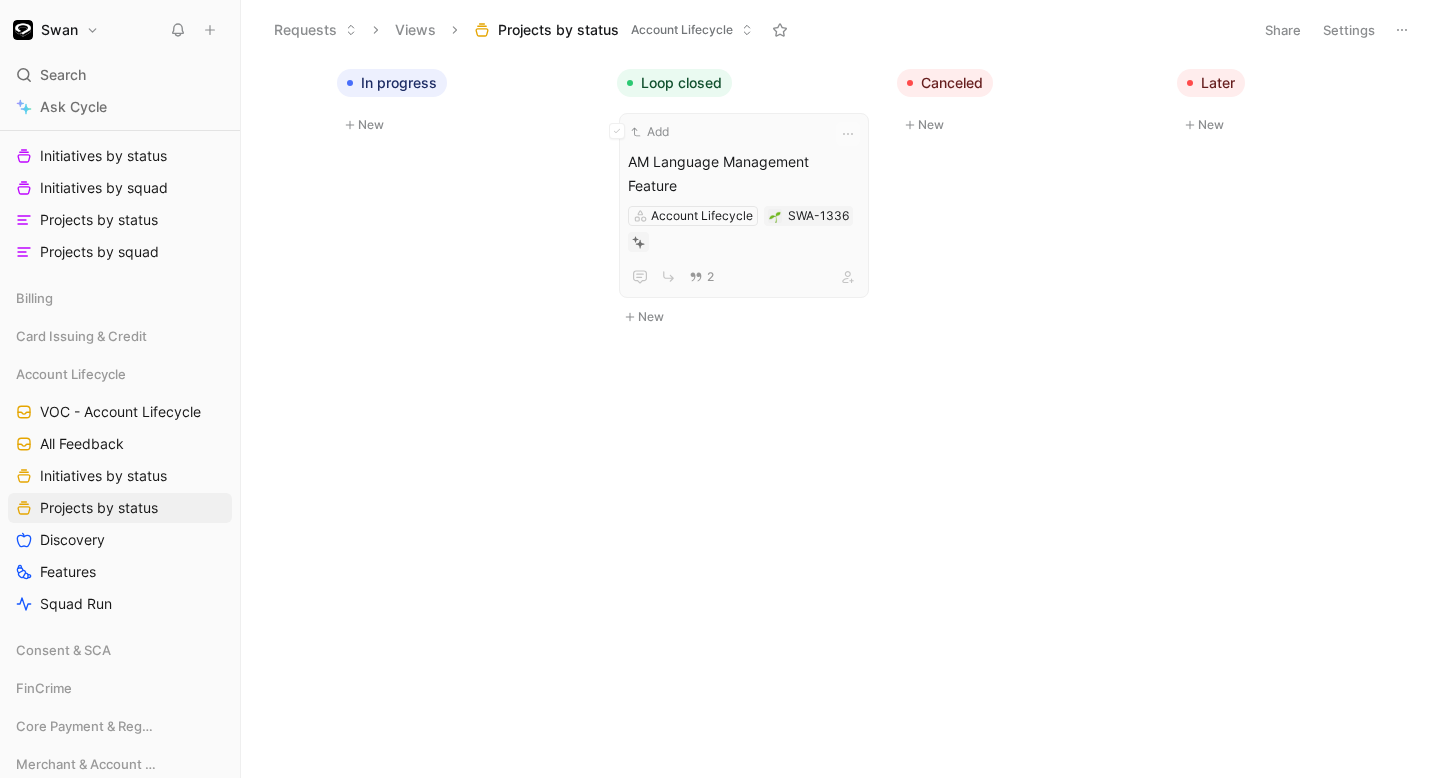 click on "AM Language Management Feature" at bounding box center [744, 174] 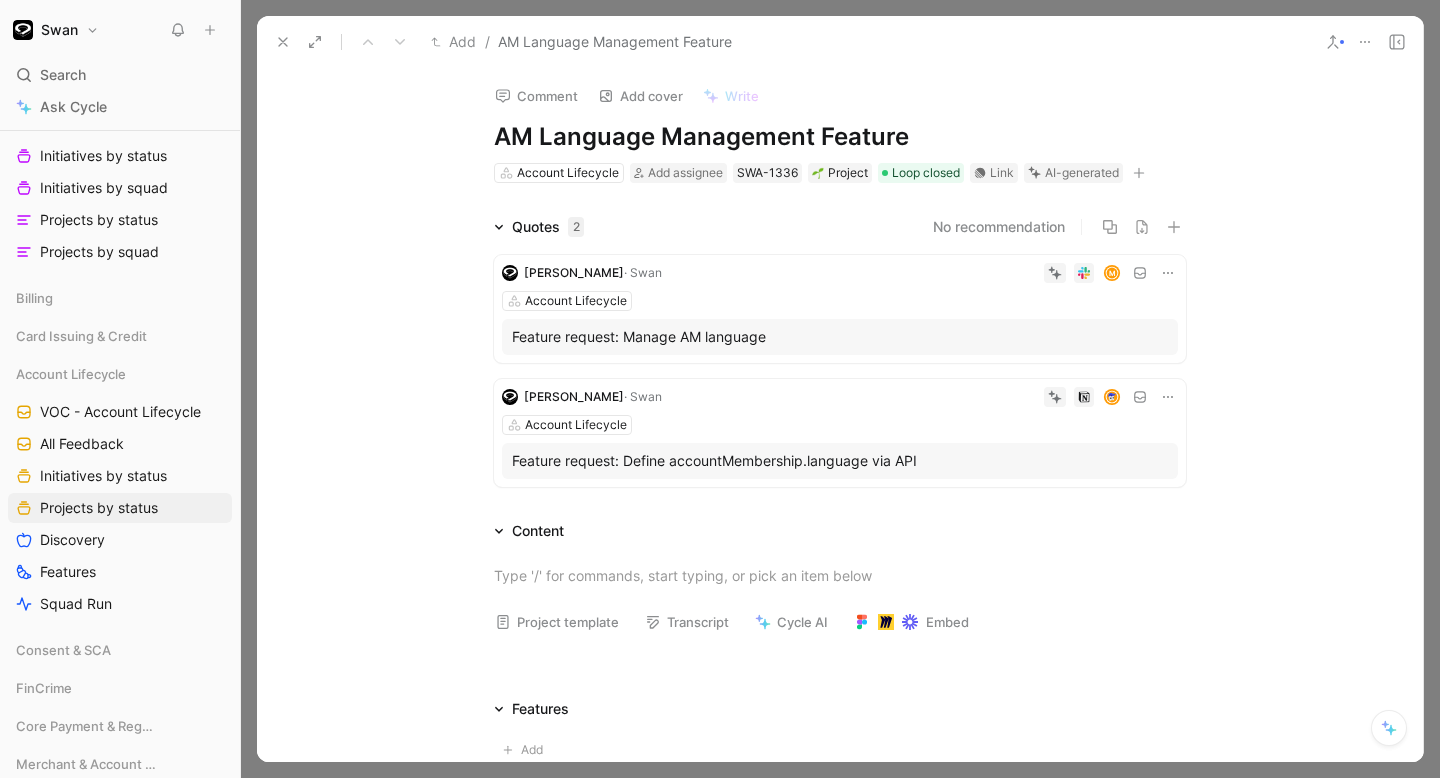 click 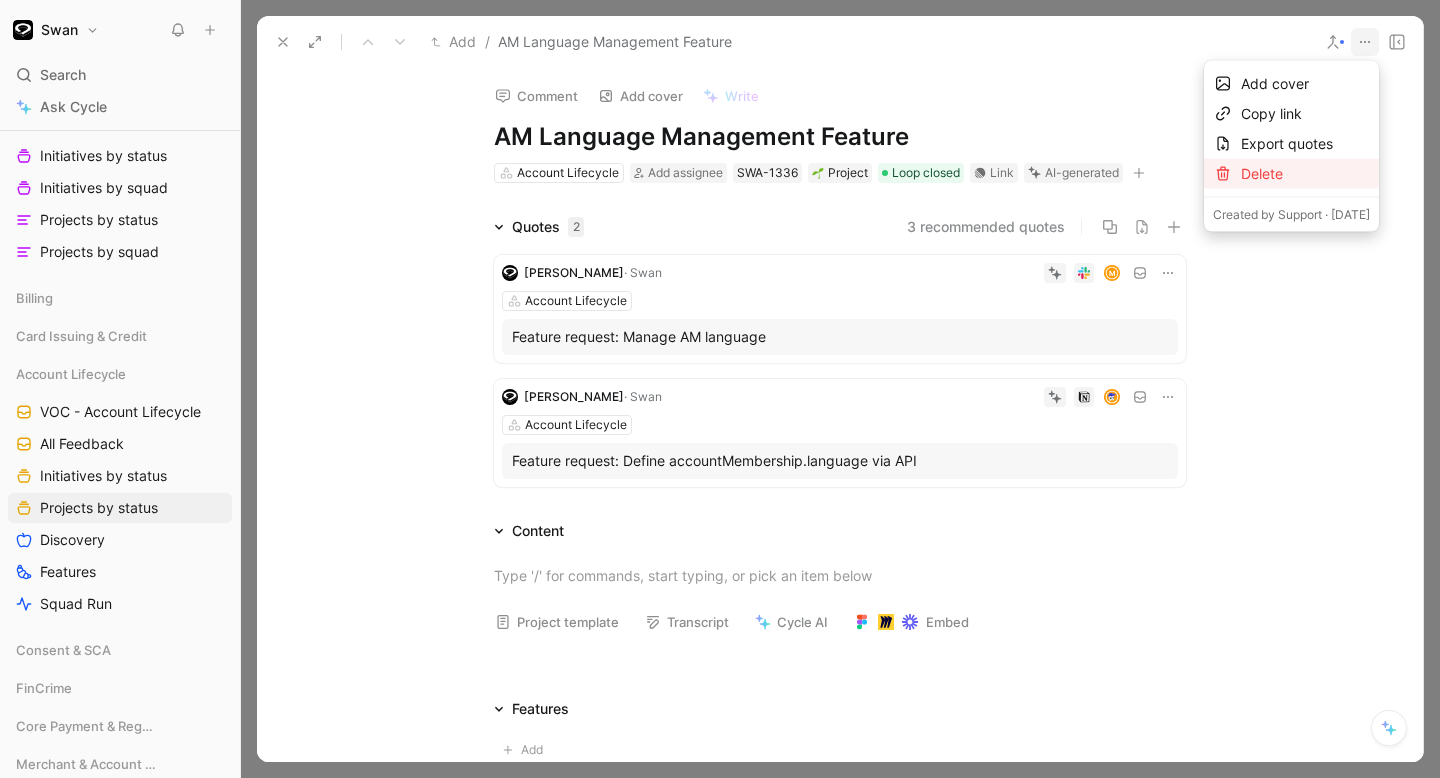 click on "Delete" at bounding box center [1305, 174] 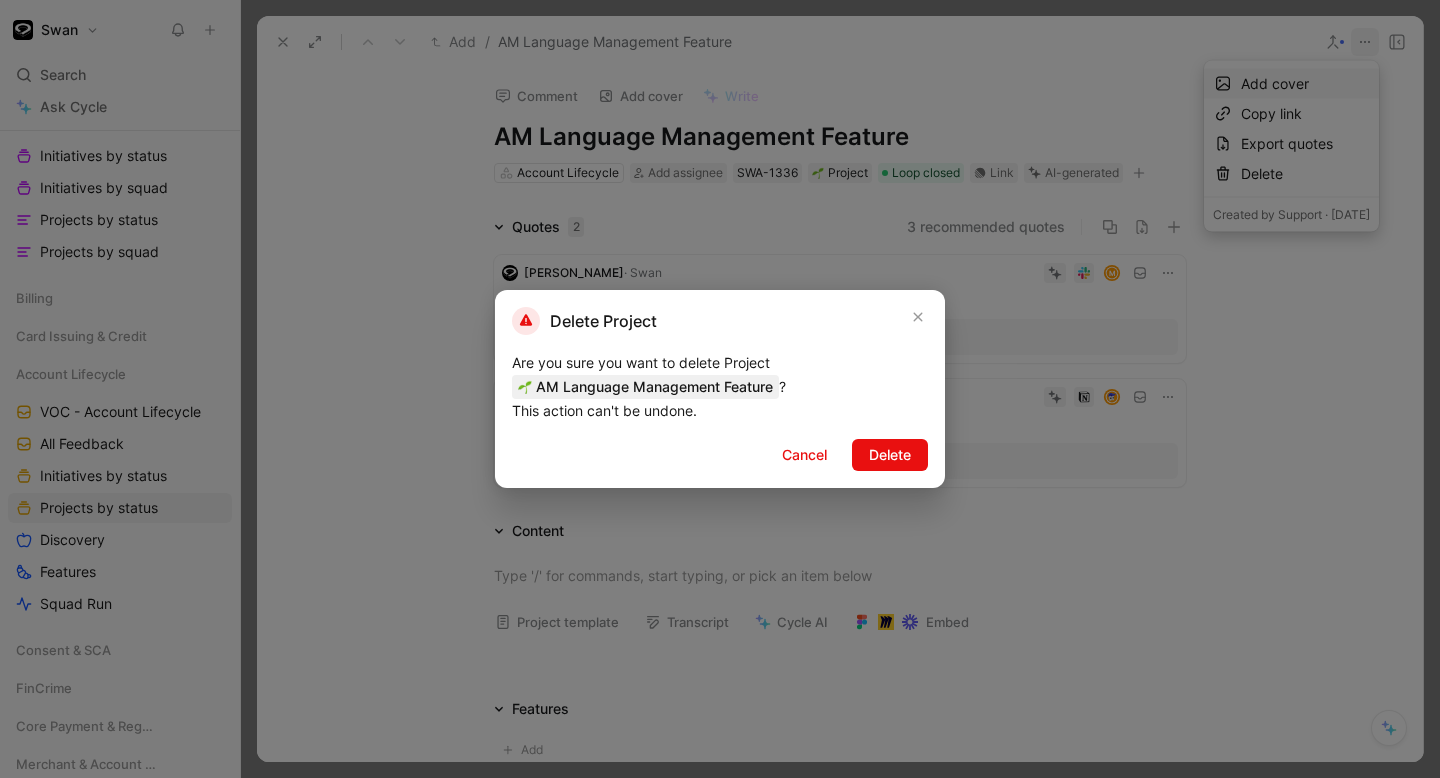 click on "Delete Project Are you sure you want to delete Project  AM Language Management Feature  ? This action can't be undone. Cancel Delete" at bounding box center (720, 389) 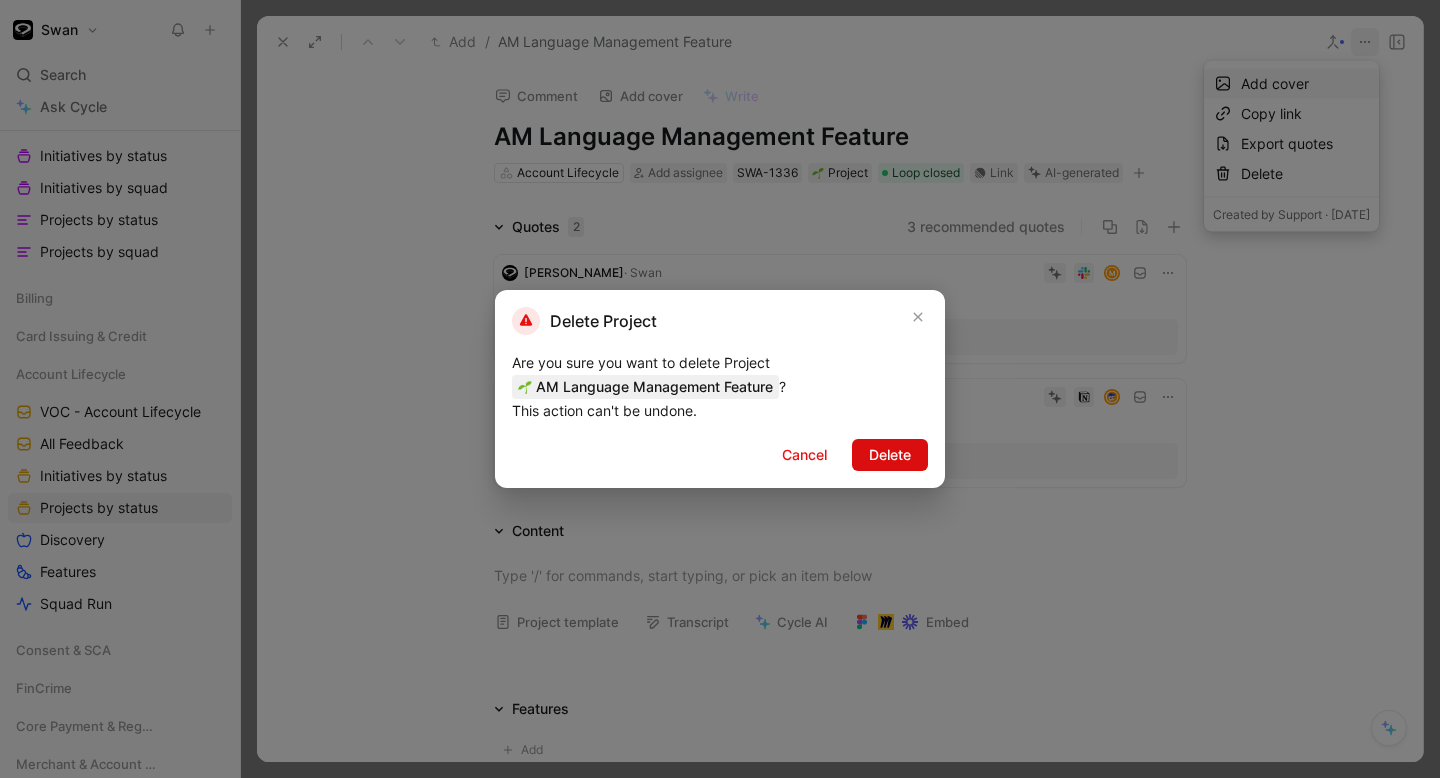 click on "Delete" at bounding box center [890, 455] 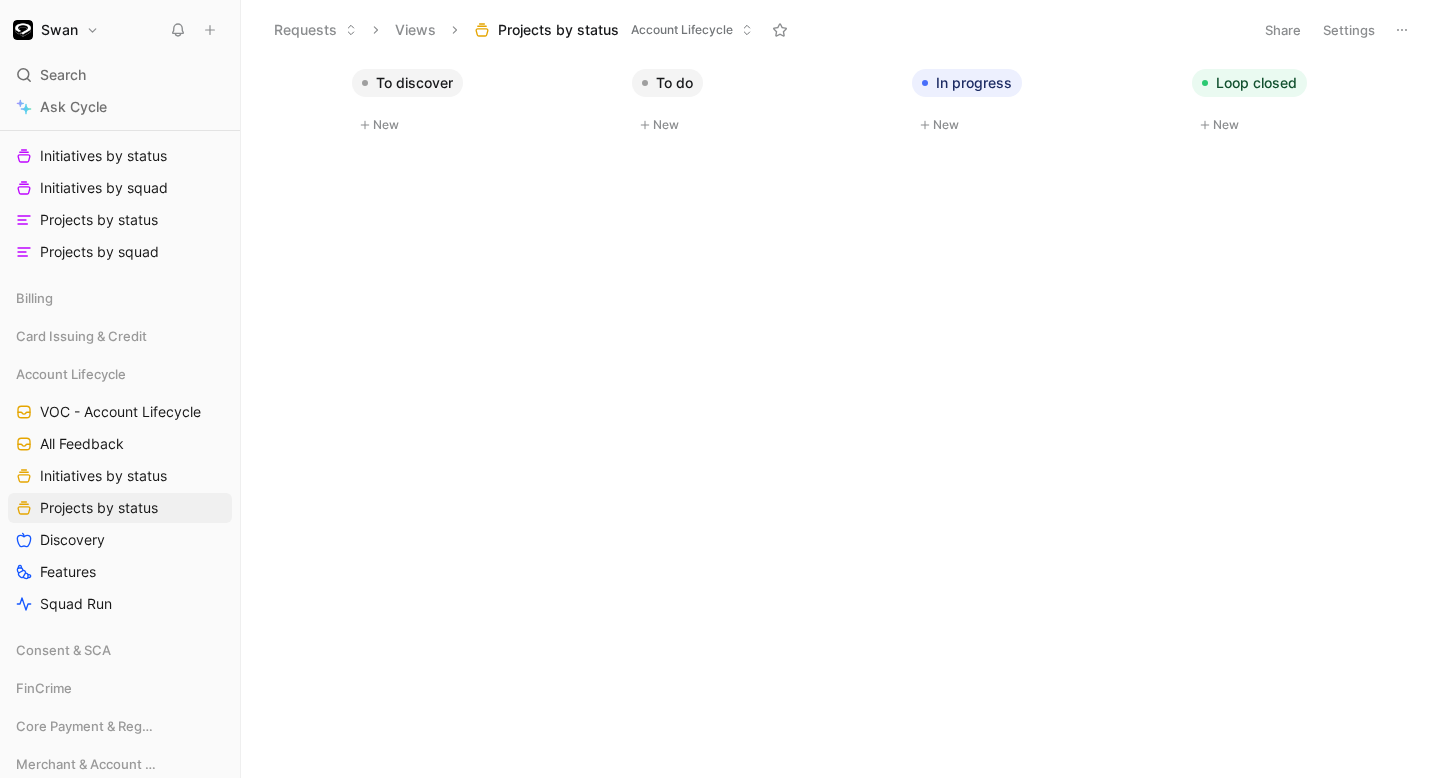 scroll, scrollTop: 0, scrollLeft: 0, axis: both 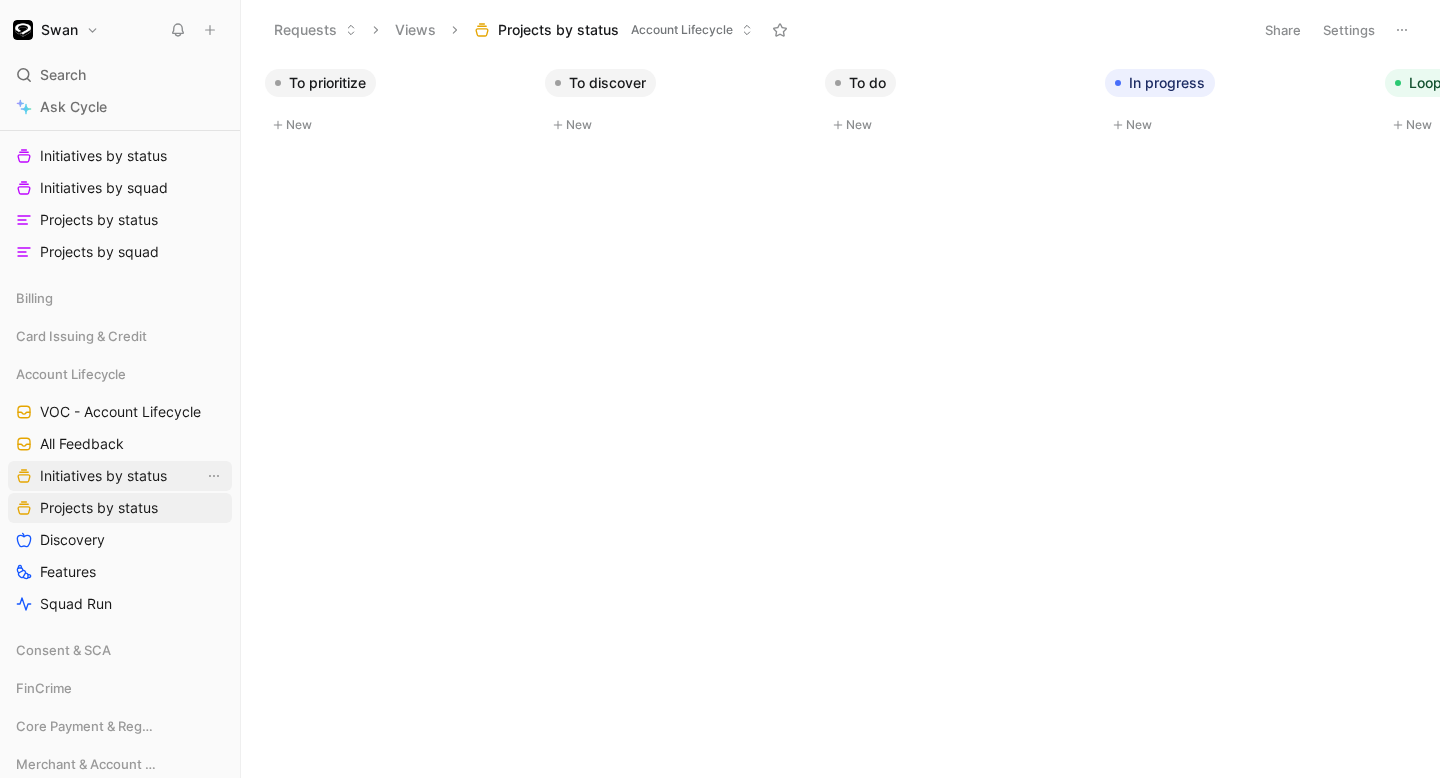 click on "Initiatives by status" at bounding box center [103, 476] 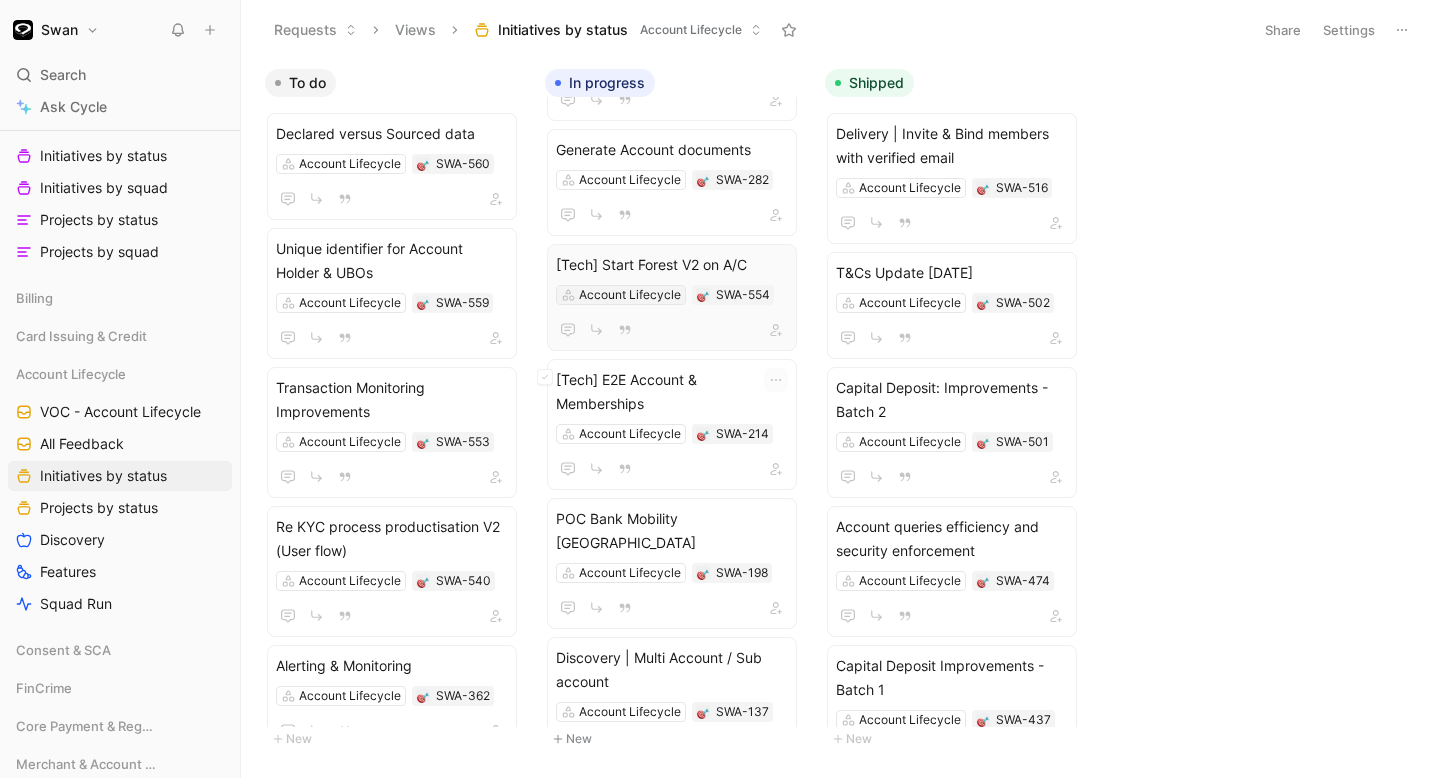 scroll, scrollTop: 0, scrollLeft: 0, axis: both 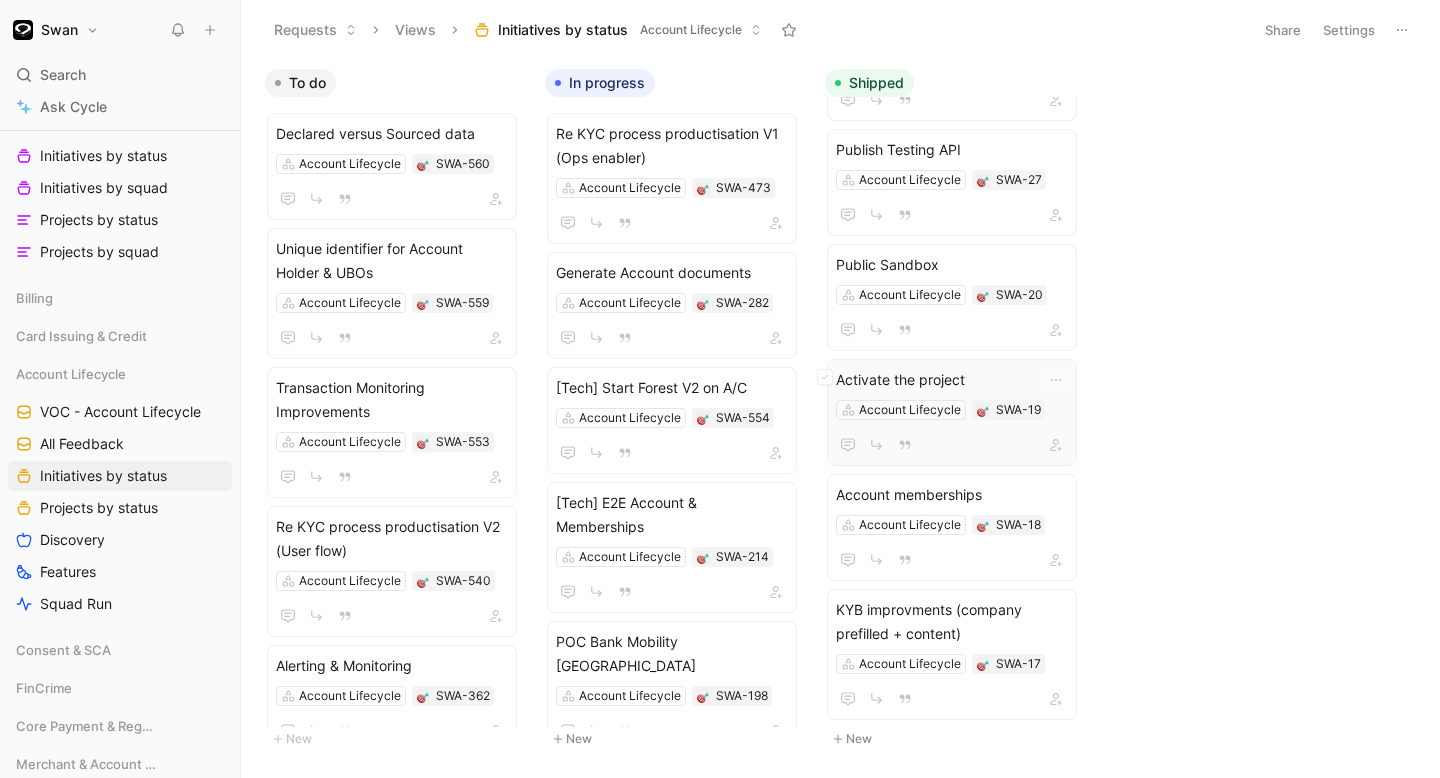 click on "Activate the project" at bounding box center [952, 380] 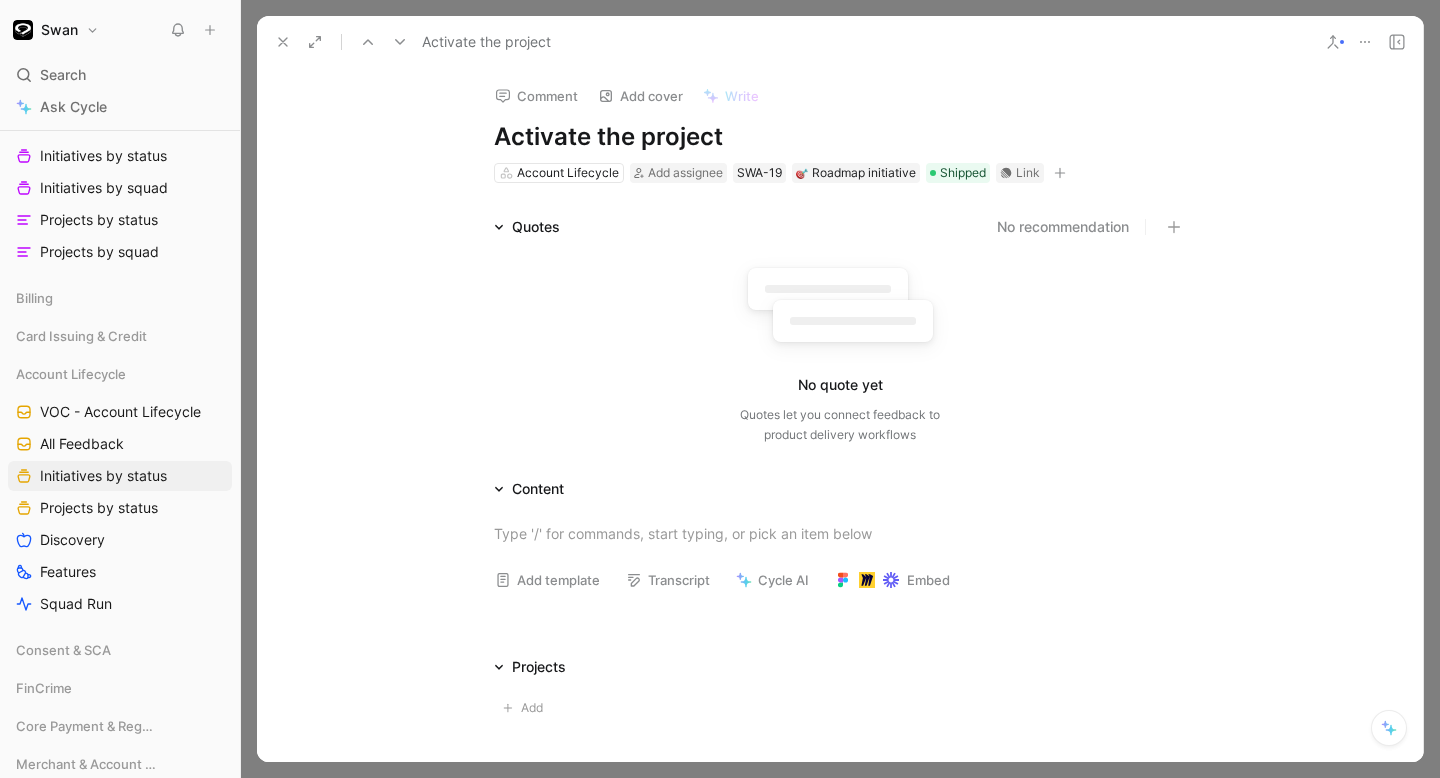 click 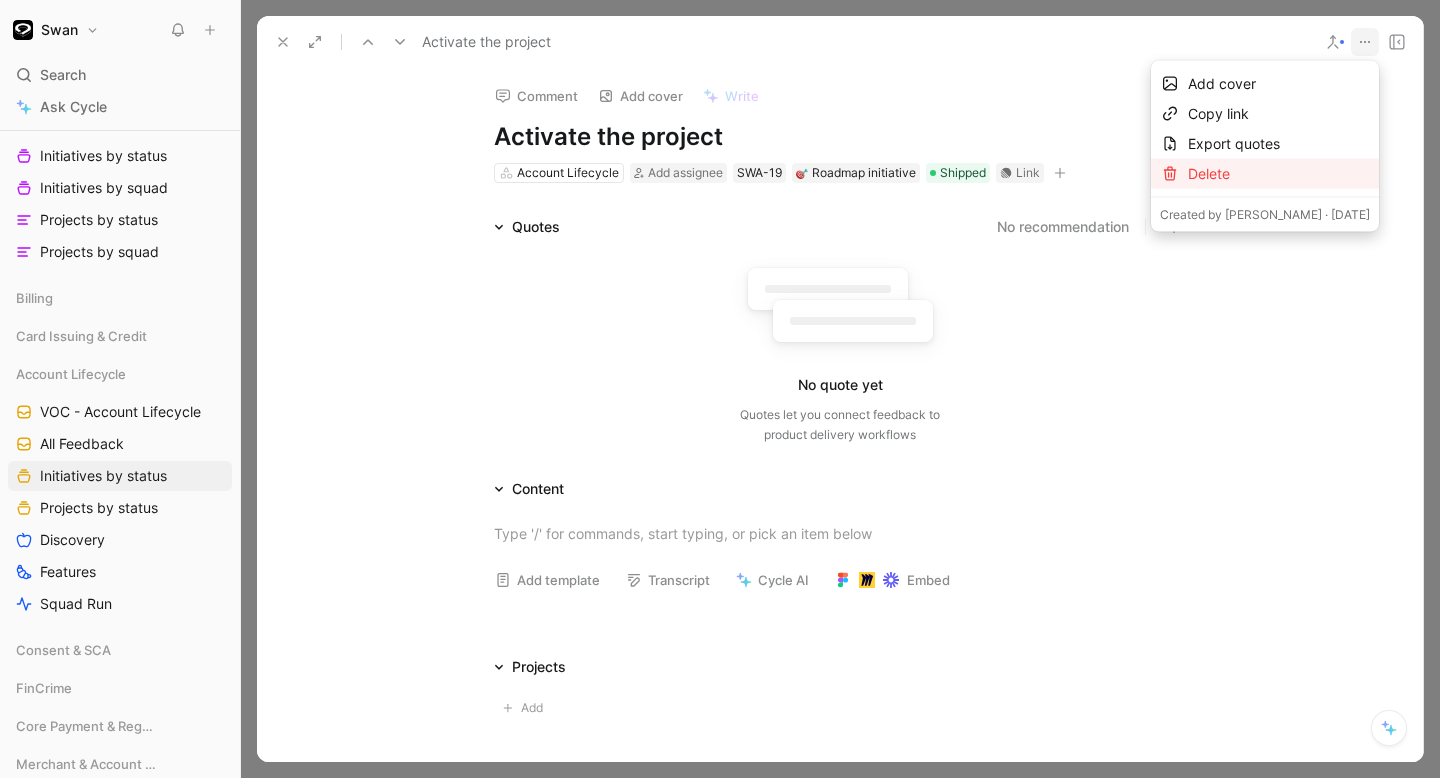 click on "Delete" at bounding box center [1279, 174] 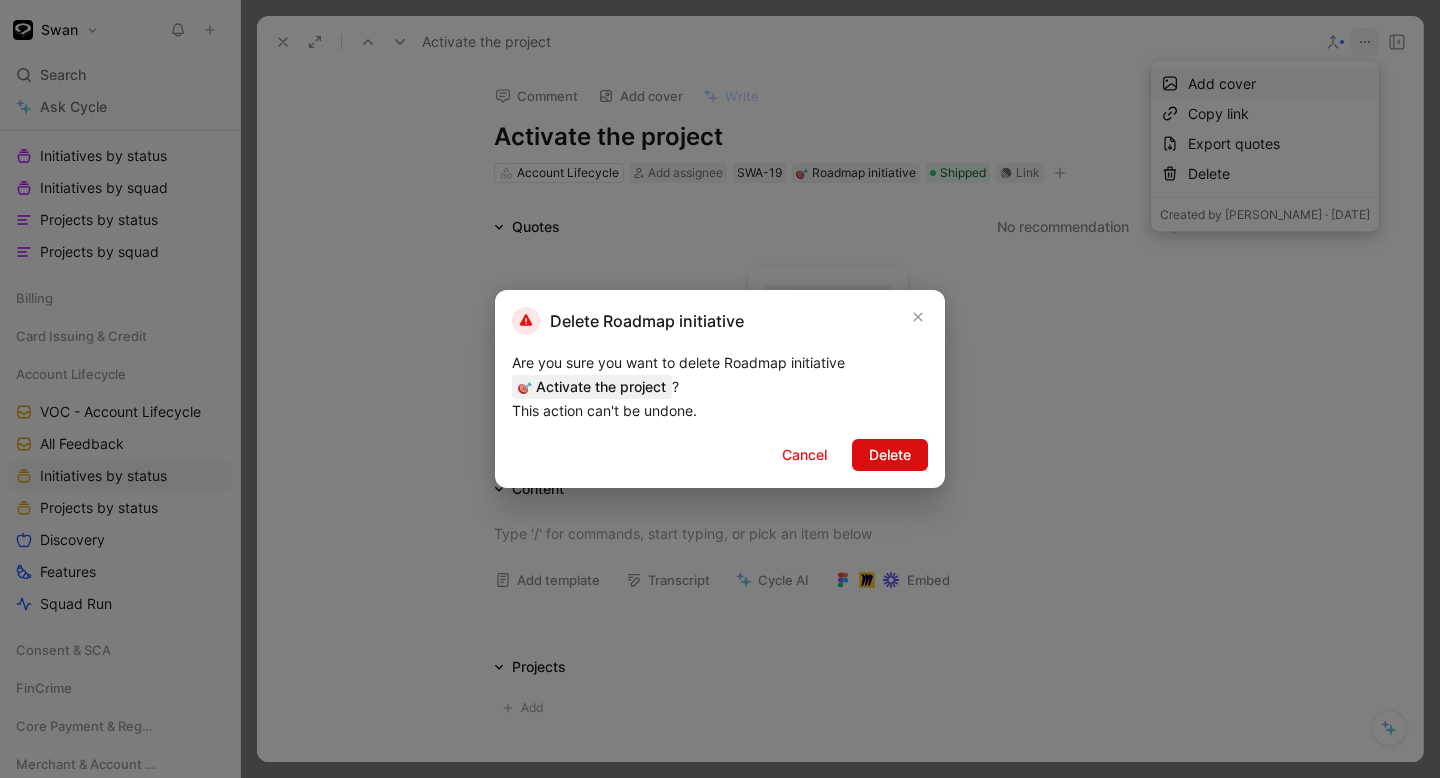 click on "Delete" at bounding box center [890, 455] 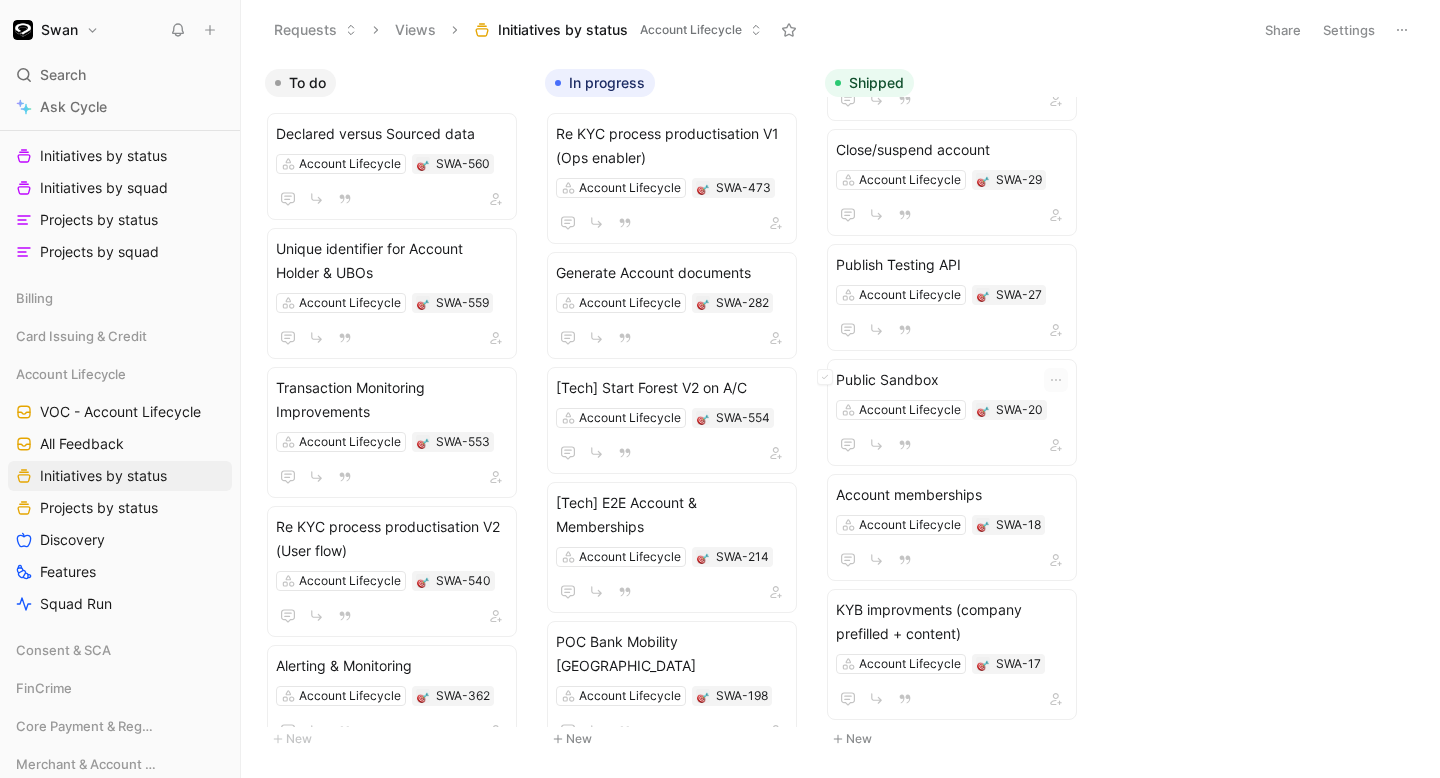 scroll, scrollTop: 5187, scrollLeft: 0, axis: vertical 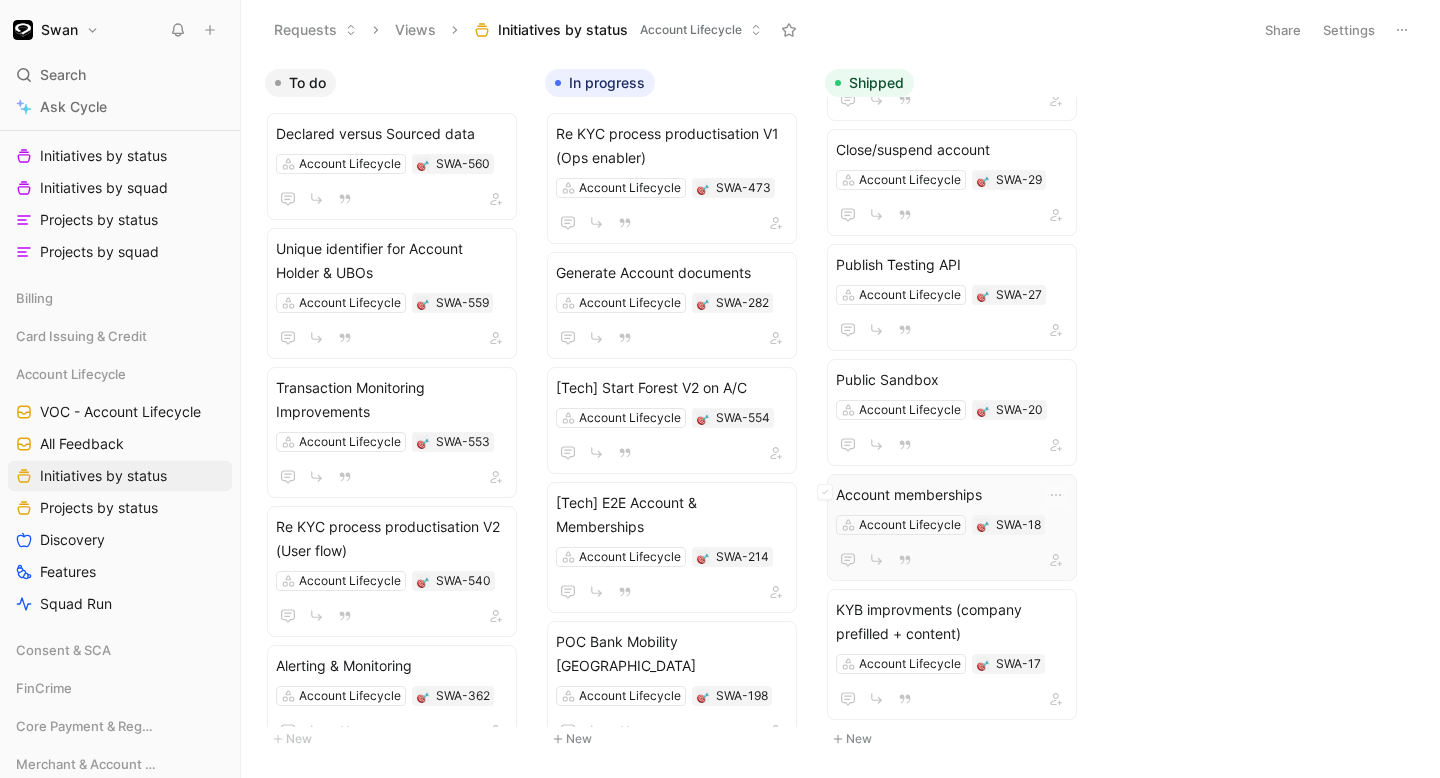 click on "Account memberships" at bounding box center [952, 495] 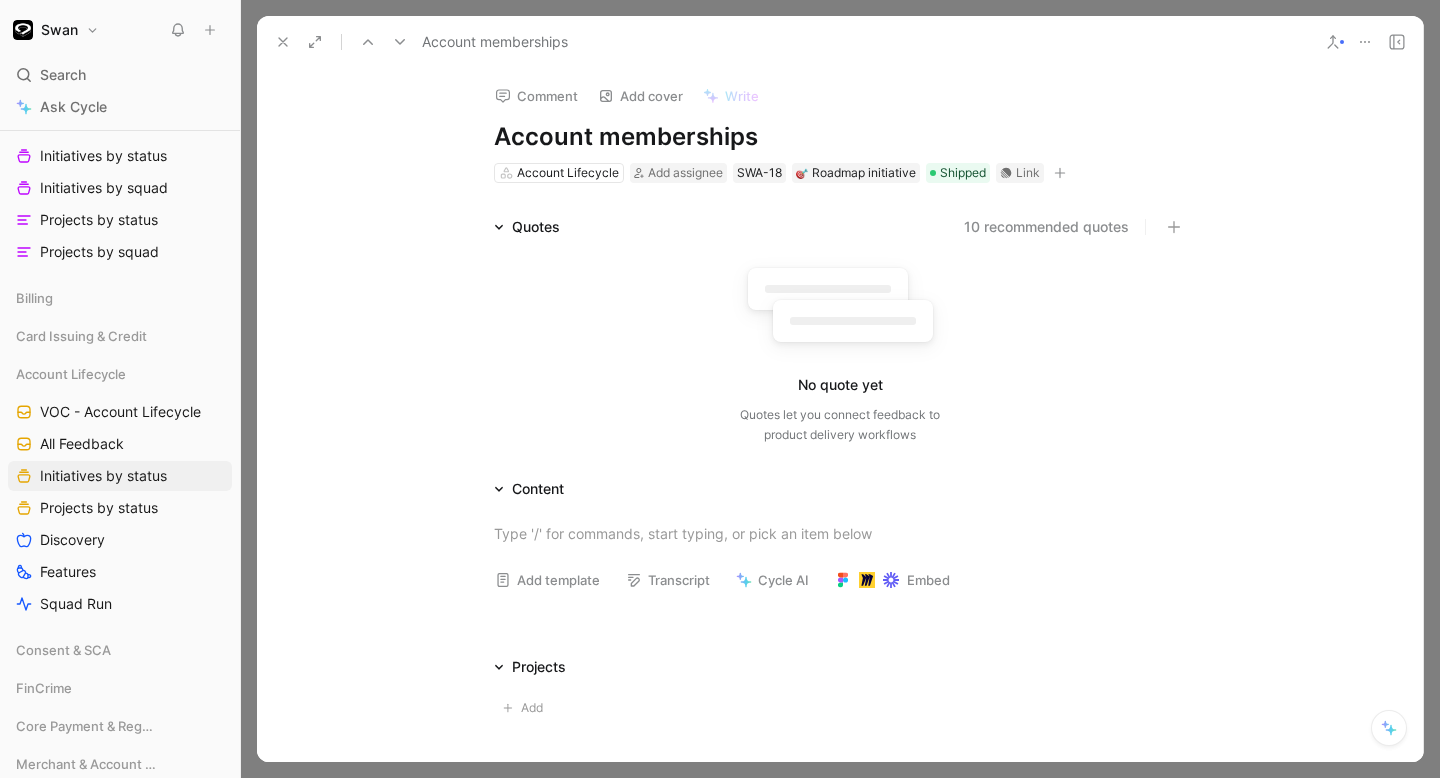click 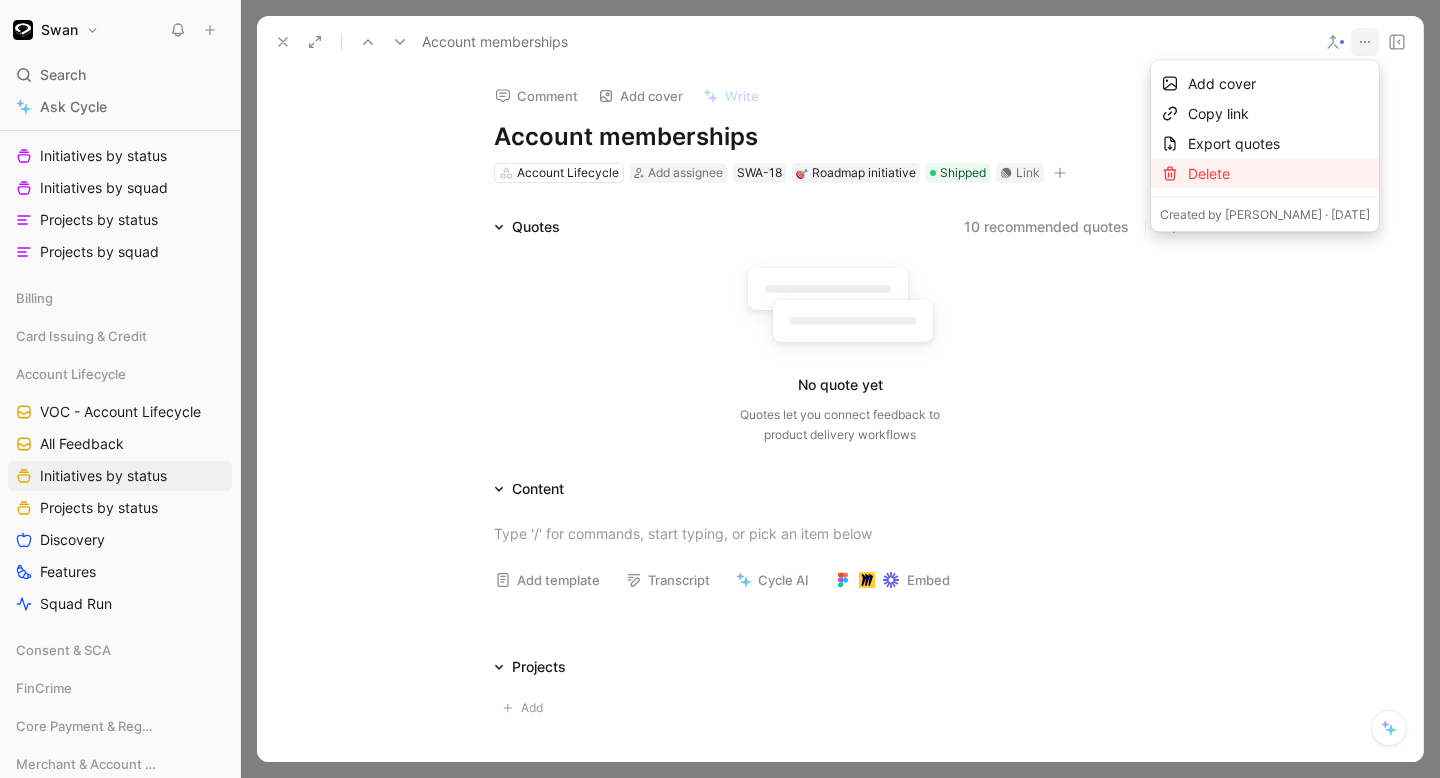 click on "Delete" at bounding box center (1279, 174) 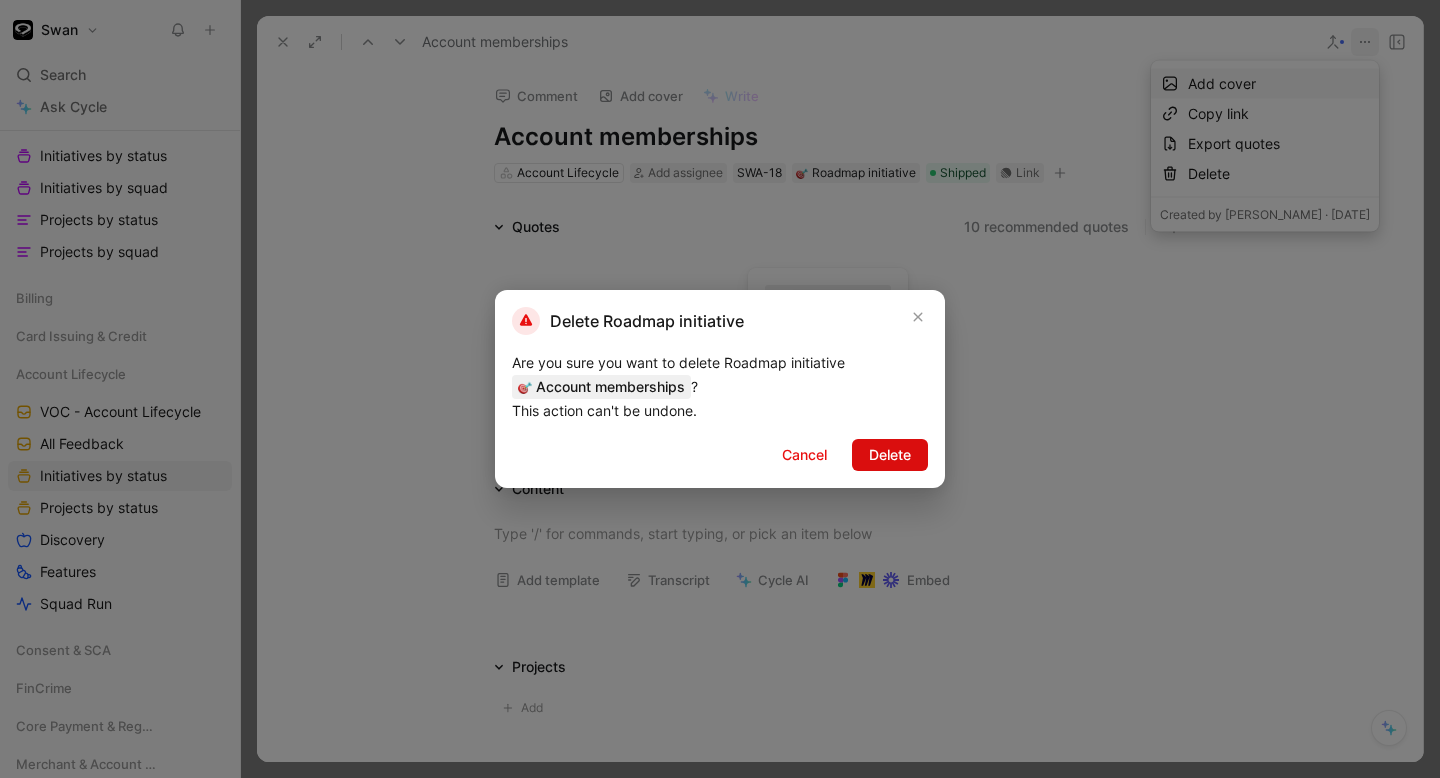 click on "Delete" at bounding box center [890, 455] 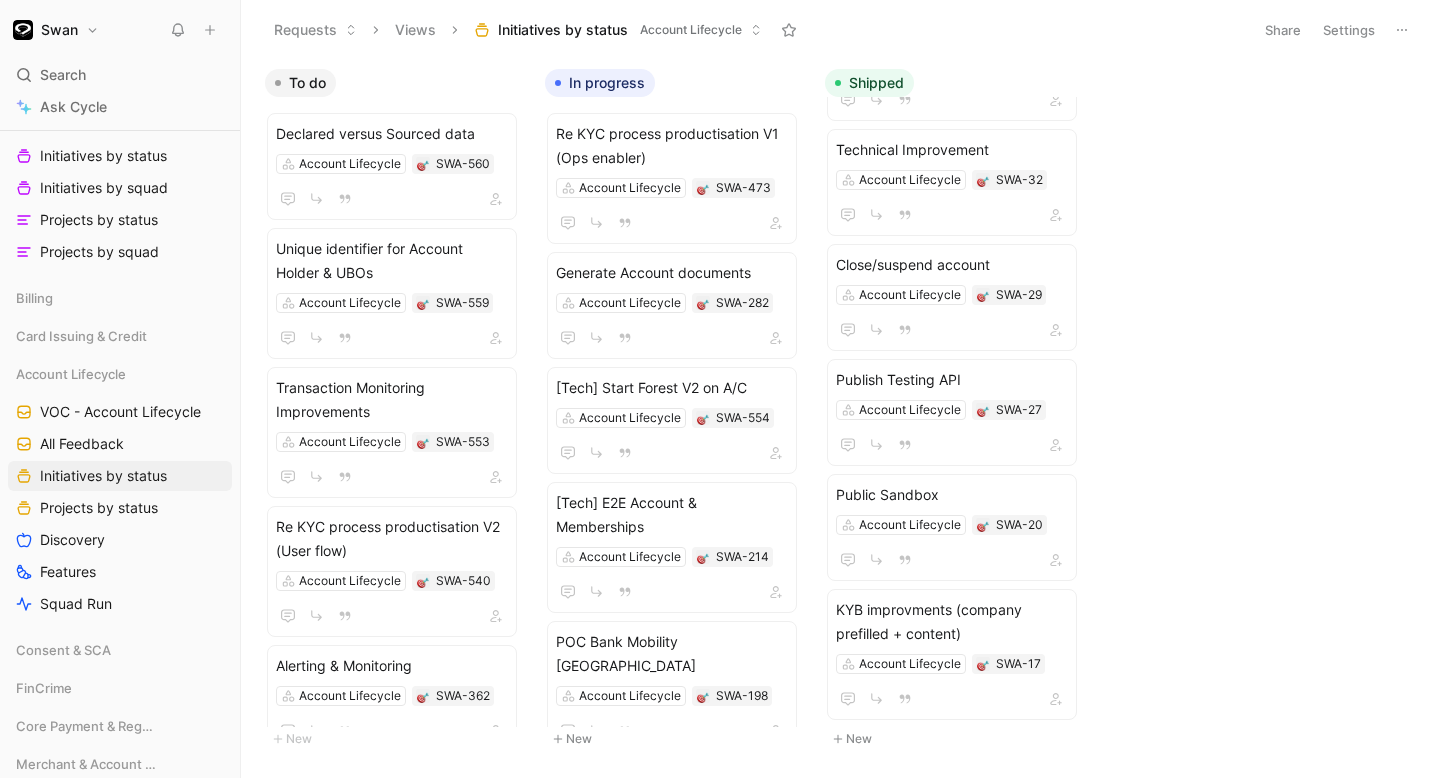 scroll, scrollTop: 5094, scrollLeft: 0, axis: vertical 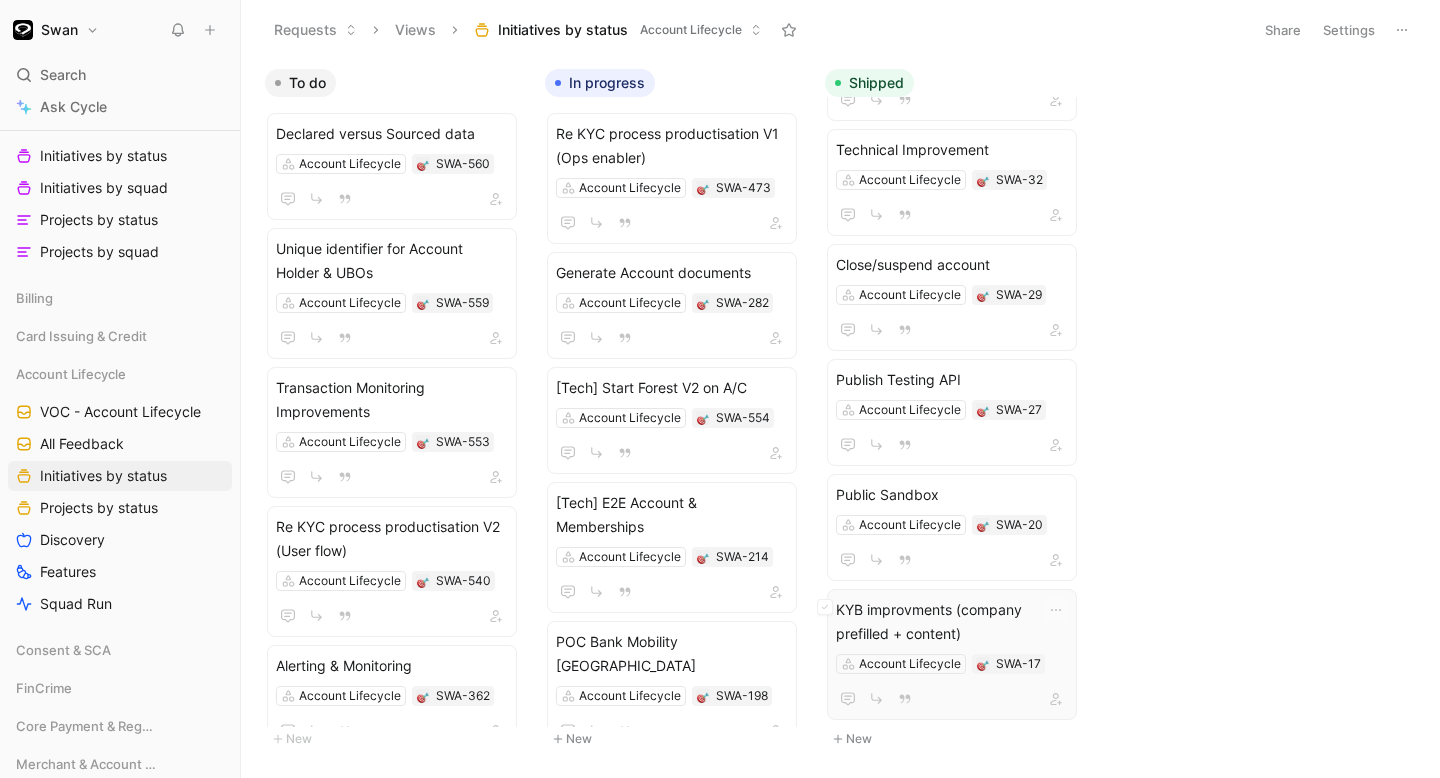 click on "KYB improvments (company prefilled + content) Account Lifecycle SWA-17" at bounding box center [952, 654] 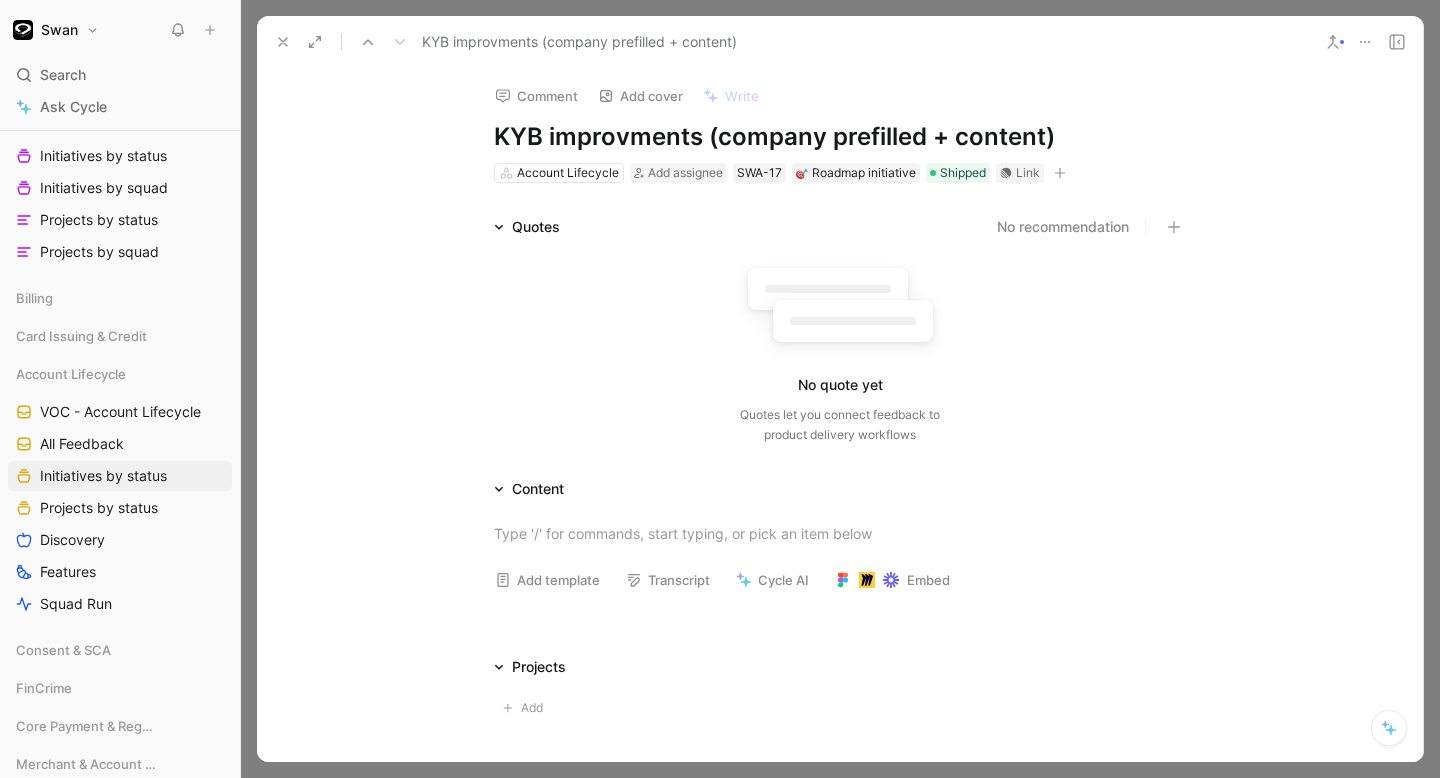 click 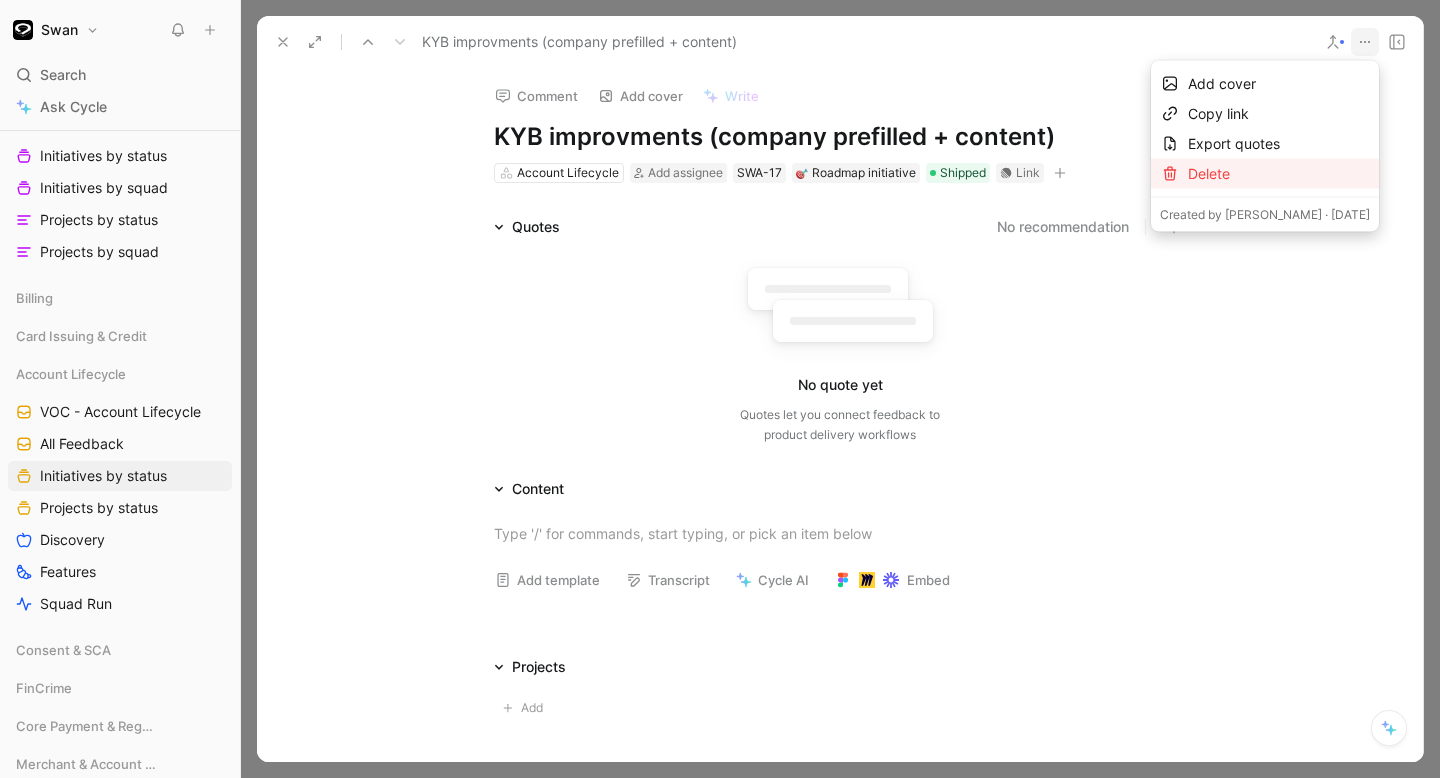 click on "Delete" at bounding box center [1279, 174] 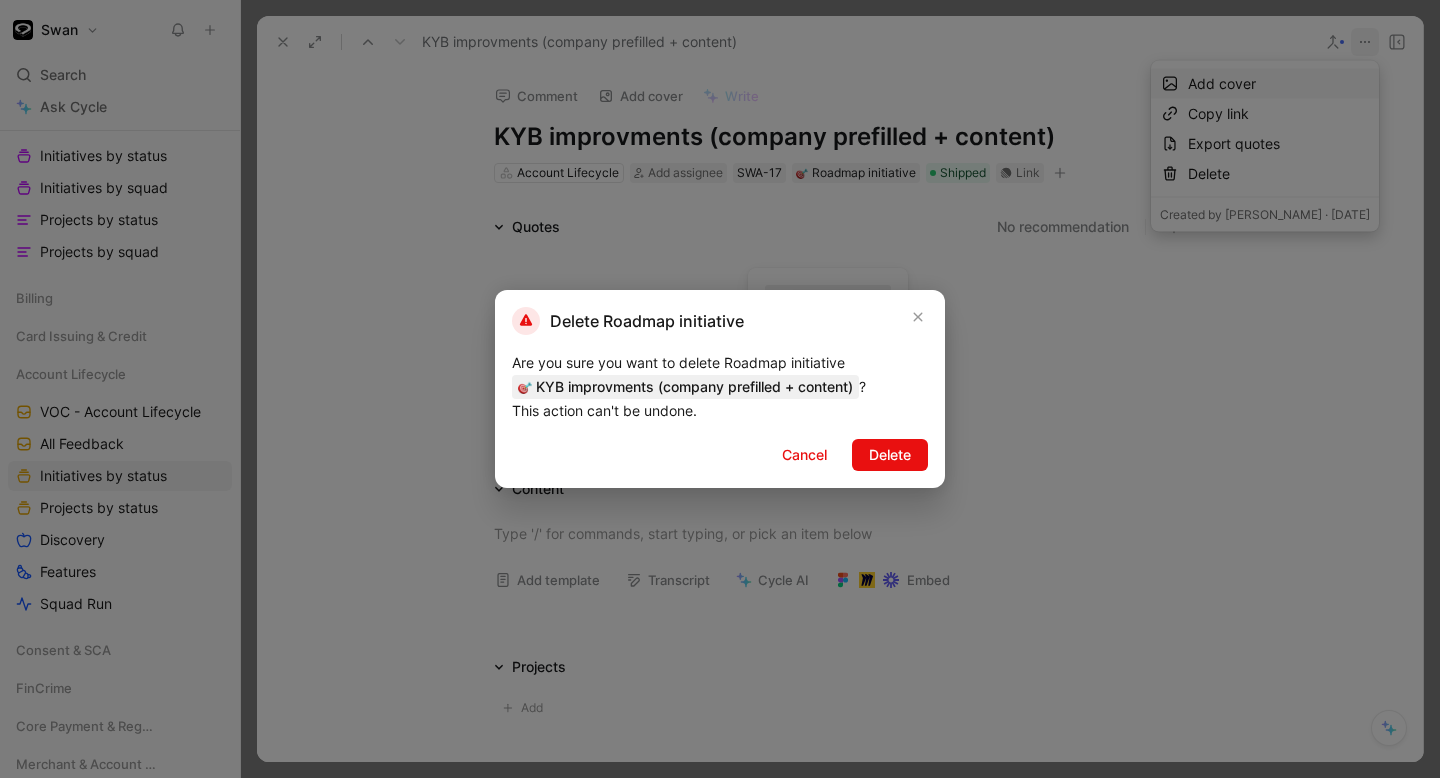 click on "Are you sure you want to delete Roadmap initiative  KYB improvments (company prefilled + content)  ? This action can't be undone." at bounding box center [720, 387] 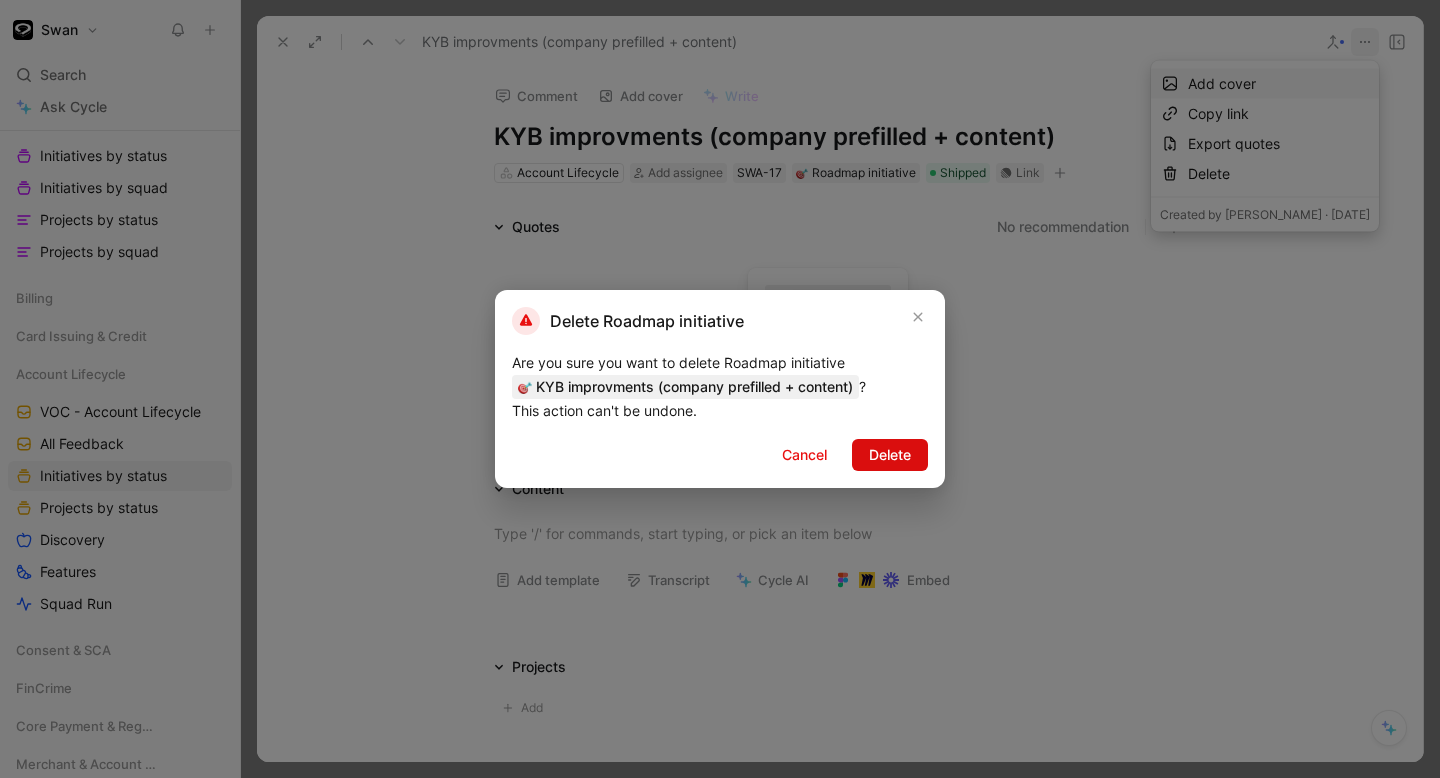 click on "Delete" at bounding box center (890, 455) 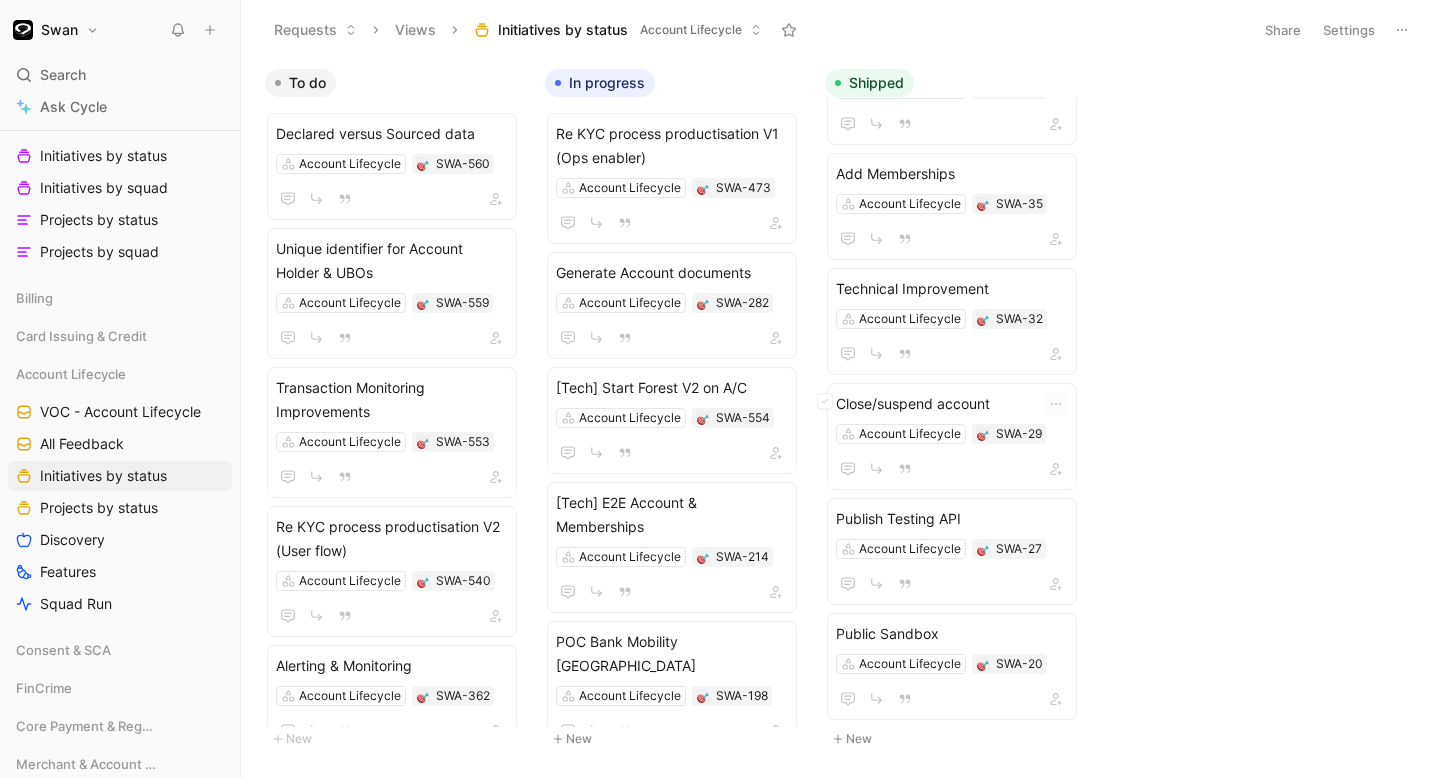 scroll, scrollTop: 5001, scrollLeft: 0, axis: vertical 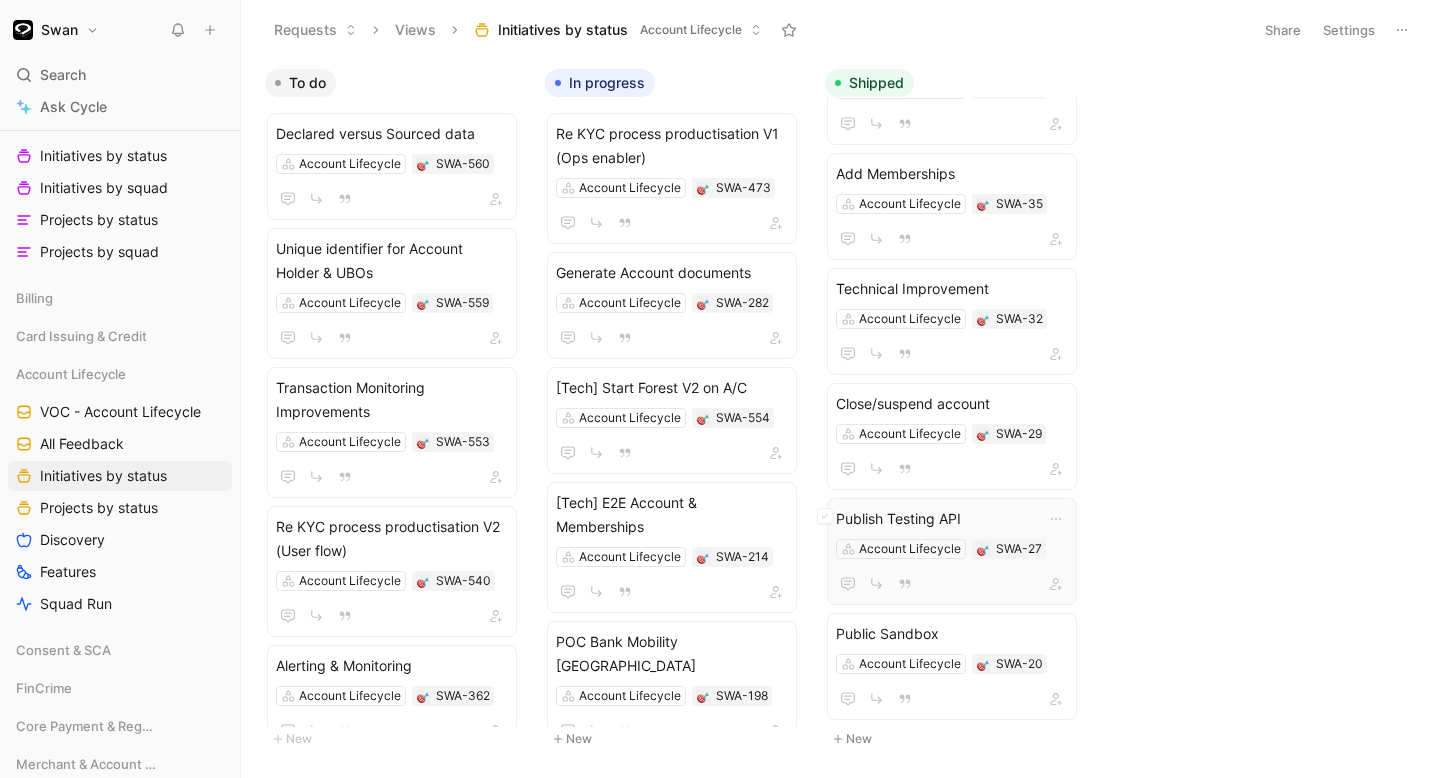 click on "Publish Testing API Account Lifecycle SWA-27" at bounding box center (952, 551) 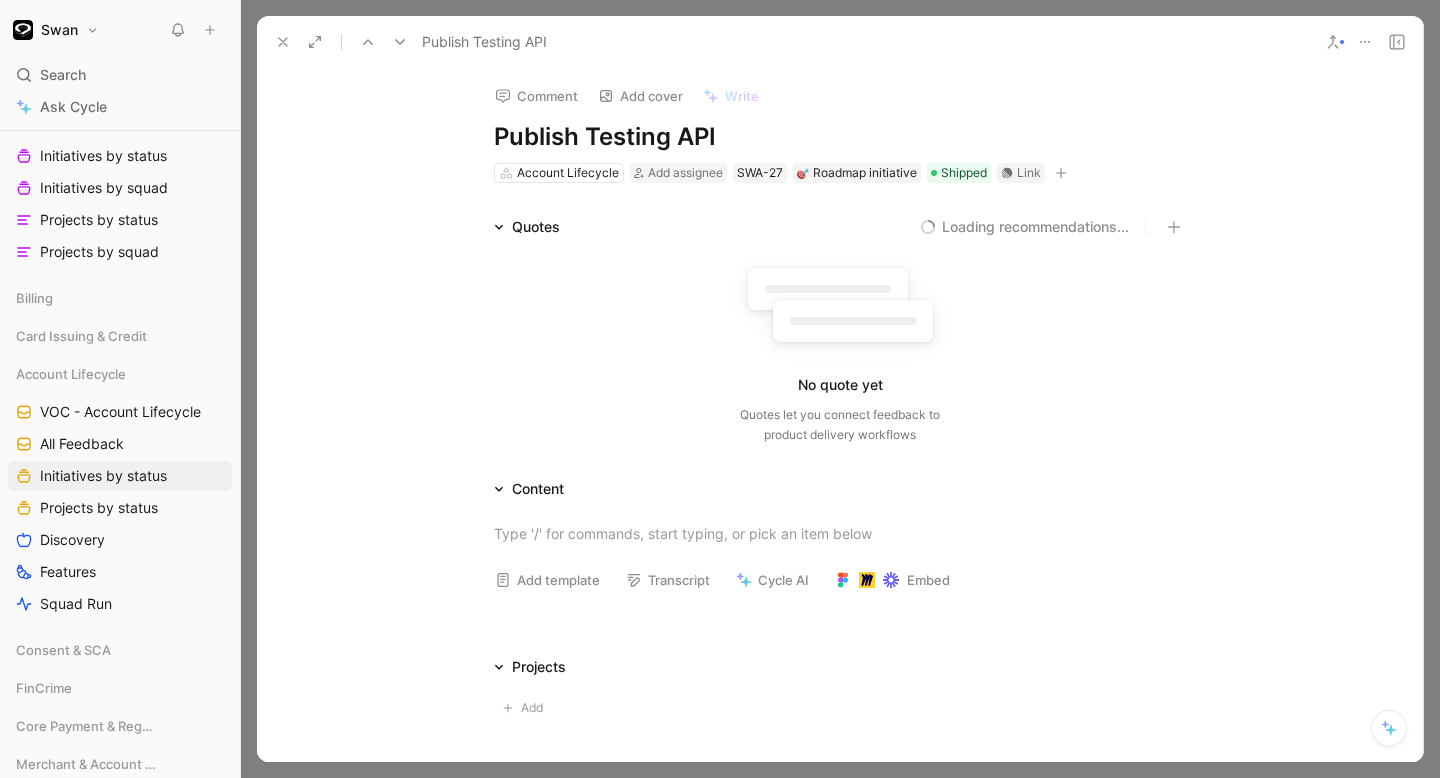 click 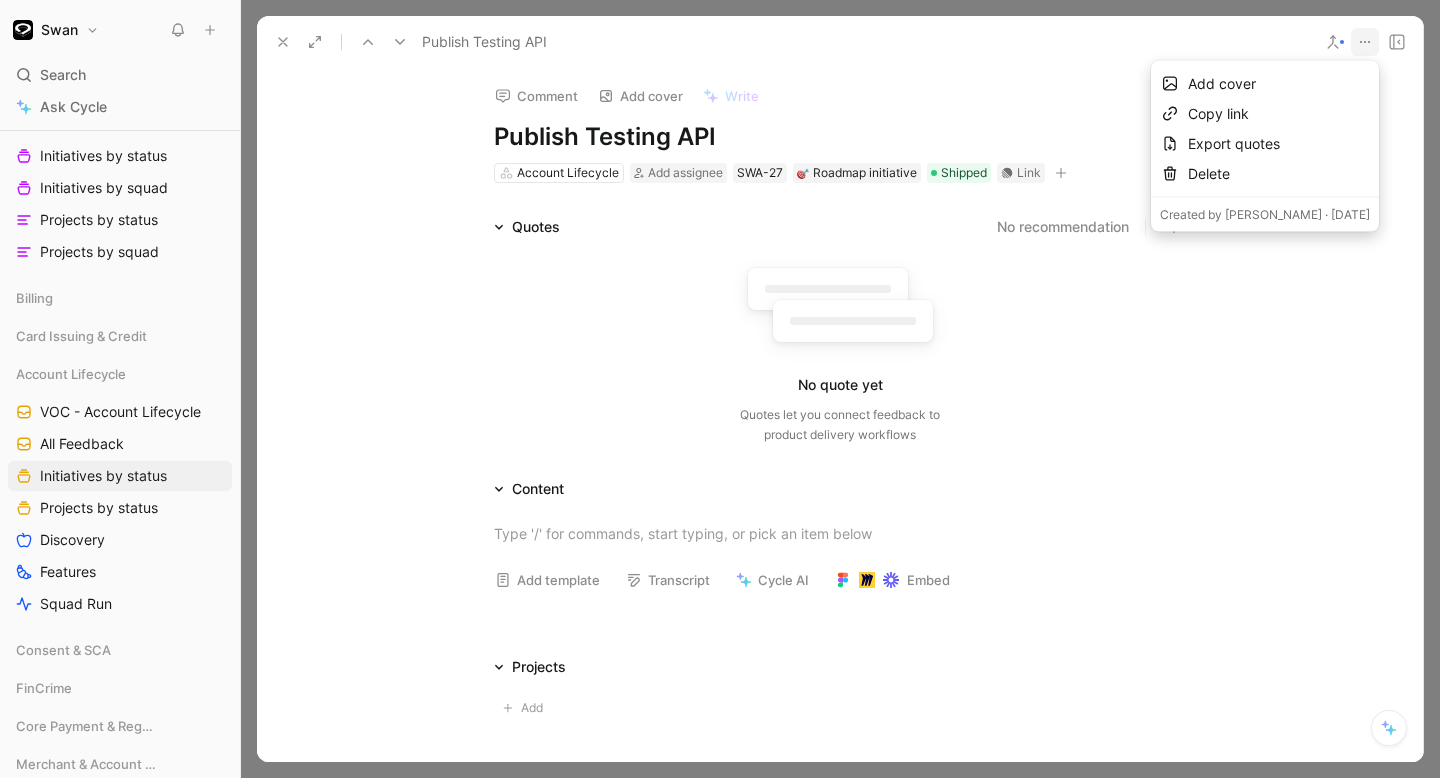 click on "Add cover Copy link Export quotes Delete" at bounding box center [1265, 129] 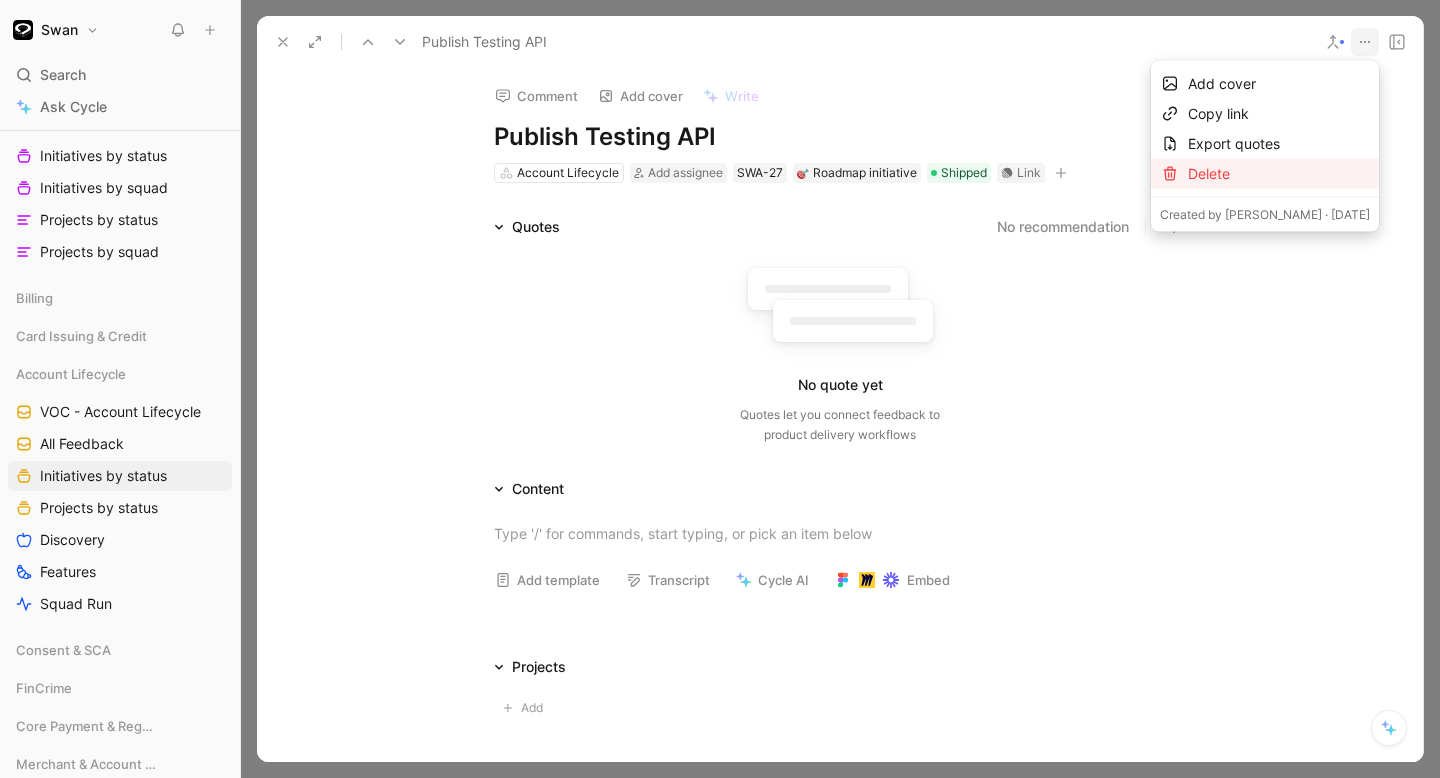 click on "Delete" at bounding box center (1279, 174) 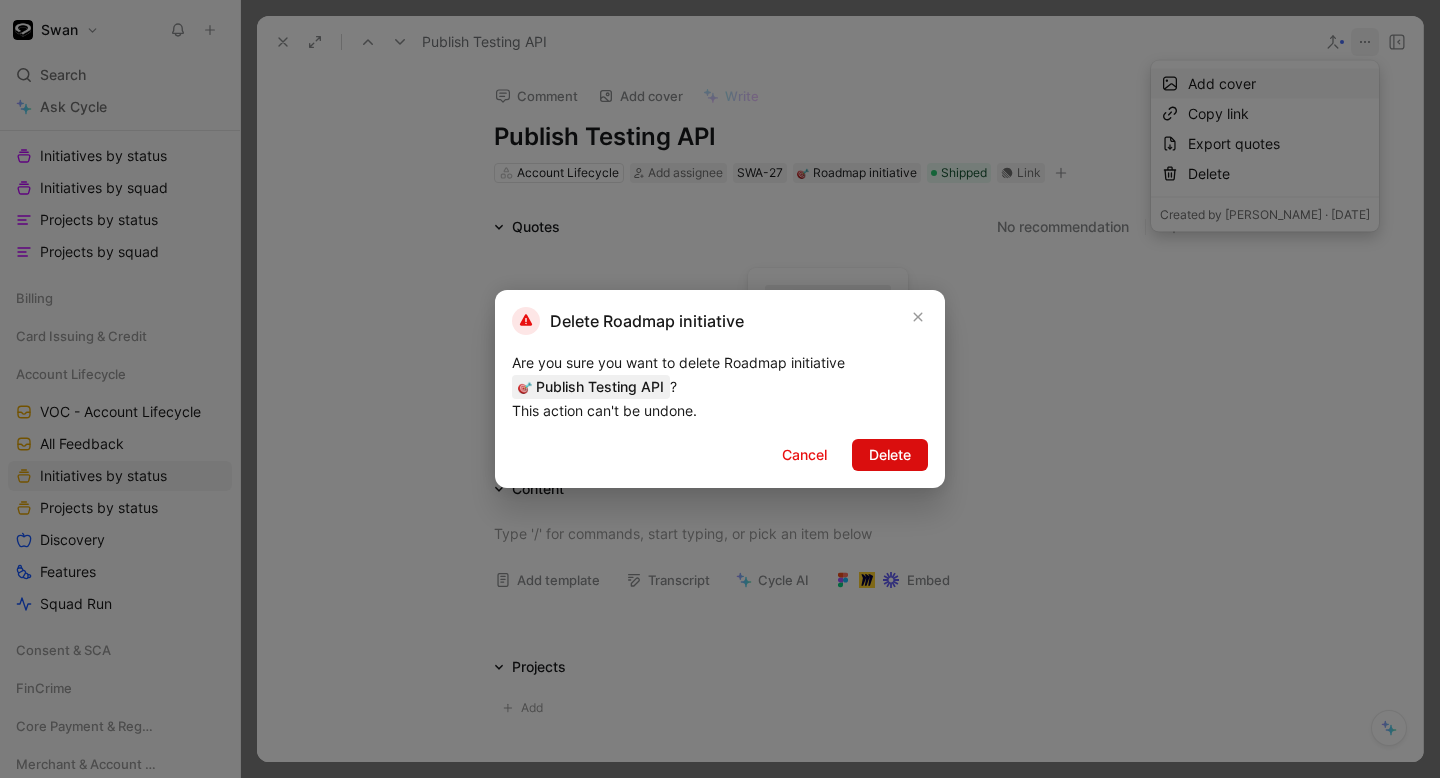 click on "Delete" at bounding box center (890, 455) 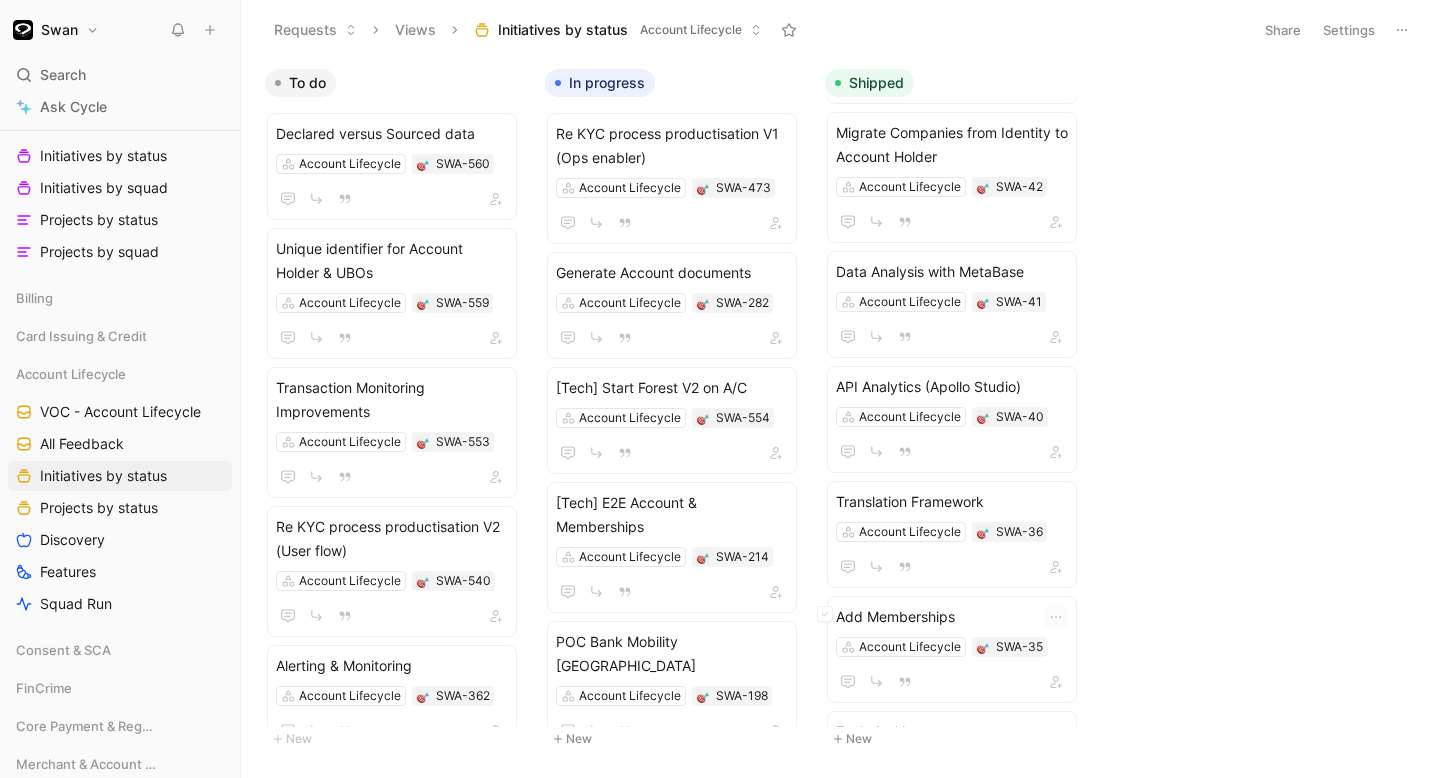 scroll, scrollTop: 4932, scrollLeft: 0, axis: vertical 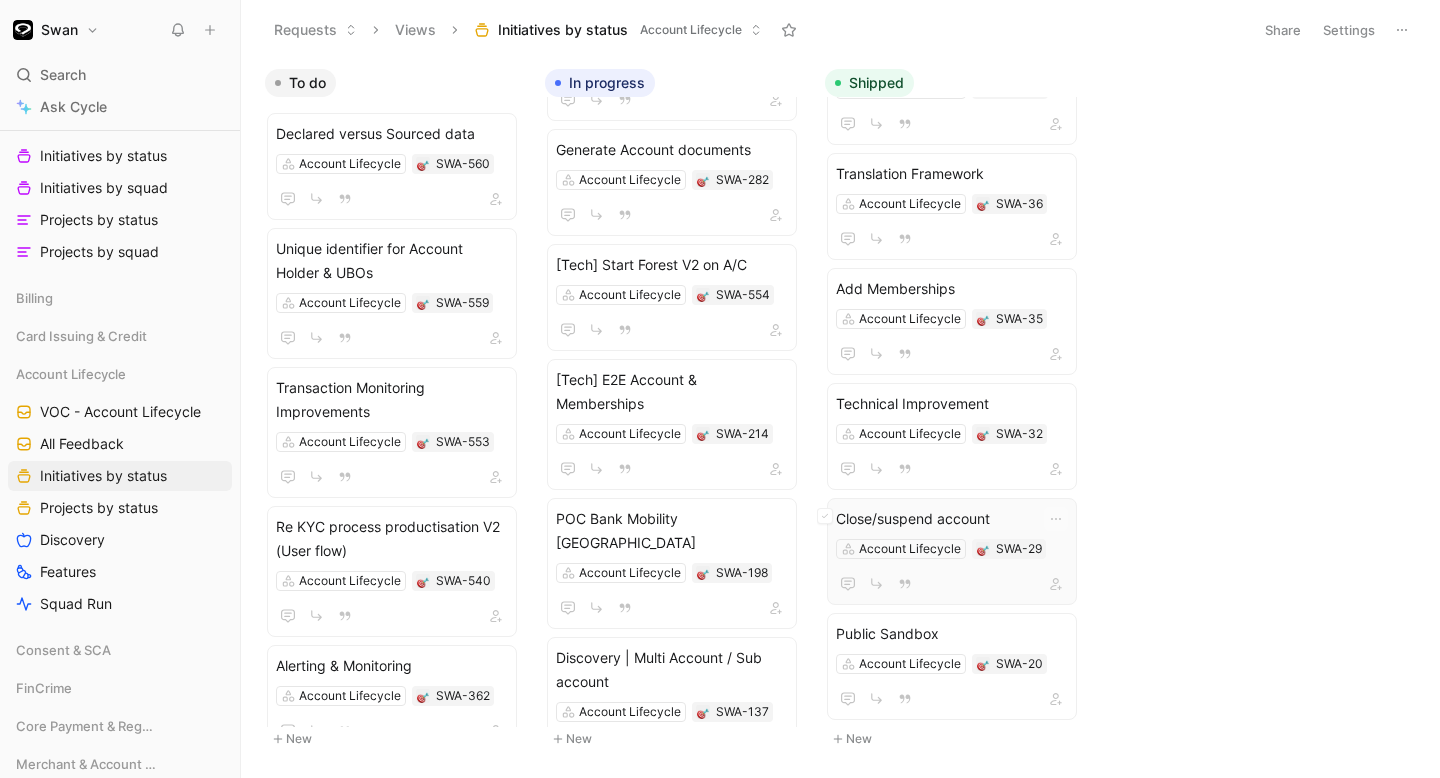 click on "Close/suspend account Account Lifecycle SWA-29" at bounding box center [952, 551] 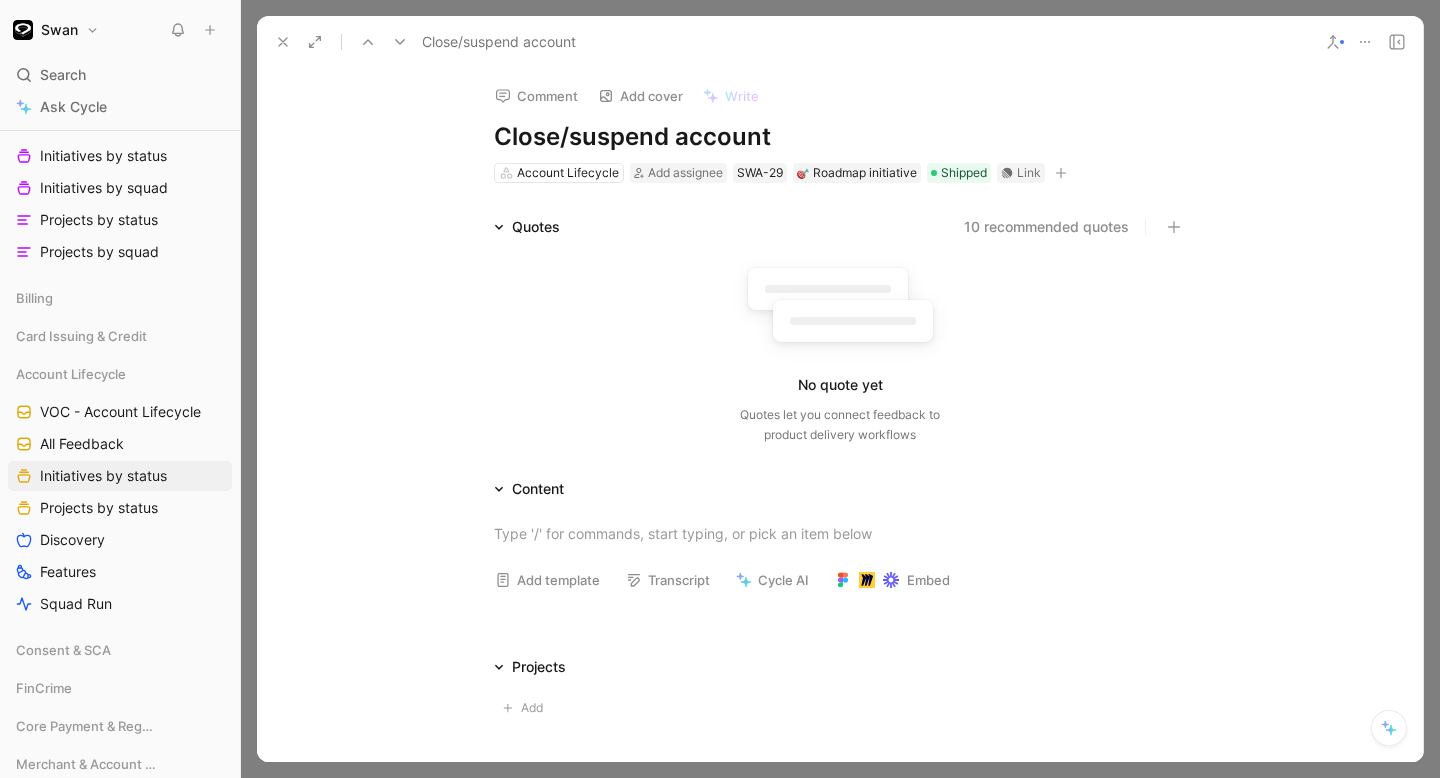 click 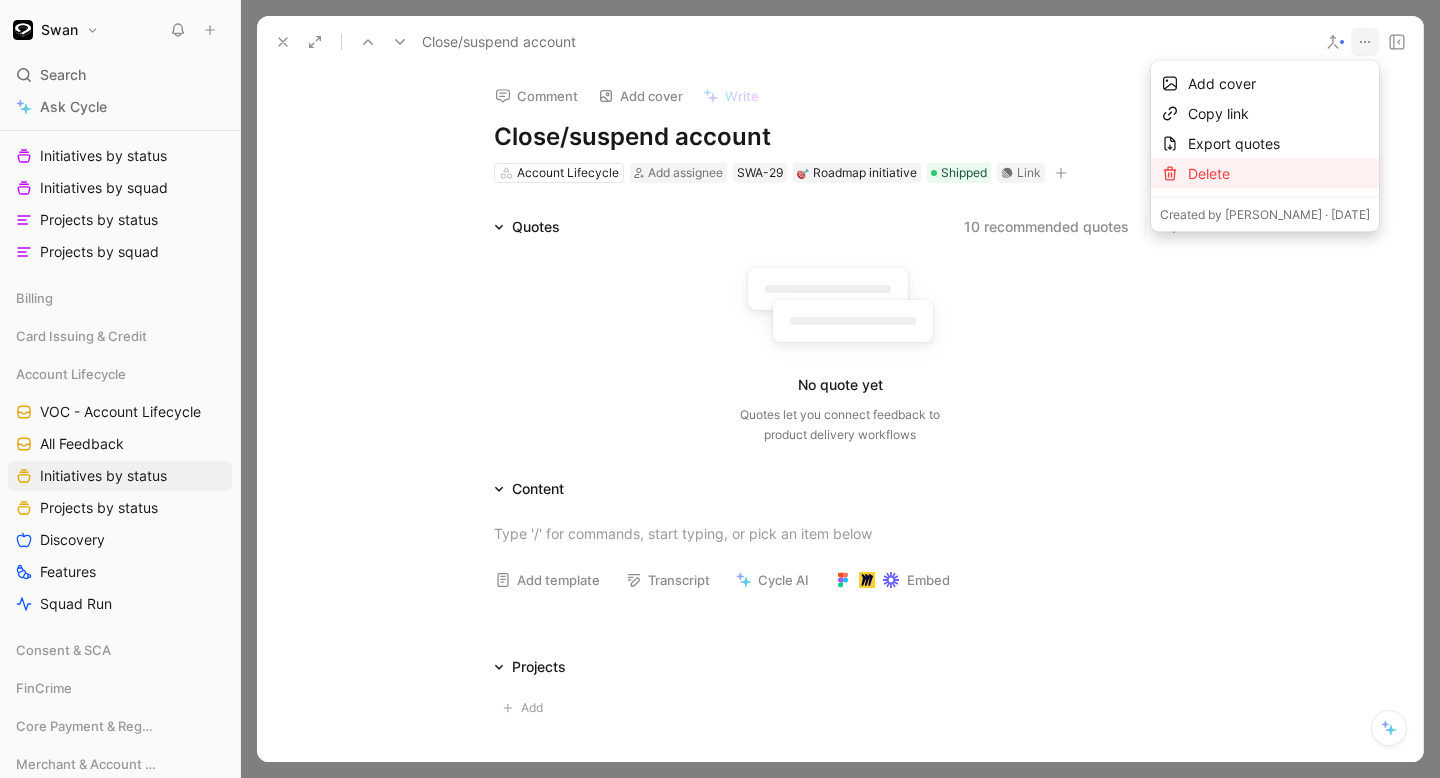 click on "Delete" at bounding box center (1279, 174) 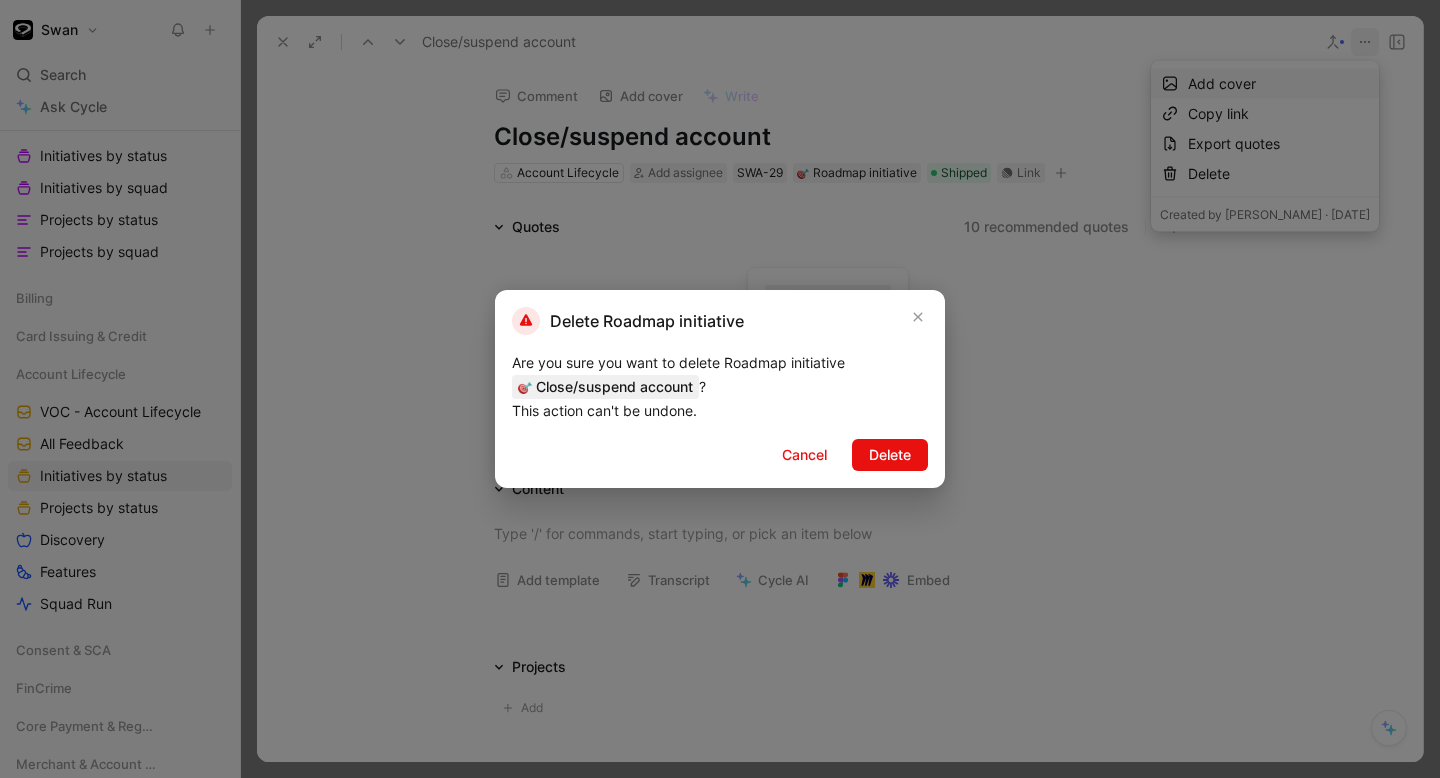 drag, startPoint x: 906, startPoint y: 462, endPoint x: 998, endPoint y: 456, distance: 92.19544 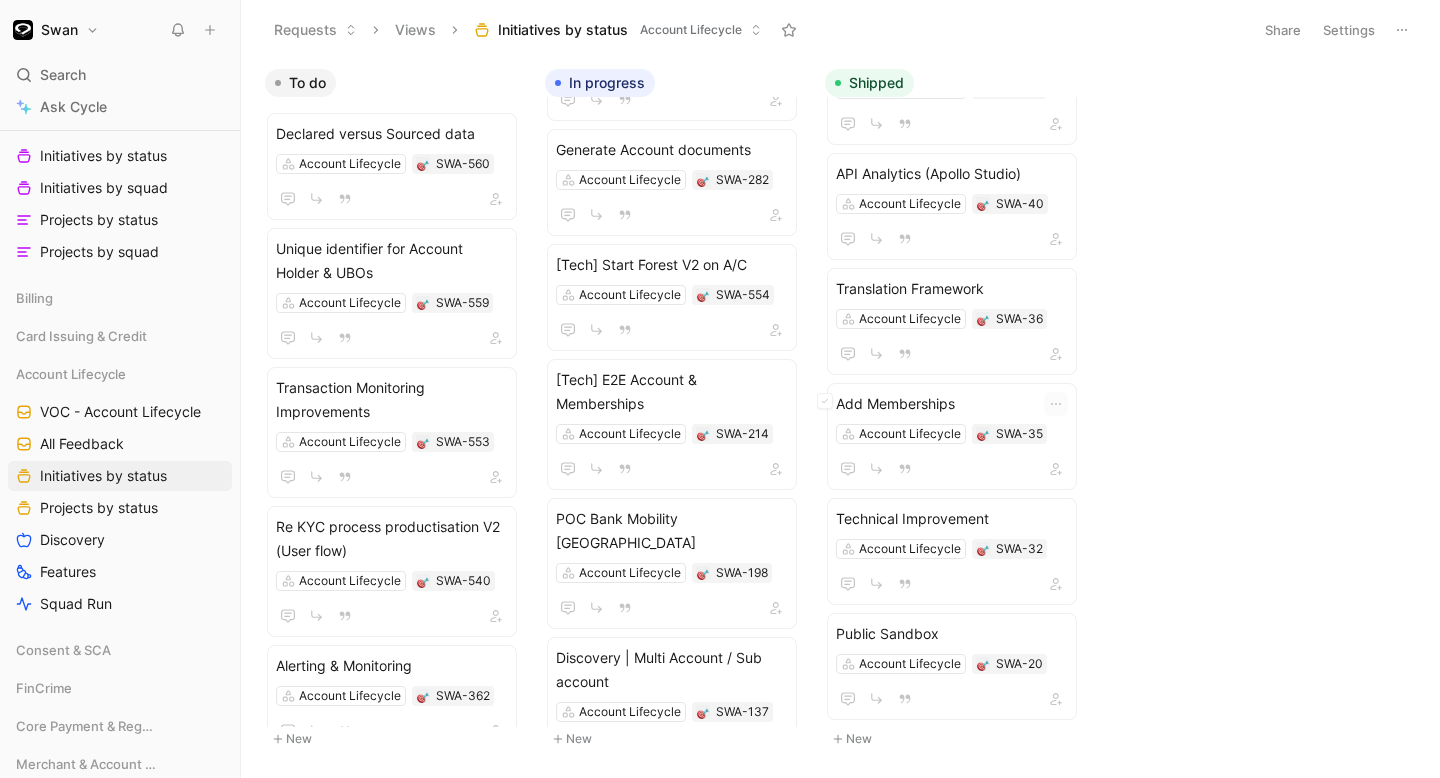 scroll, scrollTop: 4863, scrollLeft: 0, axis: vertical 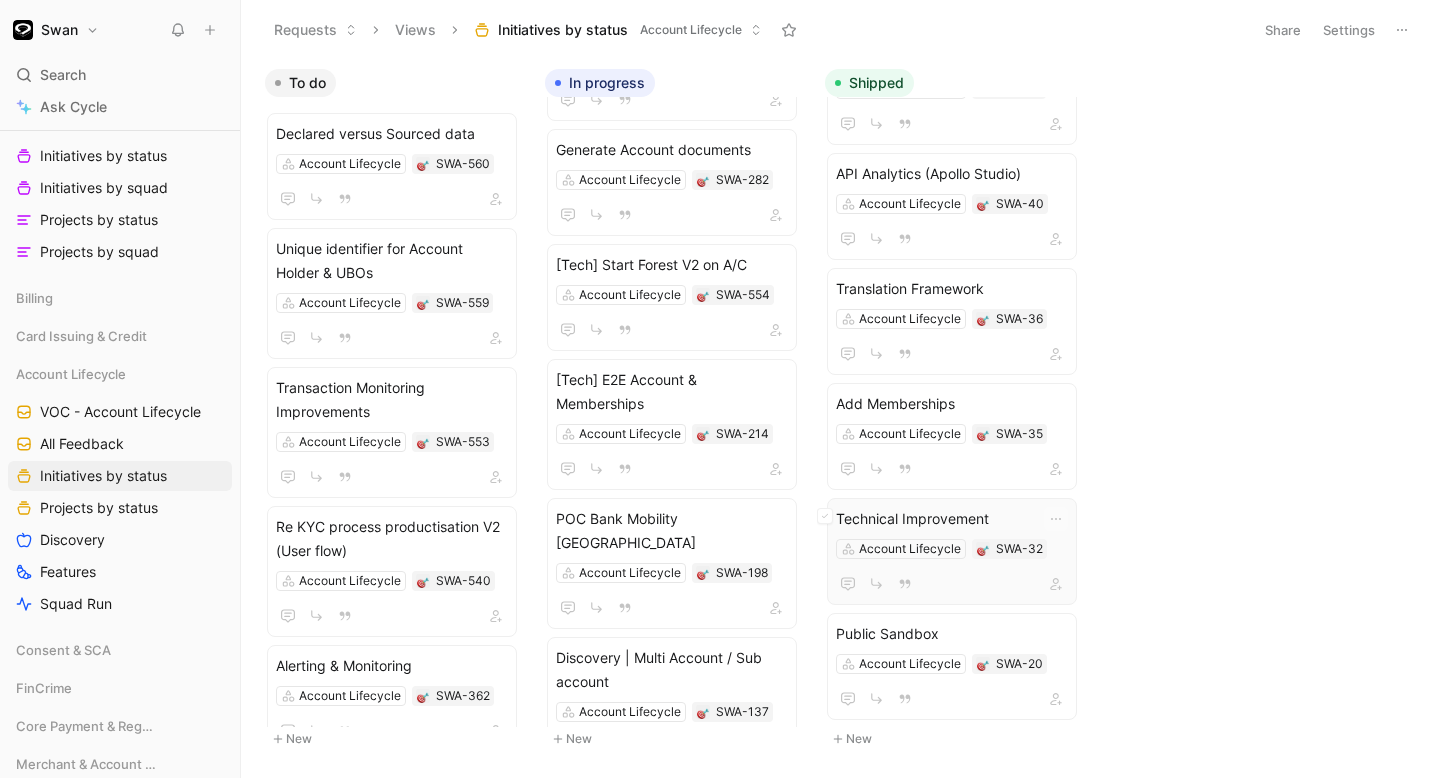 click on "Technical Improvement" at bounding box center (952, 519) 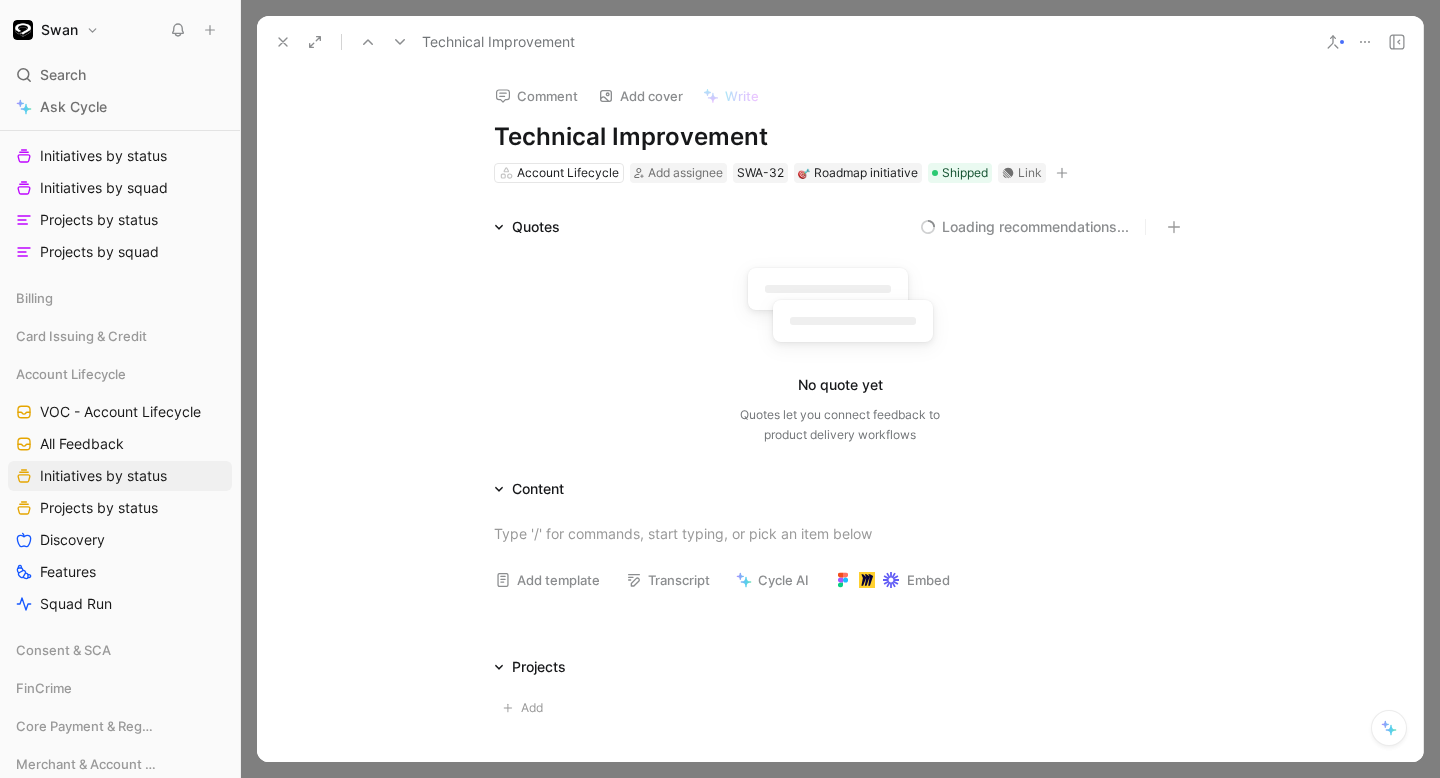 click at bounding box center [1365, 42] 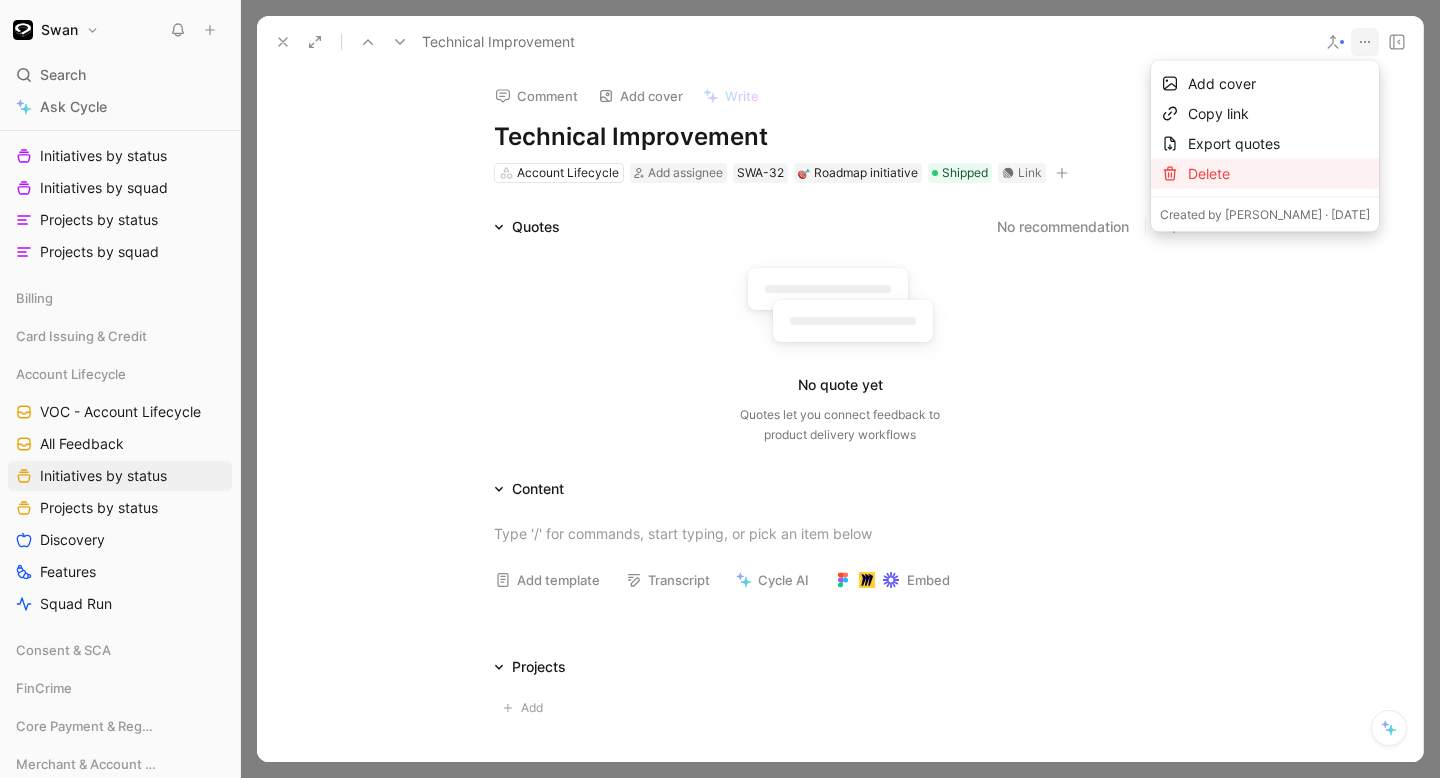click on "Delete" at bounding box center [1279, 174] 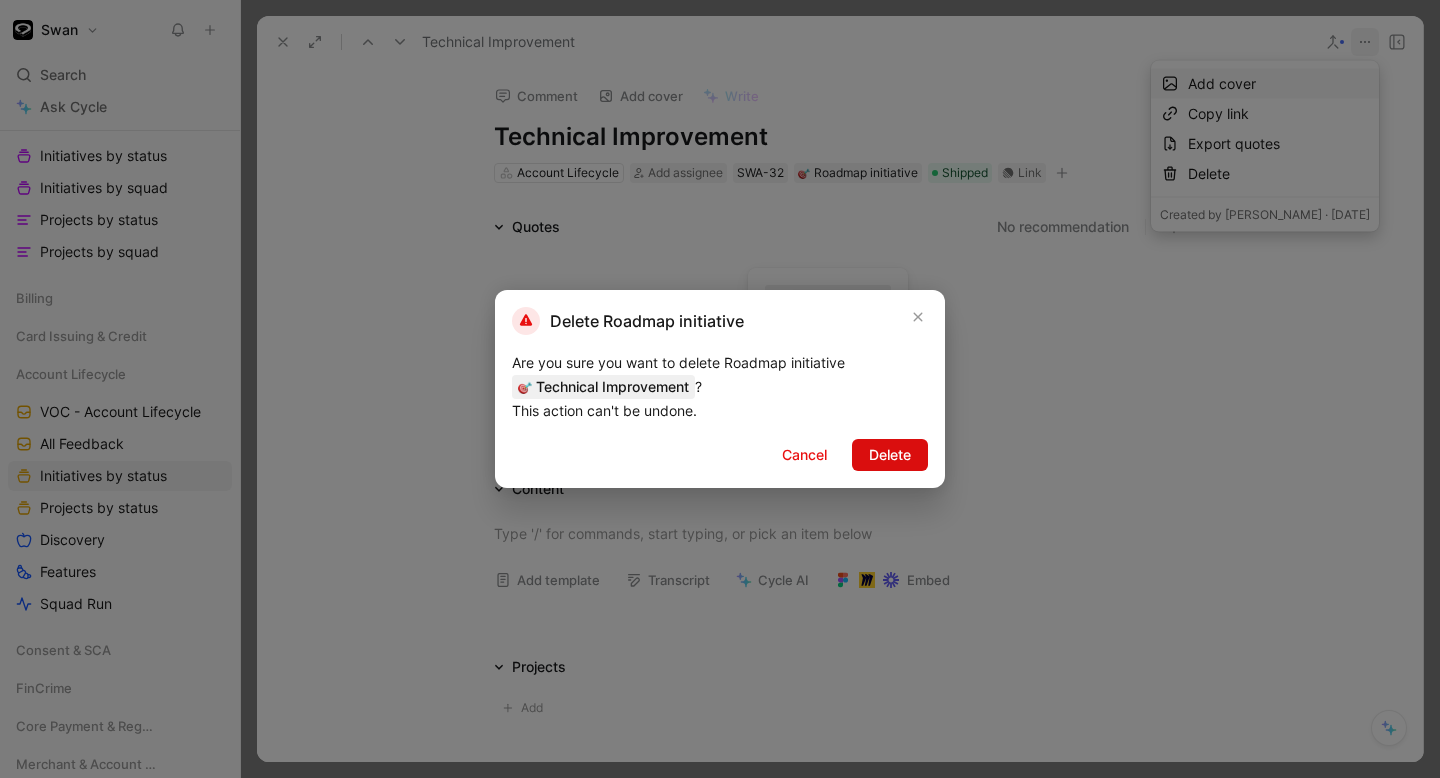 click on "Delete" at bounding box center [890, 455] 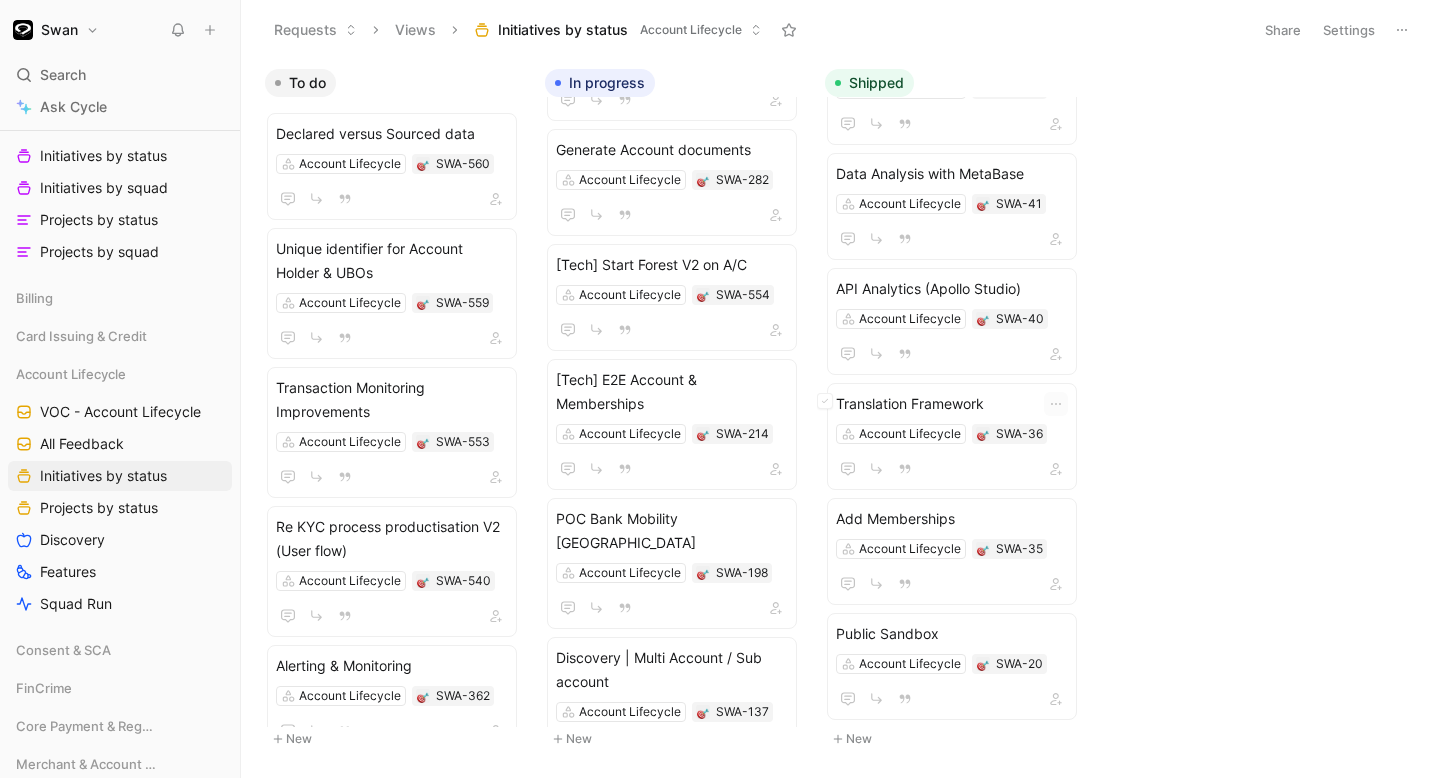 scroll, scrollTop: 4770, scrollLeft: 0, axis: vertical 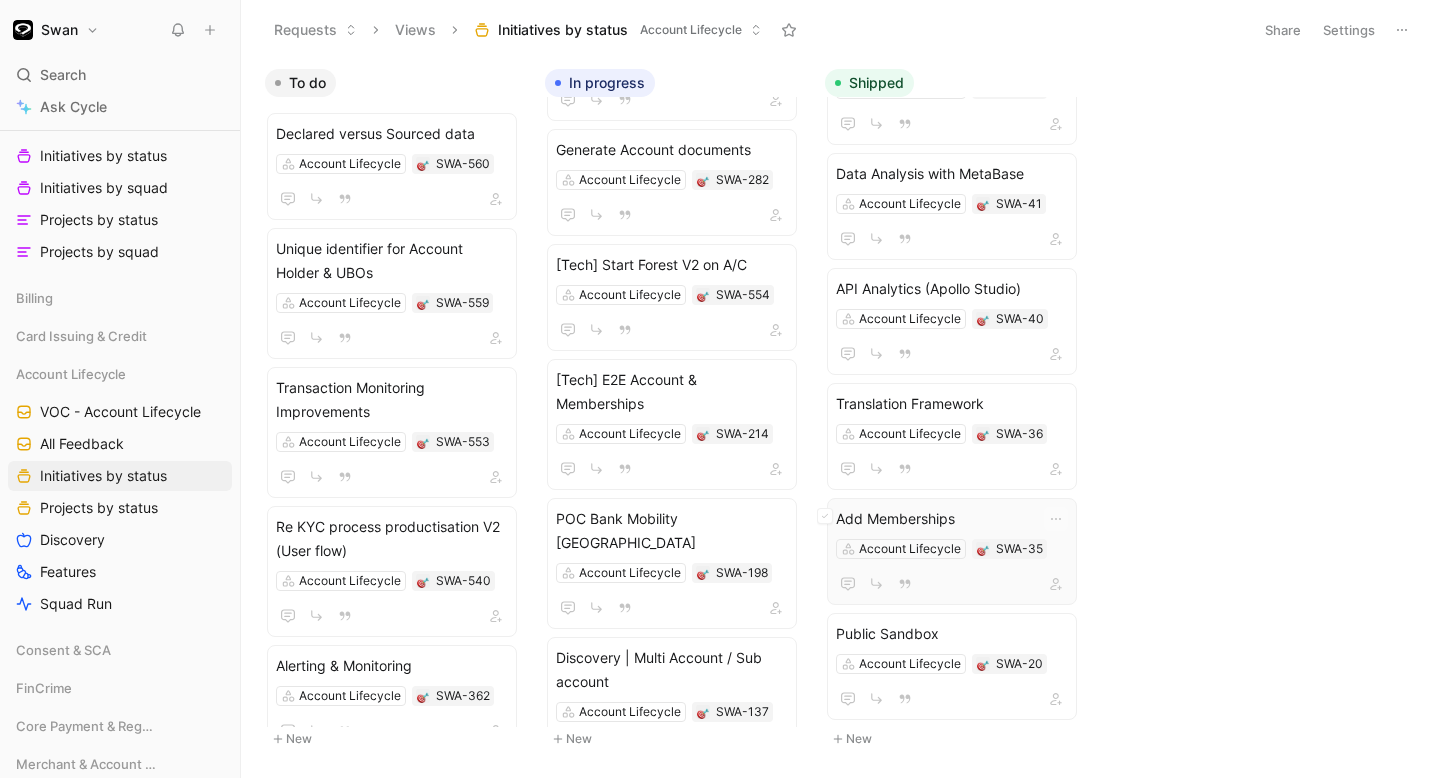 click on "Add Memberships Account Lifecycle SWA-35" at bounding box center (952, 551) 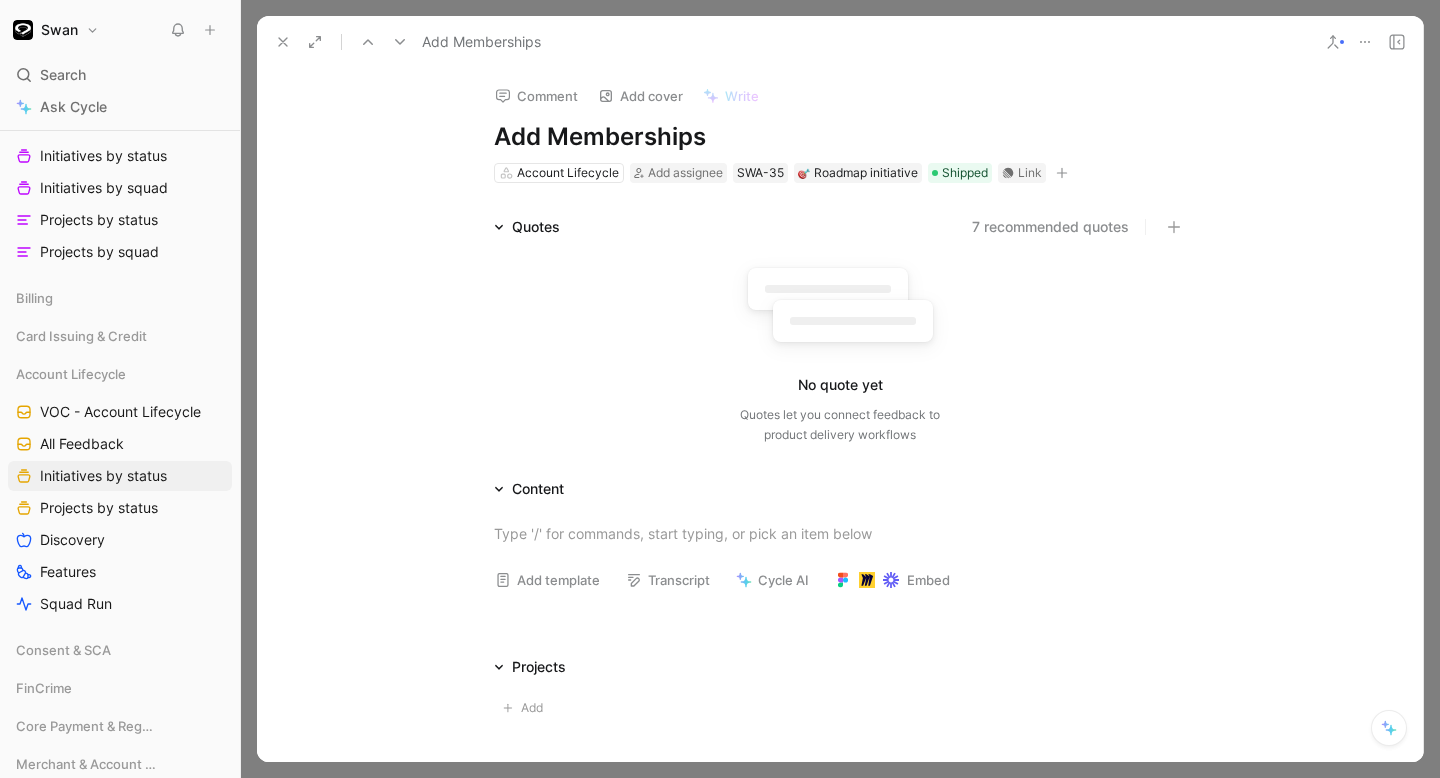click 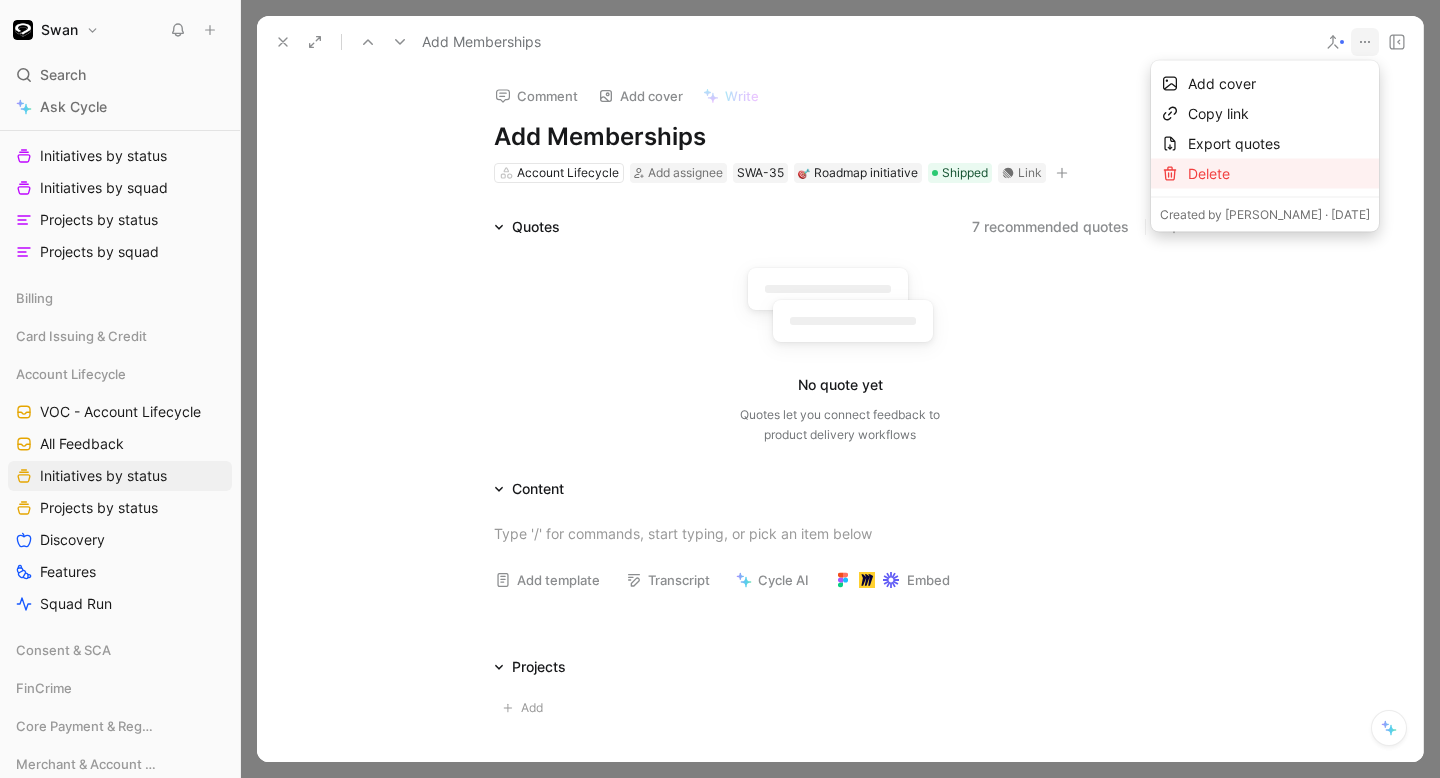 click on "Delete" at bounding box center [1279, 174] 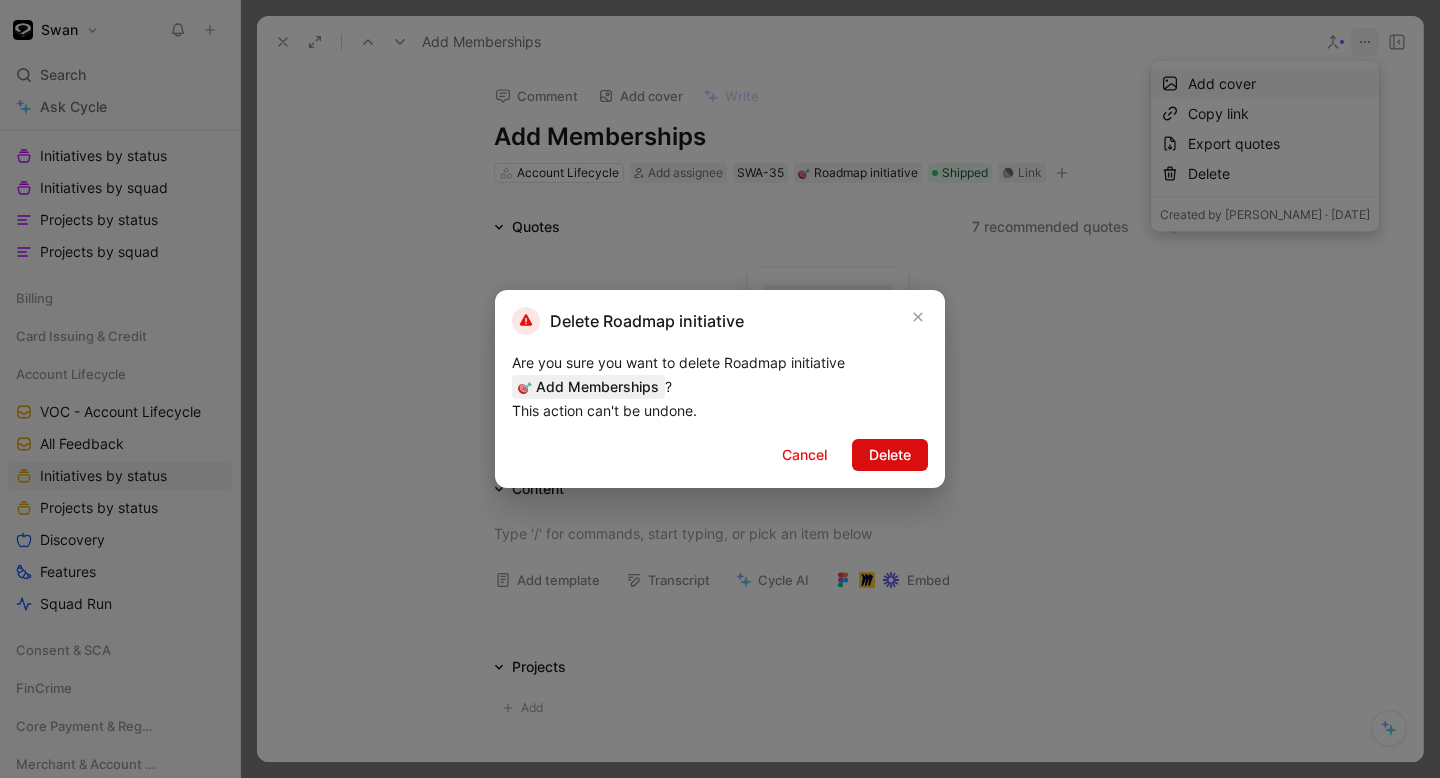 click on "Delete" at bounding box center (890, 455) 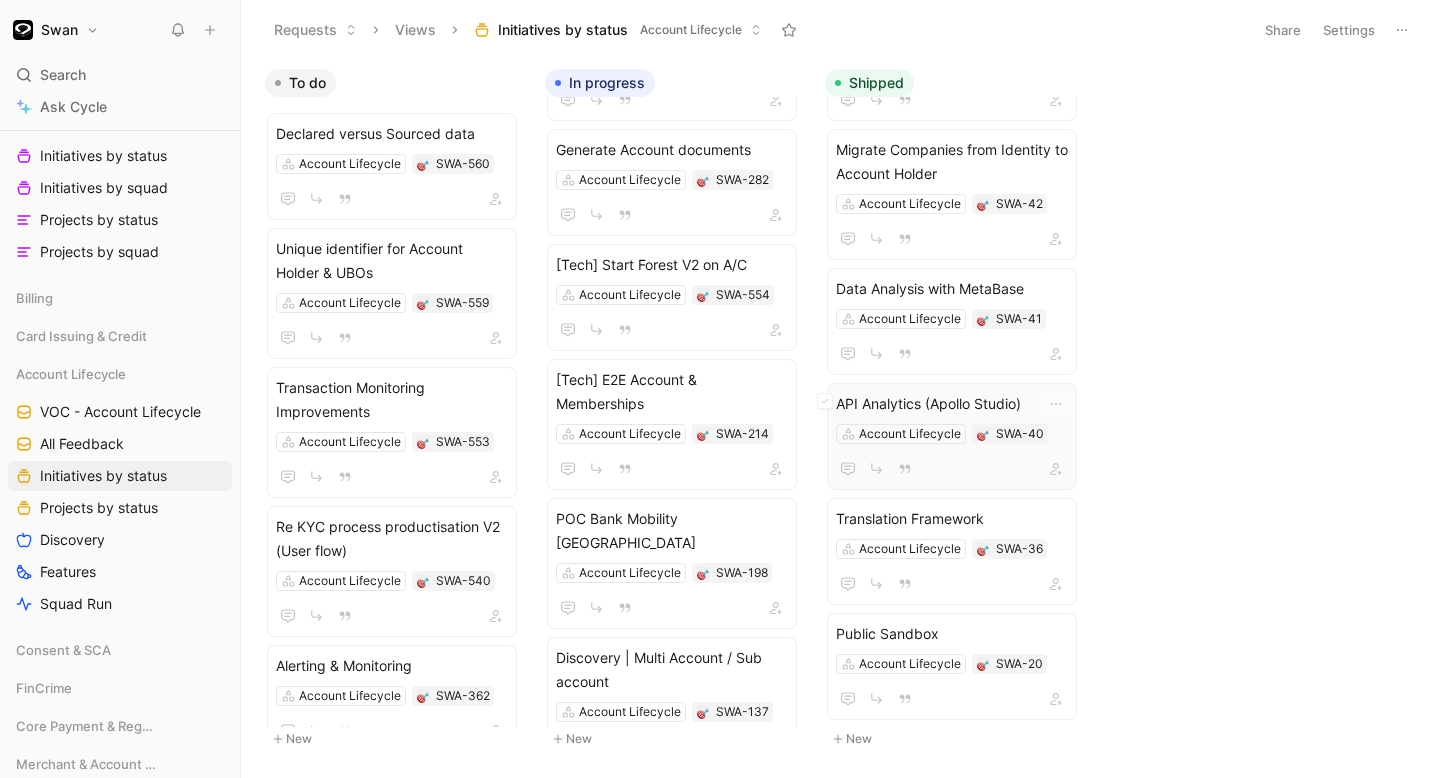 scroll, scrollTop: 4655, scrollLeft: 0, axis: vertical 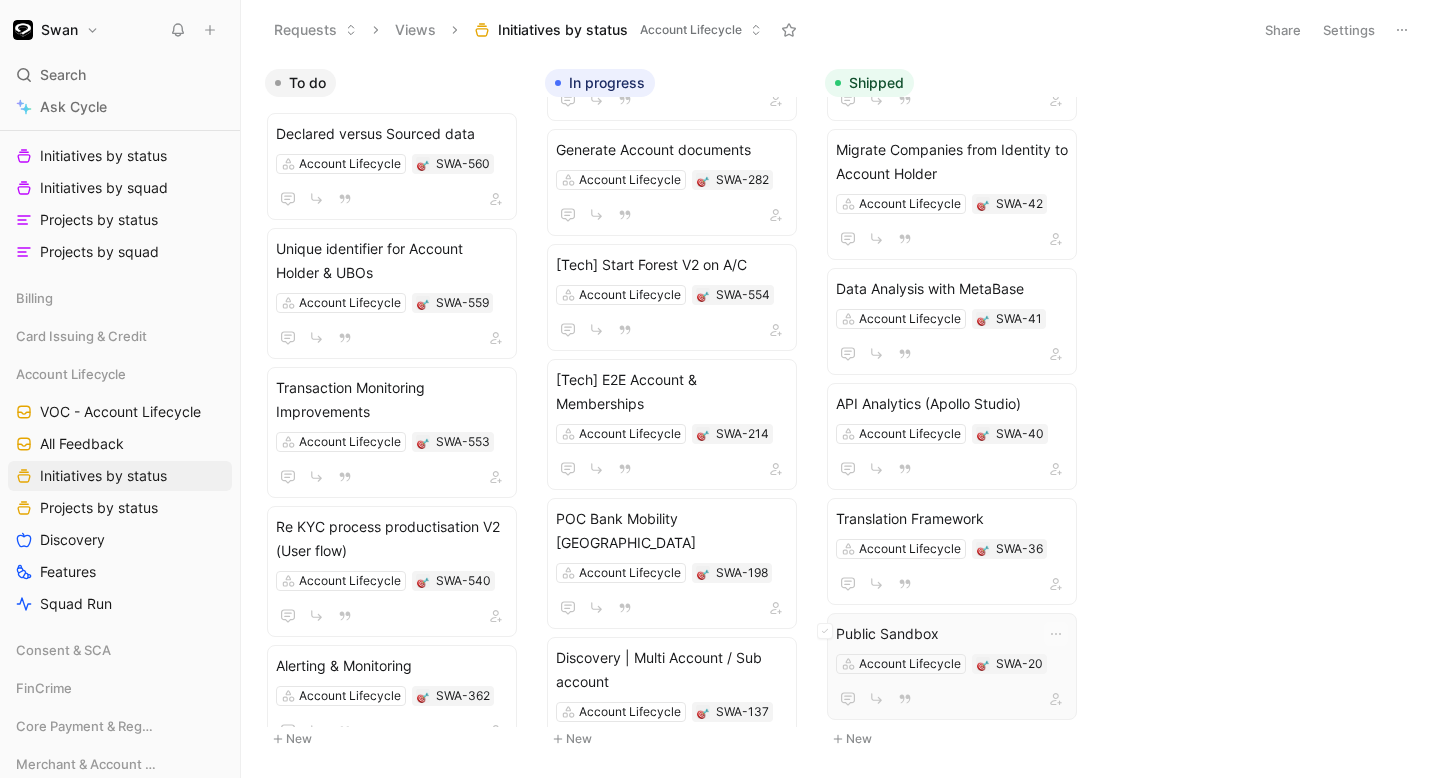 click on "Public Sandbox Account Lifecycle SWA-20" at bounding box center (952, 666) 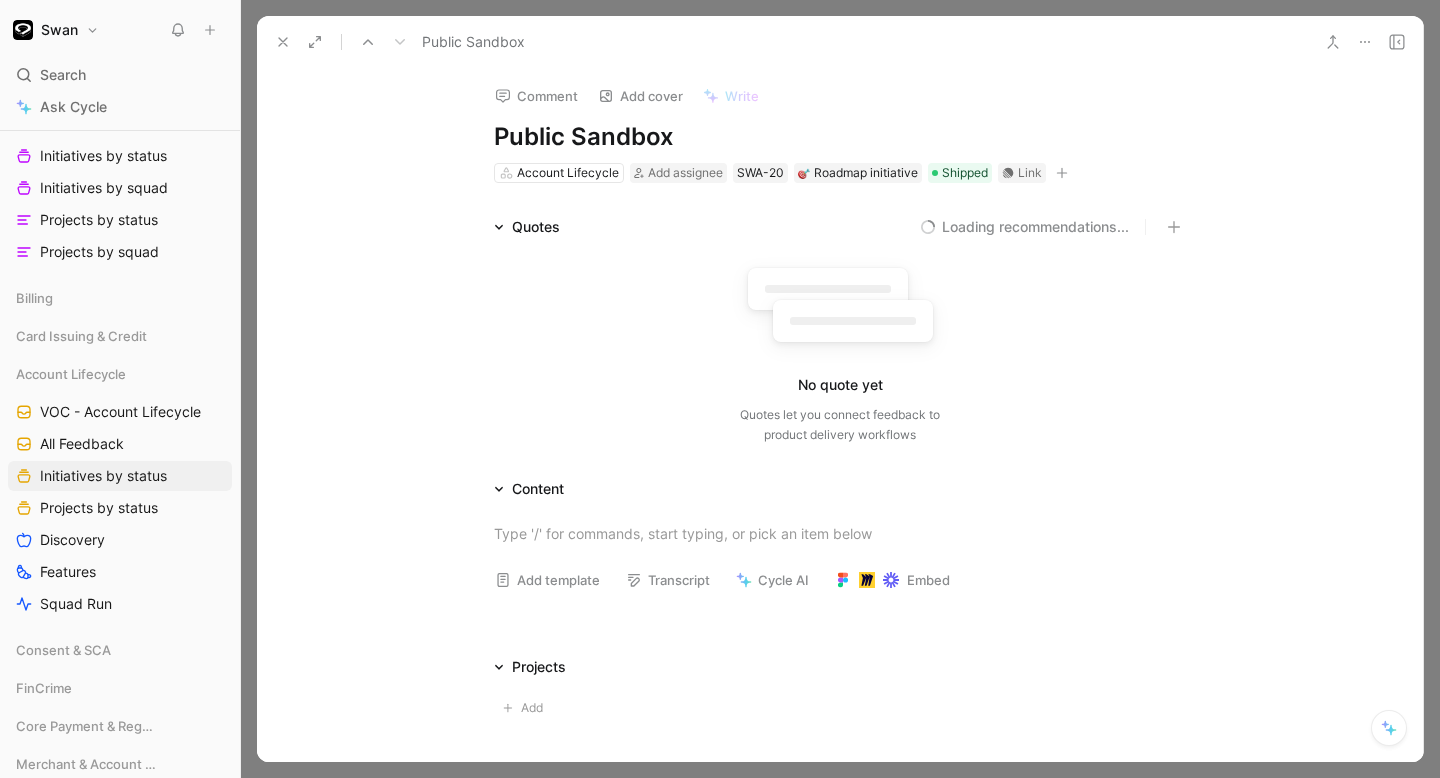 click 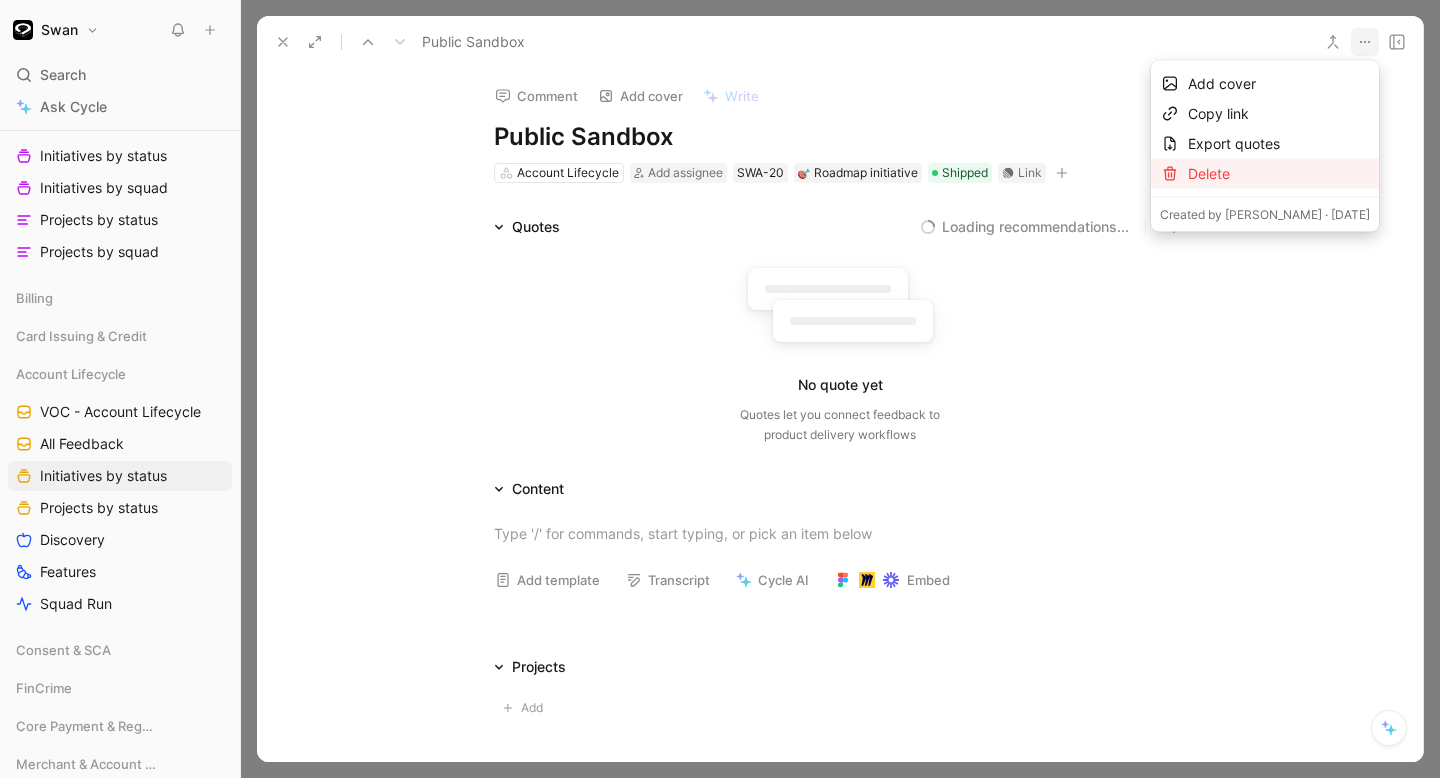 click on "Delete" at bounding box center (1279, 174) 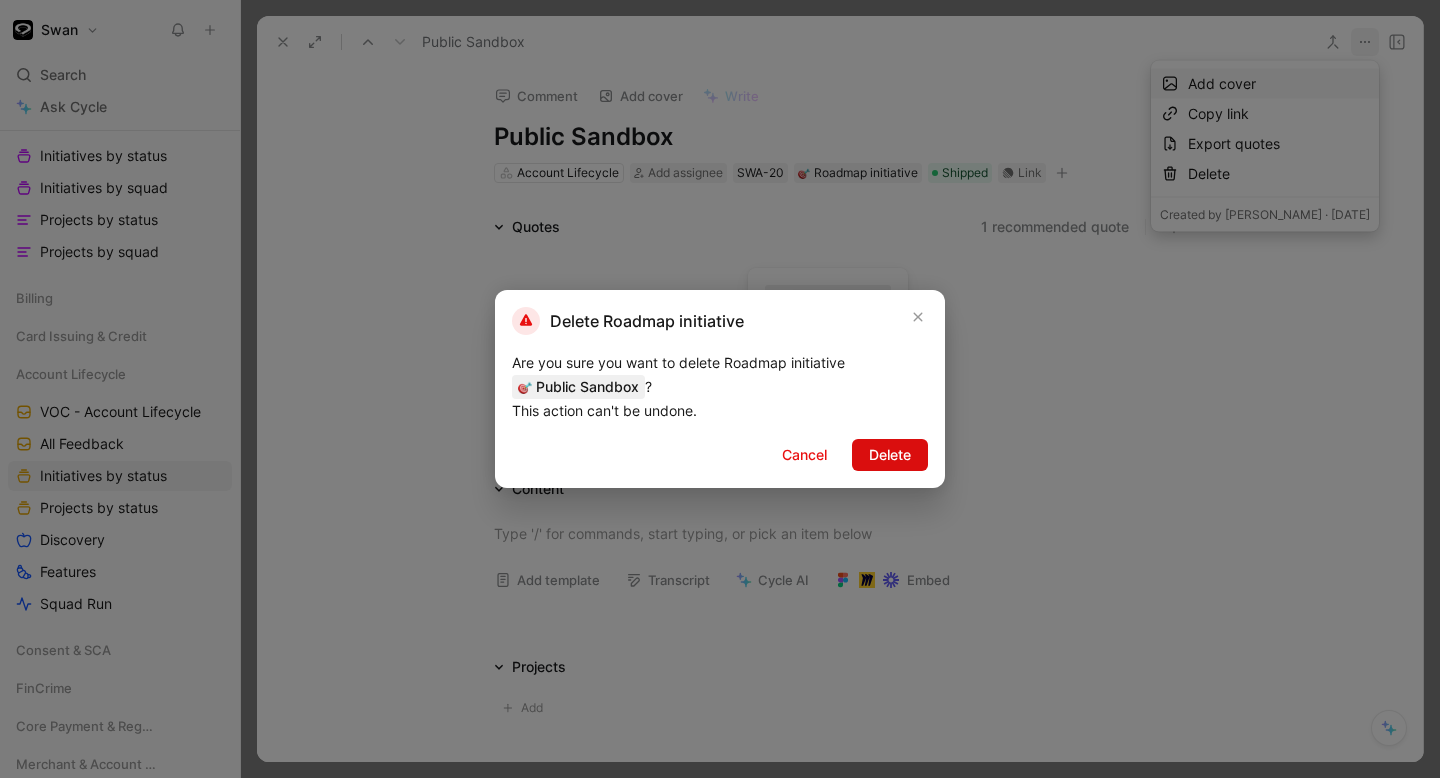 click on "Delete" at bounding box center [890, 455] 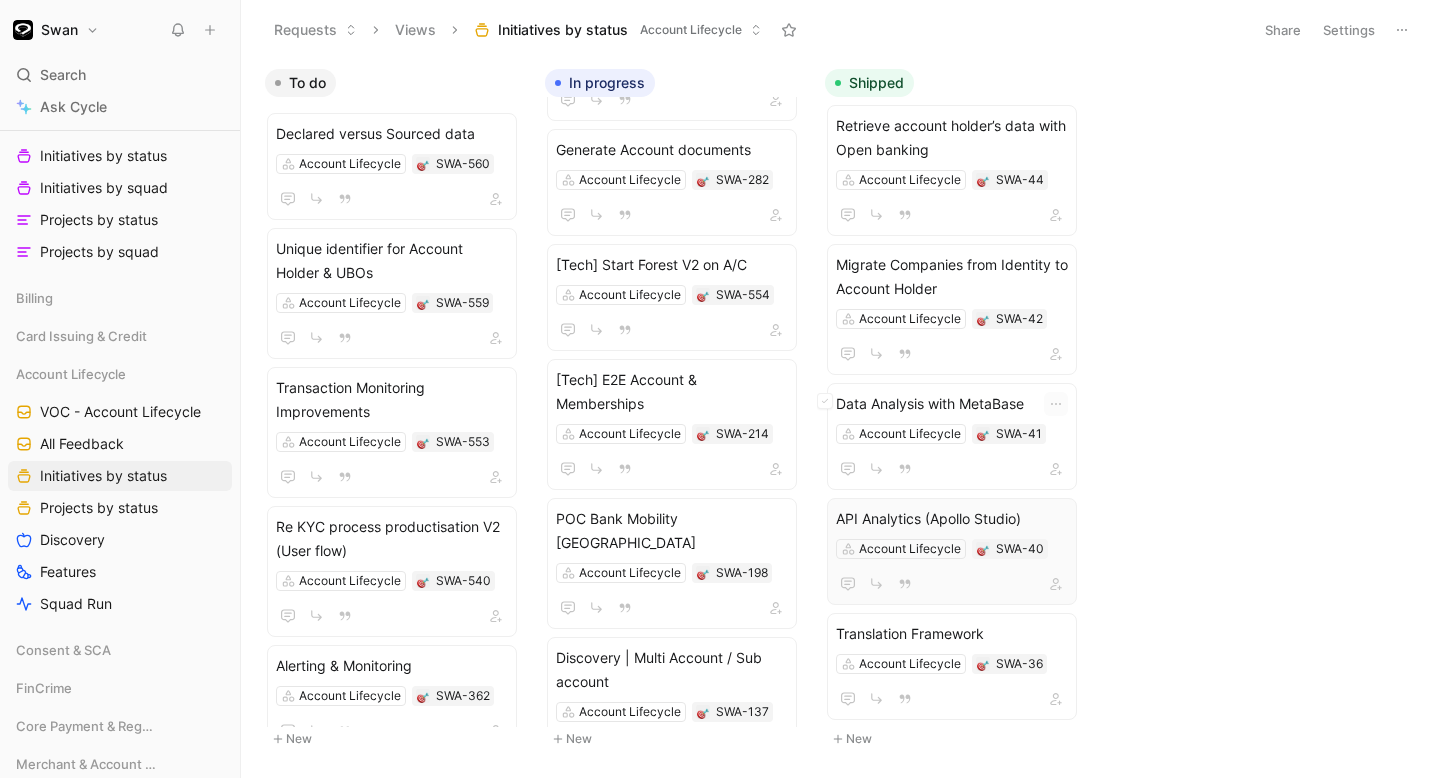 scroll, scrollTop: 4540, scrollLeft: 0, axis: vertical 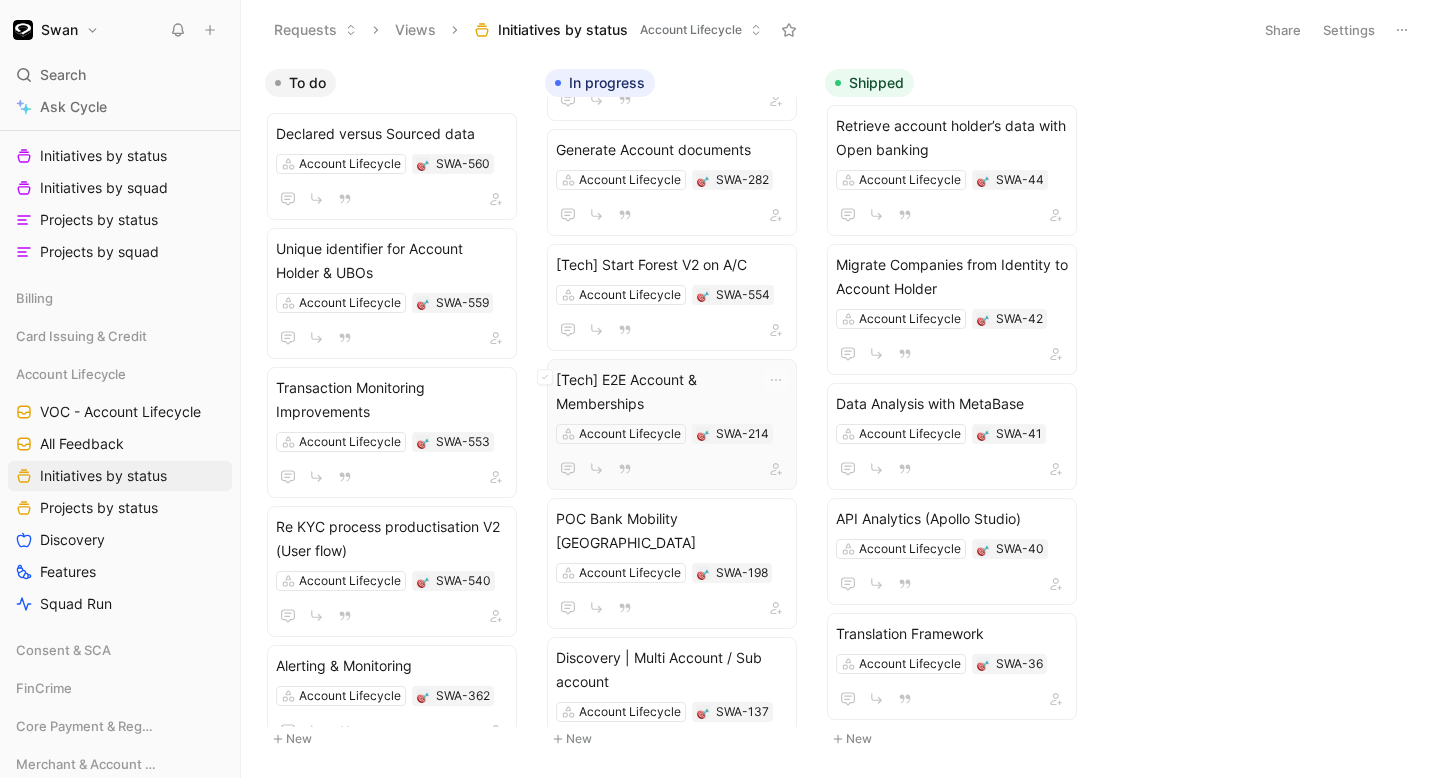 click on "[Tech] E2E Account & Memberships" at bounding box center [672, 392] 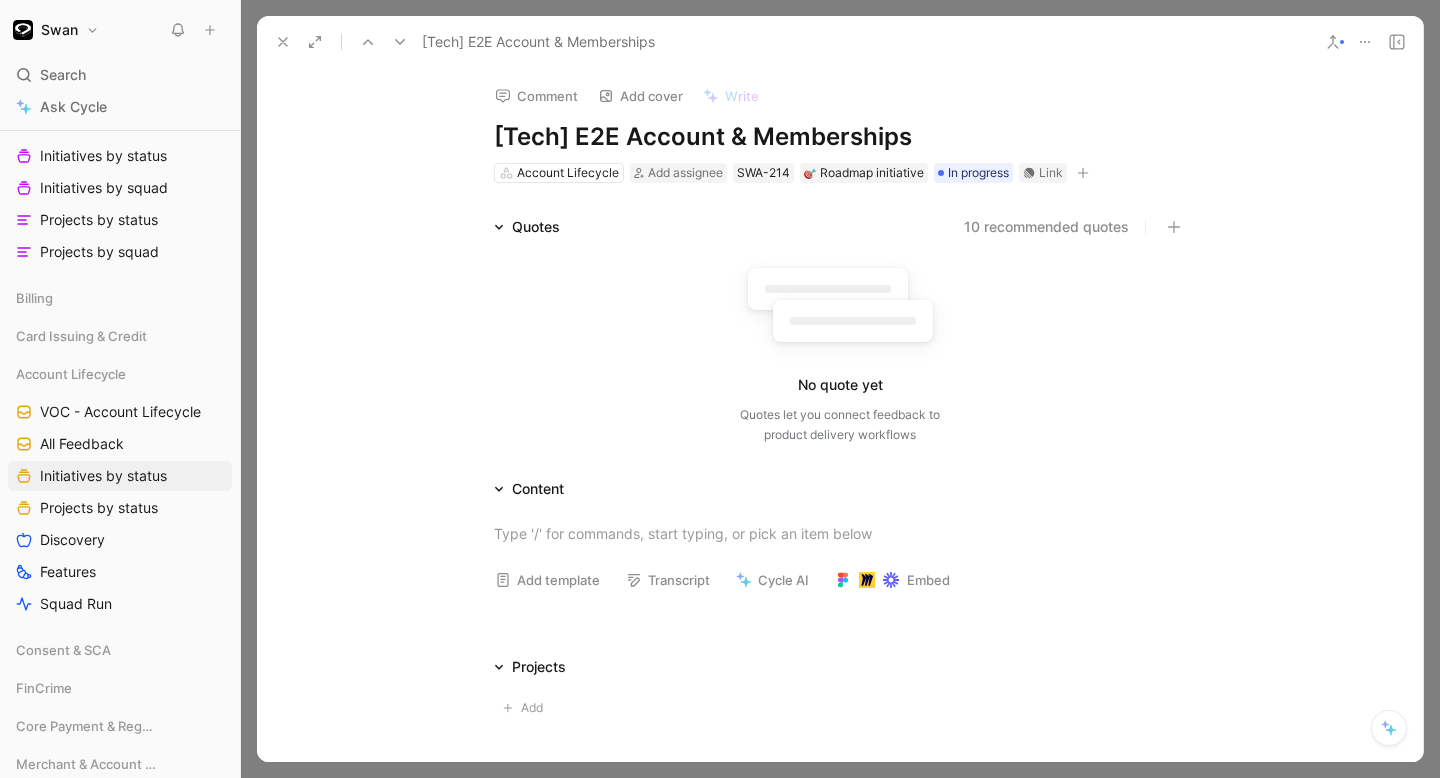 click at bounding box center [840, 389] 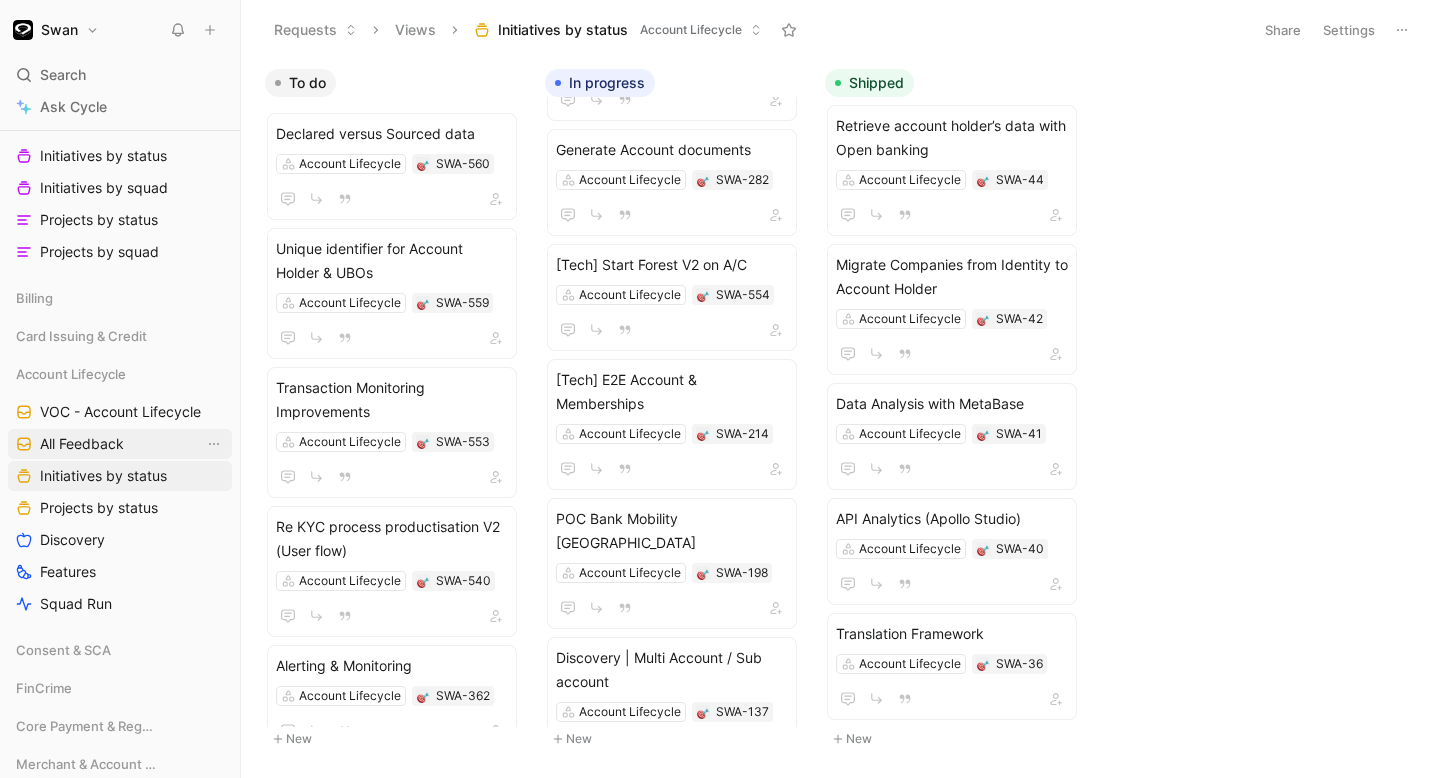 click on "All Feedback" at bounding box center [82, 444] 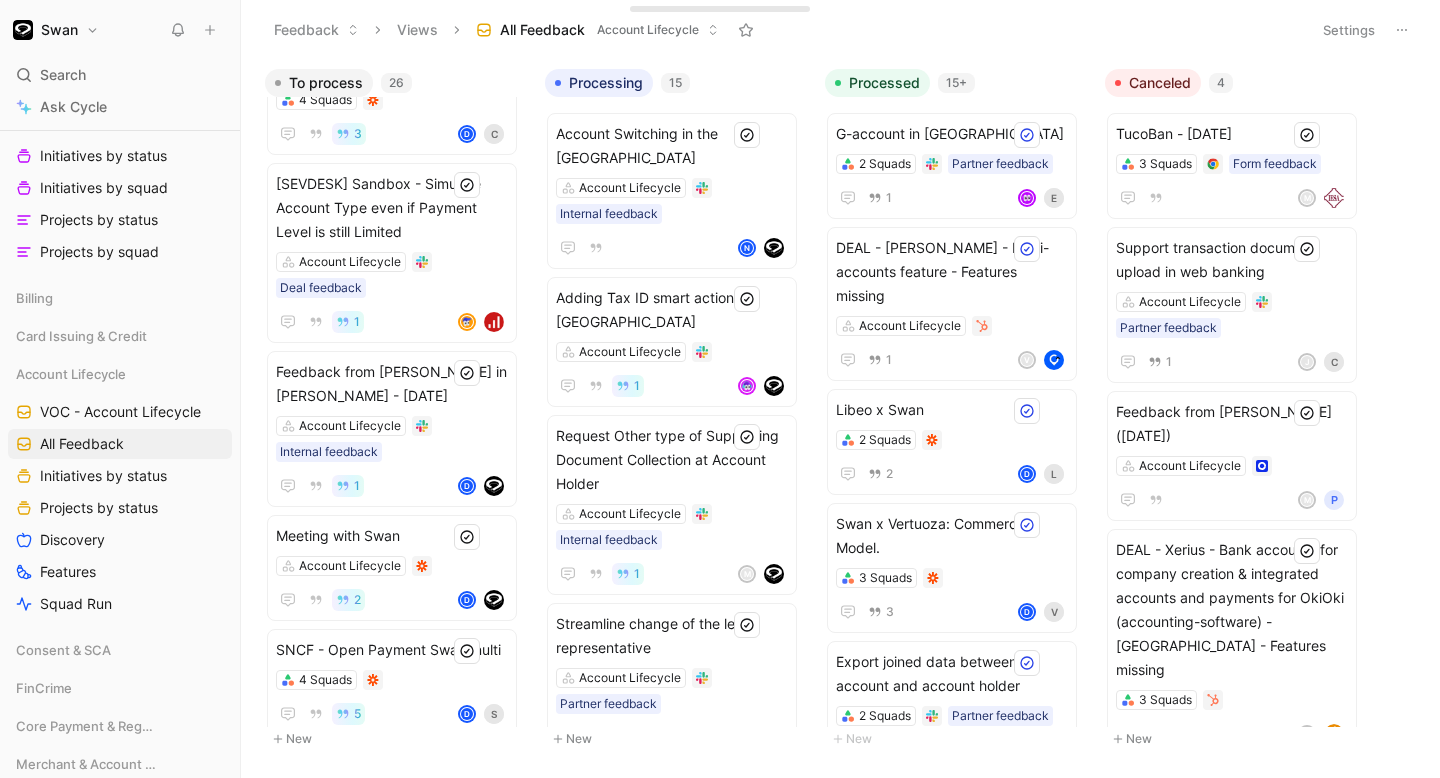 scroll, scrollTop: 0, scrollLeft: 0, axis: both 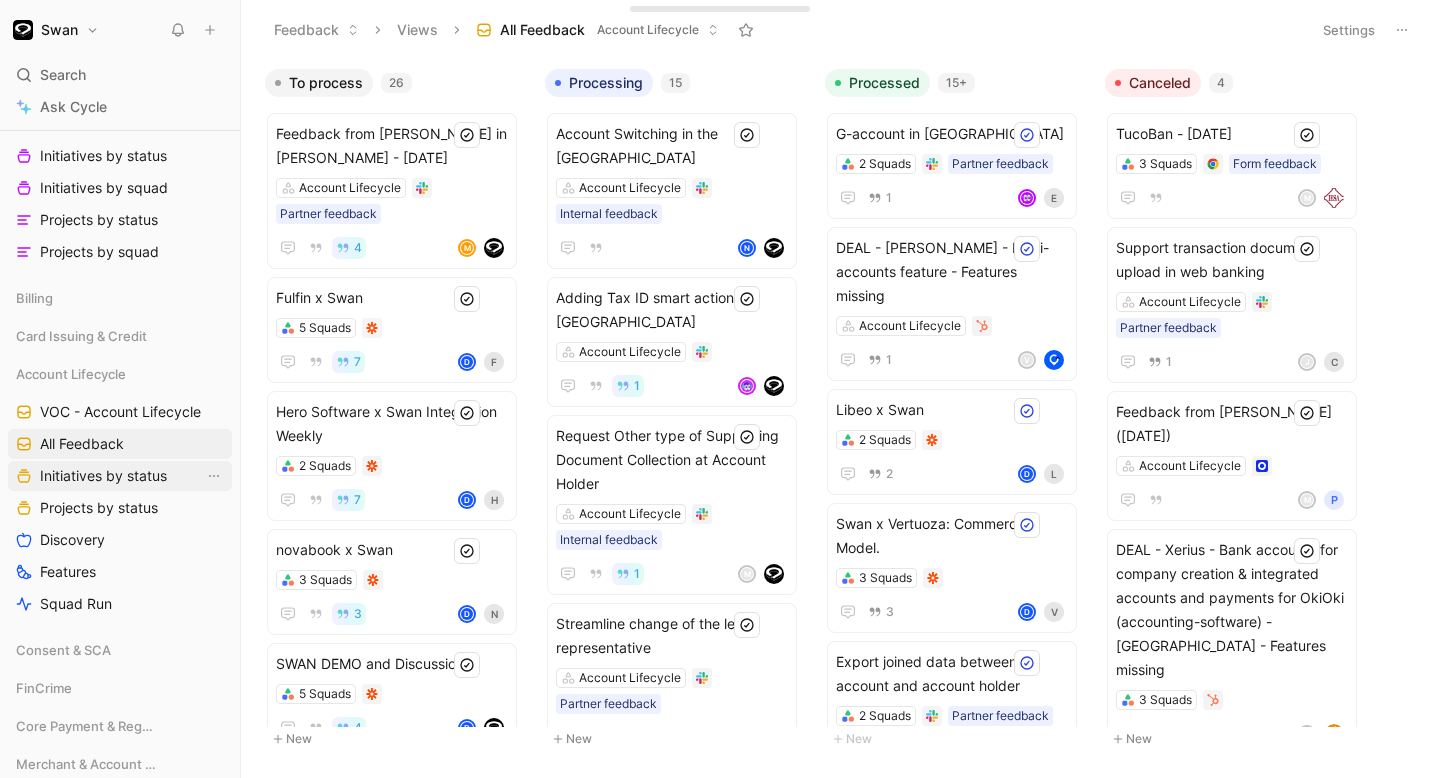 click on "Initiatives by status" at bounding box center (103, 476) 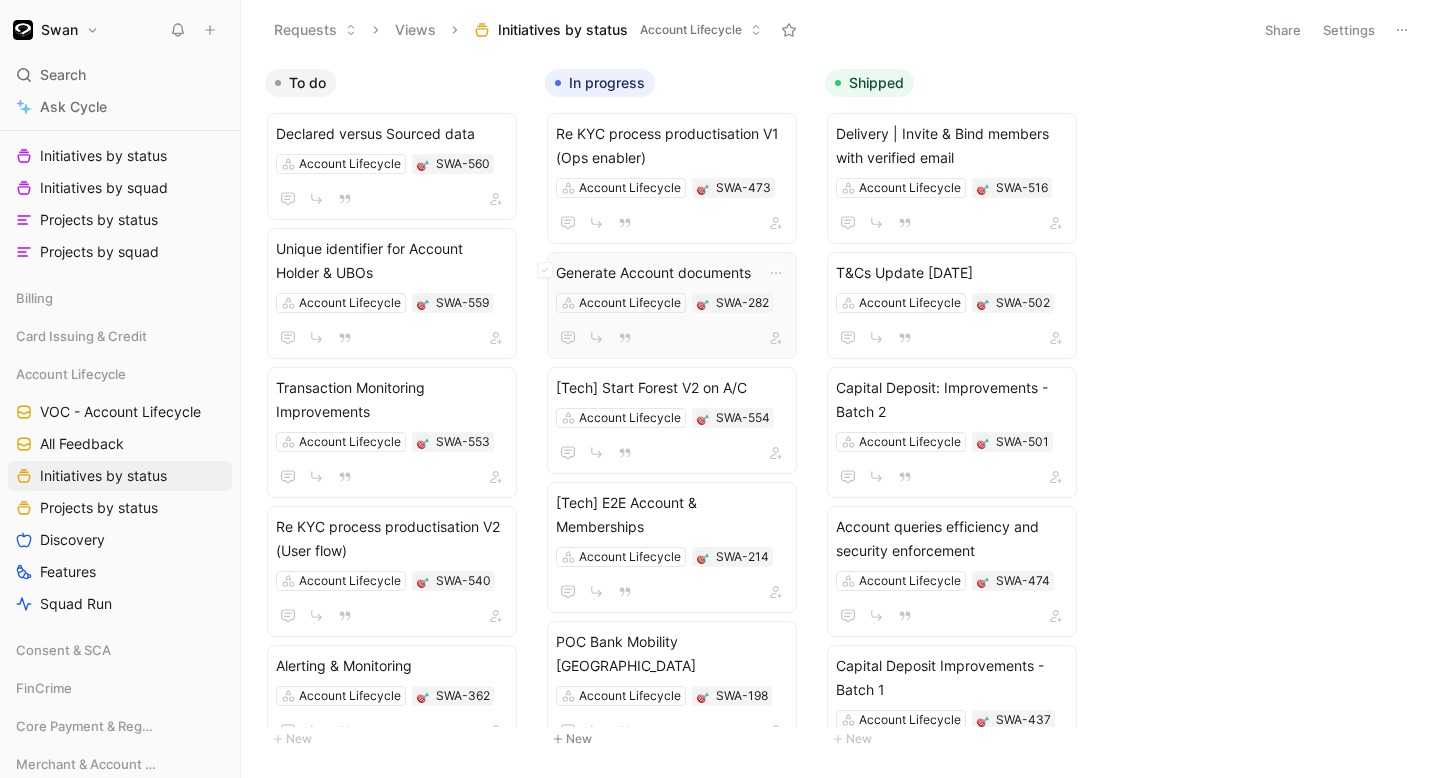 scroll, scrollTop: 123, scrollLeft: 0, axis: vertical 